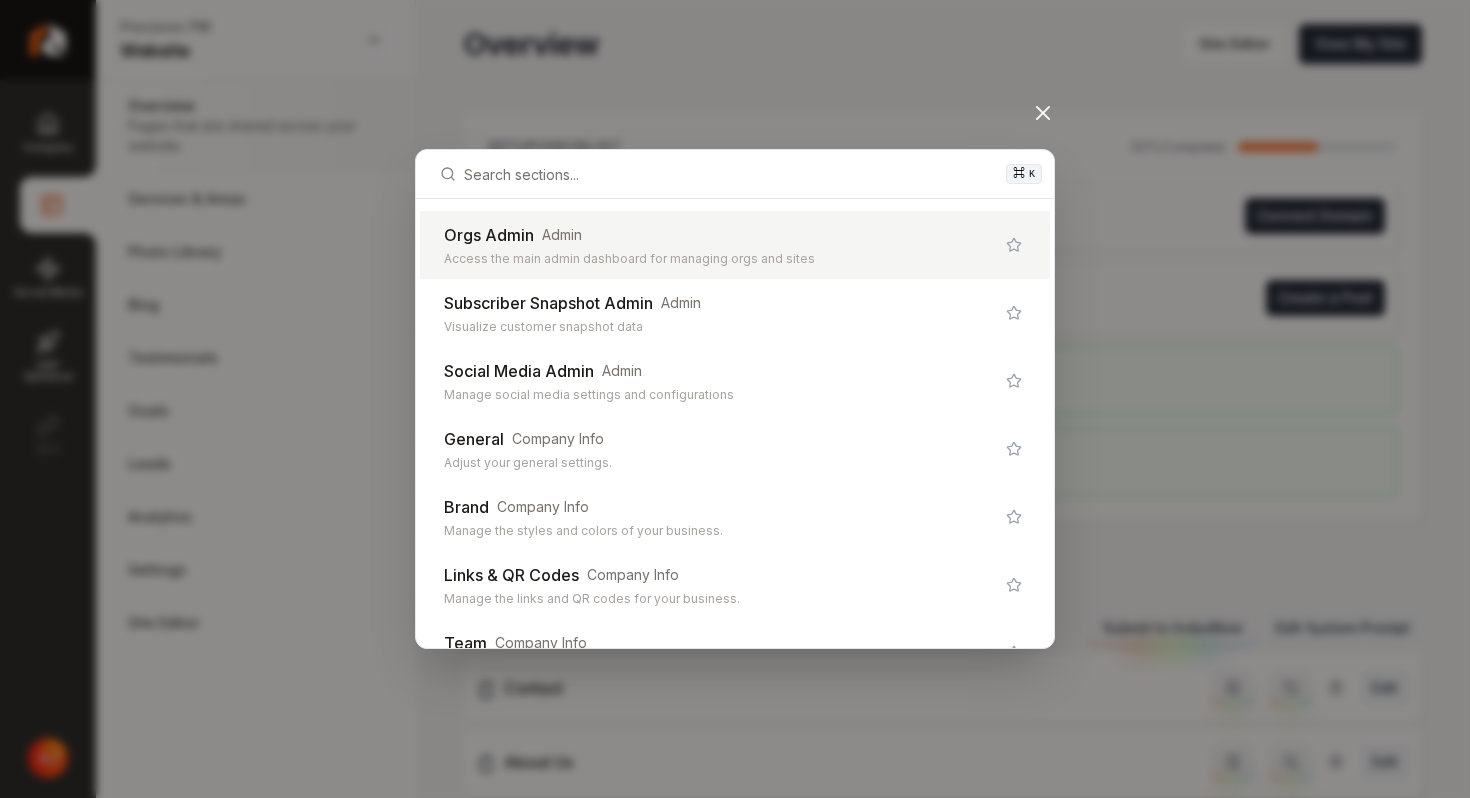 scroll, scrollTop: 0, scrollLeft: 0, axis: both 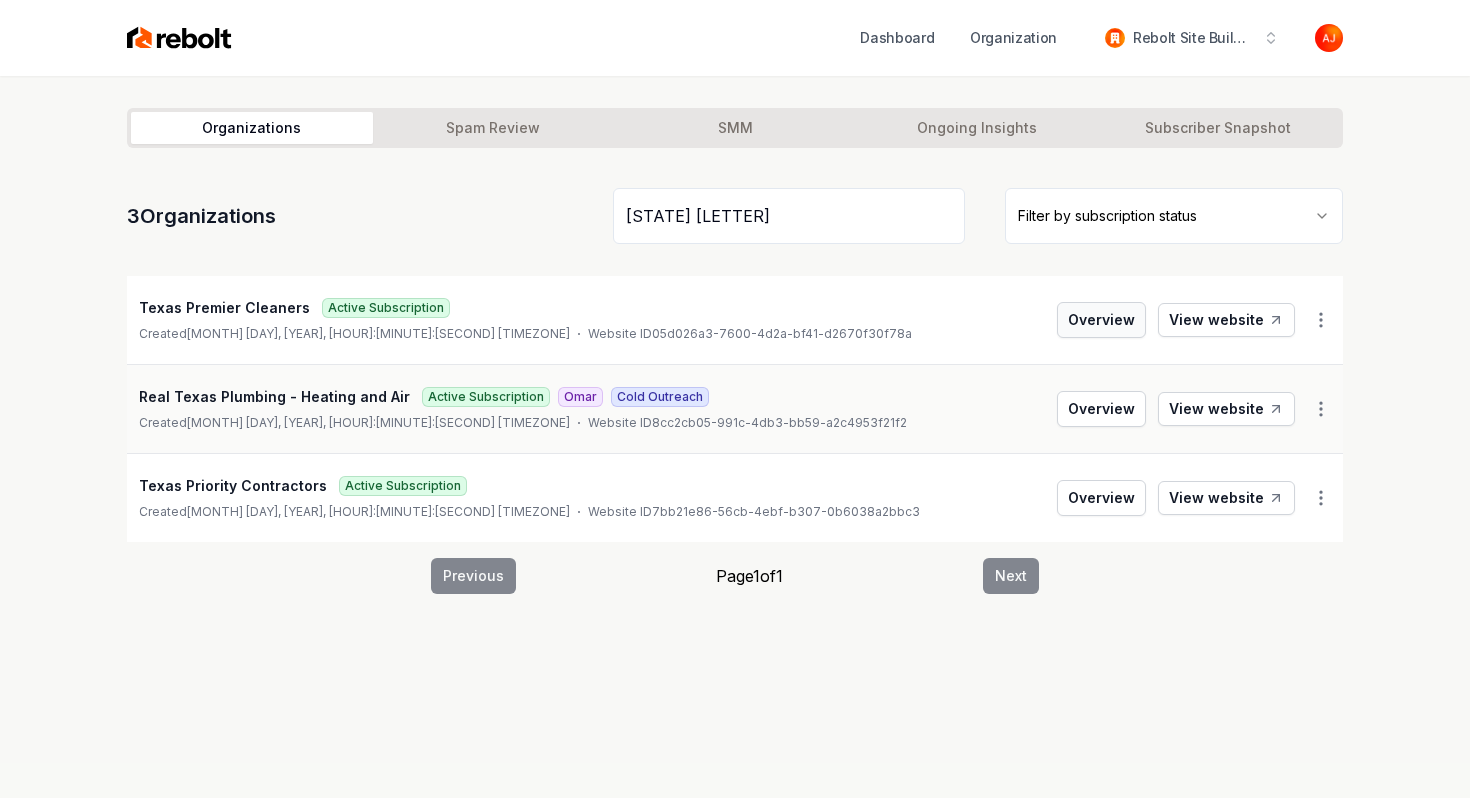 type on "Texas p" 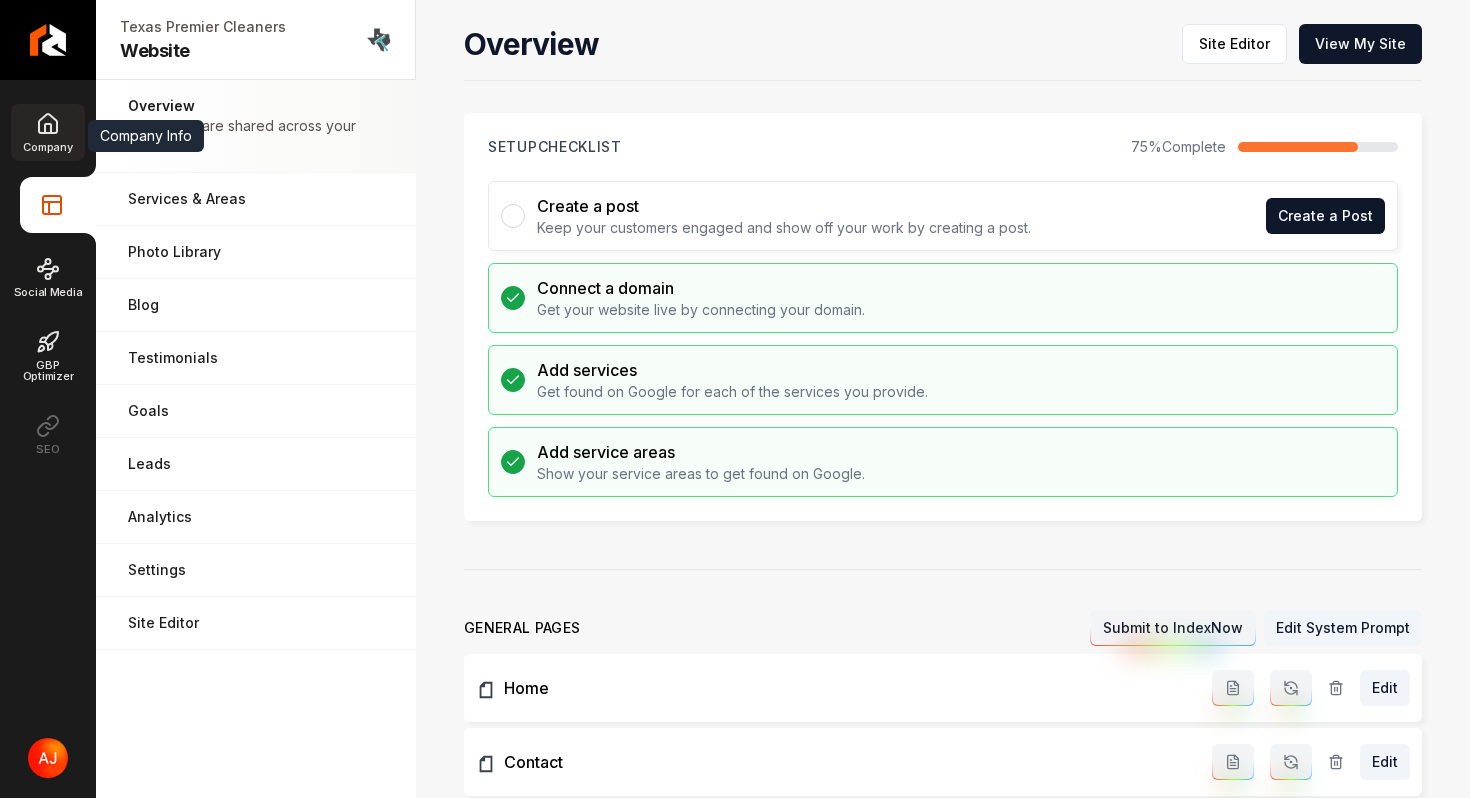 click on "Company" at bounding box center [47, 132] 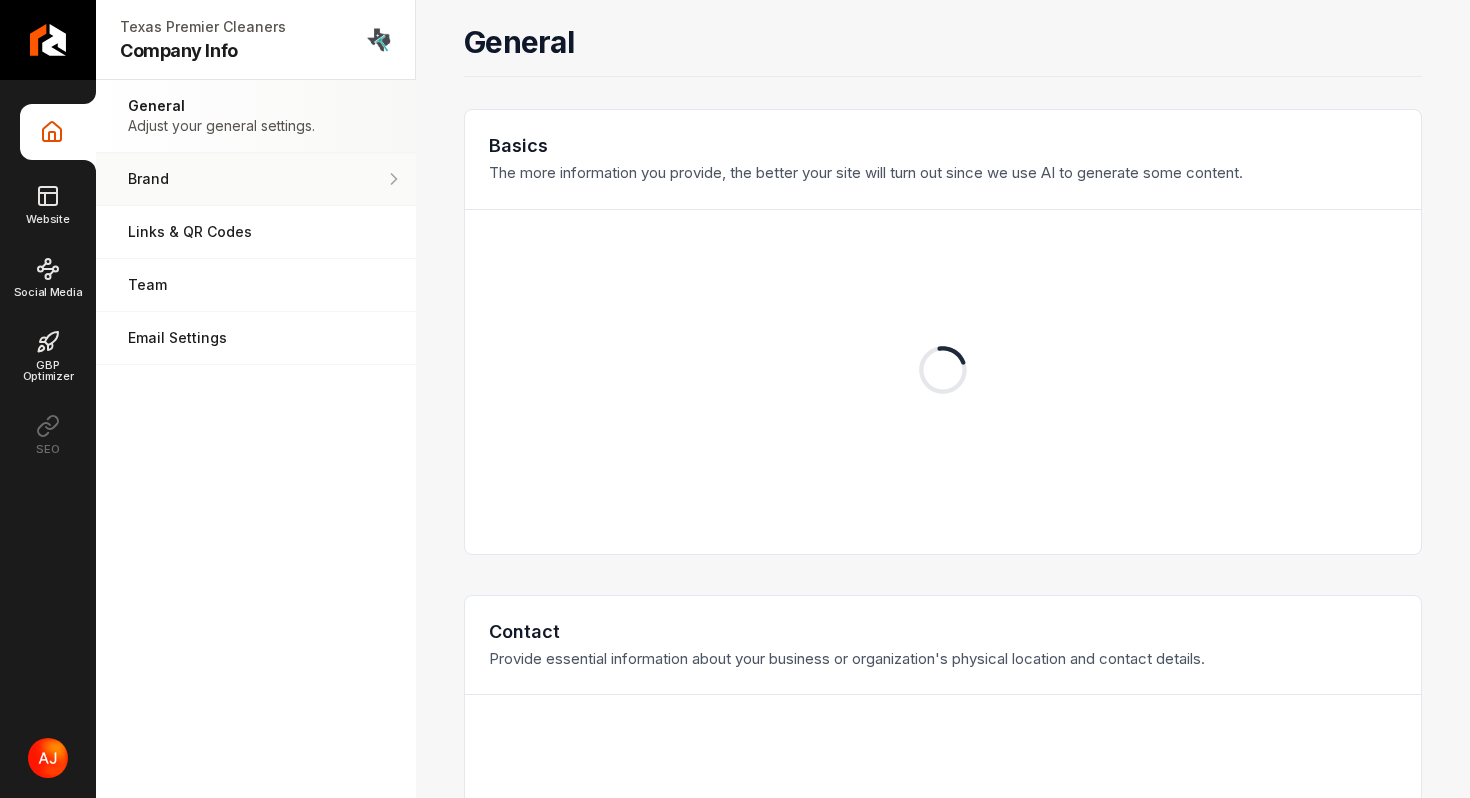 click on "Brand Manage the styles and colors of your business." at bounding box center (256, 179) 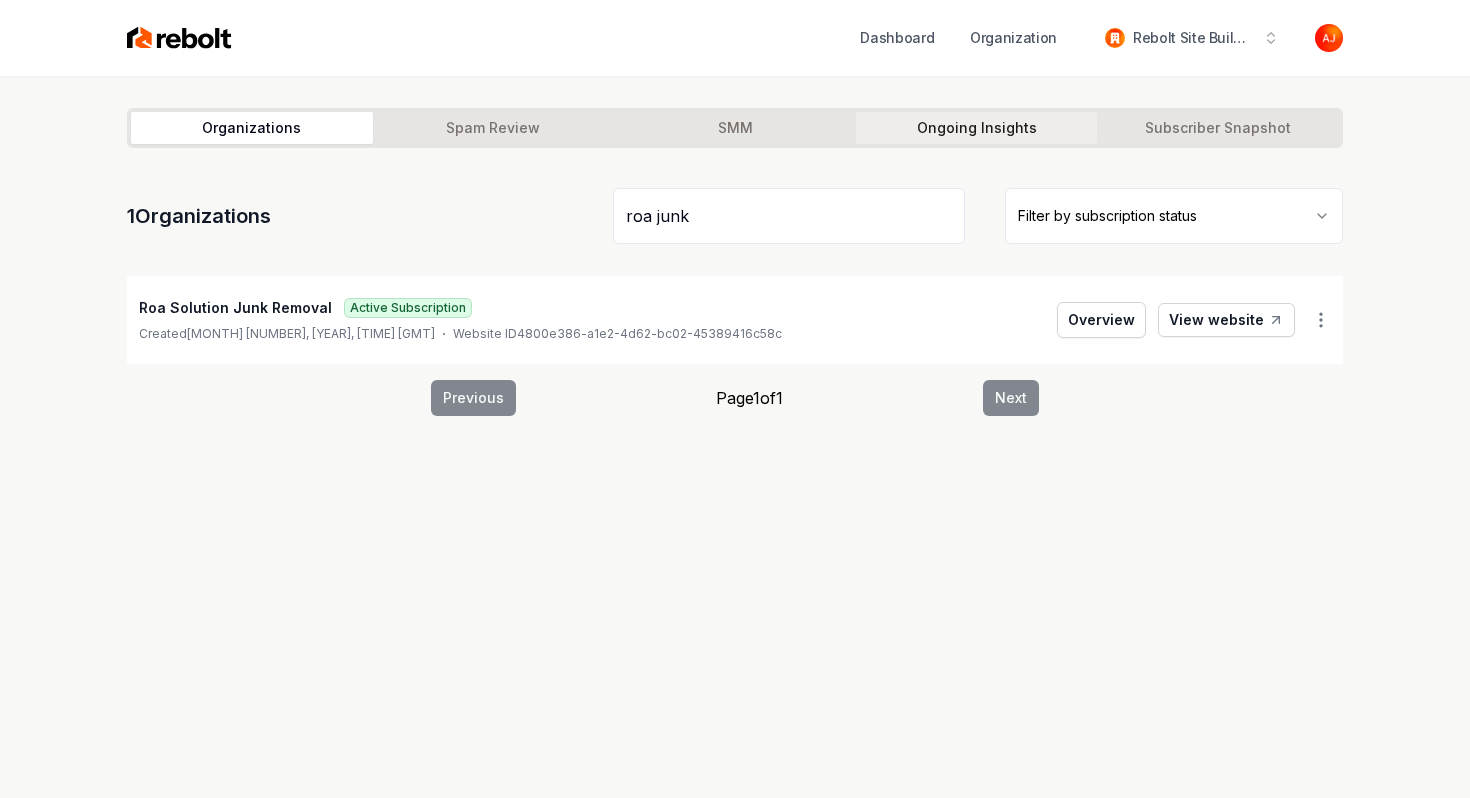 type on "roa junk" 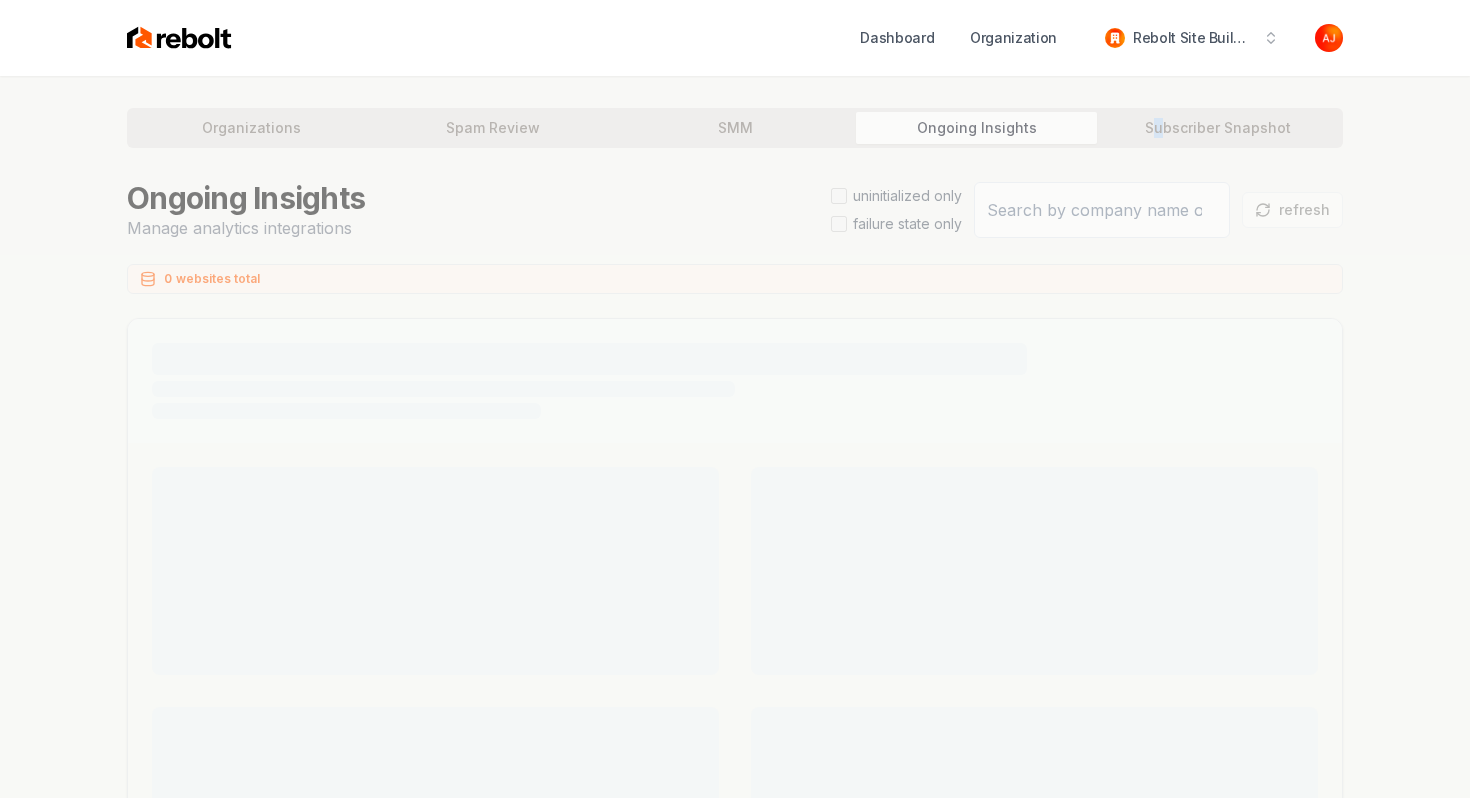 click on "Organizations Spam Review SMM Ongoing Insights Subscriber Snapshot Ongoing Insights Manage analytics integrations uninitialized only failure state only refresh 0 websites total Page  1  of  1" at bounding box center (735, 1208) 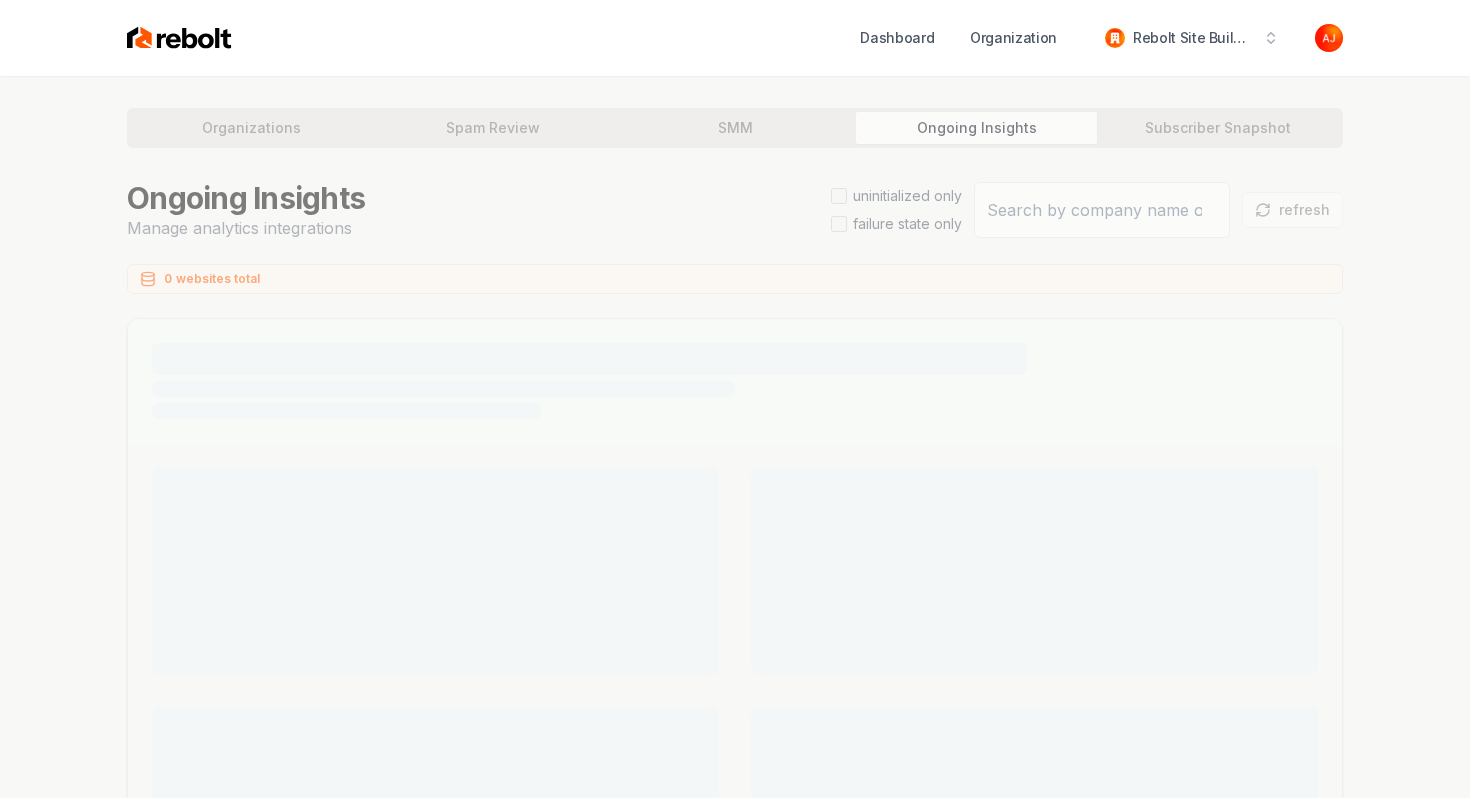 click on "Organizations Spam Review SMM Ongoing Insights Subscriber Snapshot Ongoing Insights Manage analytics integrations uninitialized only failure state only refresh 0 websites total Page  1  of  1" at bounding box center (735, 1208) 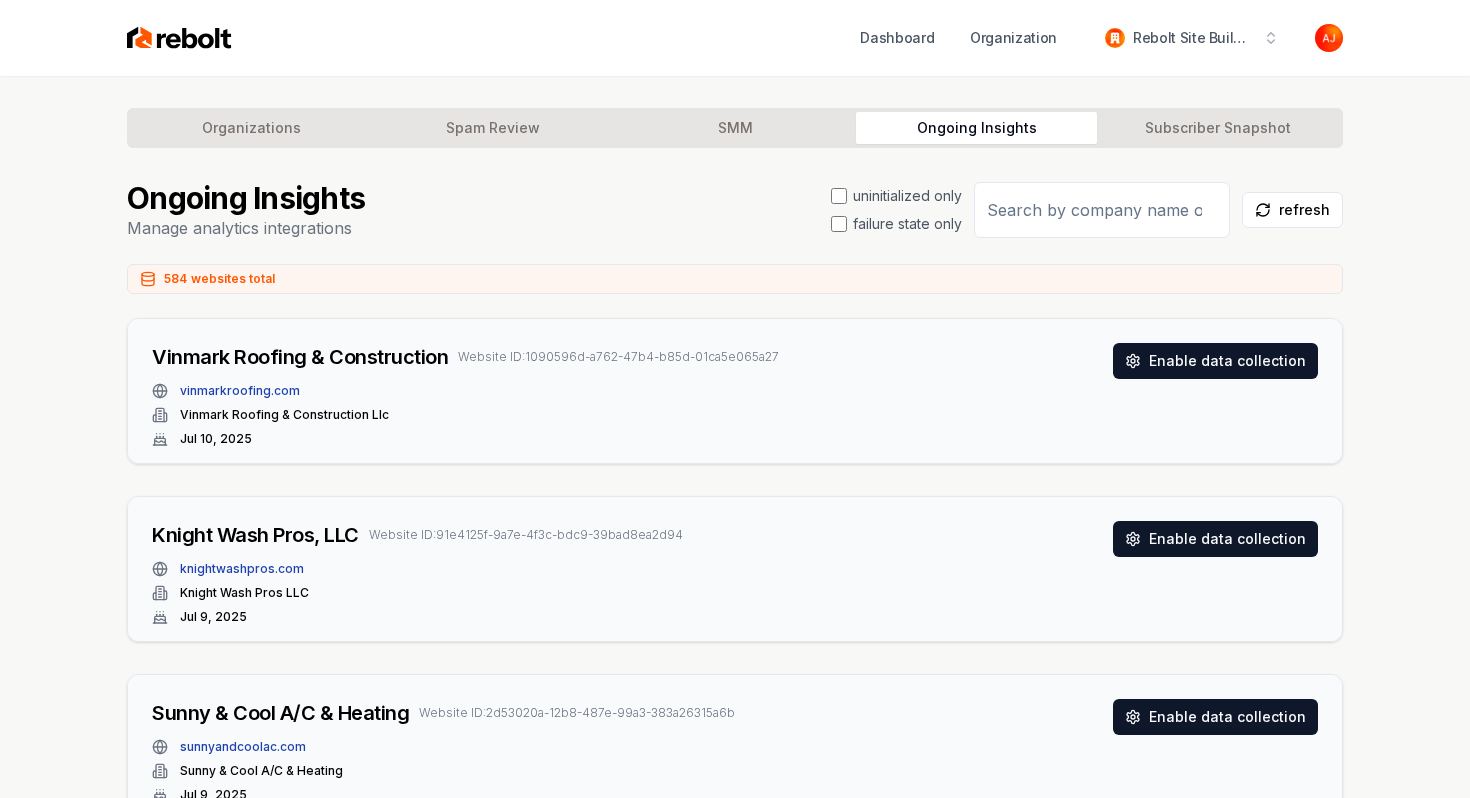 click at bounding box center (1102, 210) 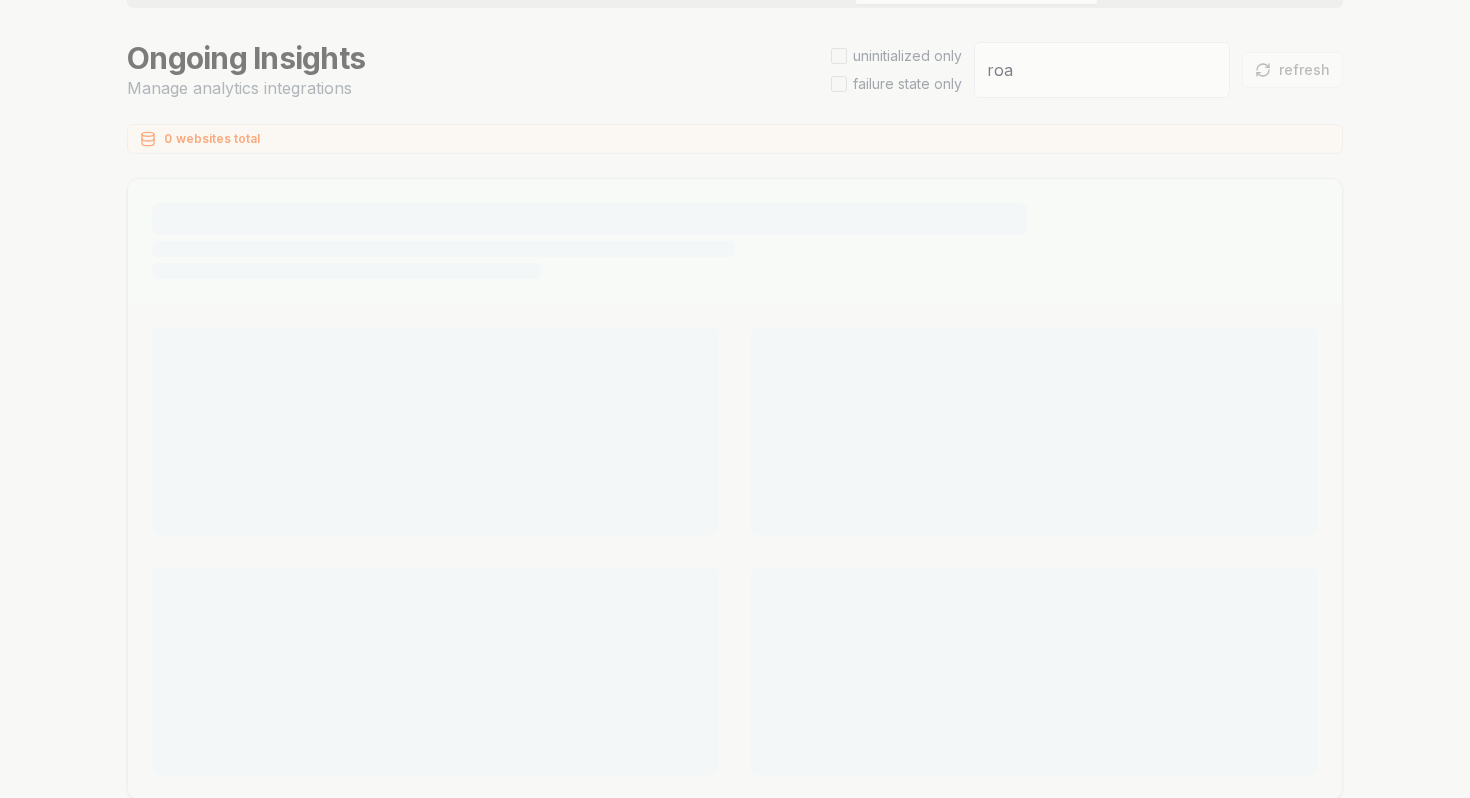 scroll, scrollTop: 170, scrollLeft: 0, axis: vertical 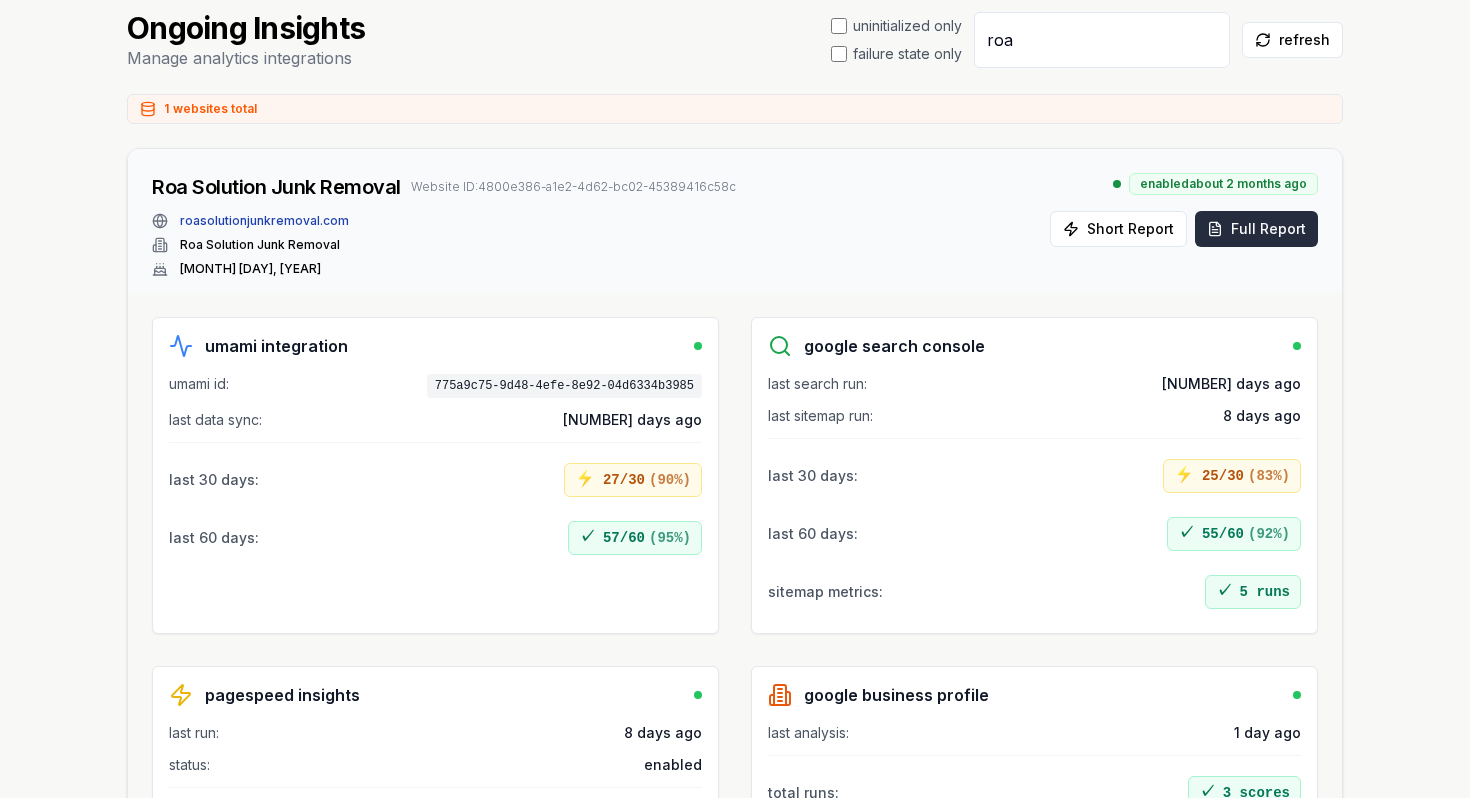 type on "roa" 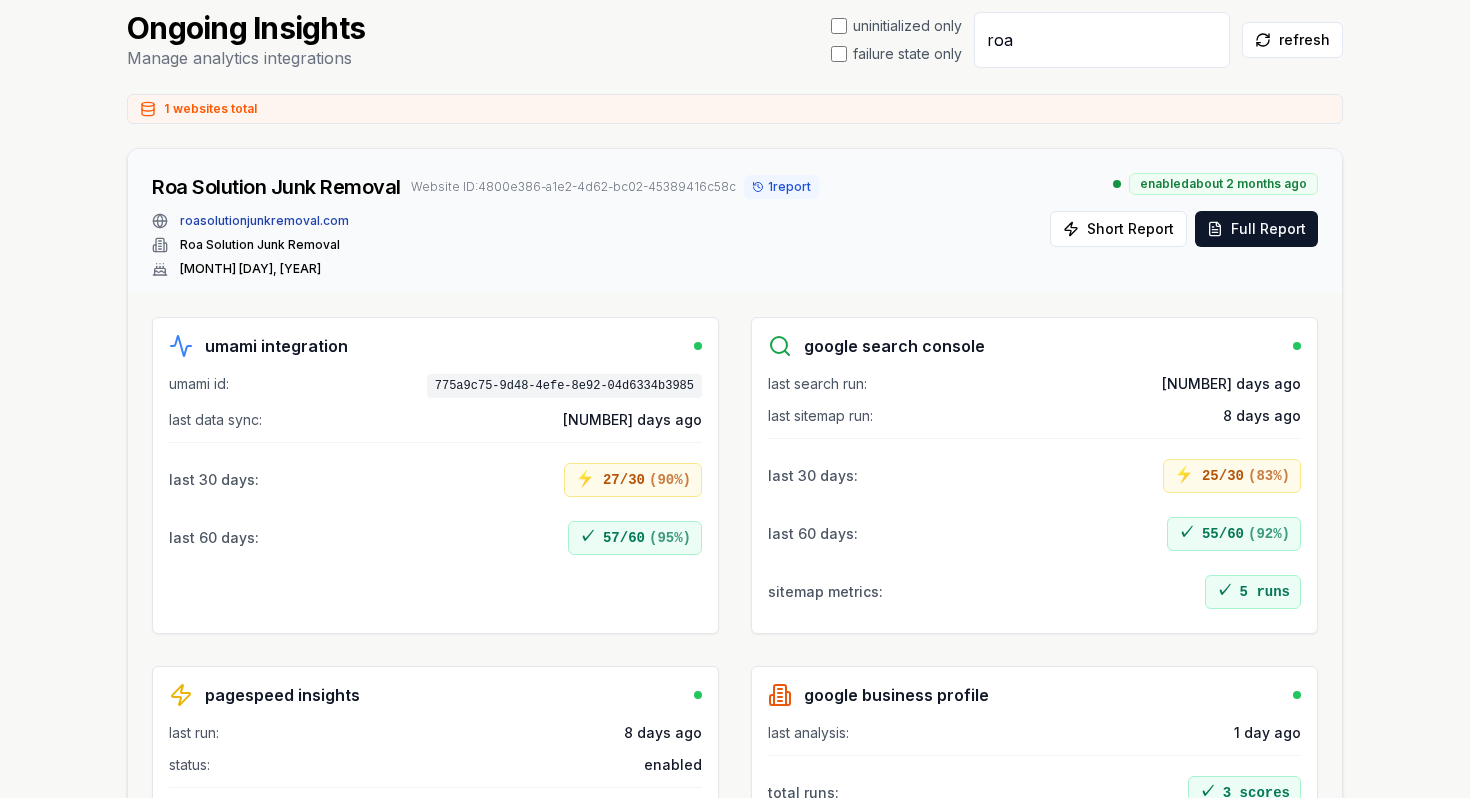 click on "1  report" at bounding box center [781, 187] 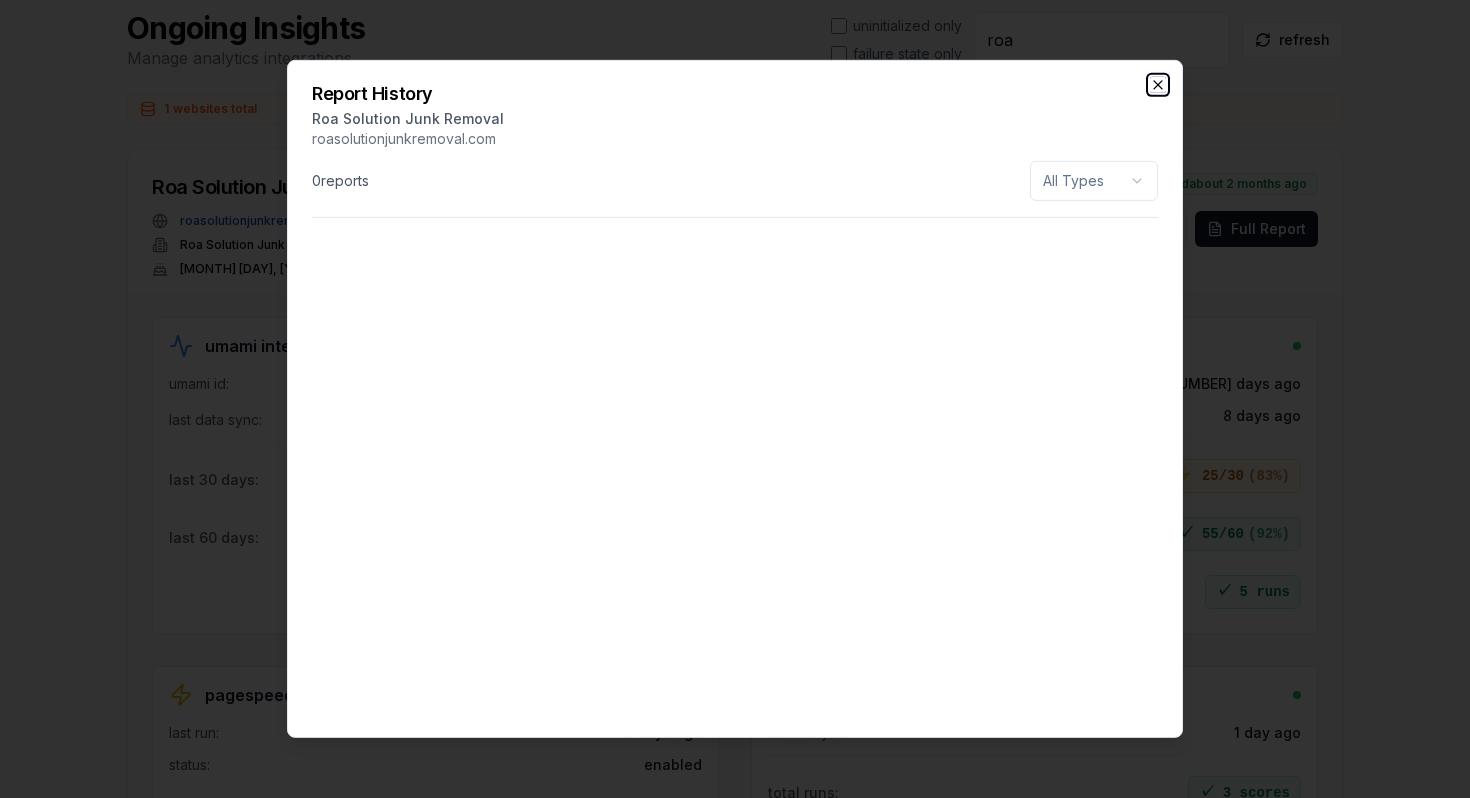 click 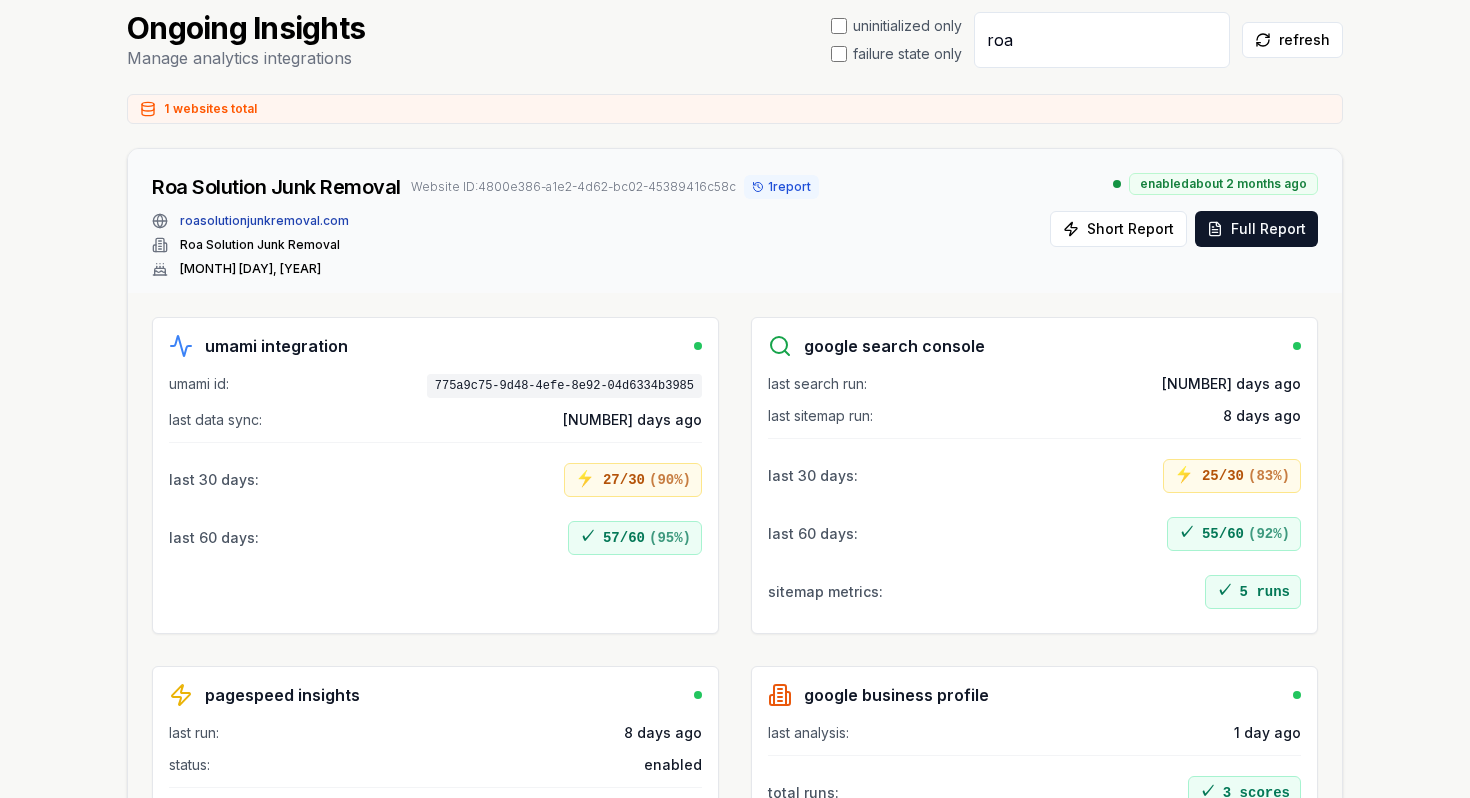 click on "1  report" at bounding box center (781, 187) 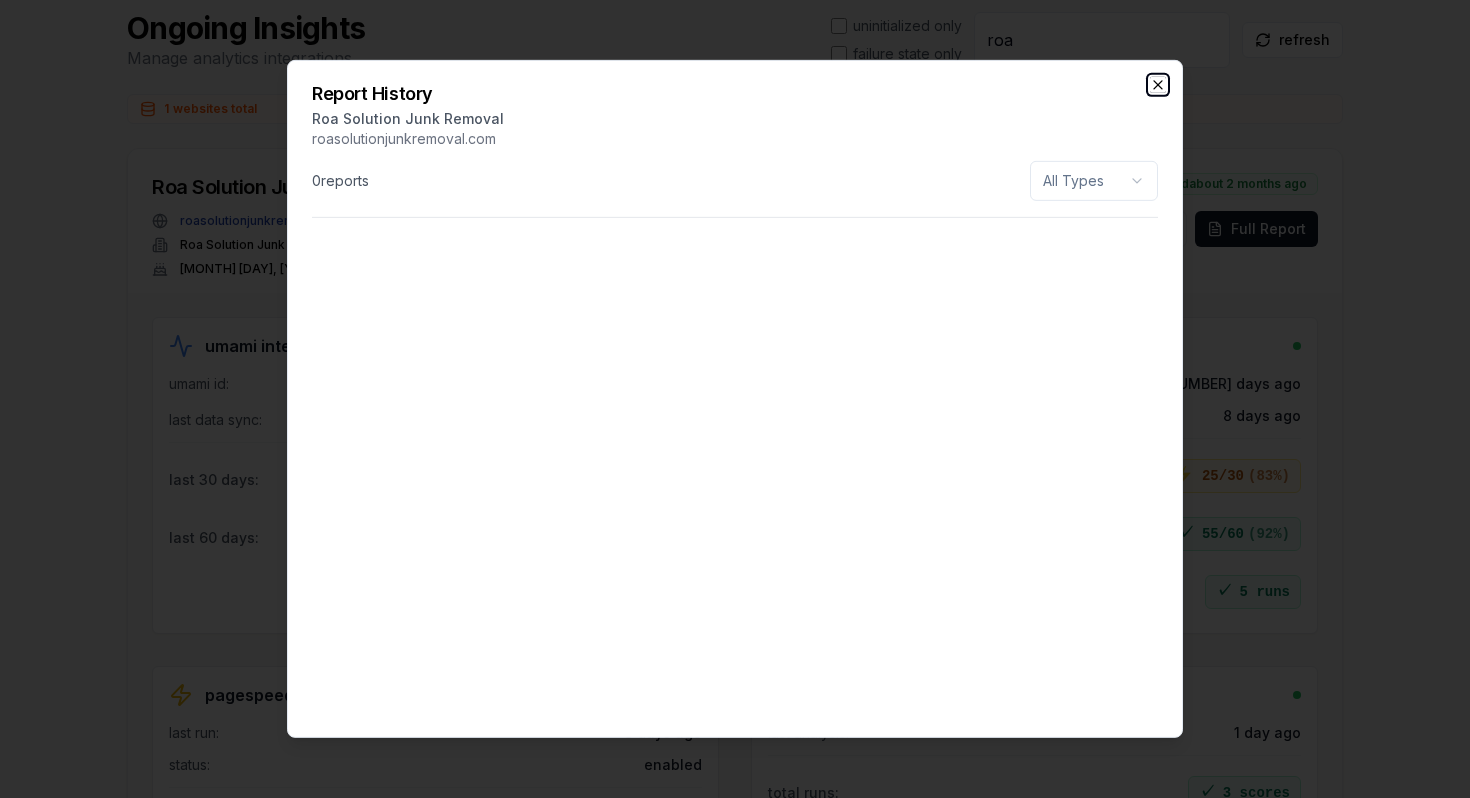 click 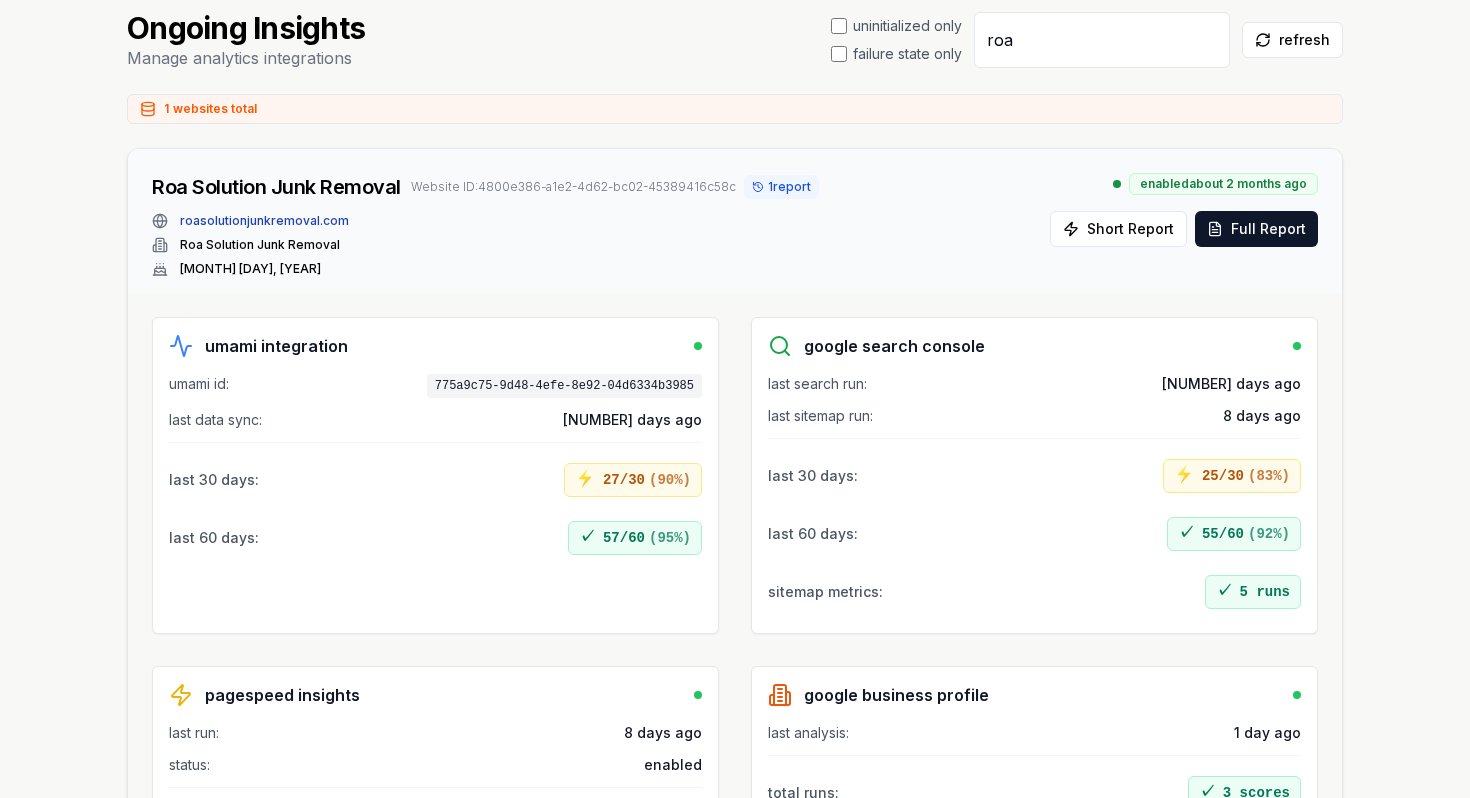 click on "1  report" at bounding box center [781, 187] 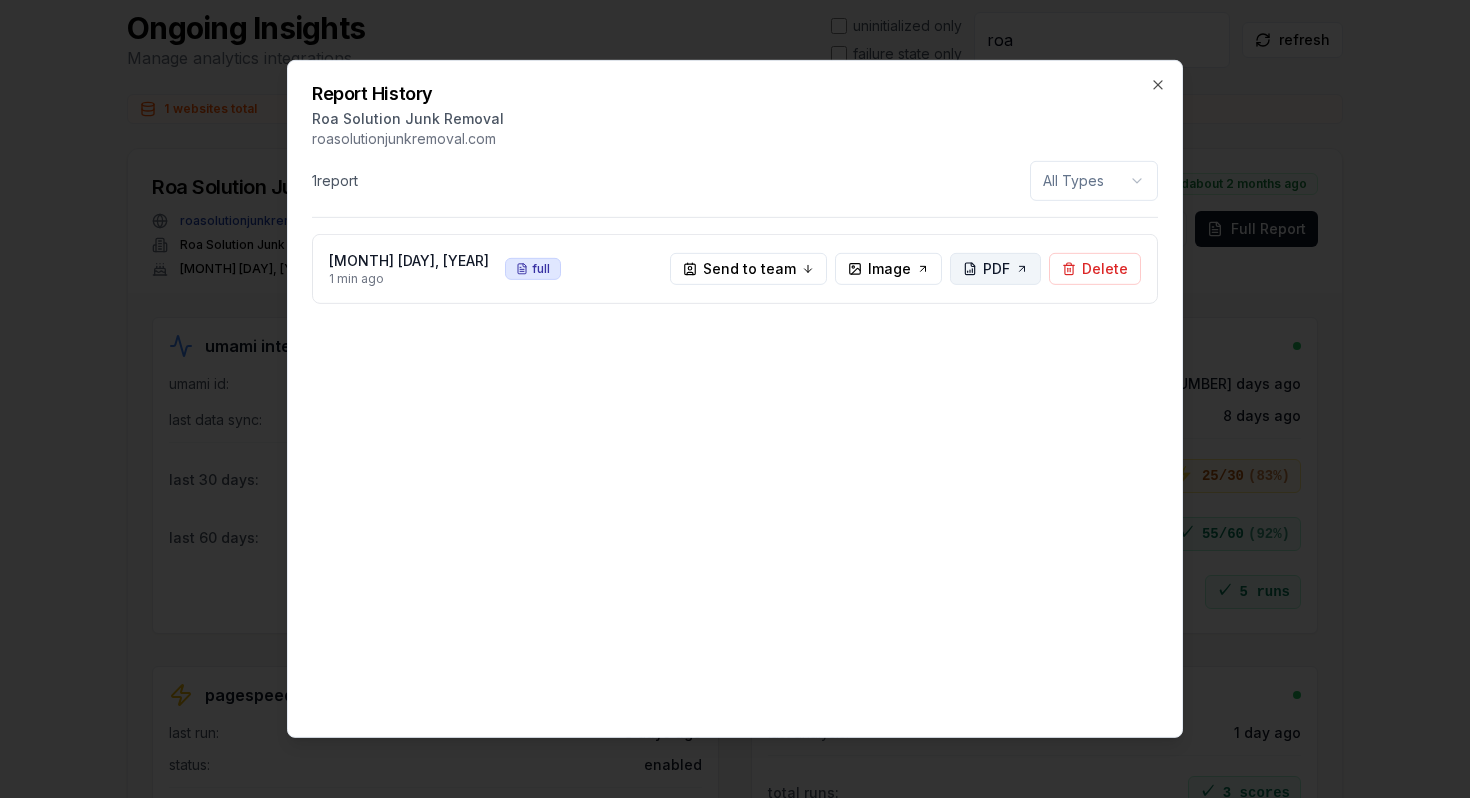 click on "PDF" at bounding box center (996, 269) 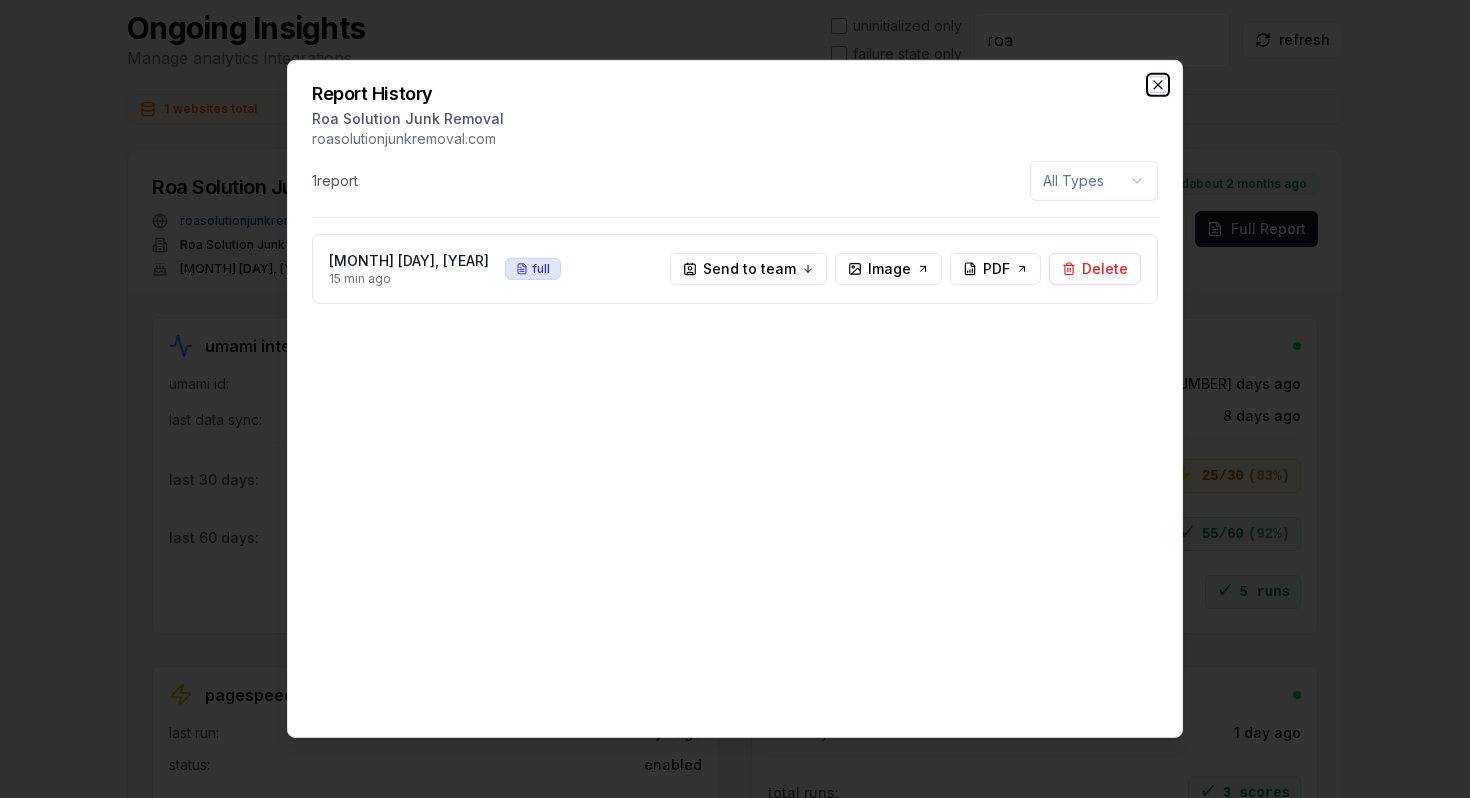 click 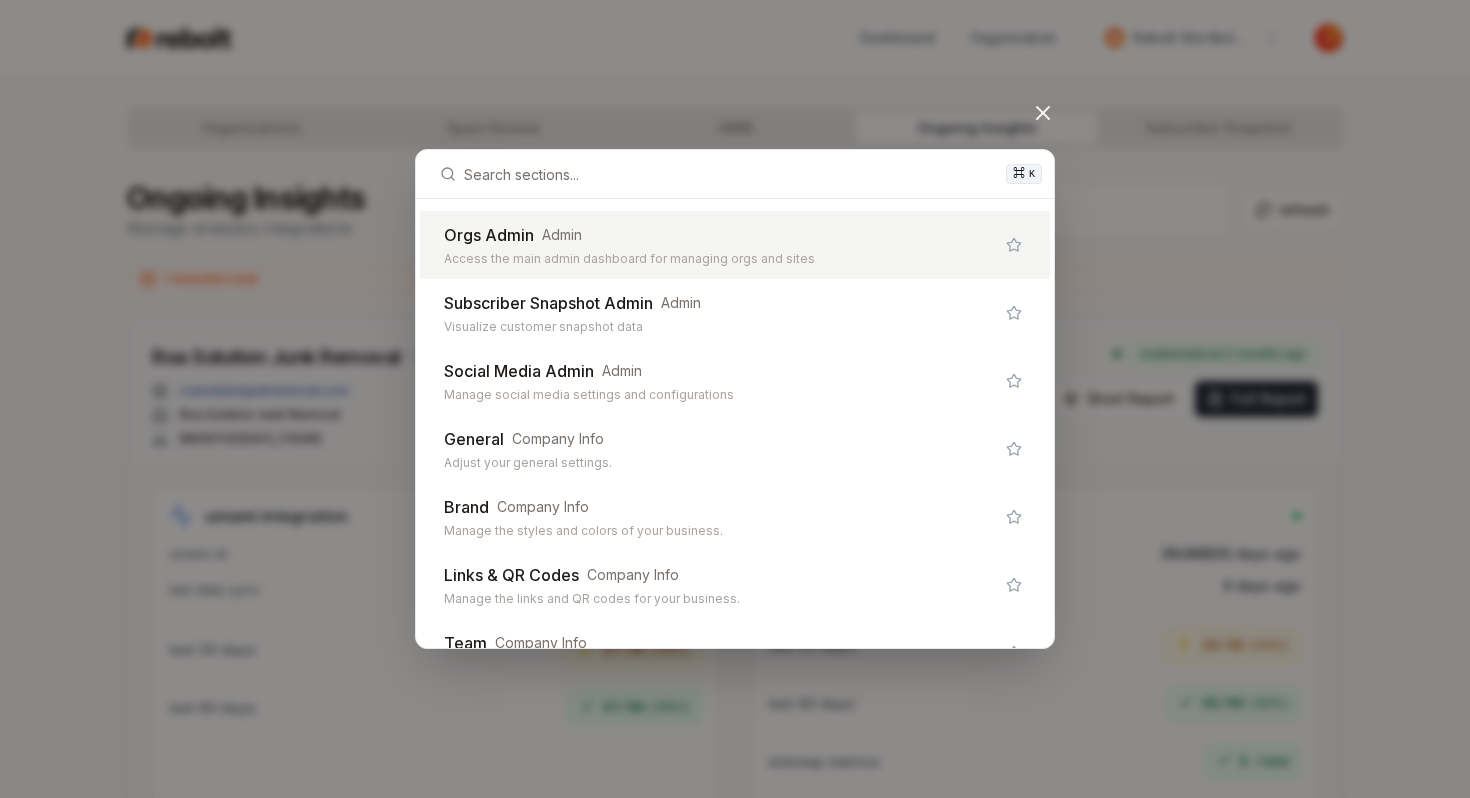 scroll, scrollTop: 0, scrollLeft: 0, axis: both 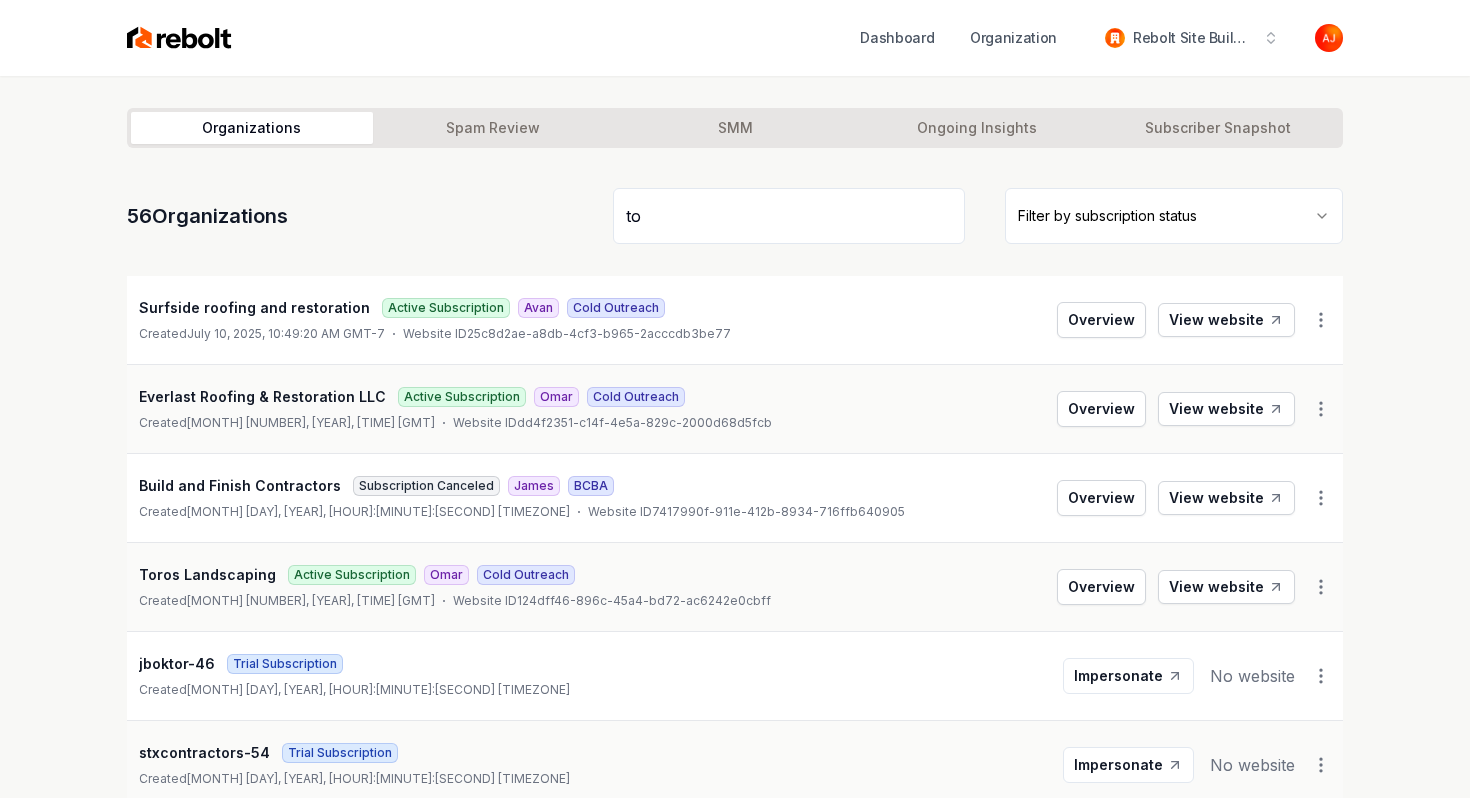 type on "t" 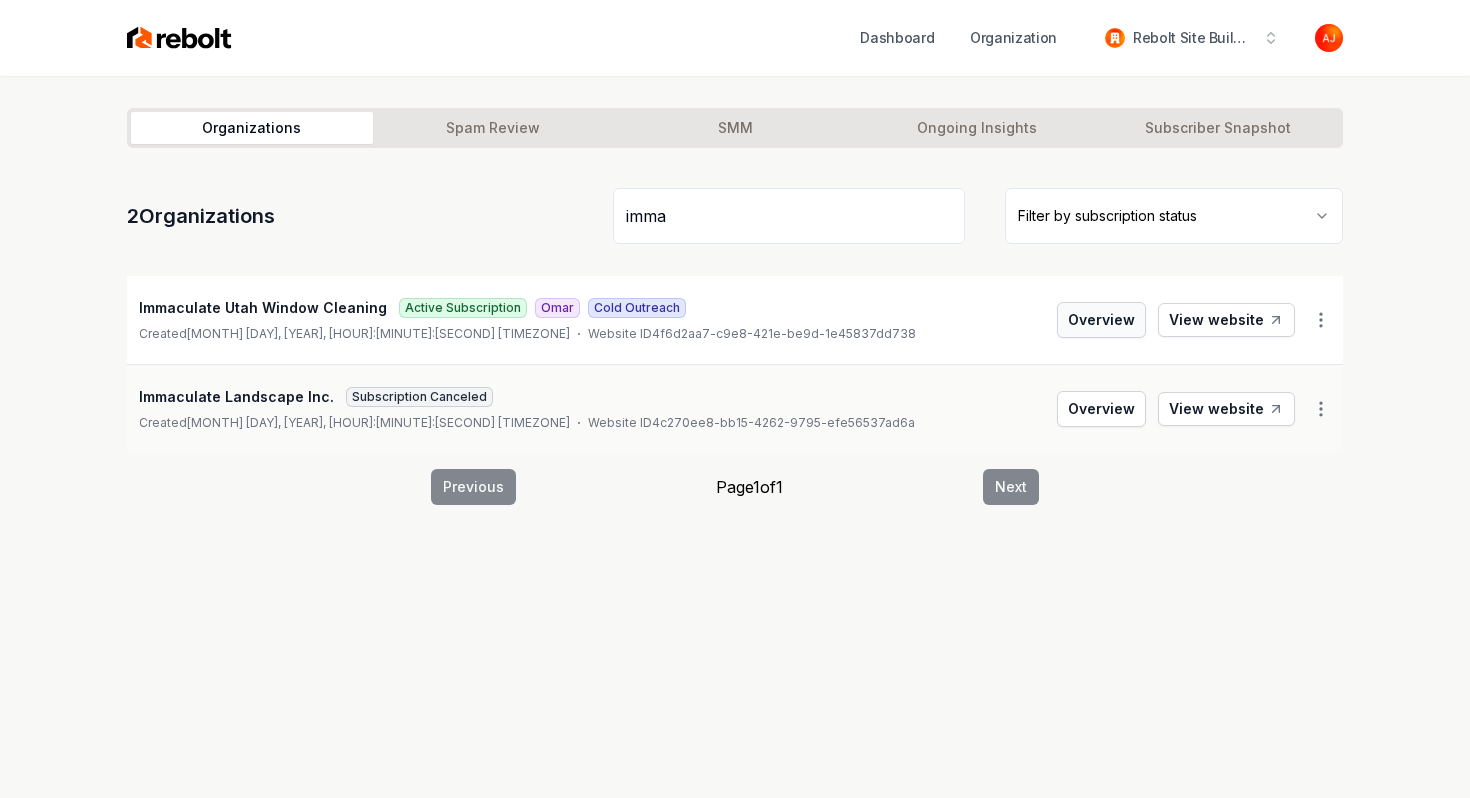 type on "imma" 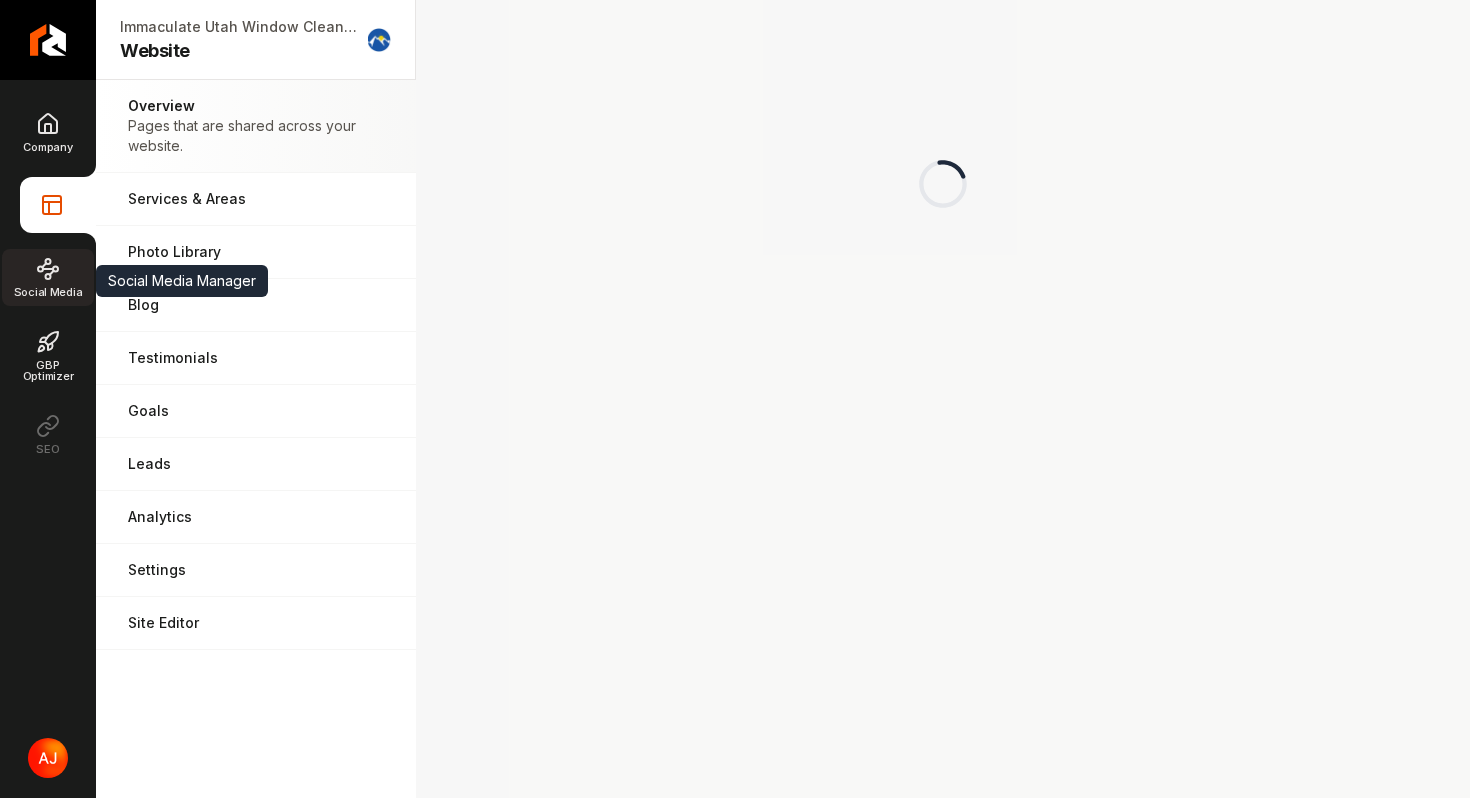 click on "Social Media" at bounding box center (48, 292) 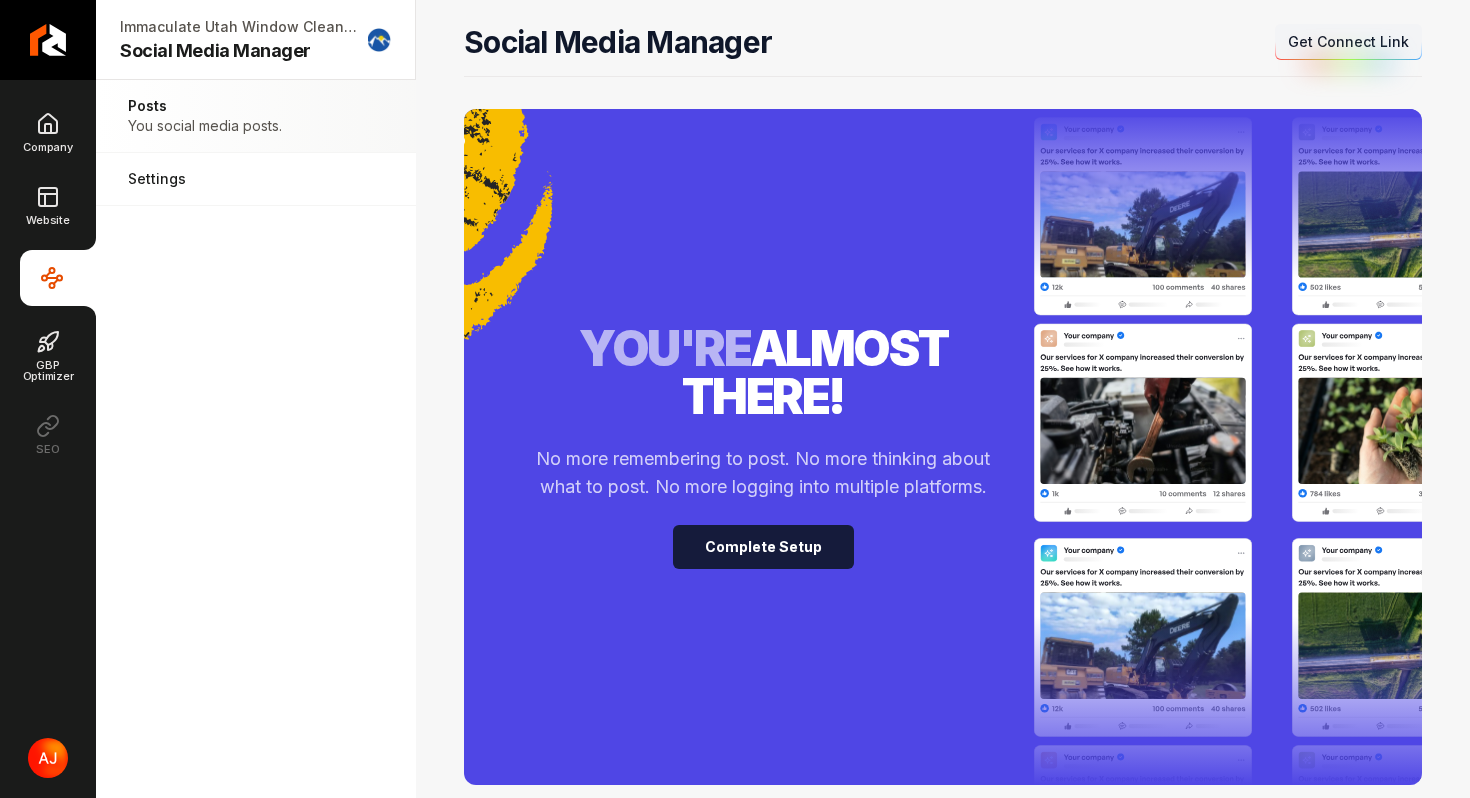 click on "Complete Setup" at bounding box center (763, 547) 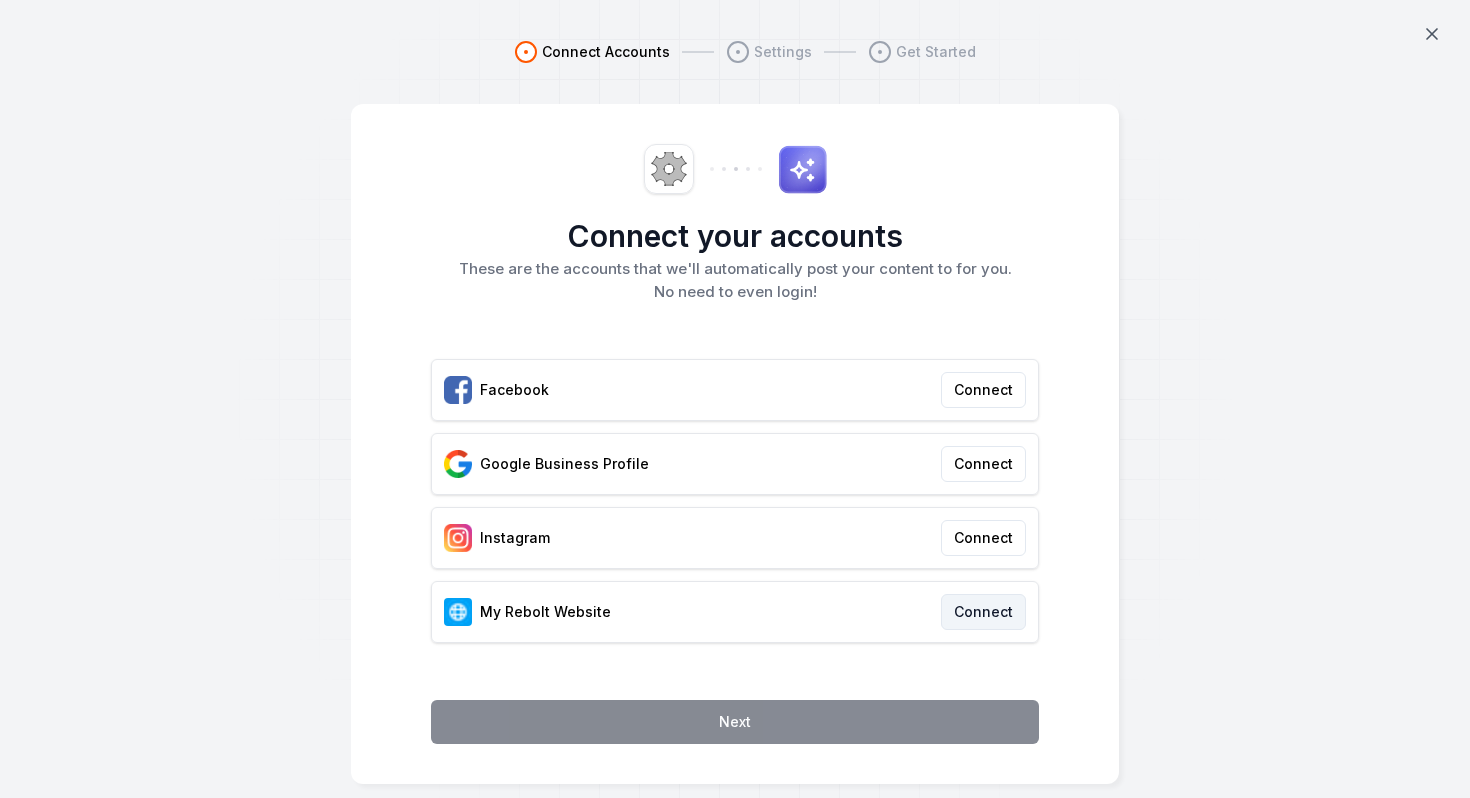 click on "Connect" at bounding box center [983, 612] 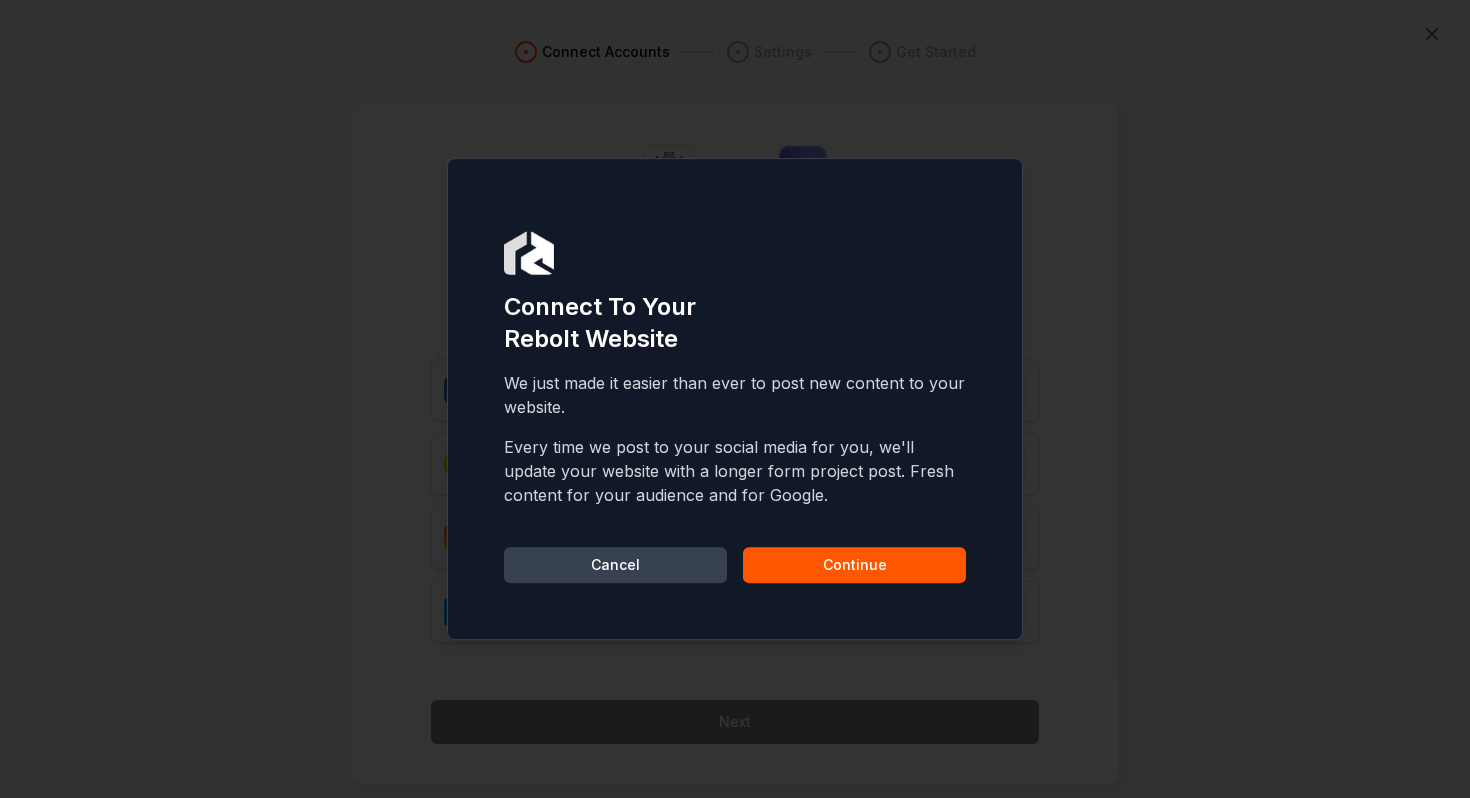 click on "Continue" at bounding box center (854, 565) 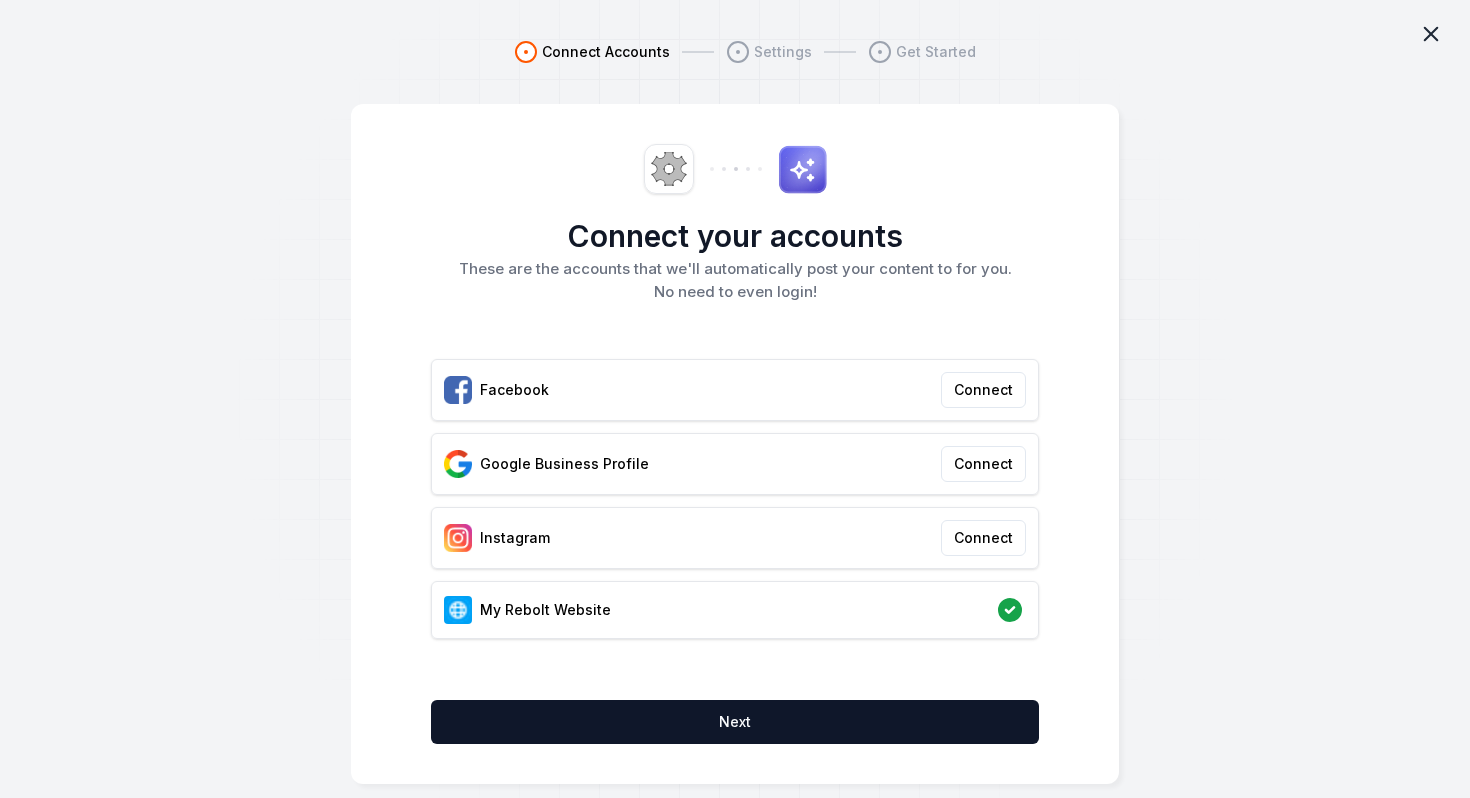 click at bounding box center (1436, 34) 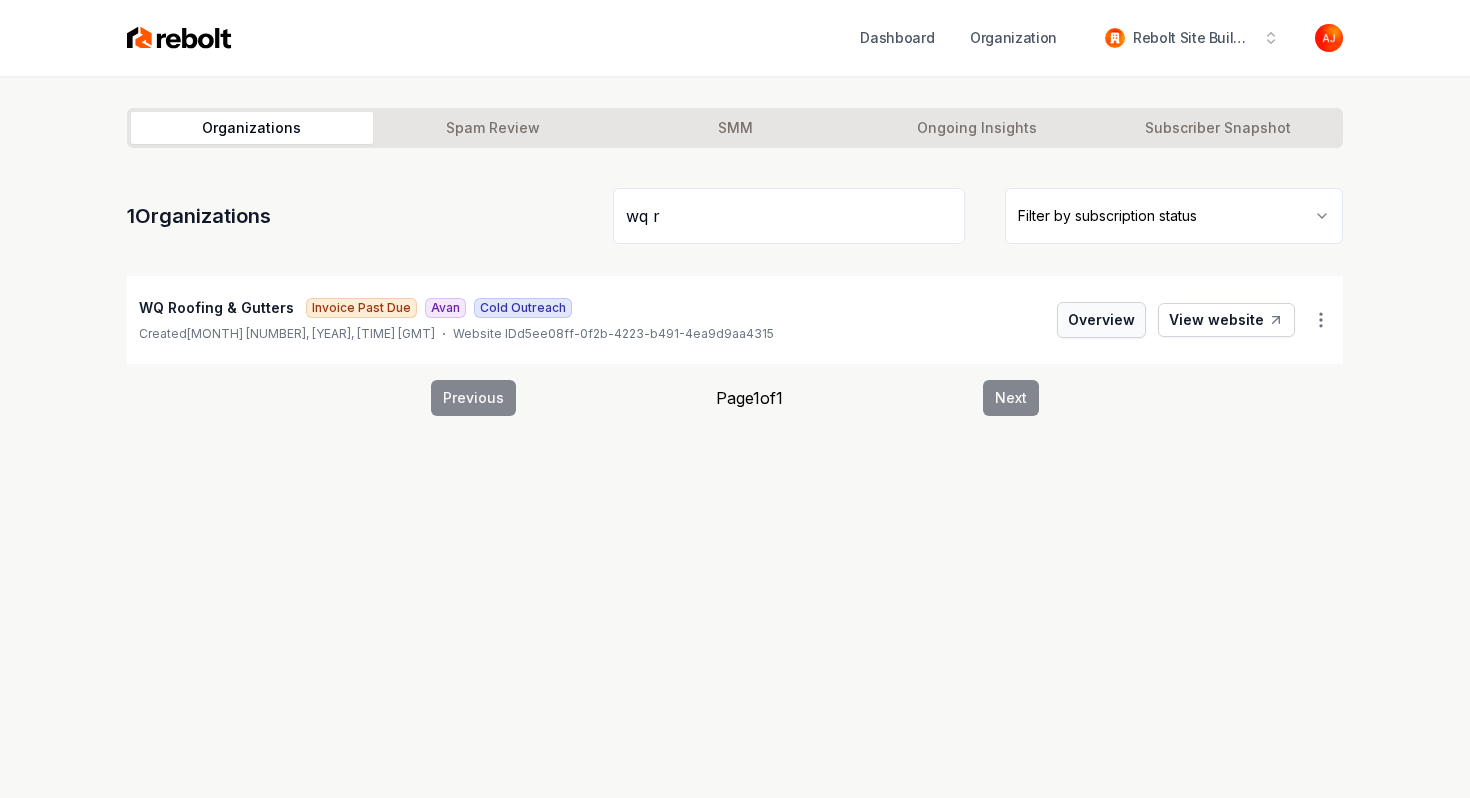type on "wq r" 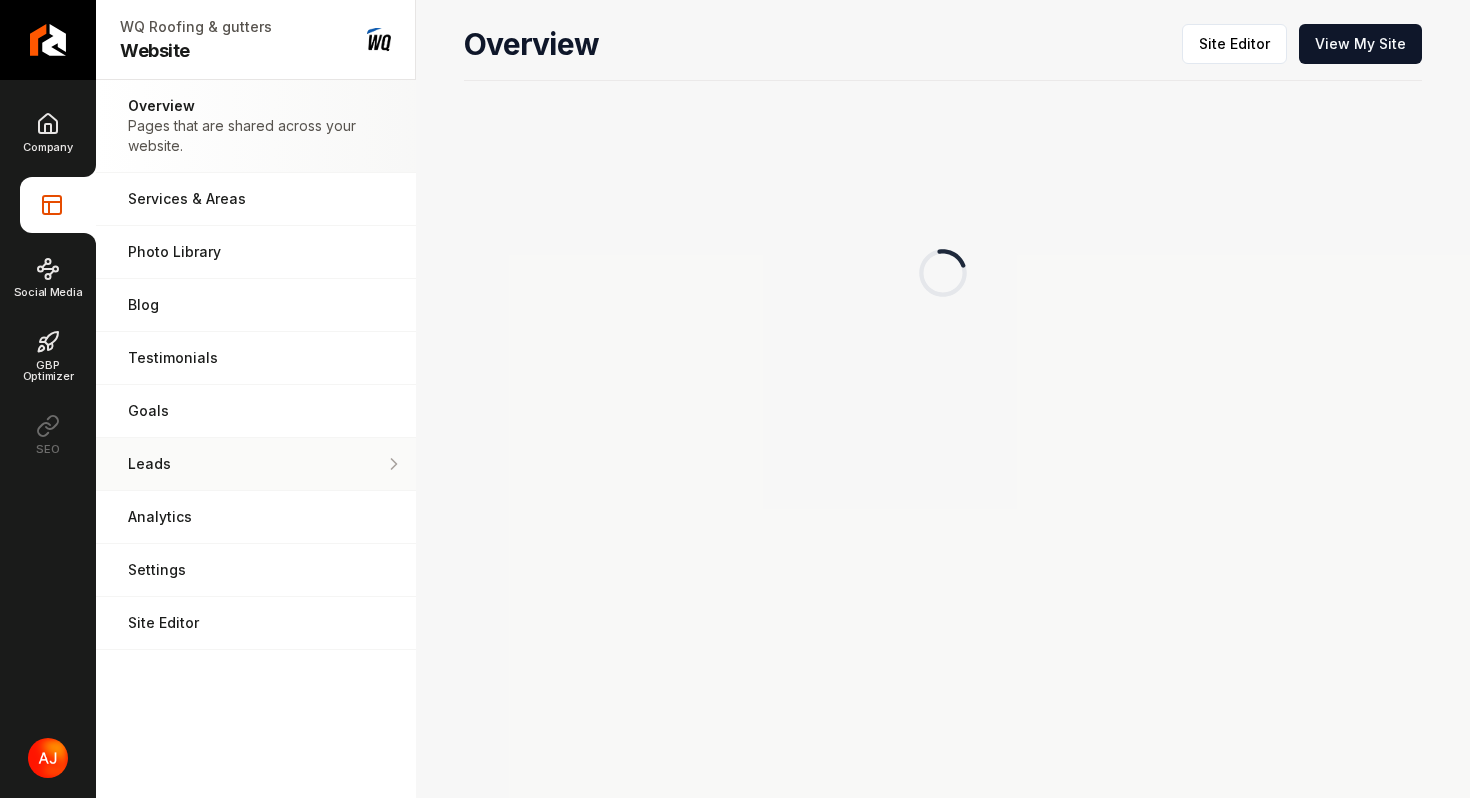 click on "Leads" at bounding box center [256, 464] 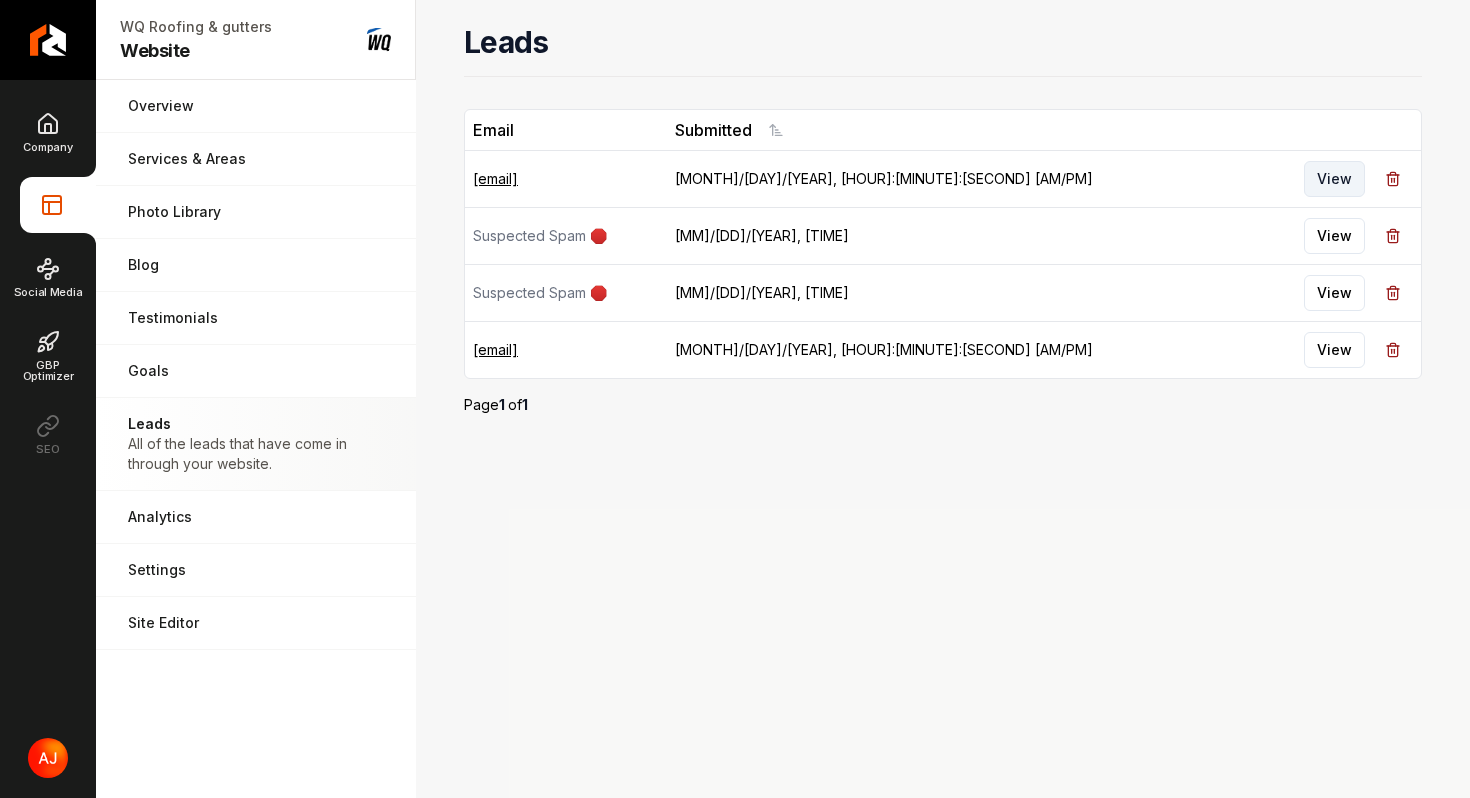 click on "View" at bounding box center (1334, 179) 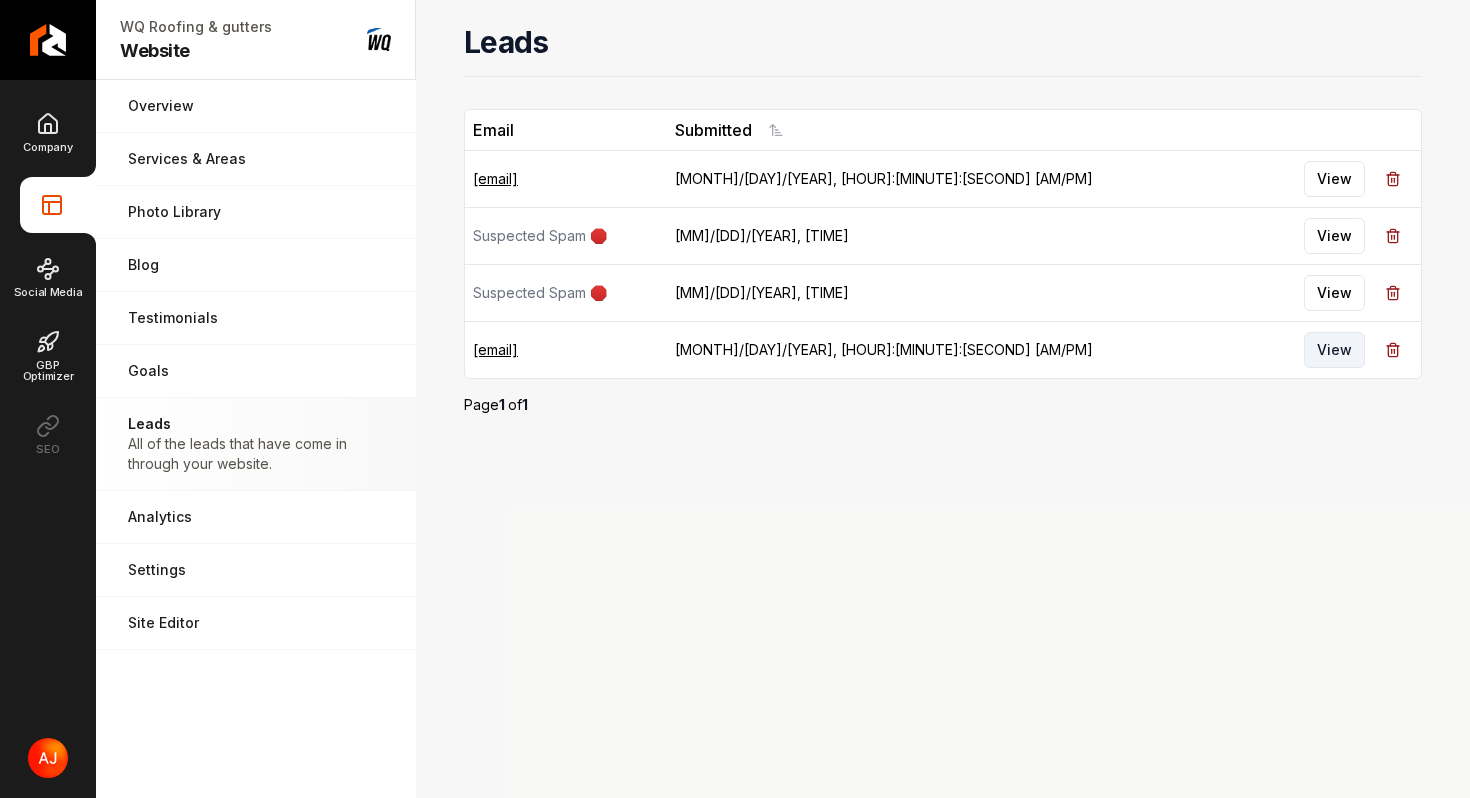 click on "View" at bounding box center [1334, 350] 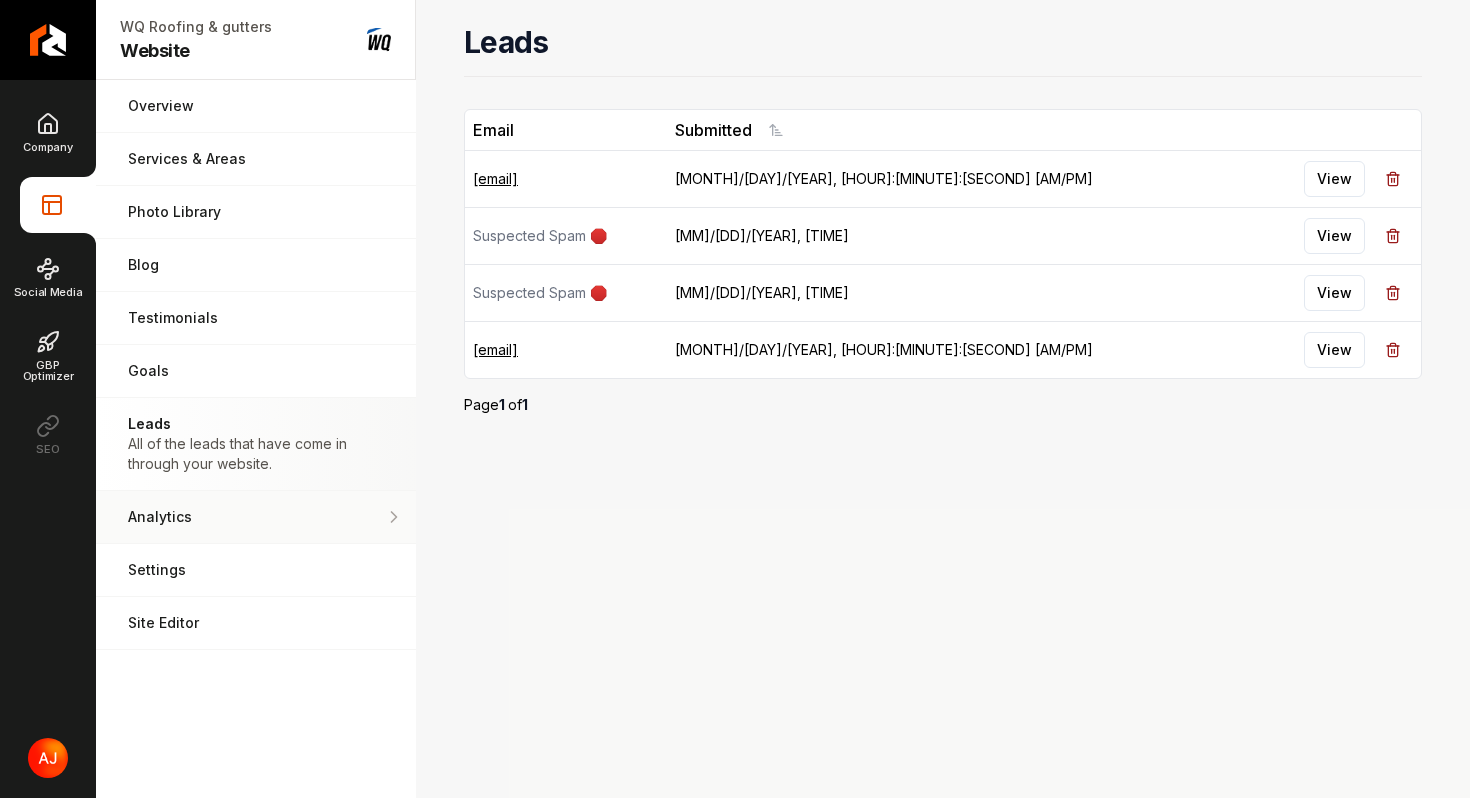 click on "Analytics" at bounding box center (256, 517) 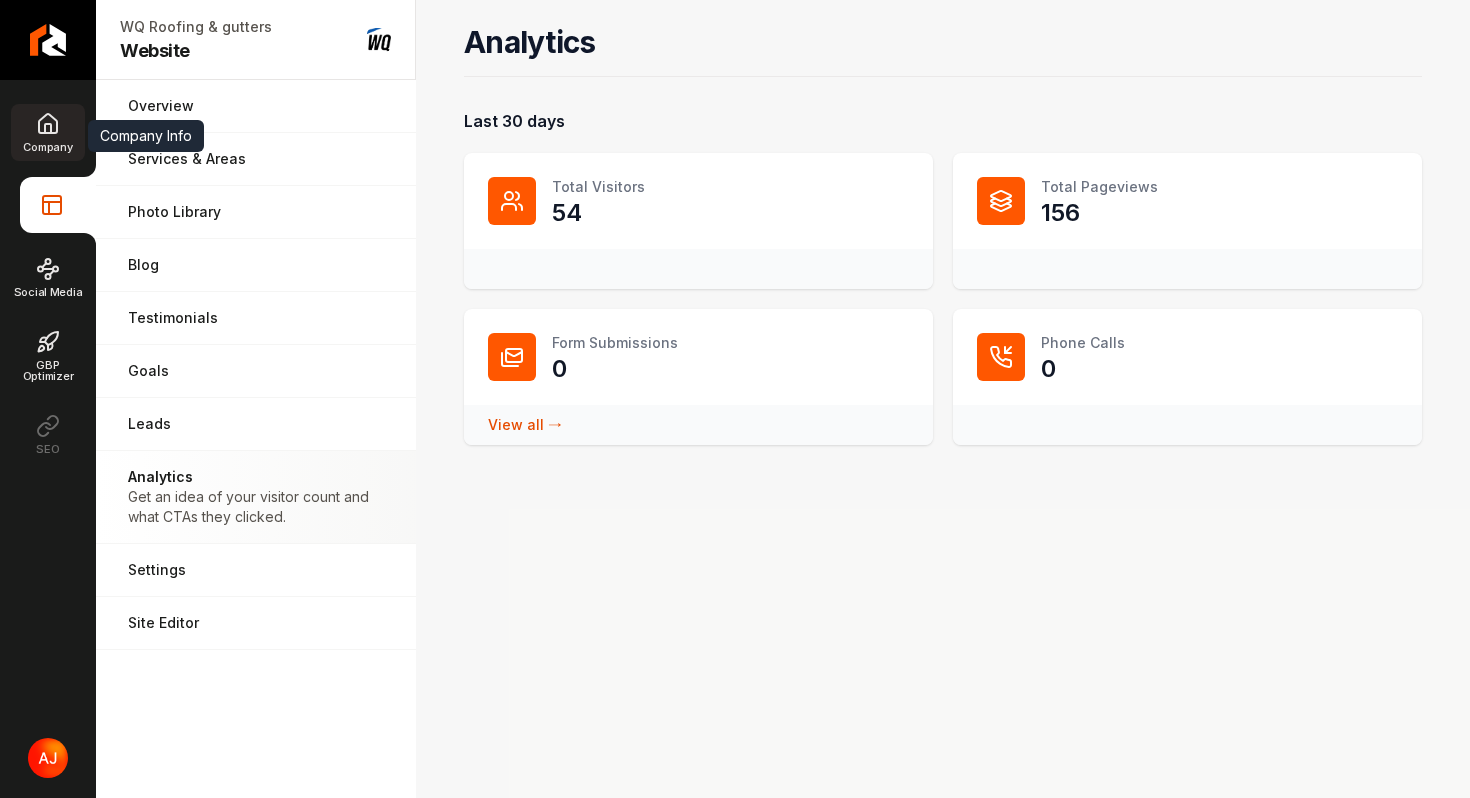 click 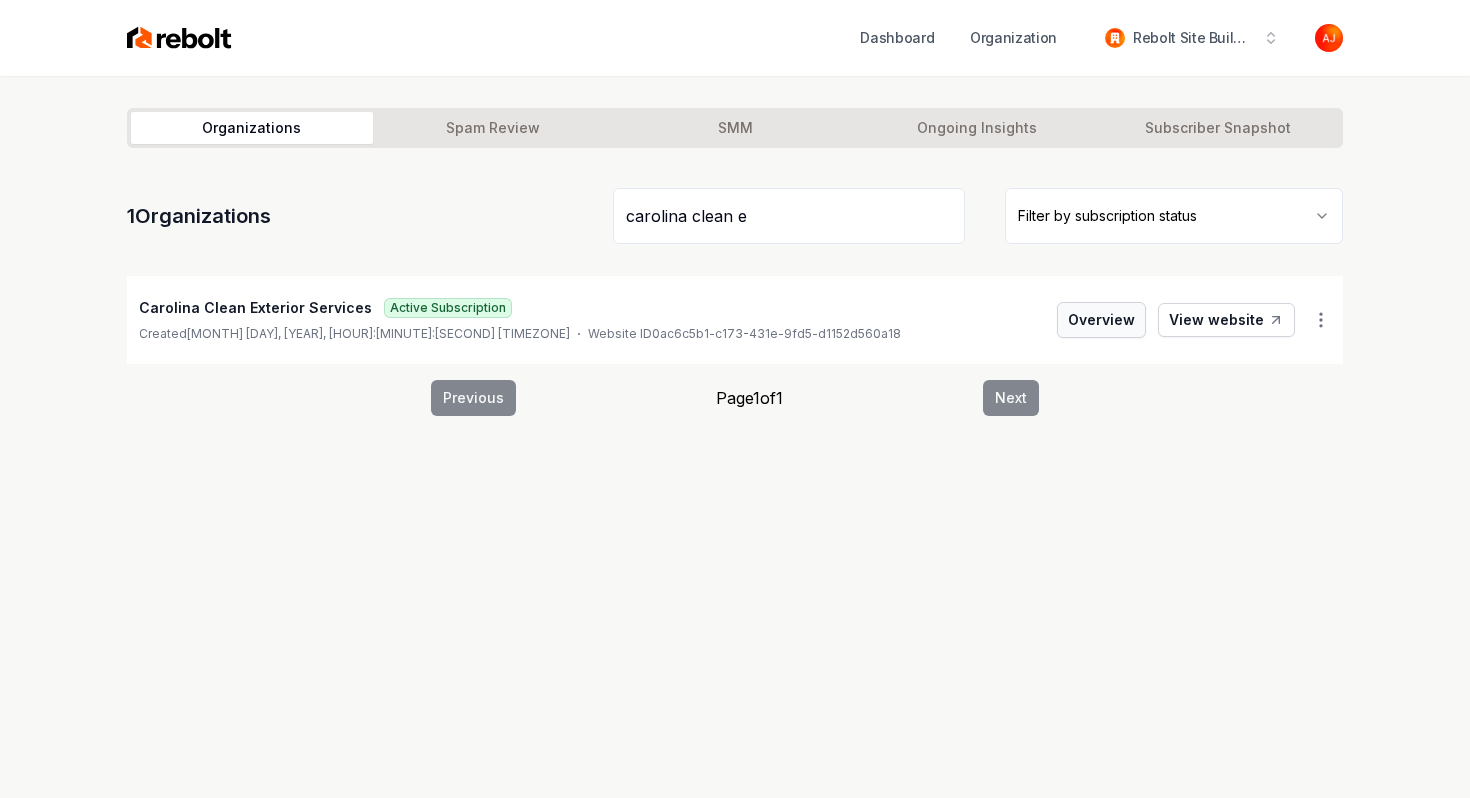 type on "carolina clean e" 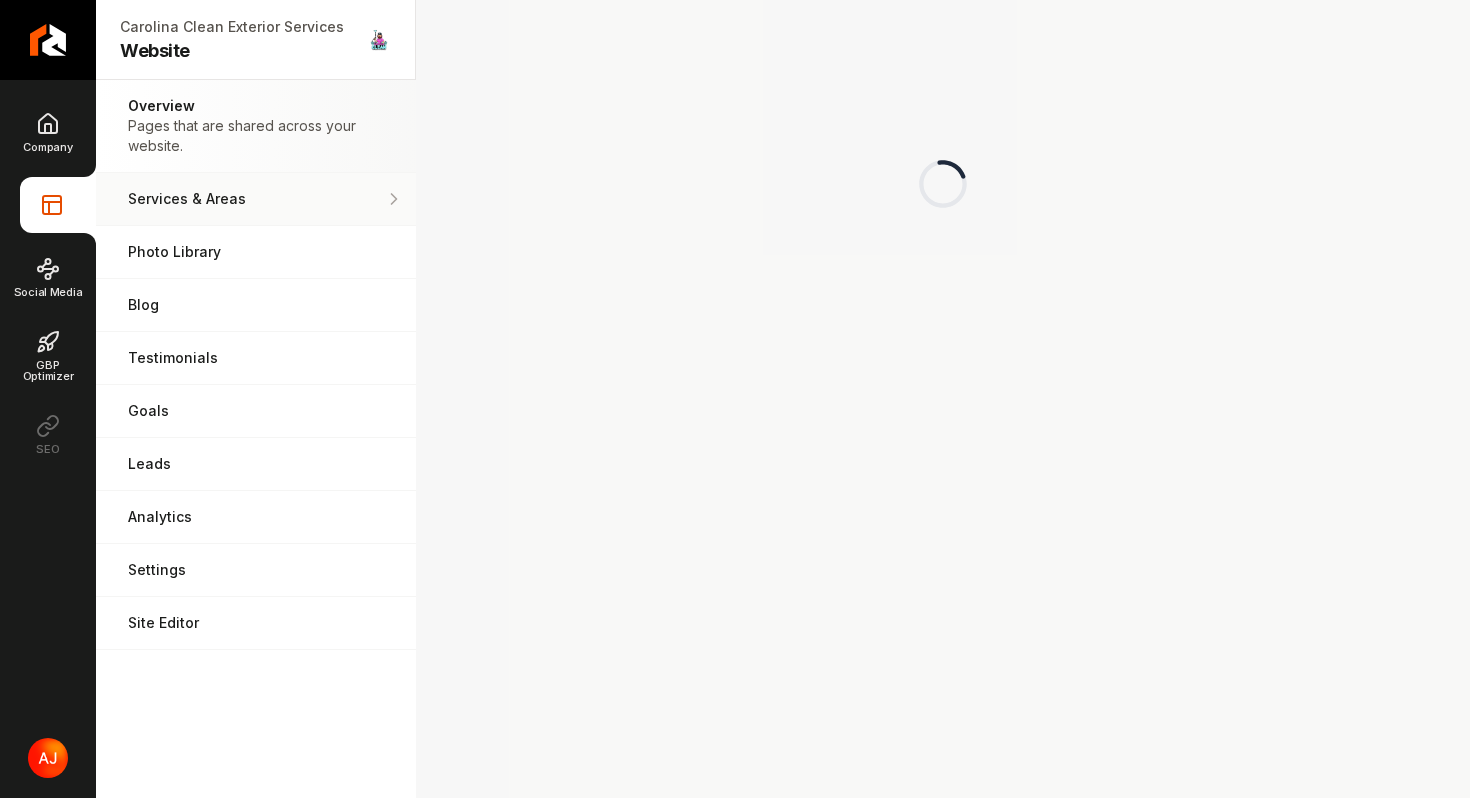 click on "Services & Areas Adjust your services and areas of expertise." at bounding box center (256, 199) 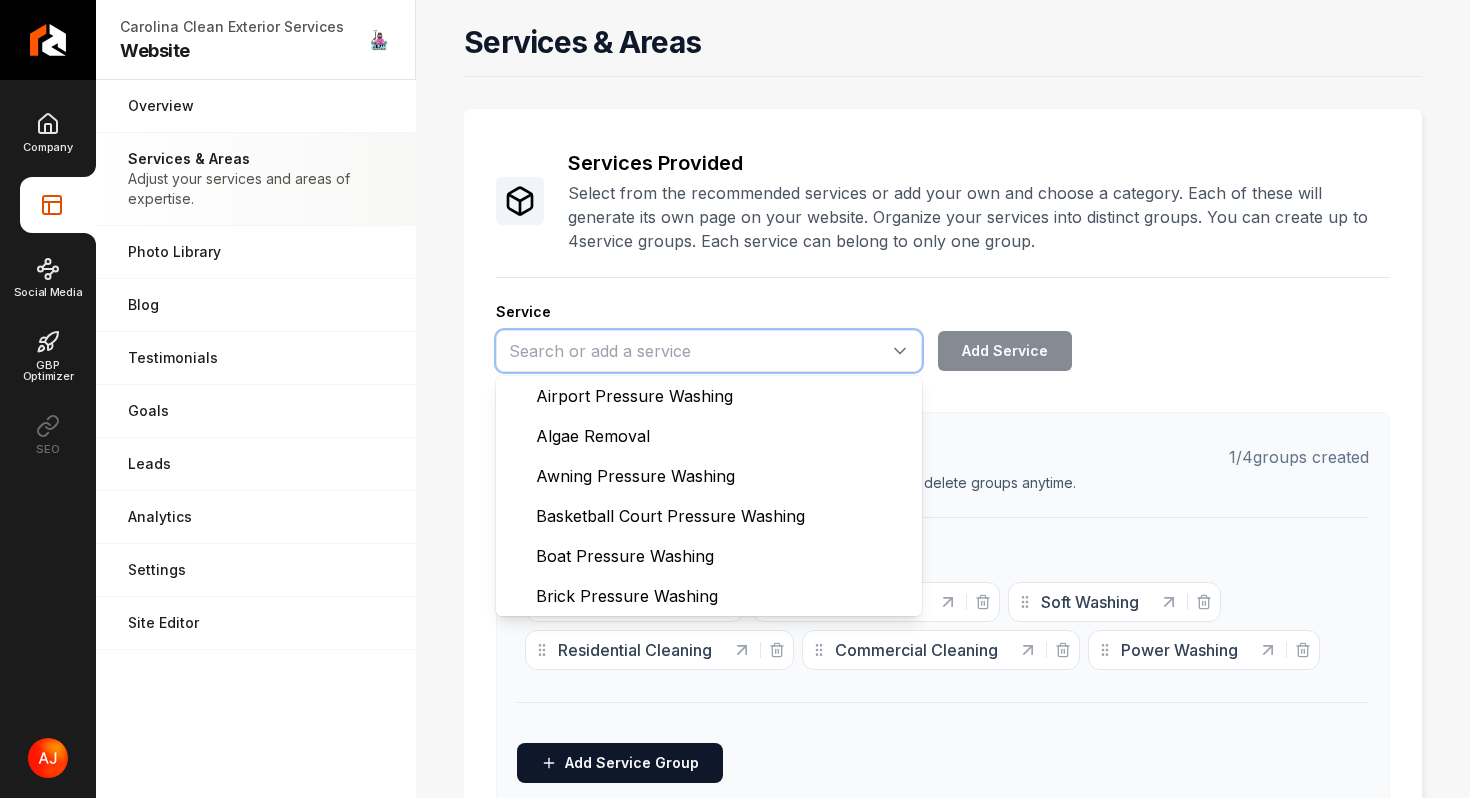 click at bounding box center [709, 351] 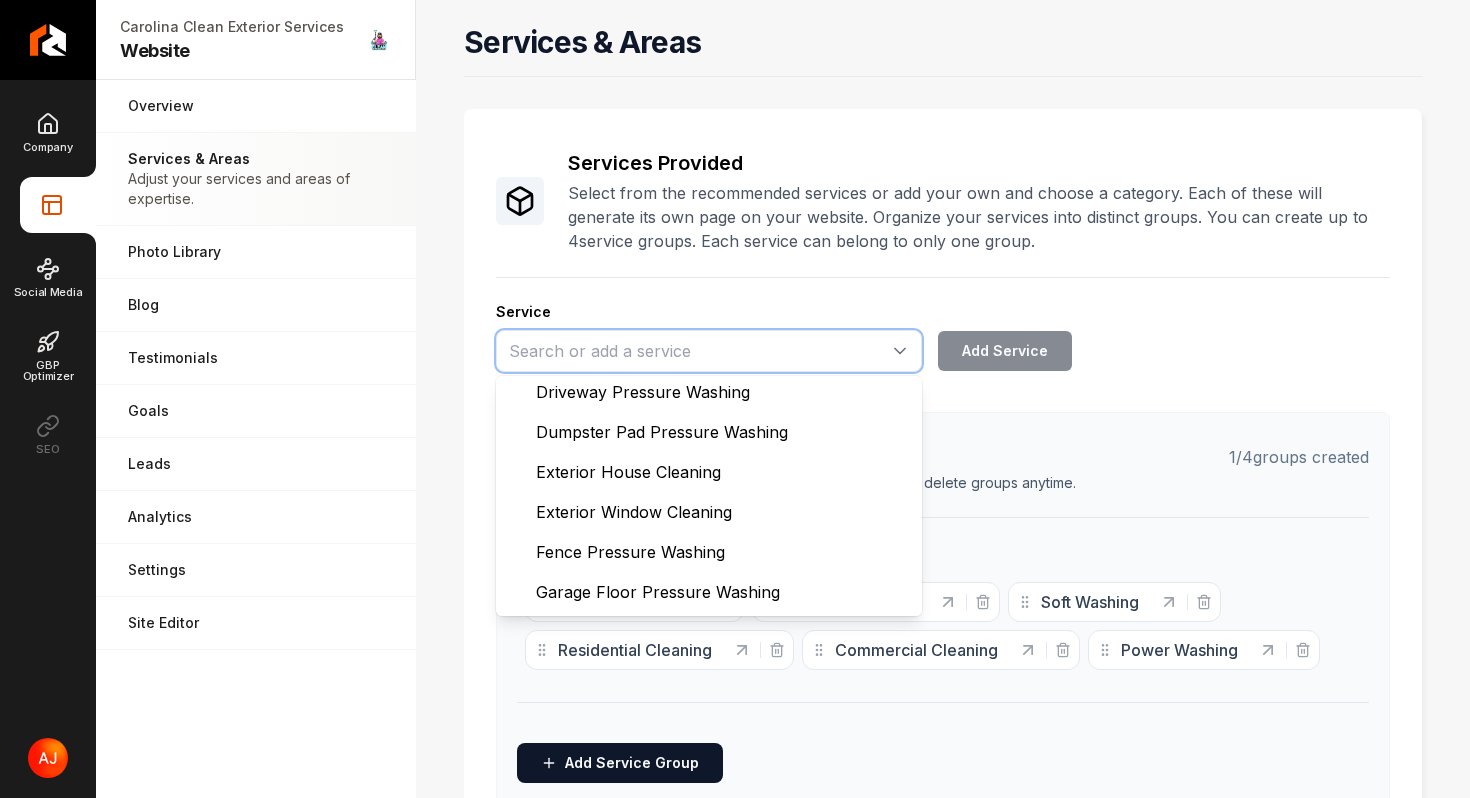 scroll, scrollTop: 328, scrollLeft: 0, axis: vertical 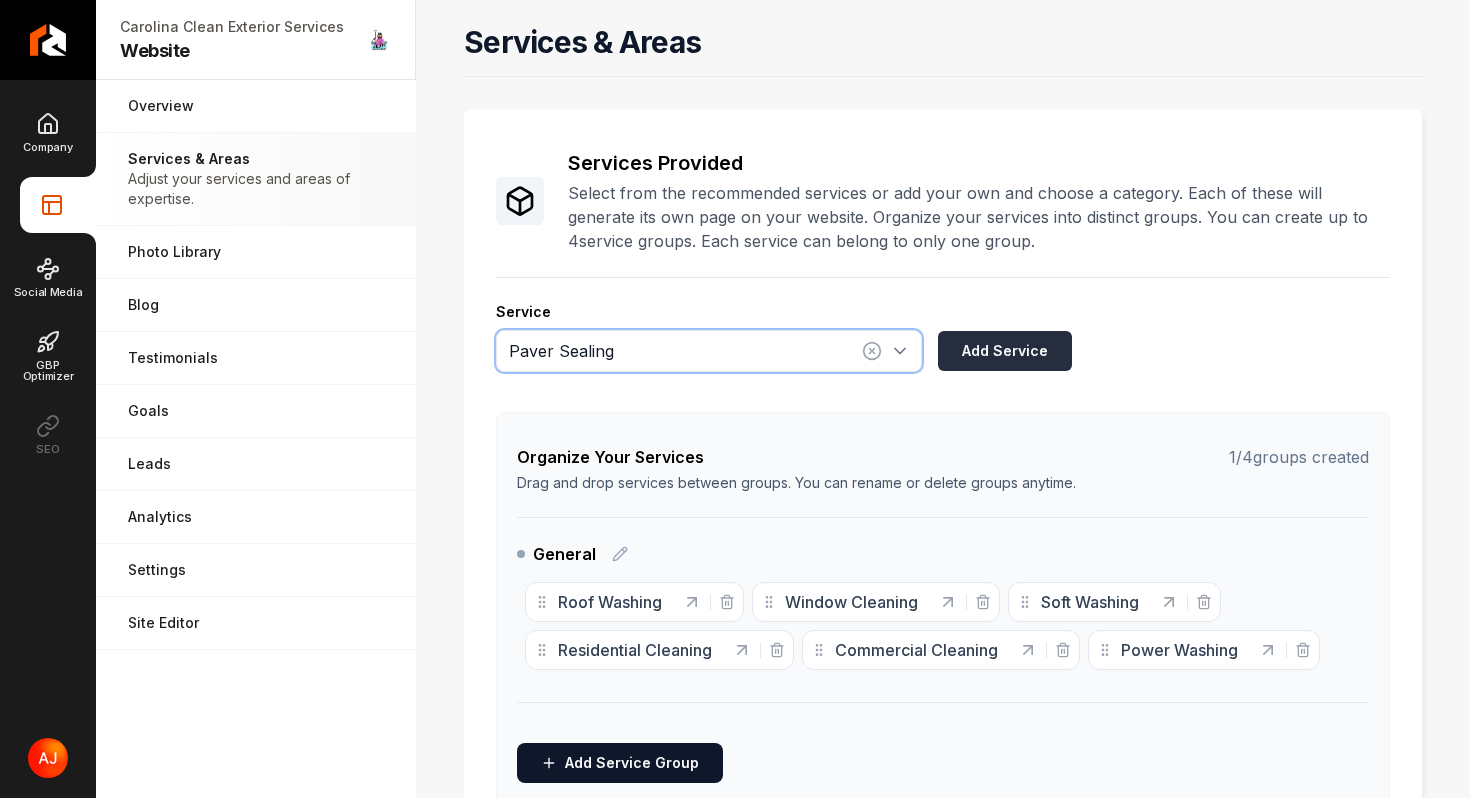 type on "Paver Sealing" 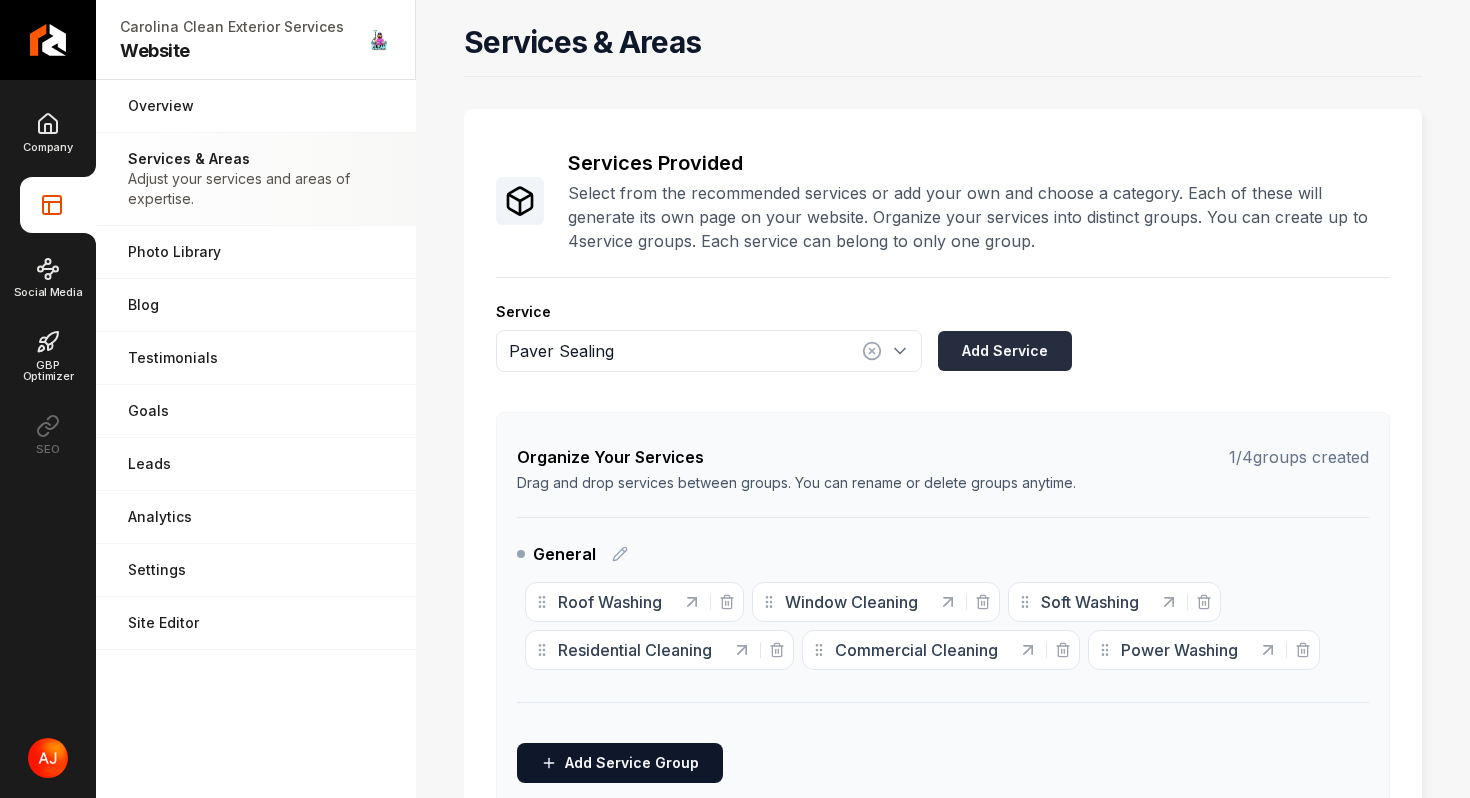 click on "Add Service" at bounding box center [1005, 351] 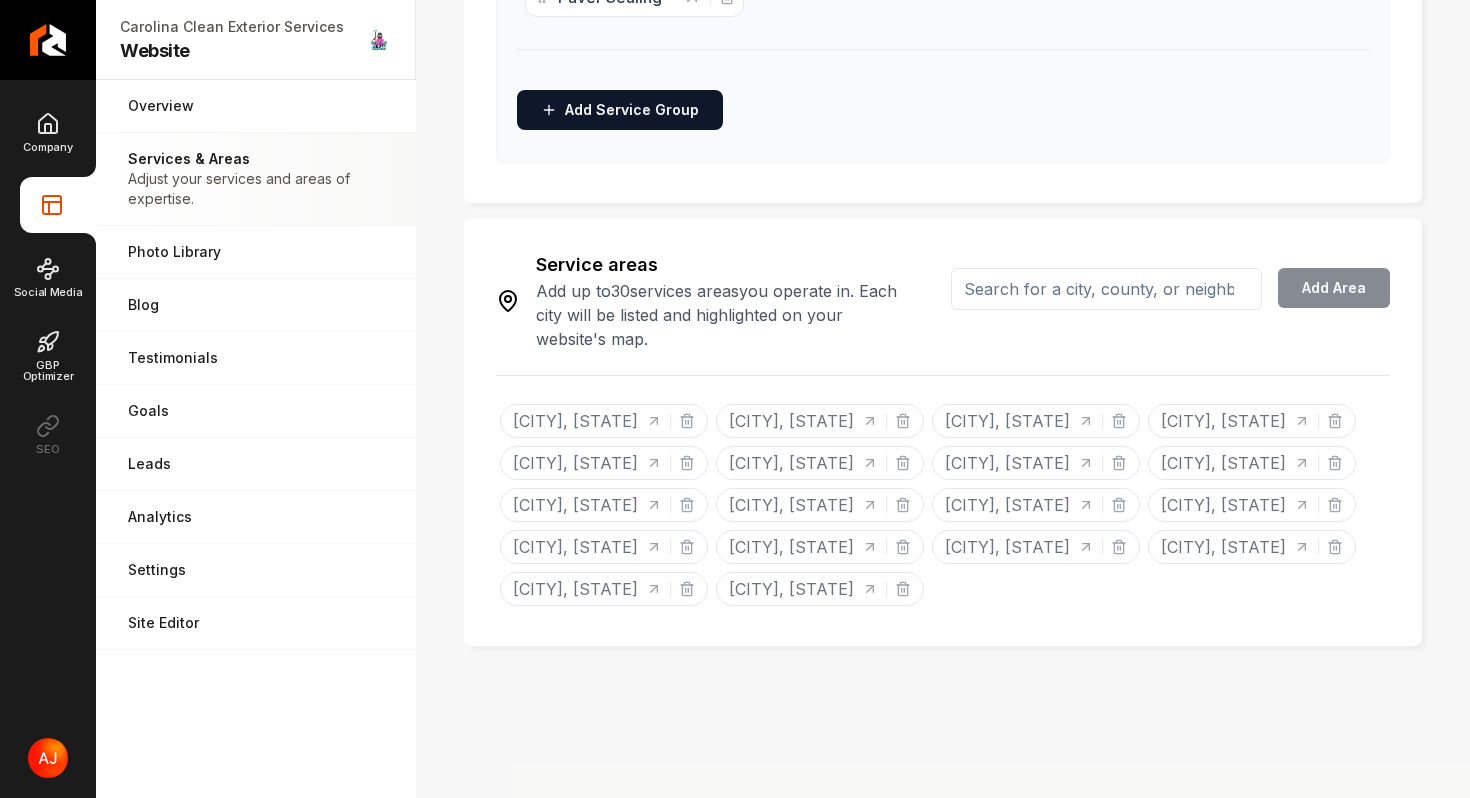 scroll, scrollTop: 0, scrollLeft: 0, axis: both 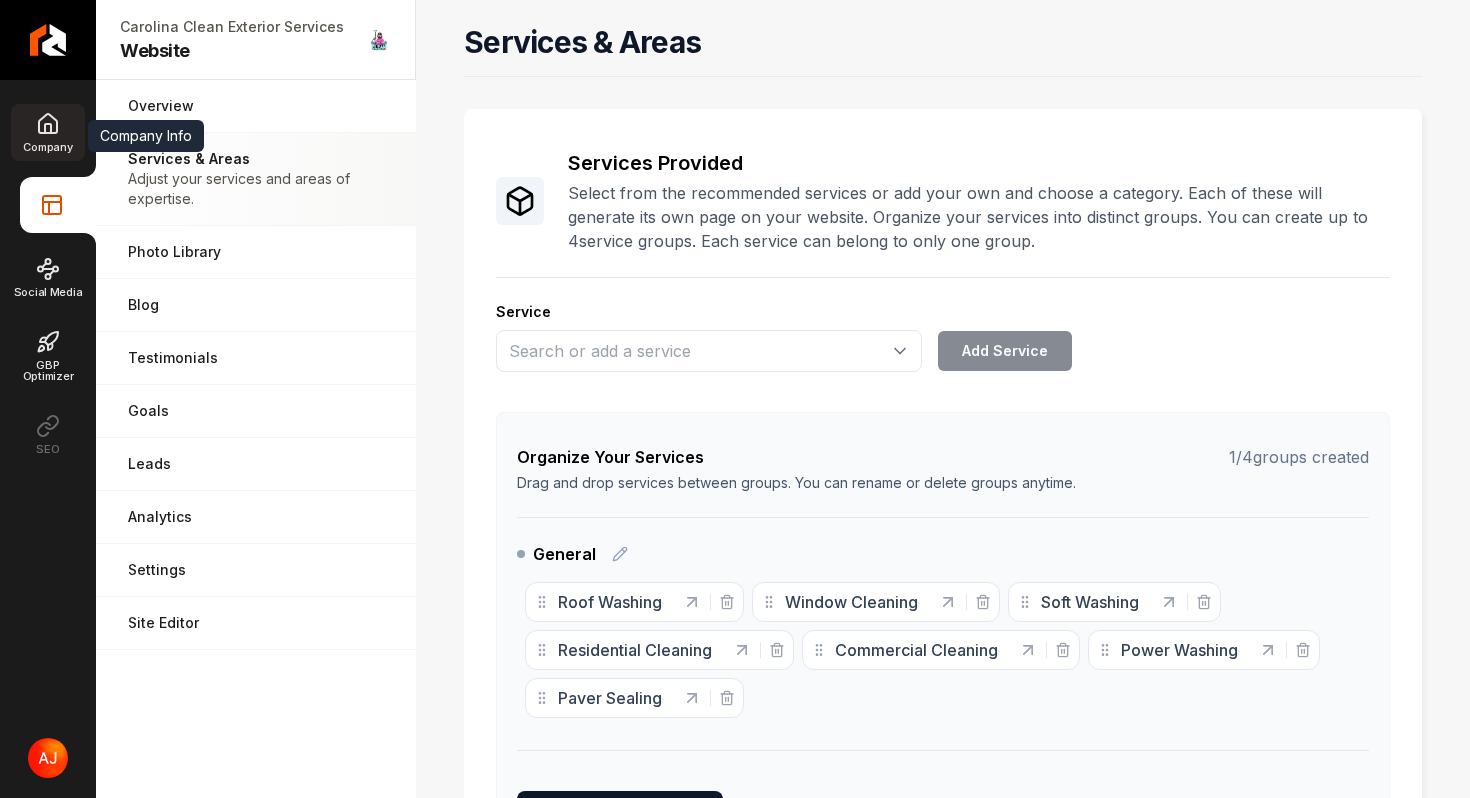 click on "Company" at bounding box center (47, 132) 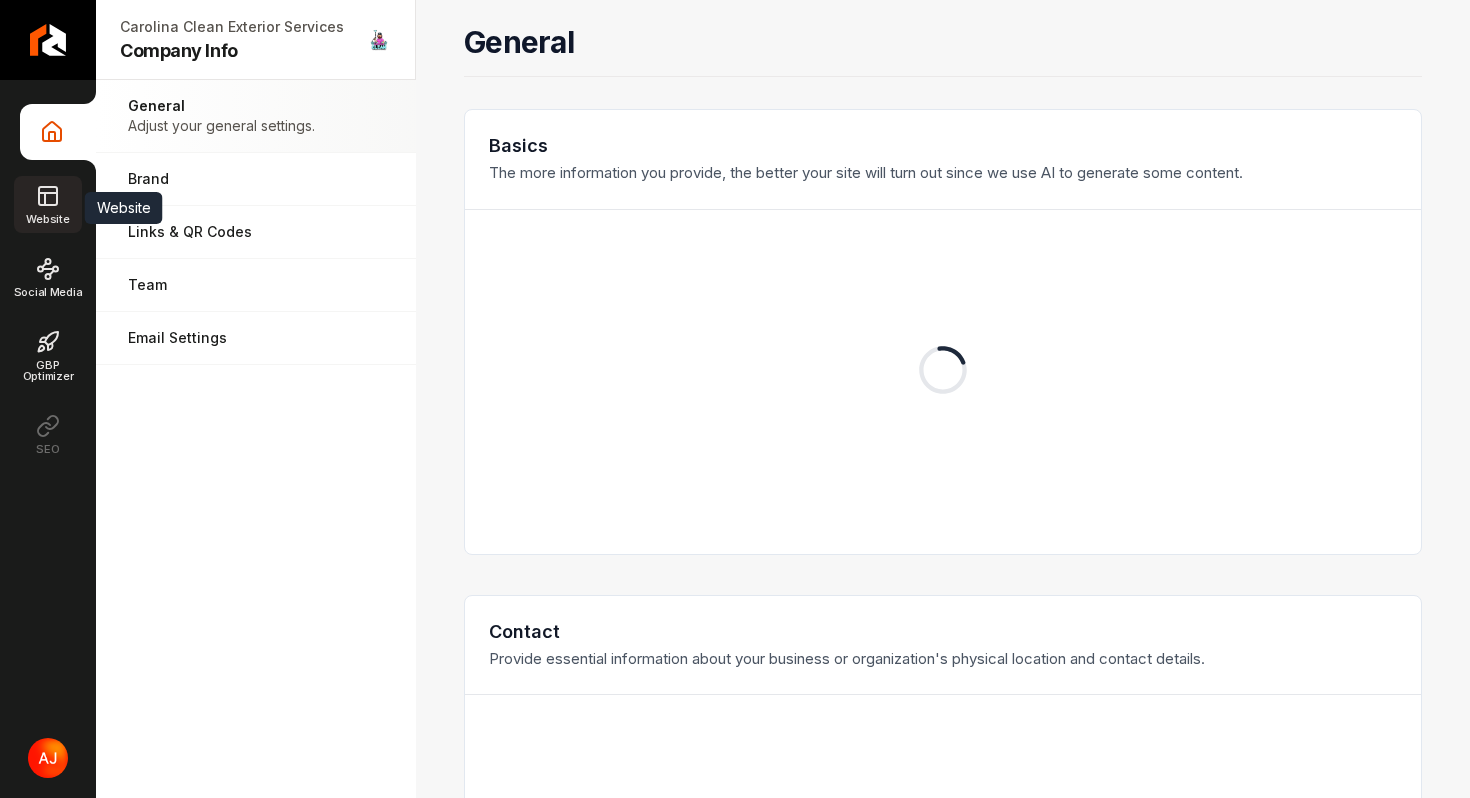 click on "Website" at bounding box center (47, 219) 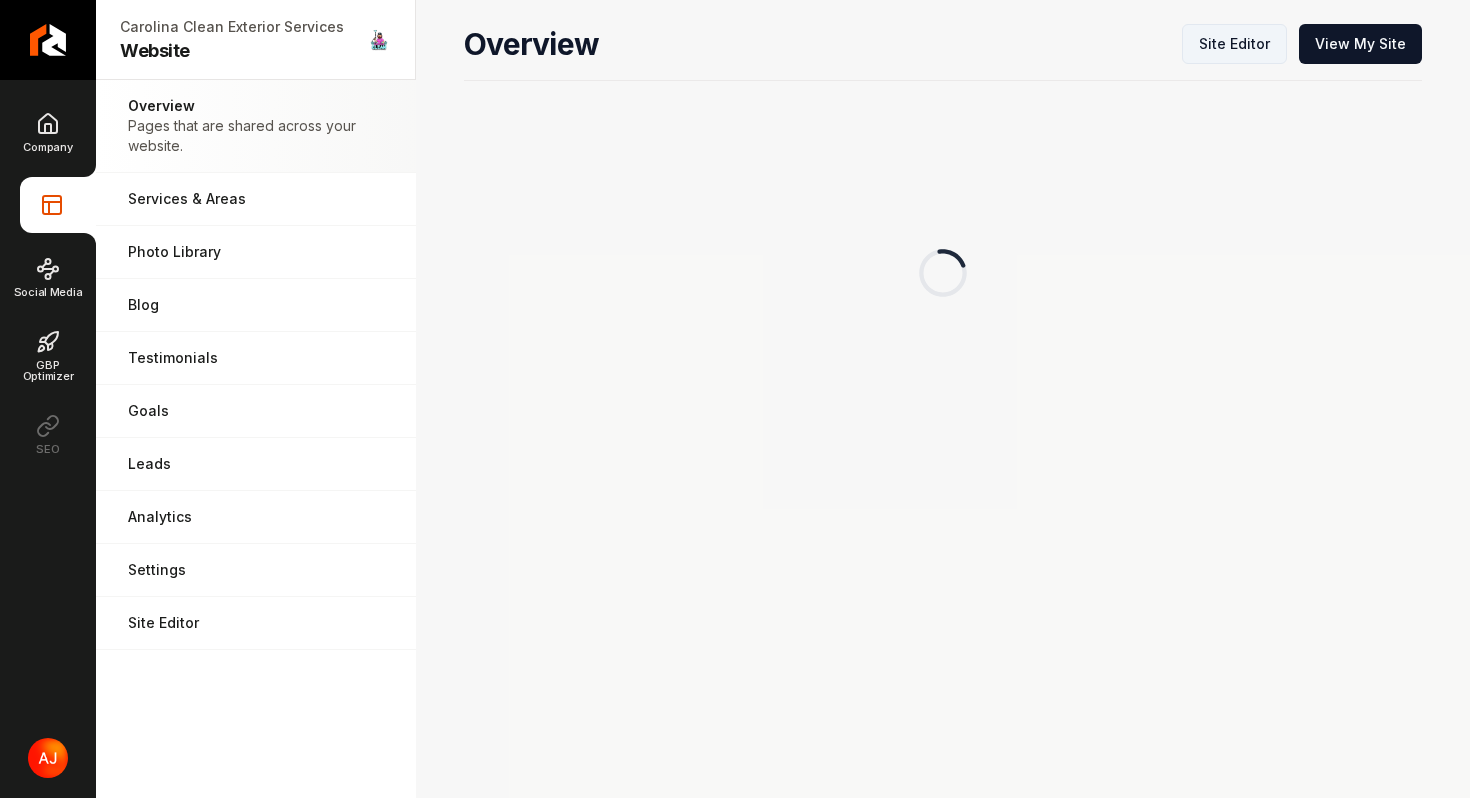 click on "Site Editor" at bounding box center (1234, 44) 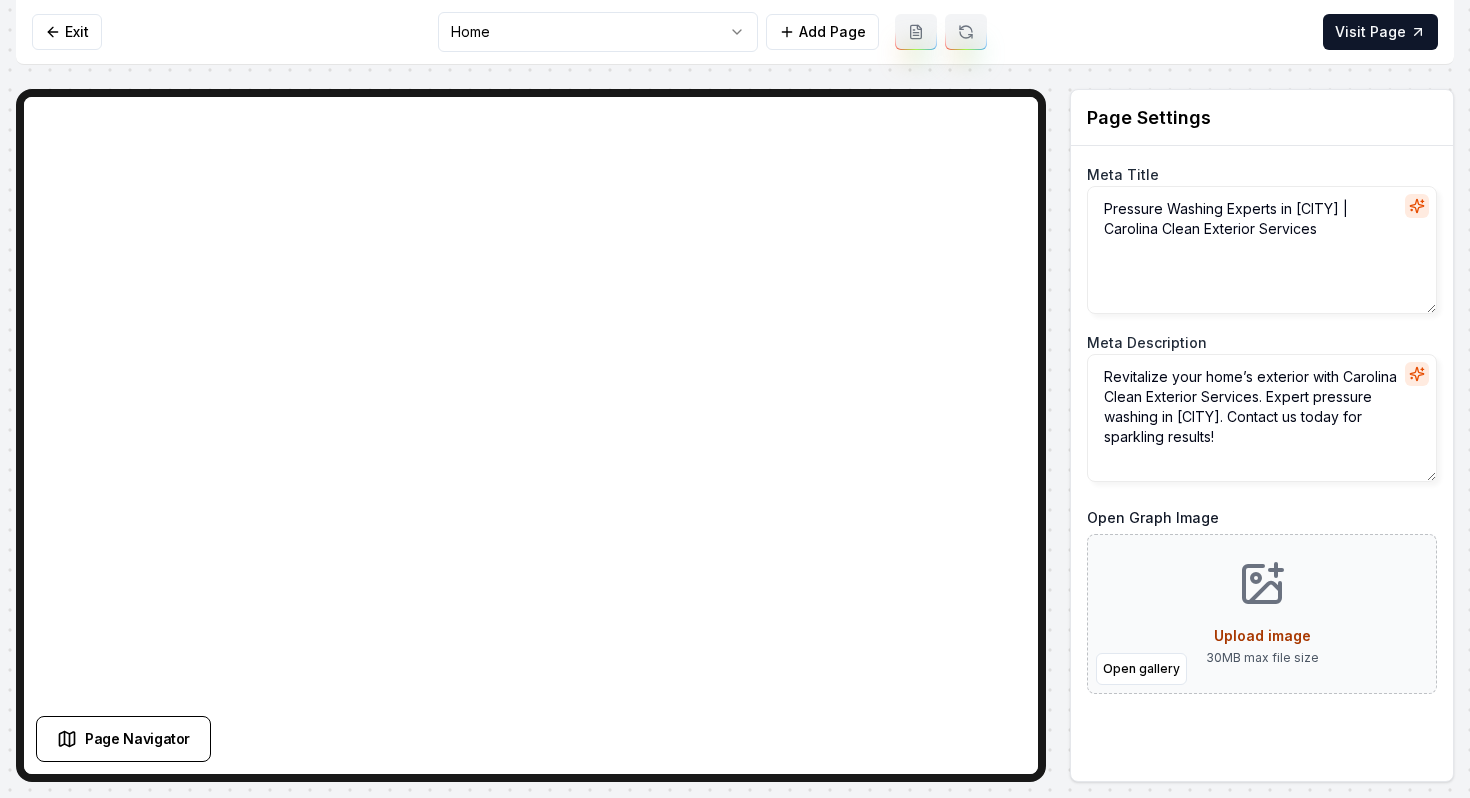 click on "Computer Required This feature is only available on a computer. Please switch to a computer to edit your site. Go back  Exit Home Add Page Visit Page  Page Navigator Page Settings Meta Title Pressure Washing Experts in Charlotte | Carolina Clean Exterior Services Meta Description Revitalize your home’s exterior with Carolina Clean Exterior Services. Expert pressure washing in Charlotte. Contact us today for sparkling results! Open Graph Image Open gallery Upload image 30  MB max file size Discard Changes Save Section Editor Unsupported section type /dashboard/sites/0ac6c5b1-c173-431e-9fd5-d1152d560a18/pages/fe4db2e4-f5fc-4f56-909a-d8744a687795" at bounding box center [735, 399] 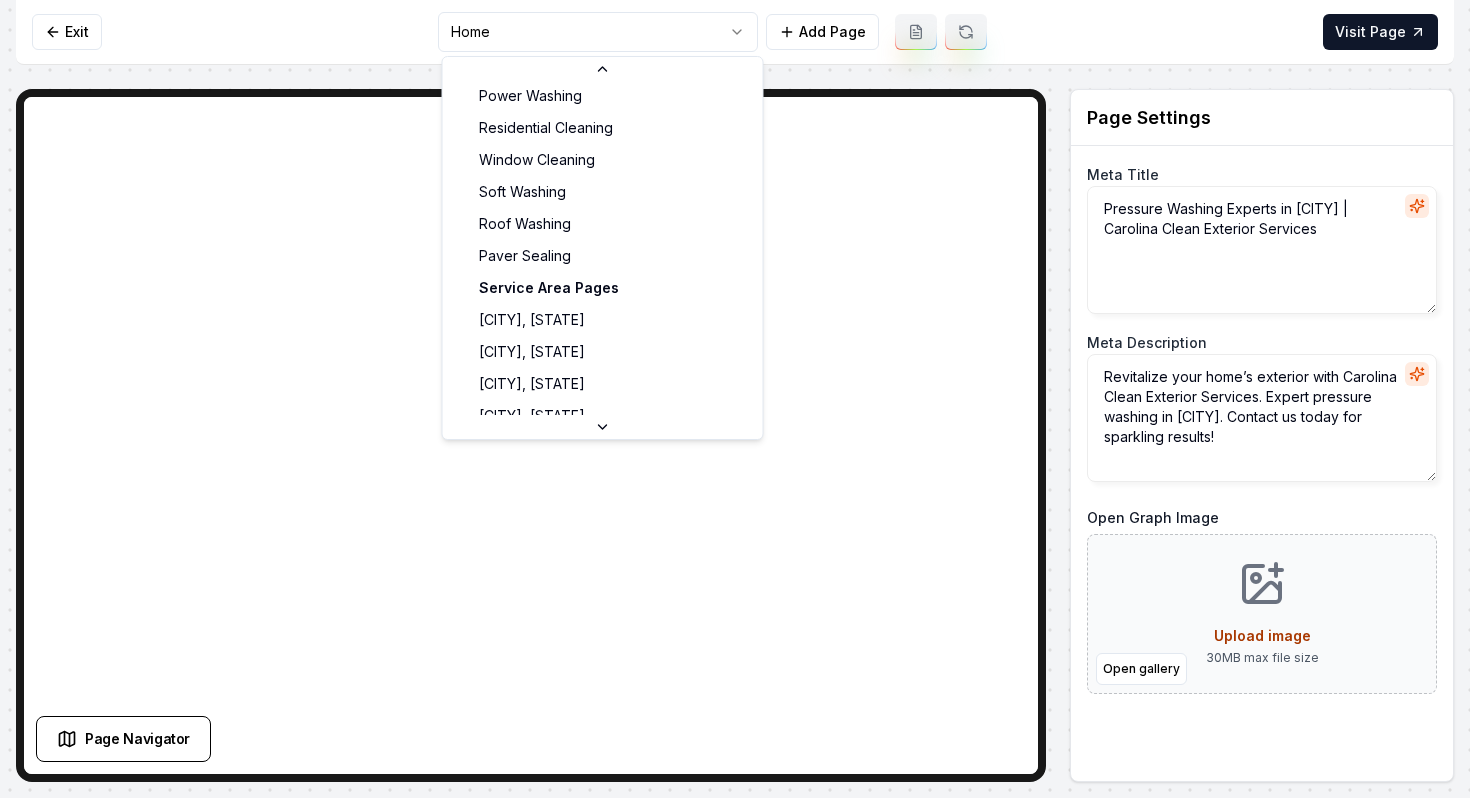 scroll, scrollTop: 230, scrollLeft: 0, axis: vertical 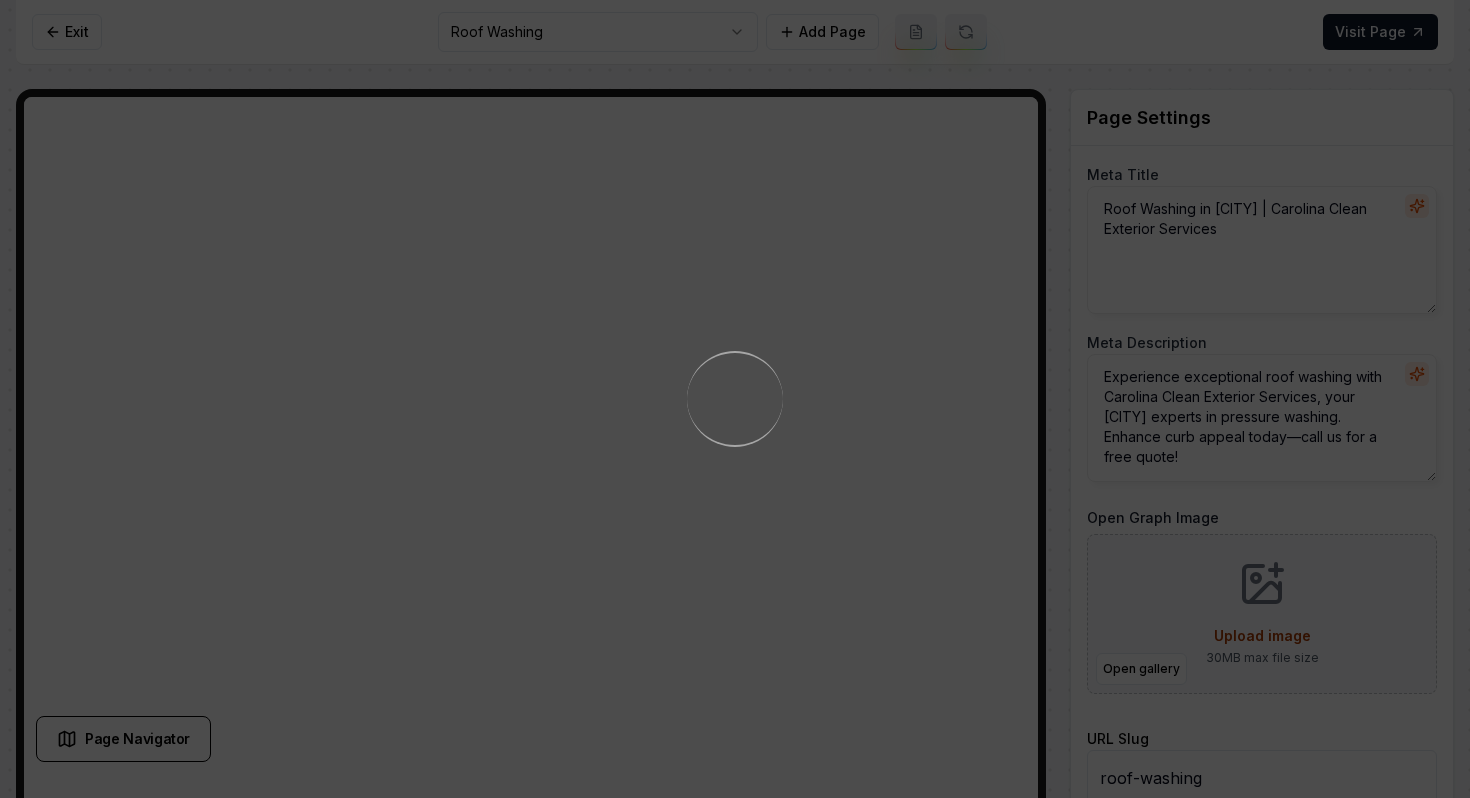click on "Loading..." at bounding box center (735, 399) 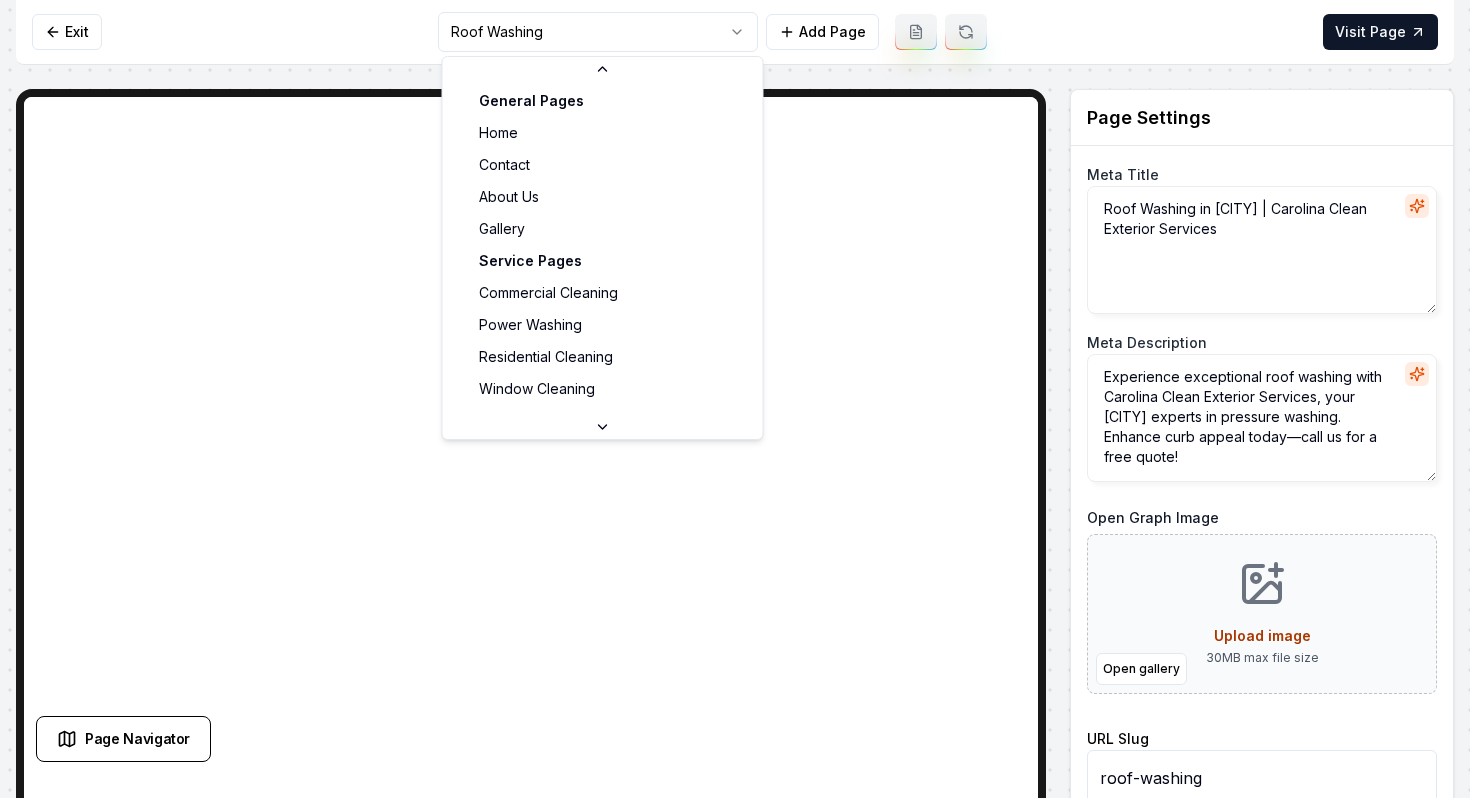 click on "Computer Required This feature is only available on a computer. Please switch to a computer to edit your site. Go back  Exit Roof Washing Add Page Visit Page  Page Navigator Page Settings Meta Title Roof Washing in Charlotte | Carolina Clean Exterior Services Meta Description Experience exceptional roof washing with Carolina Clean Exterior Services, your Charlotte experts in pressure washing. Enhance curb appeal today—call us for a free quote! Open Graph Image Open gallery Upload image 30  MB max file size URL Slug roof-washing Discard Changes Save Section Editor Unsupported section type /dashboard/sites/0ac6c5b1-c173-431e-9fd5-d1152d560a18/pages/73838e4d-9f9c-4a53-9a75-d30a34b92be4 General Pages Home Contact About Us Gallery Service Pages Commercial Cleaning Power Washing Residential Cleaning Window Cleaning Soft Washing Roof Washing Paver Sealing Service Area Pages Charlotte, NC Matthews, NC Norwood, NC Concord, NC Mount Pleasant, NC New Salem, NC Pineville, NC Stanfield, NC Midland, NC Mint Hill, NC" at bounding box center (735, 399) 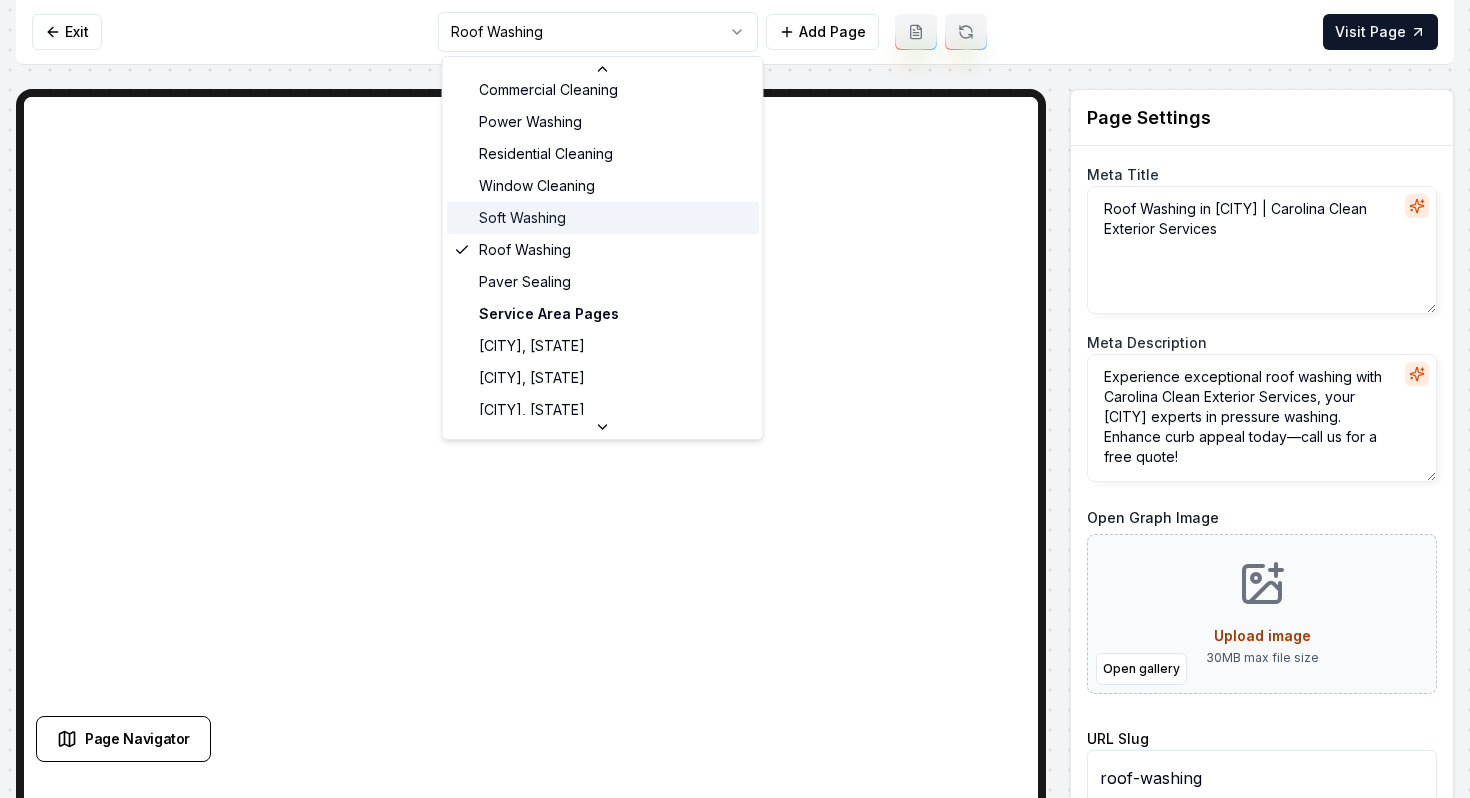 scroll, scrollTop: 215, scrollLeft: 0, axis: vertical 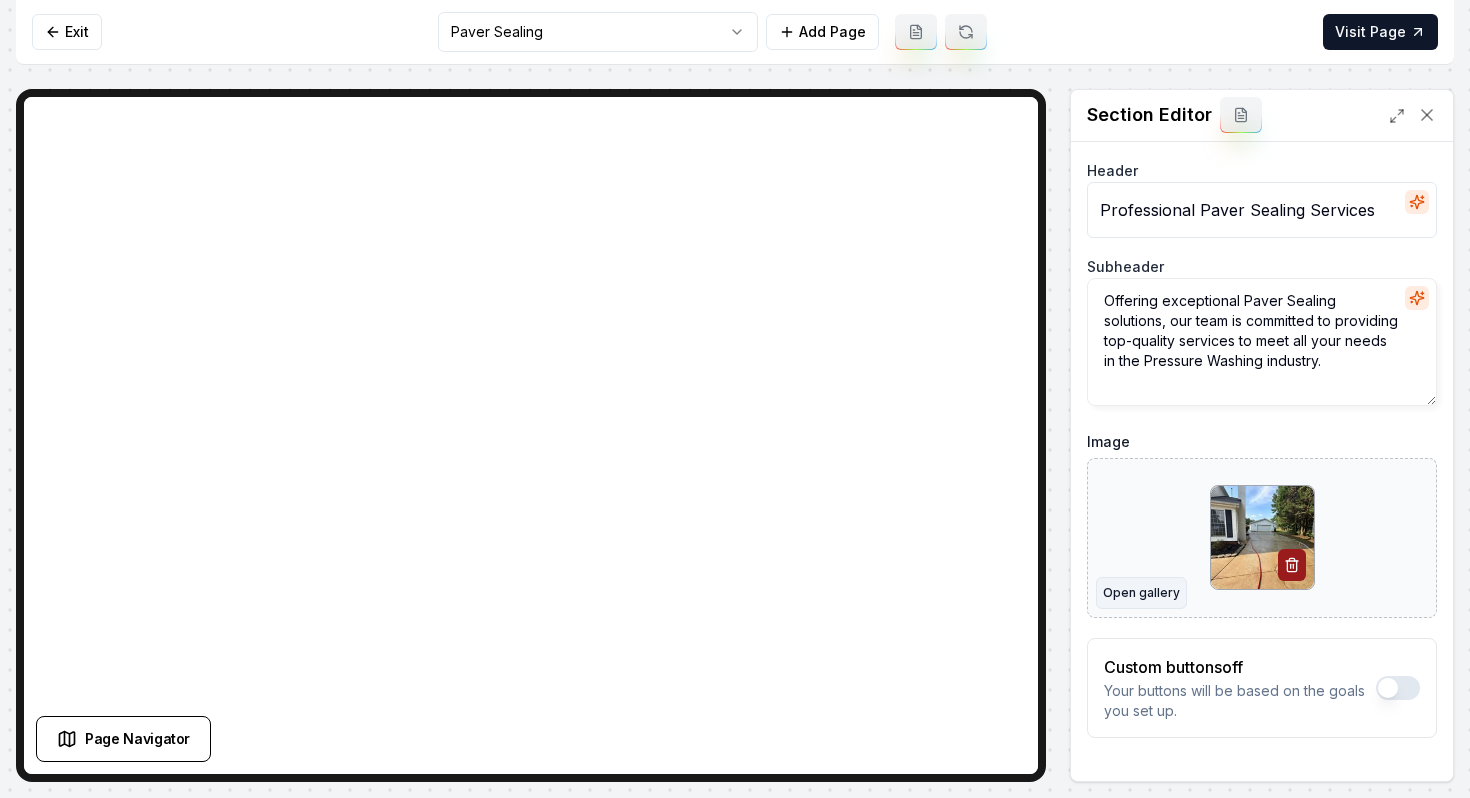 click on "Open gallery" at bounding box center (1141, 593) 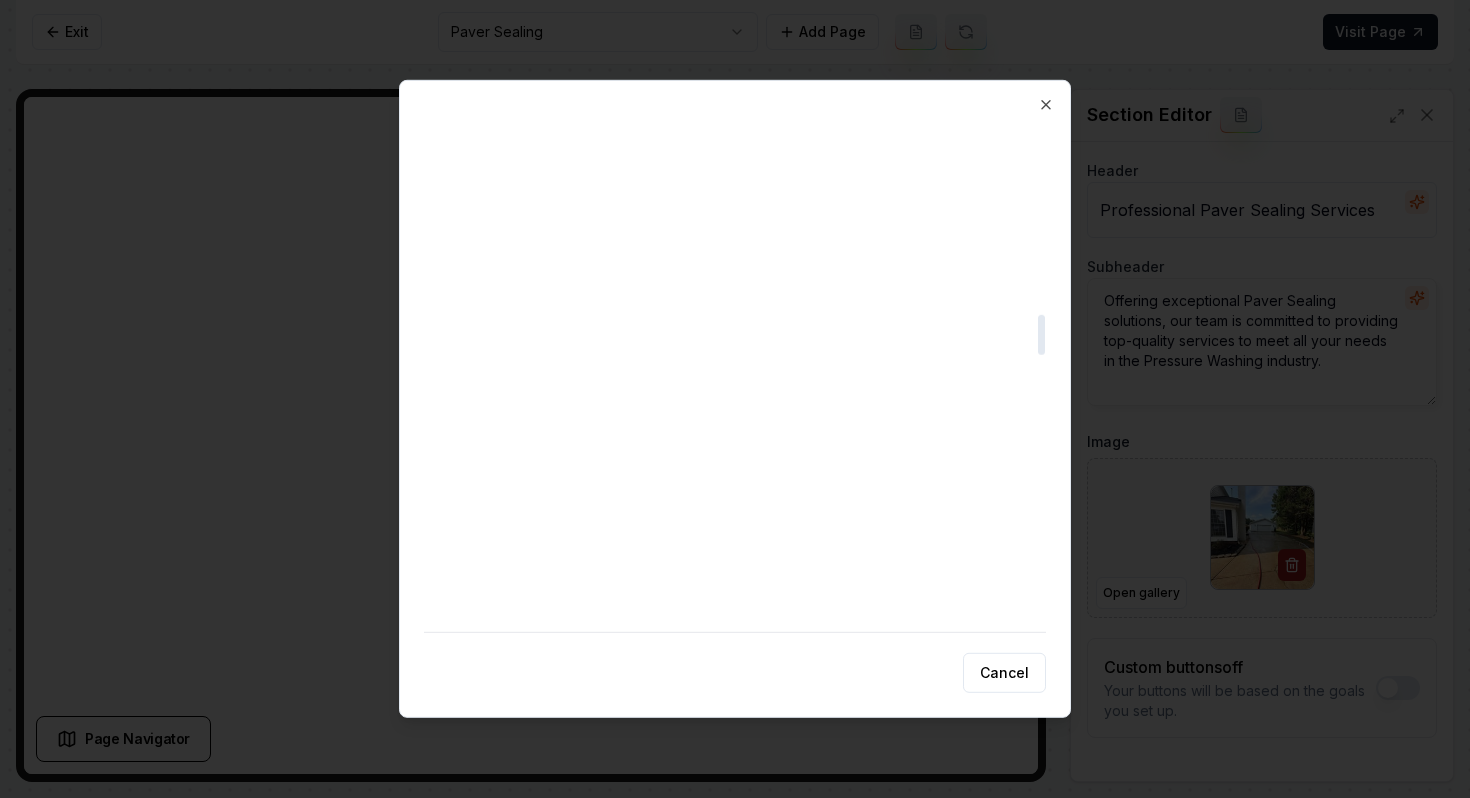 scroll, scrollTop: 2661, scrollLeft: 0, axis: vertical 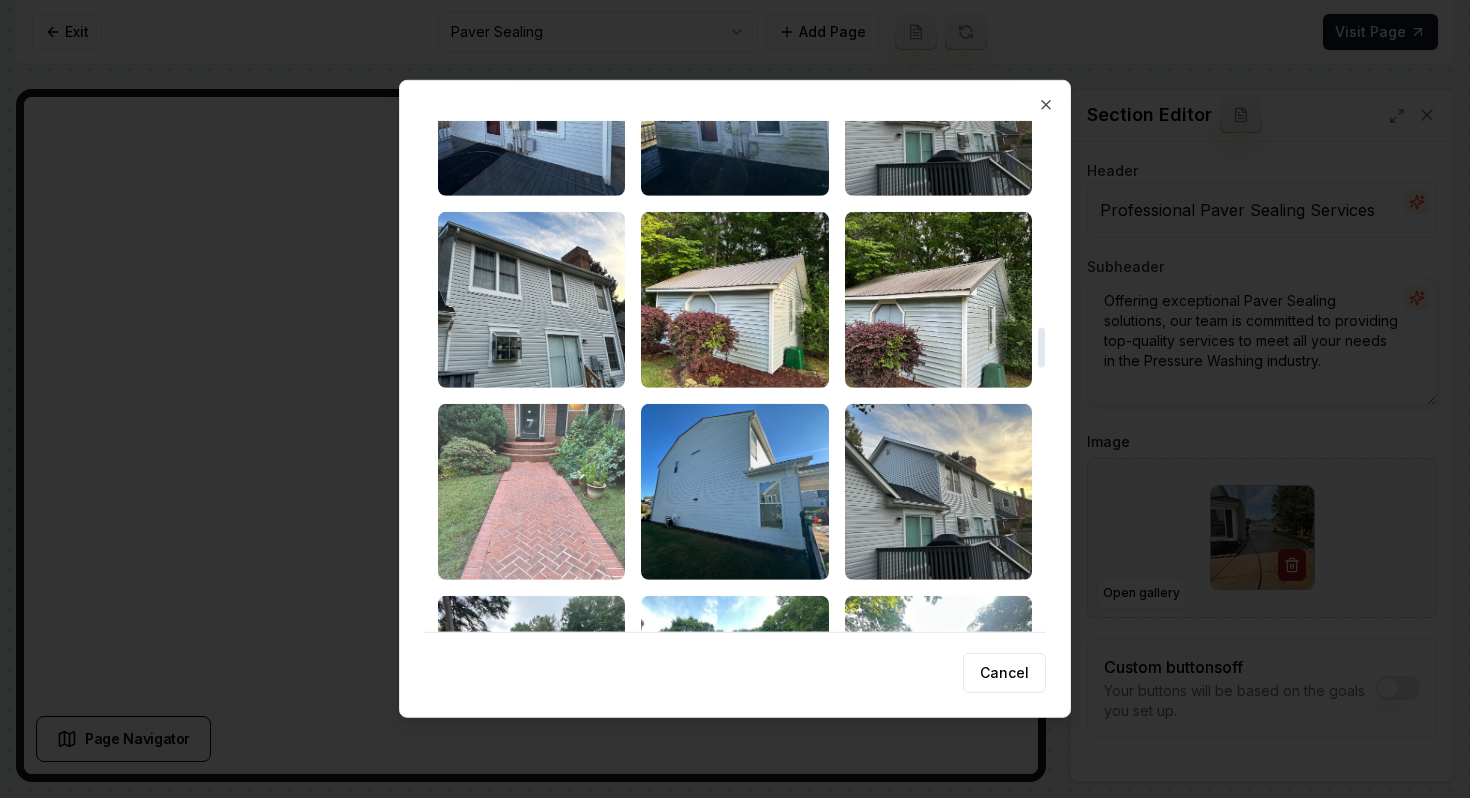 click at bounding box center [531, 492] 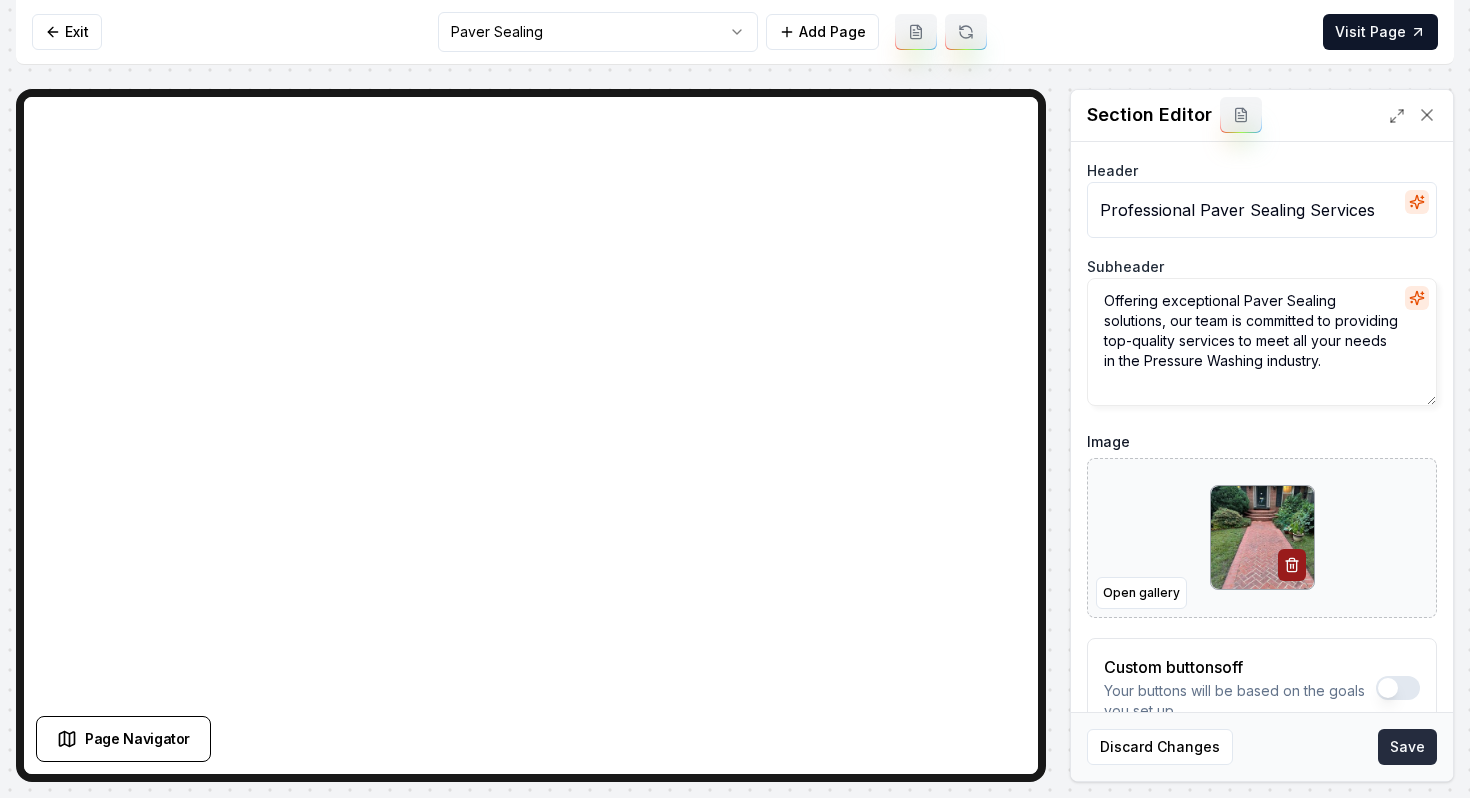 click on "Save" at bounding box center [1407, 747] 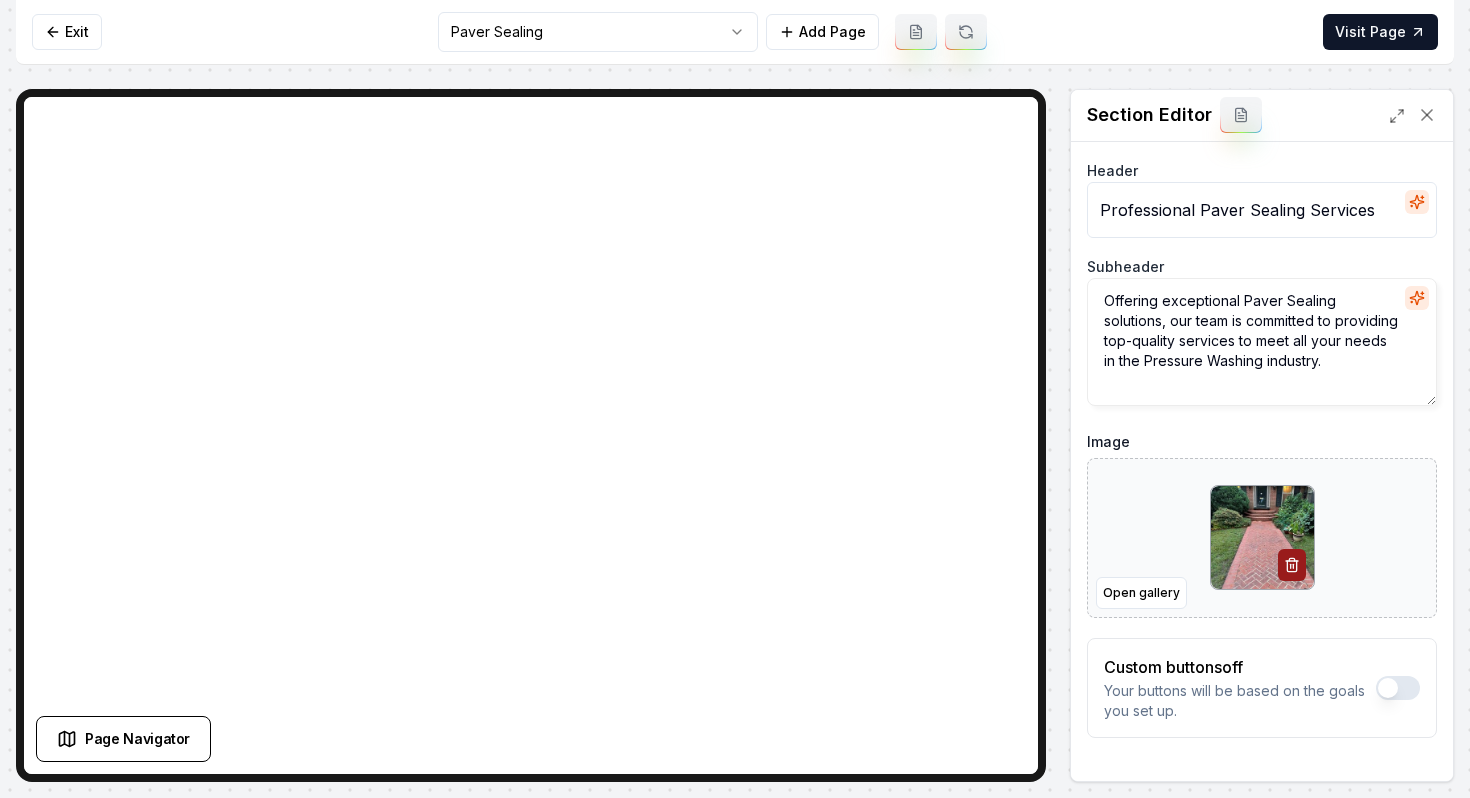 scroll, scrollTop: 60, scrollLeft: 0, axis: vertical 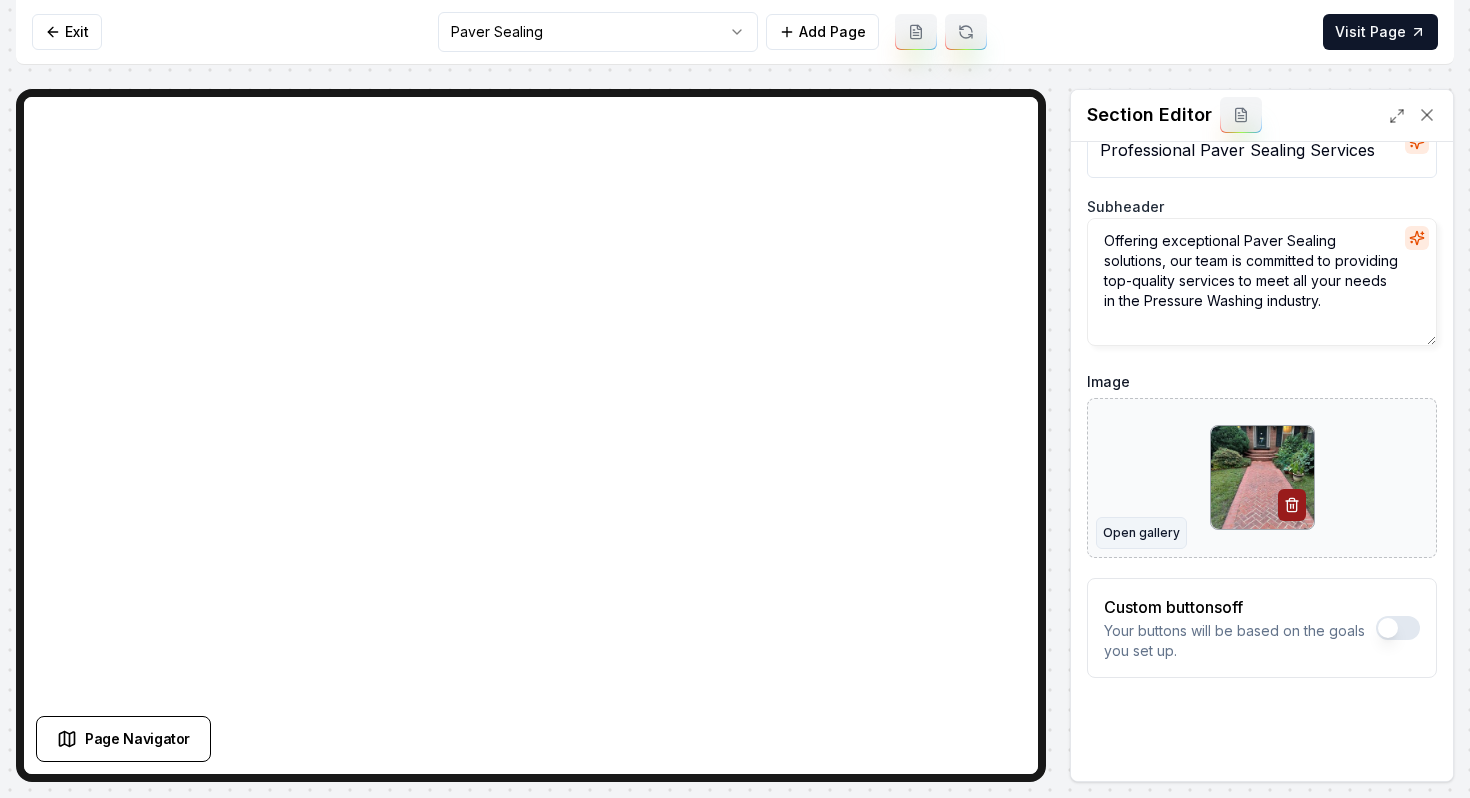 click on "Open gallery" at bounding box center (1141, 533) 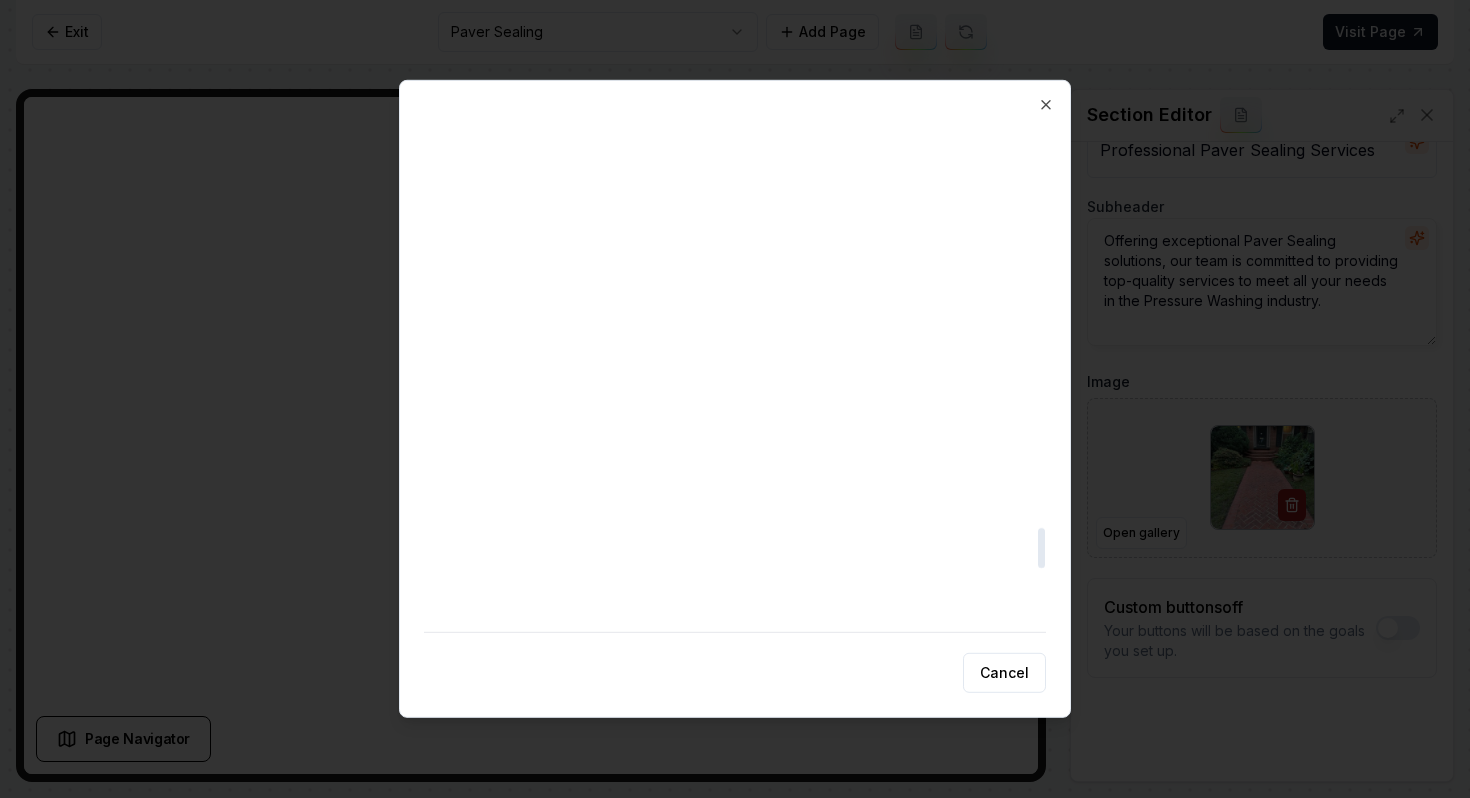 scroll, scrollTop: 4783, scrollLeft: 0, axis: vertical 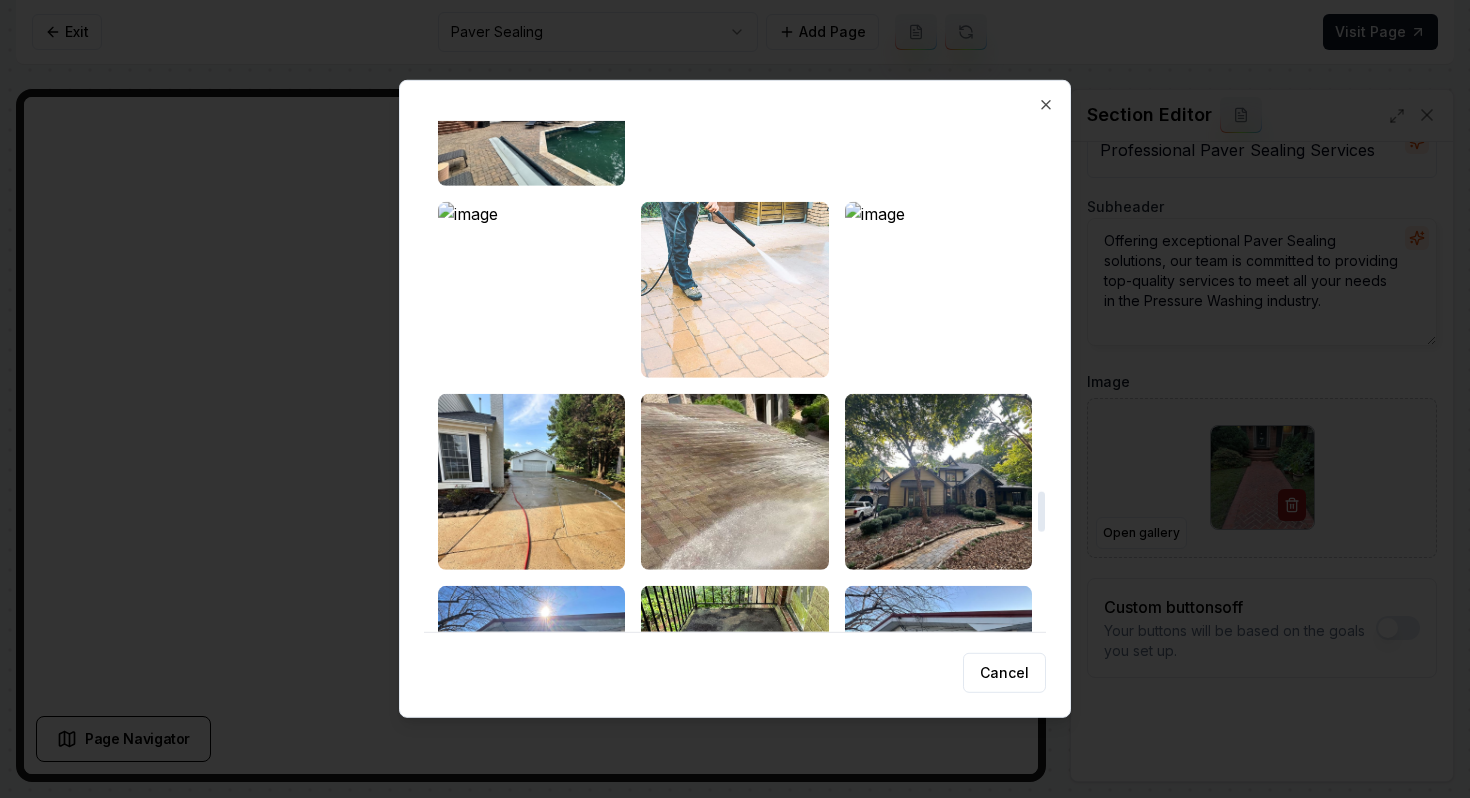 click at bounding box center (734, 290) 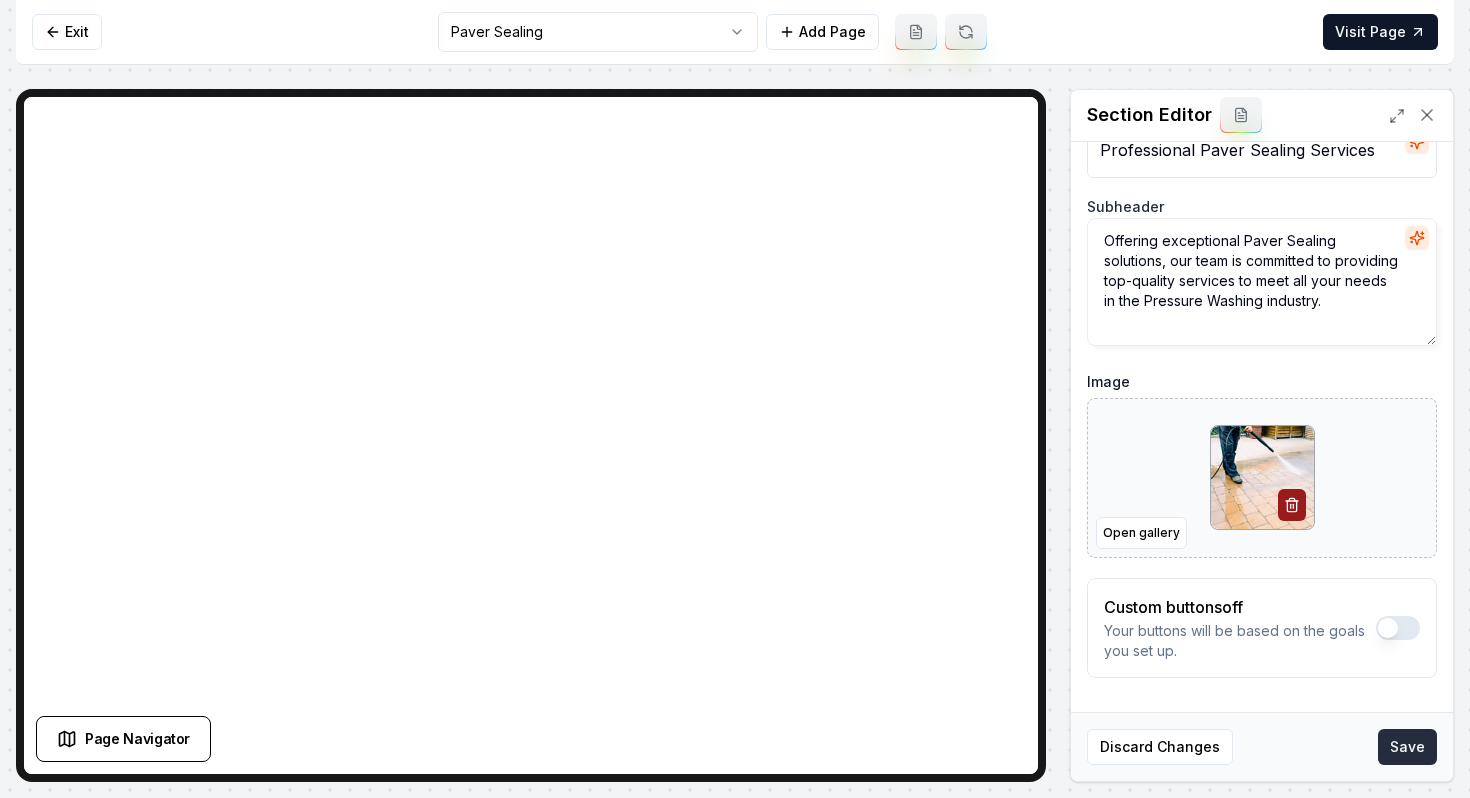 click on "Save" at bounding box center (1407, 747) 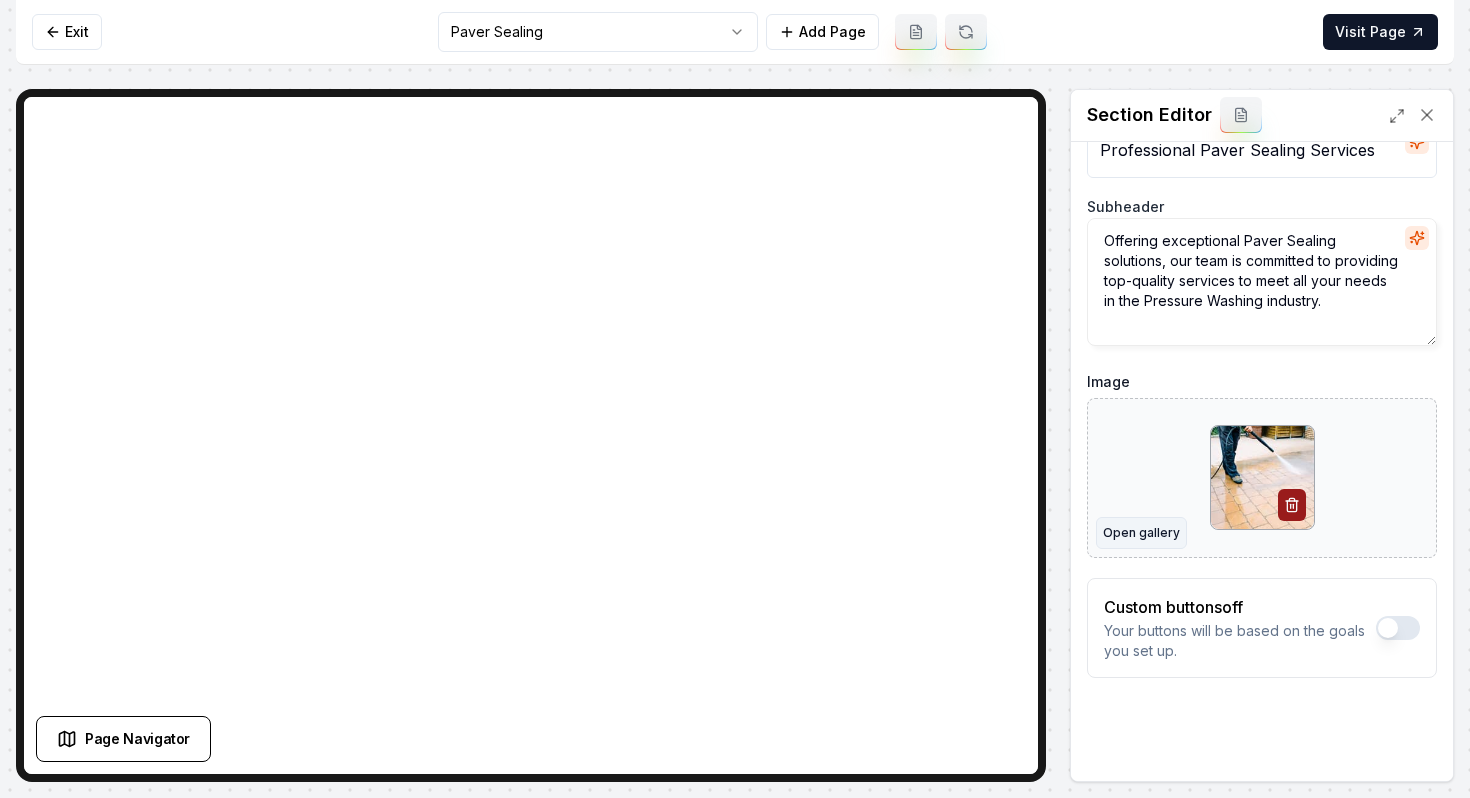 click on "Open gallery" at bounding box center [1141, 533] 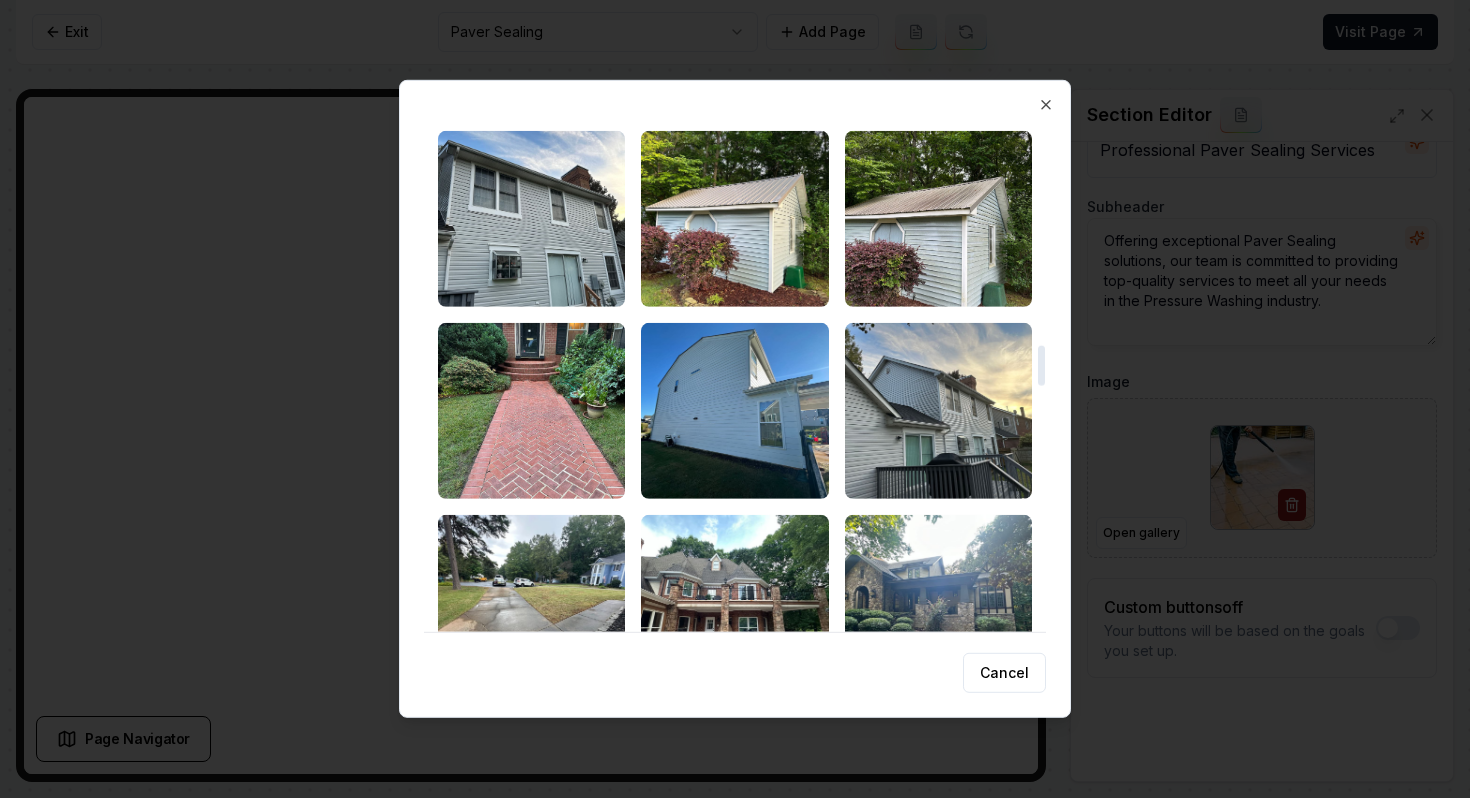 scroll, scrollTop: 2903, scrollLeft: 0, axis: vertical 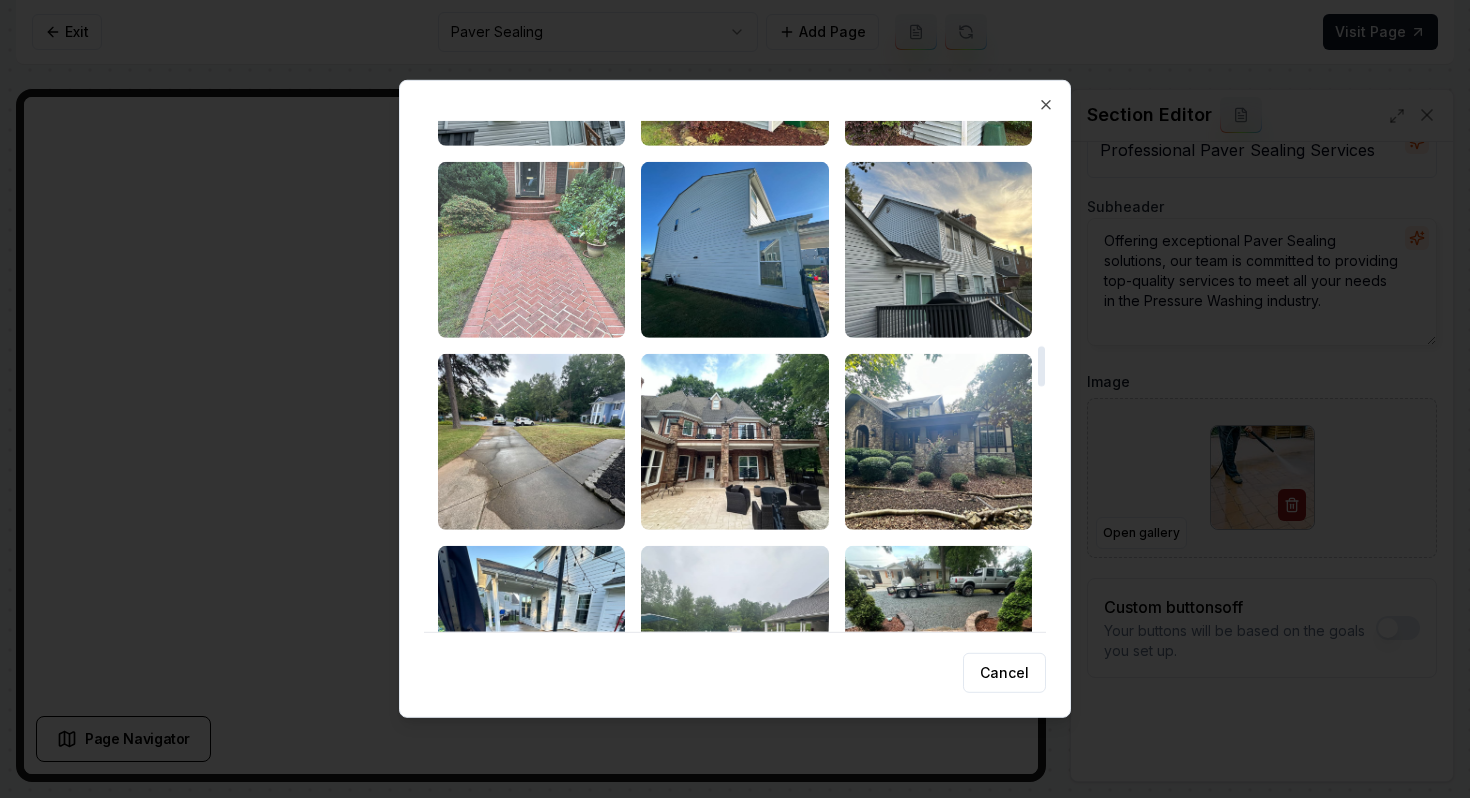click at bounding box center [531, 250] 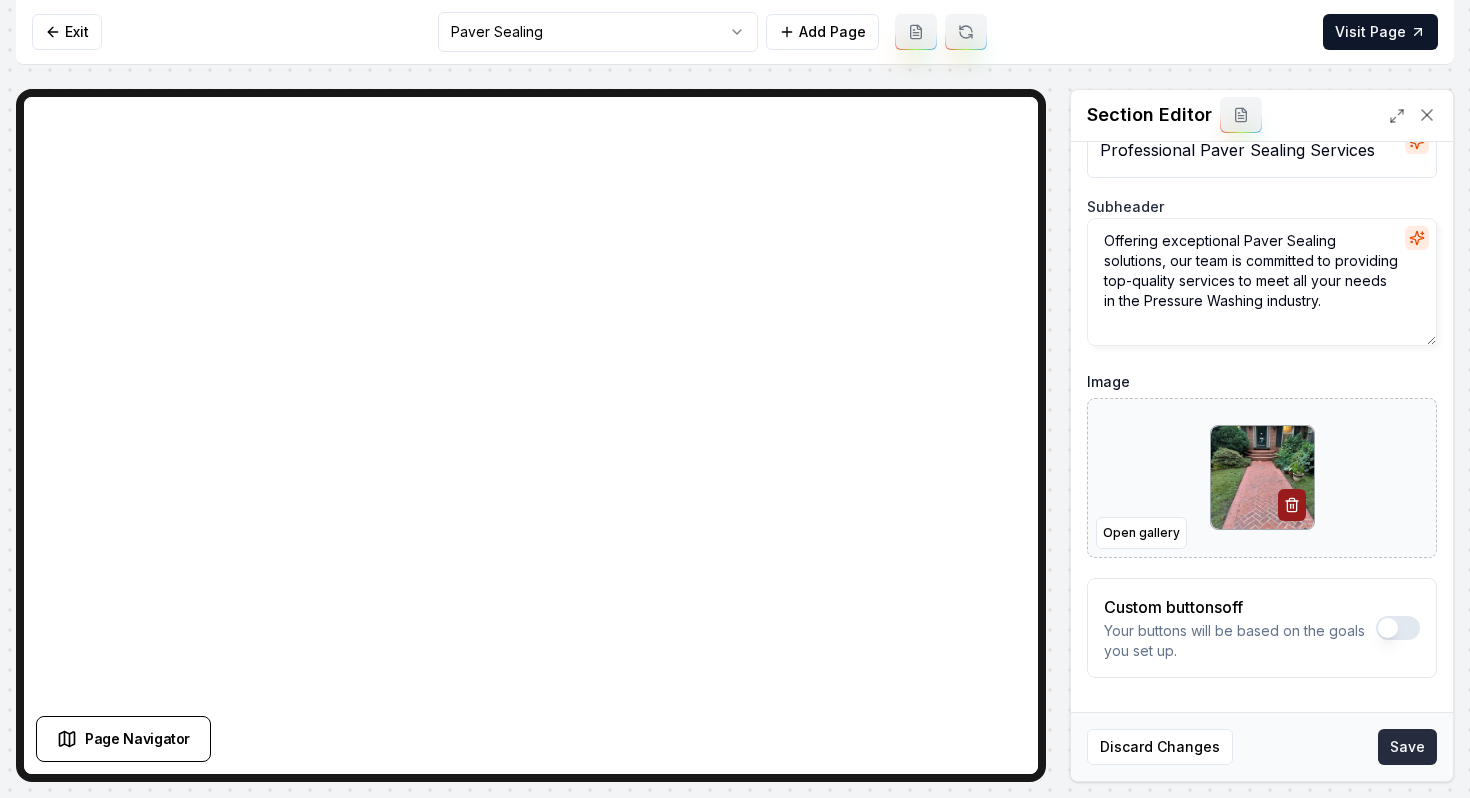 click on "Save" at bounding box center [1407, 747] 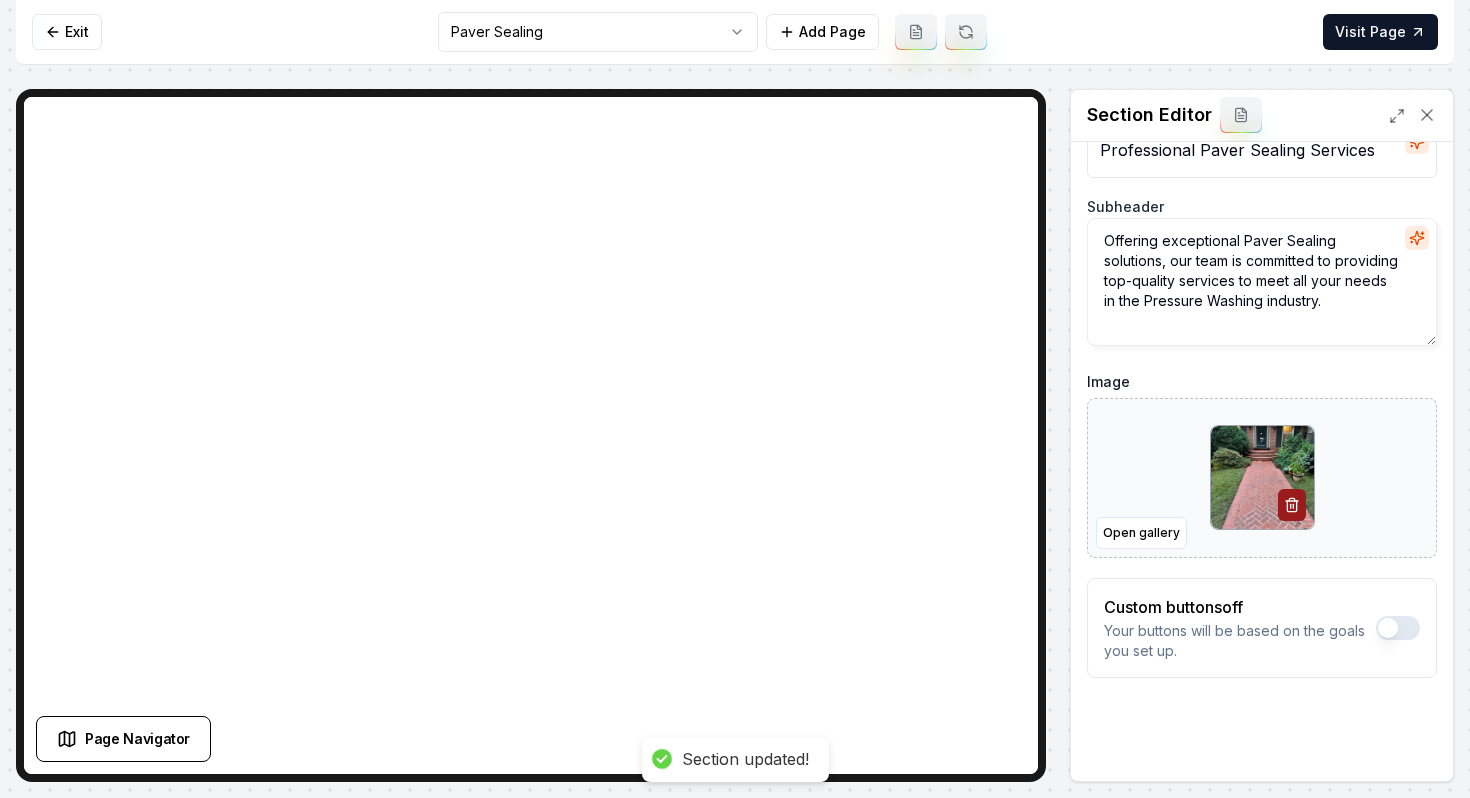 click on "Computer Required This feature is only available on a computer. Please switch to a computer to edit your site. Go back  Exit Paver Sealing Add Page Visit Page  Page Navigator Page Settings Section Editor Header Professional Paver Sealing Services Subheader Offering exceptional Paver Sealing solutions, our team is committed to providing top-quality services to meet all your needs in the Pressure Washing industry. Image Open gallery Custom buttons  off Your buttons will be based on the goals you set up. Discard Changes Save Section updated! /dashboard/sites/0ac6c5b1-c173-431e-9fd5-d1152d560a18/pages/0697fa0e-b949-493c-8e26-40f5e43d9f3e" at bounding box center [735, 399] 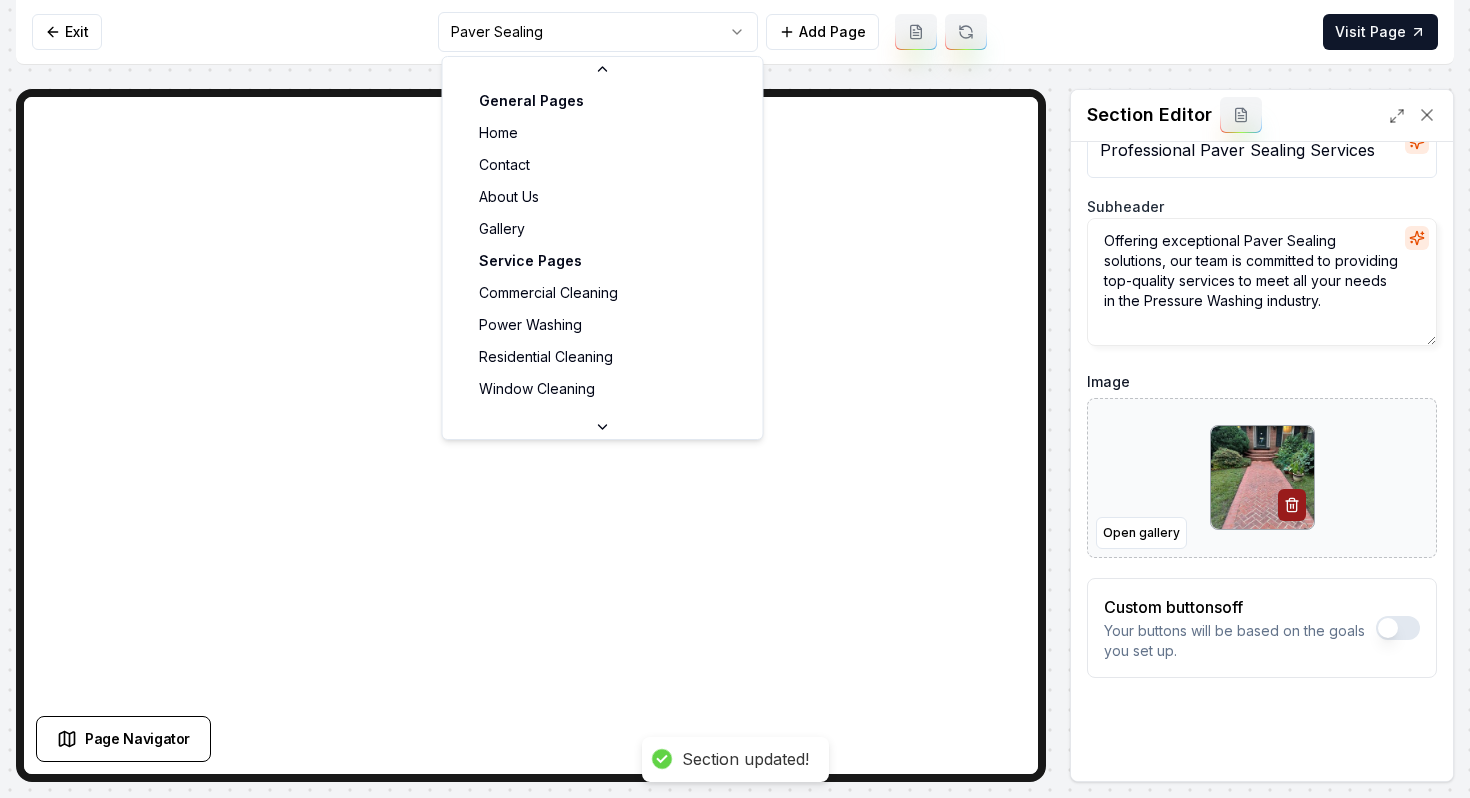 scroll, scrollTop: 86, scrollLeft: 0, axis: vertical 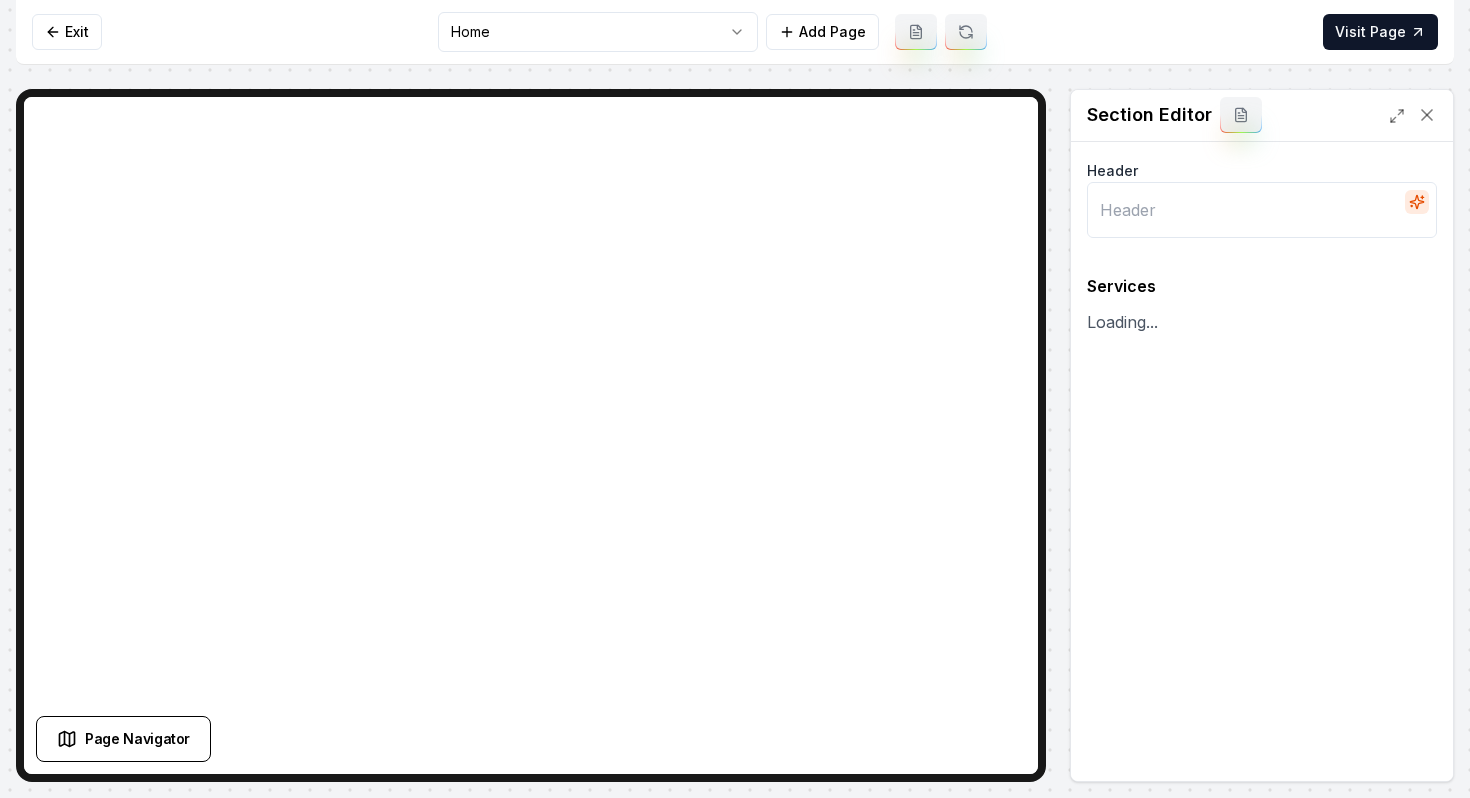 type on "Our Expert Cleaning Services" 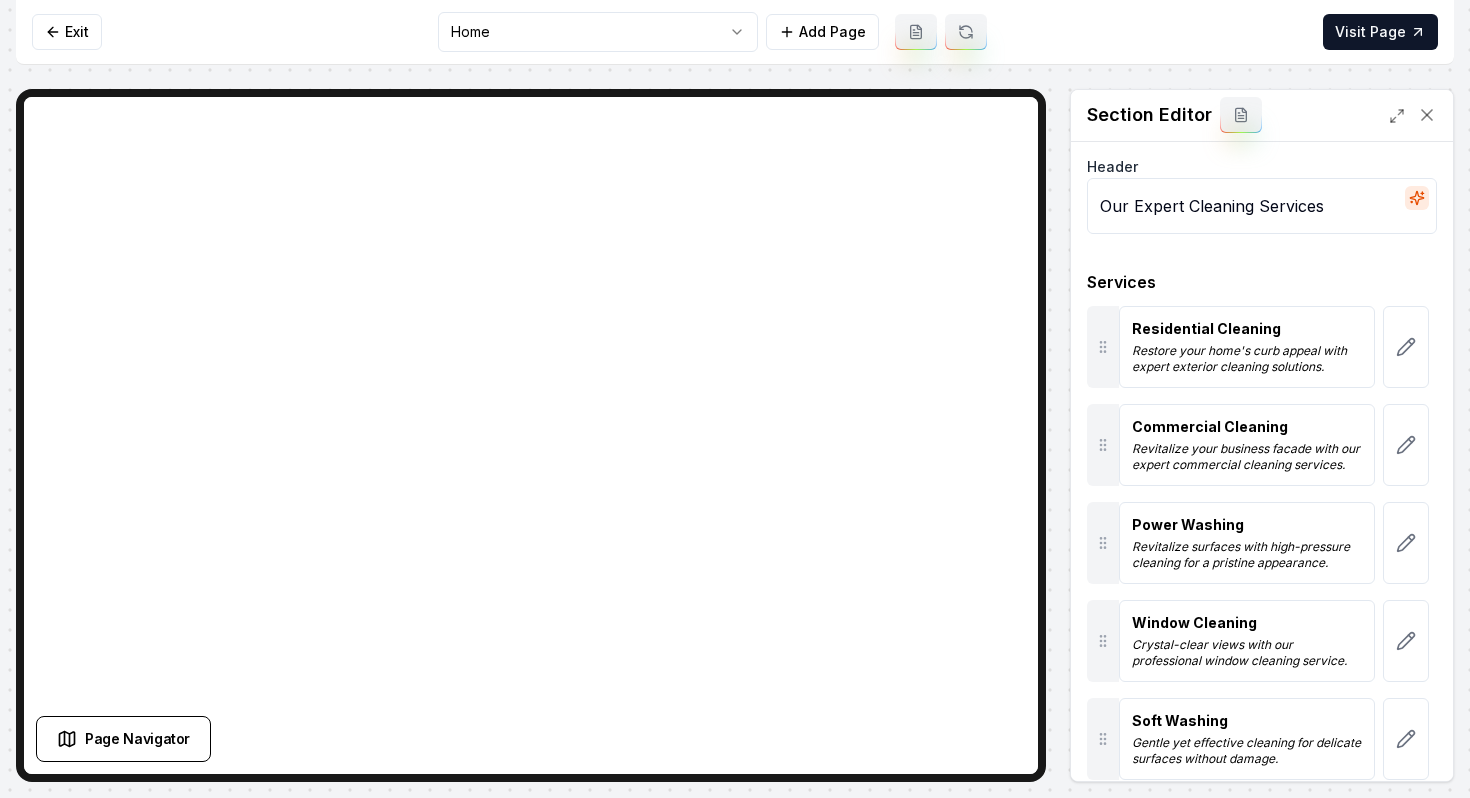 scroll, scrollTop: 0, scrollLeft: 0, axis: both 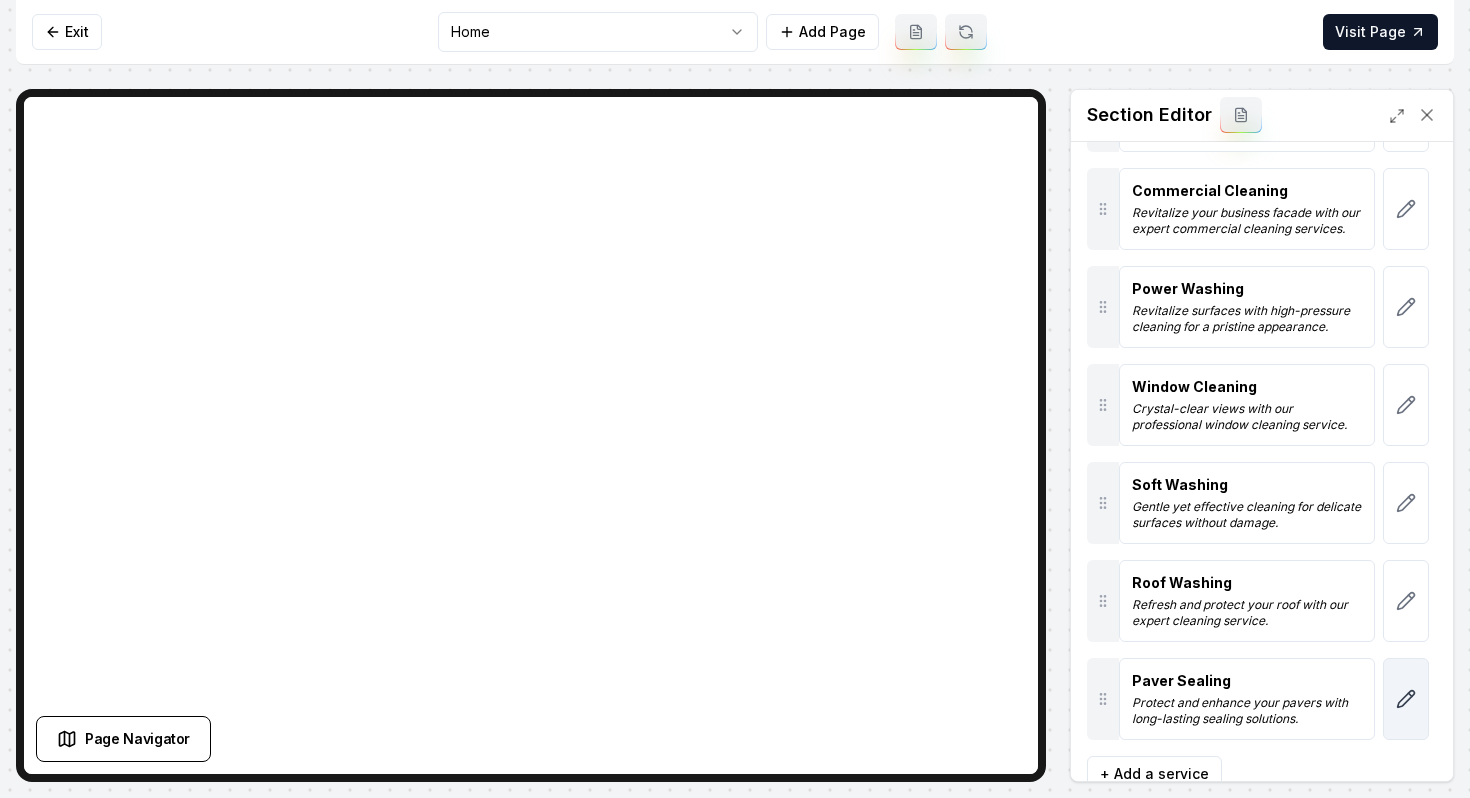 click 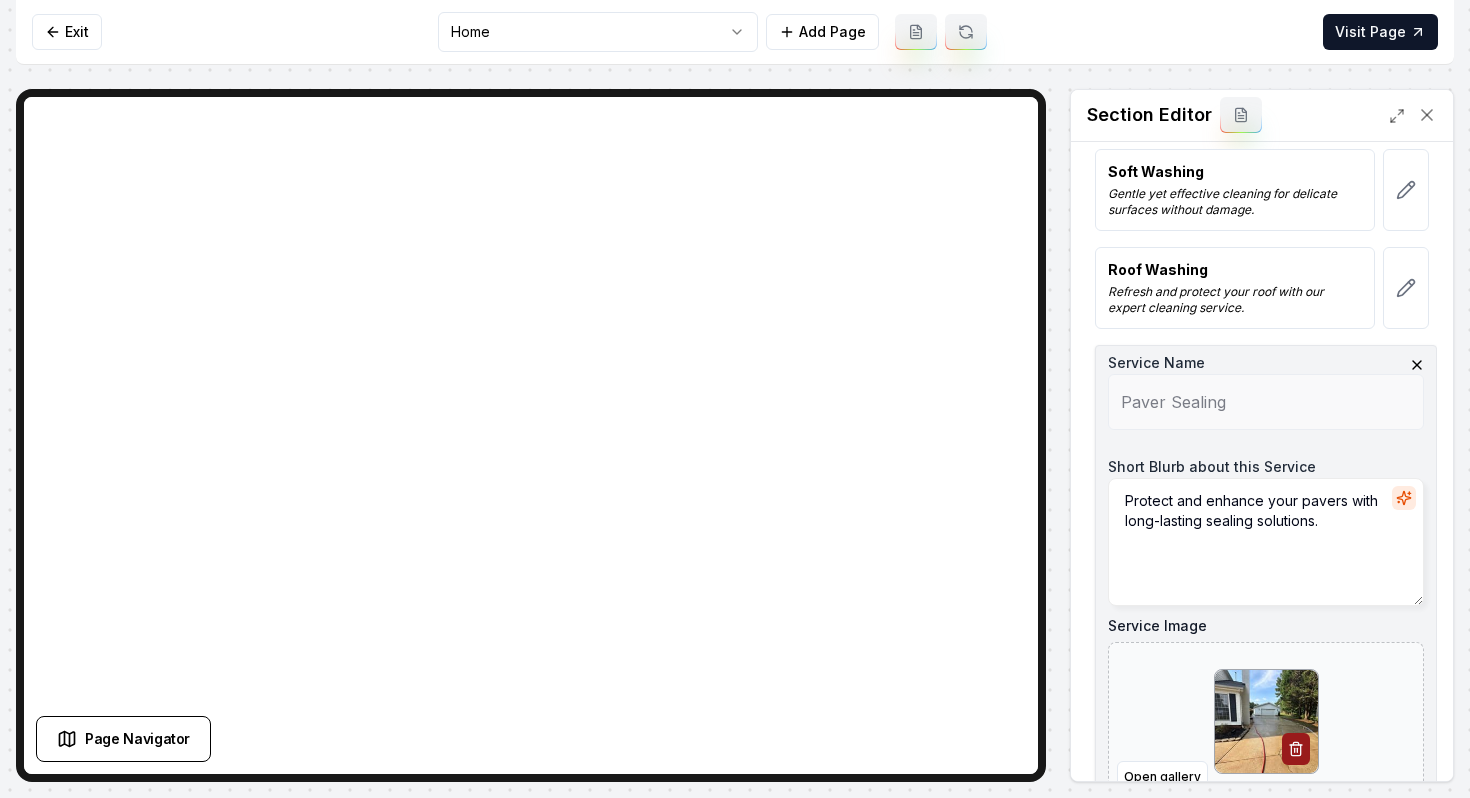 scroll, scrollTop: 638, scrollLeft: 0, axis: vertical 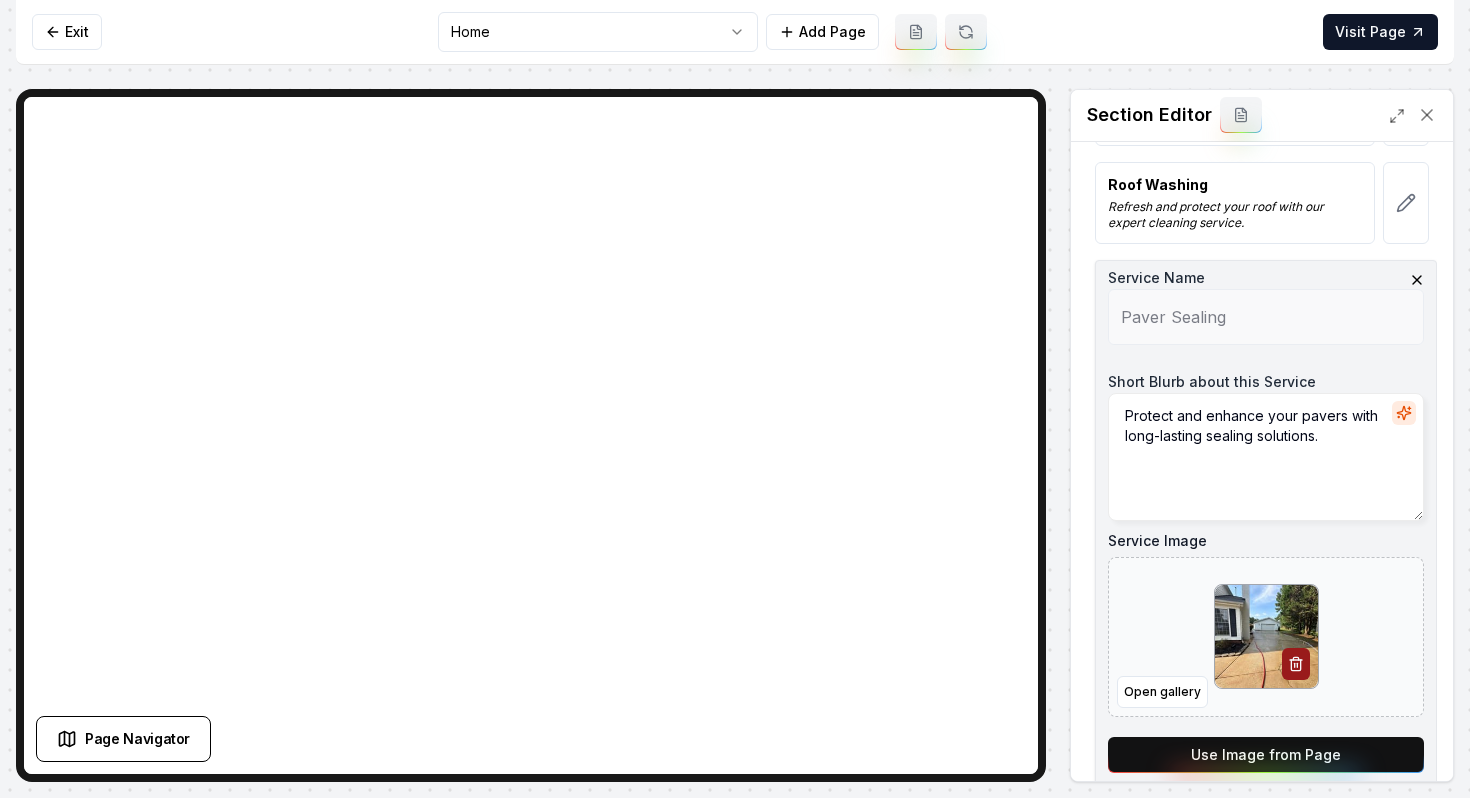 click on "Use Image from Page" at bounding box center [1266, 755] 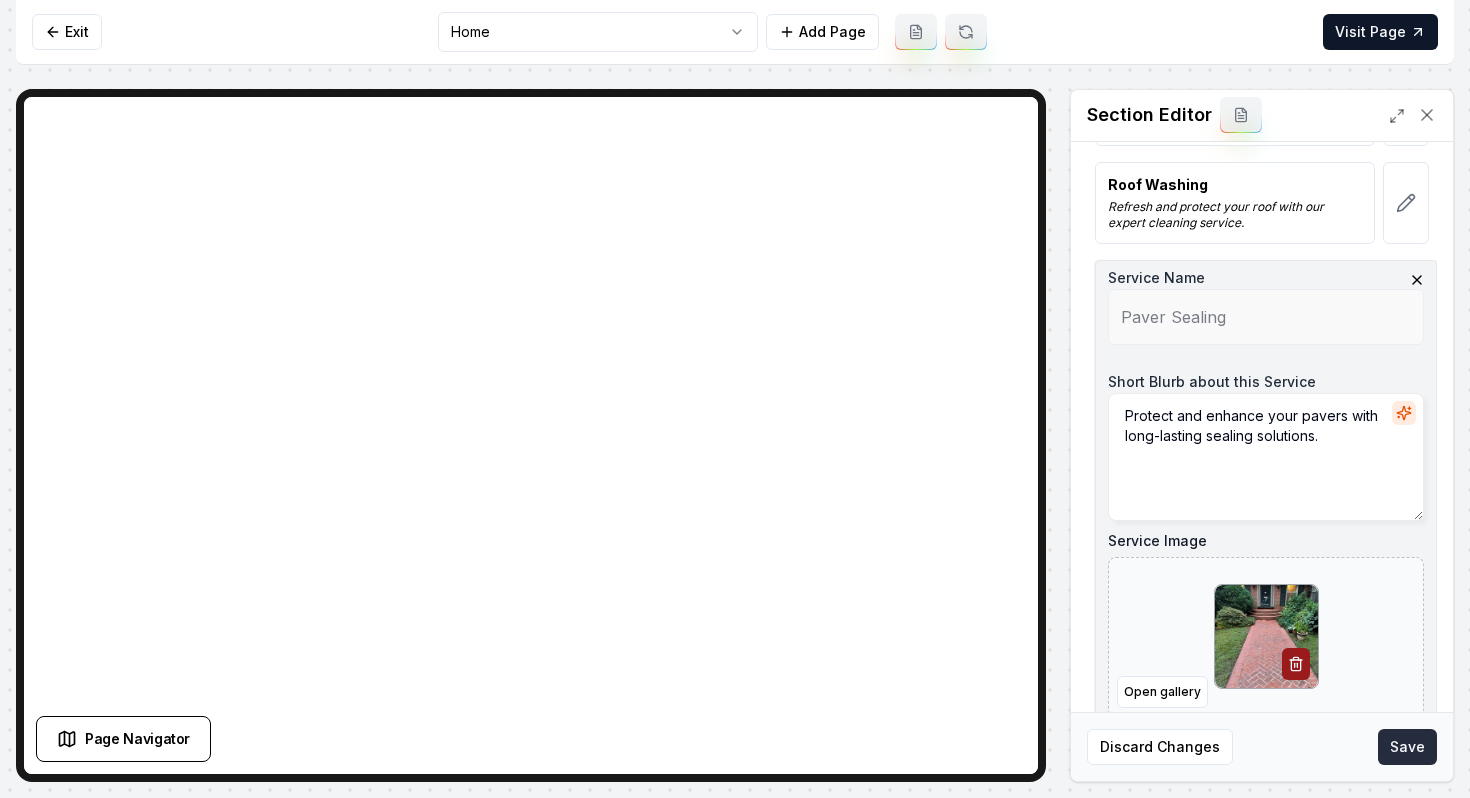 click on "Save" at bounding box center (1407, 747) 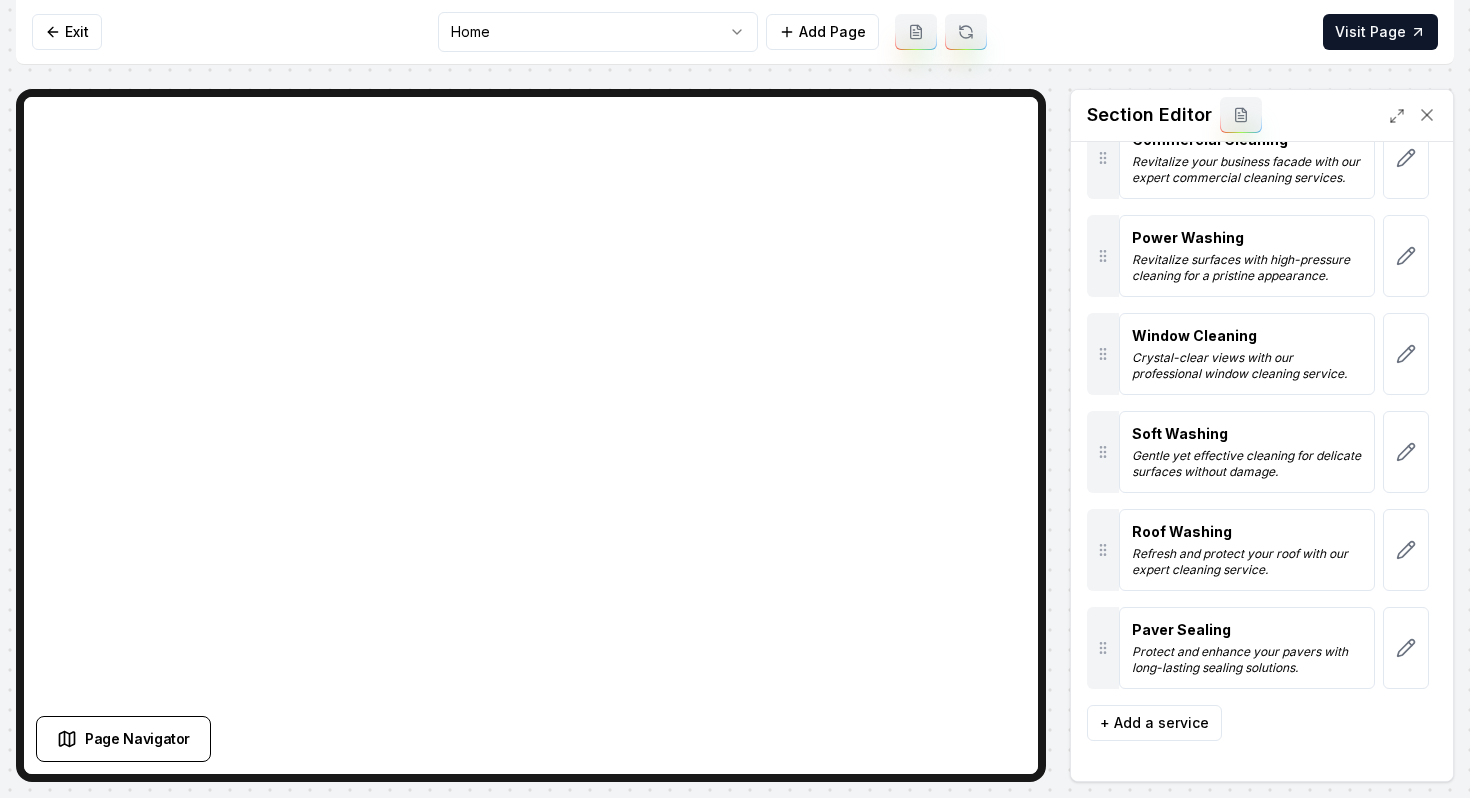 scroll, scrollTop: 290, scrollLeft: 0, axis: vertical 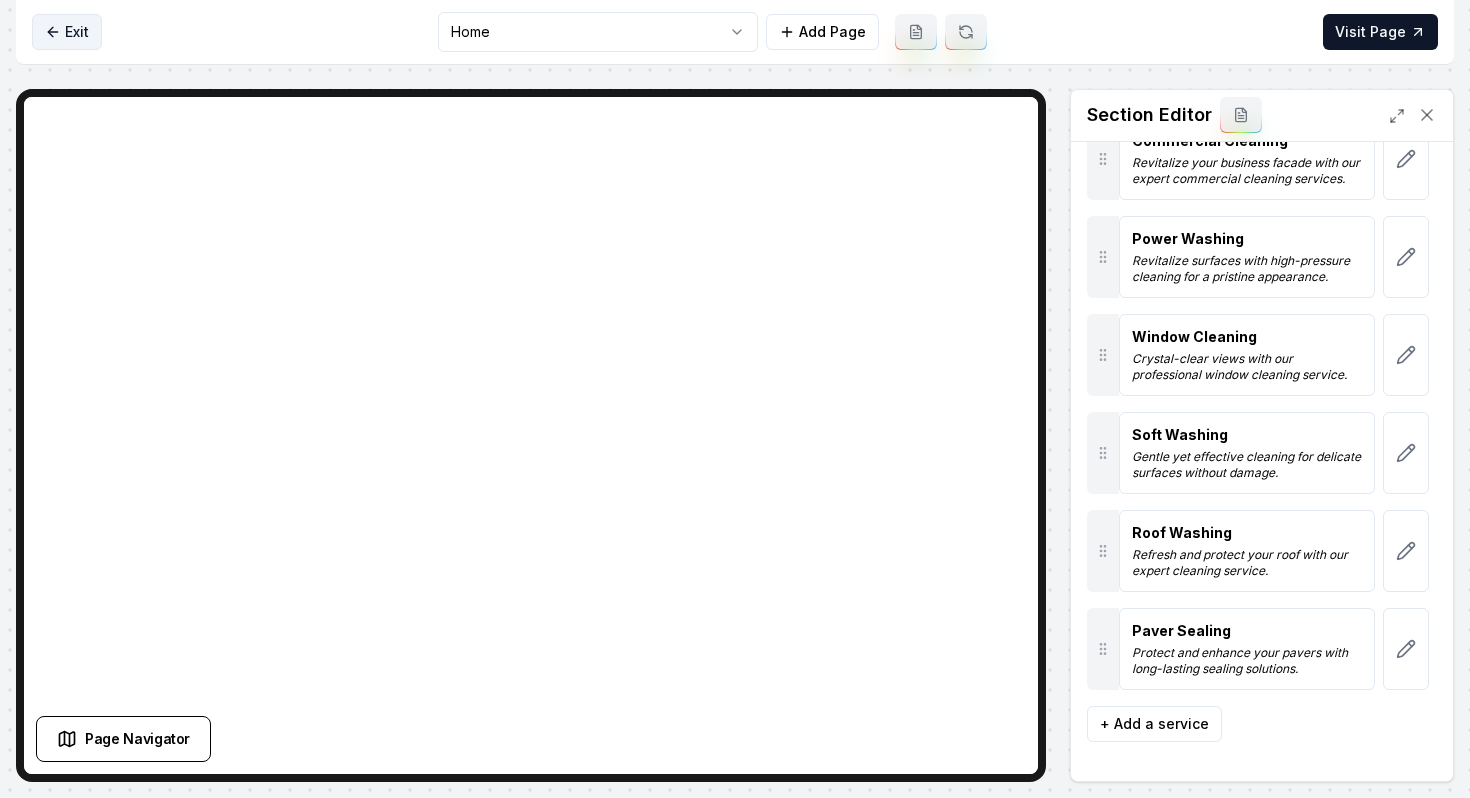 click on "Exit" at bounding box center [67, 32] 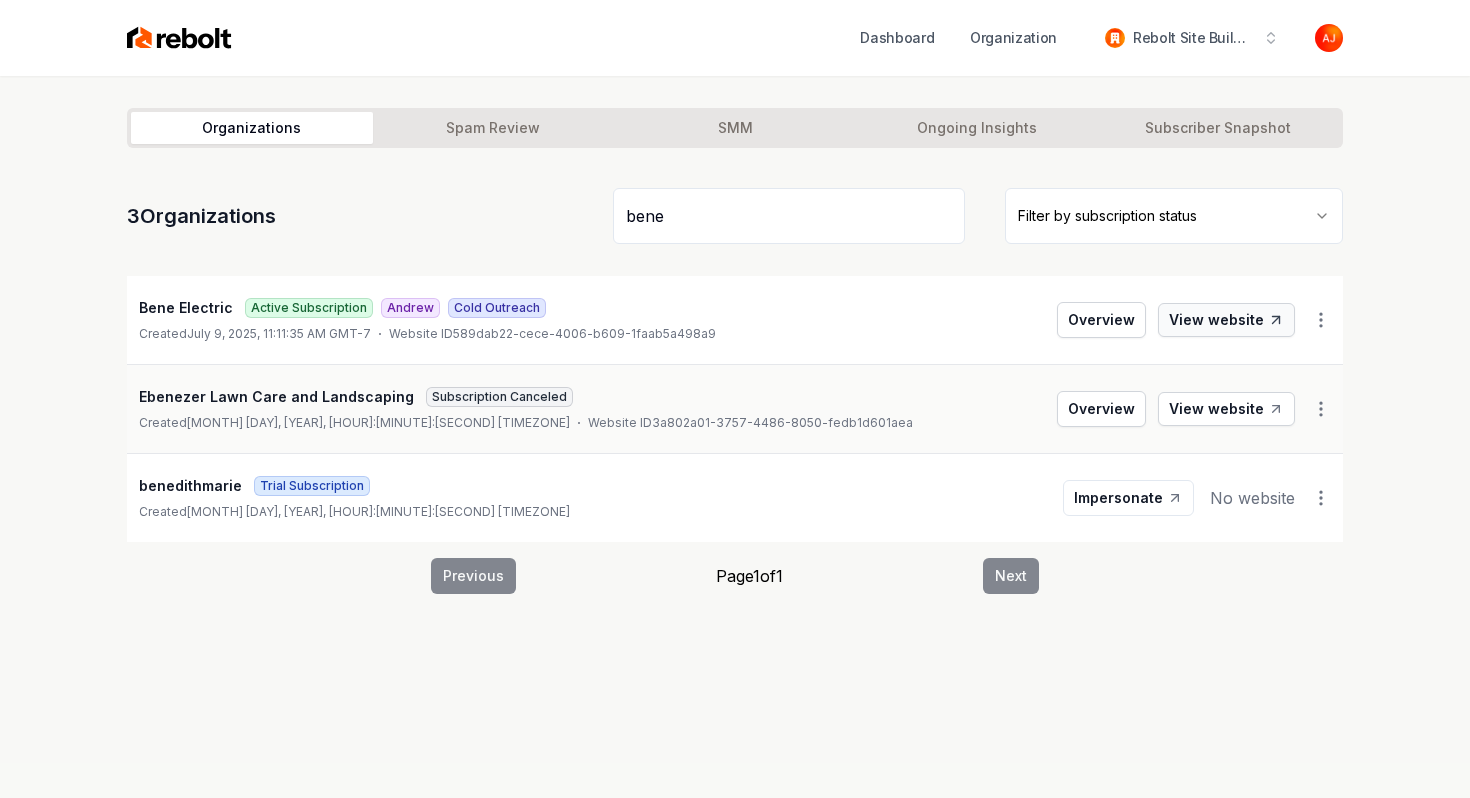 click on "View website" at bounding box center (1226, 320) 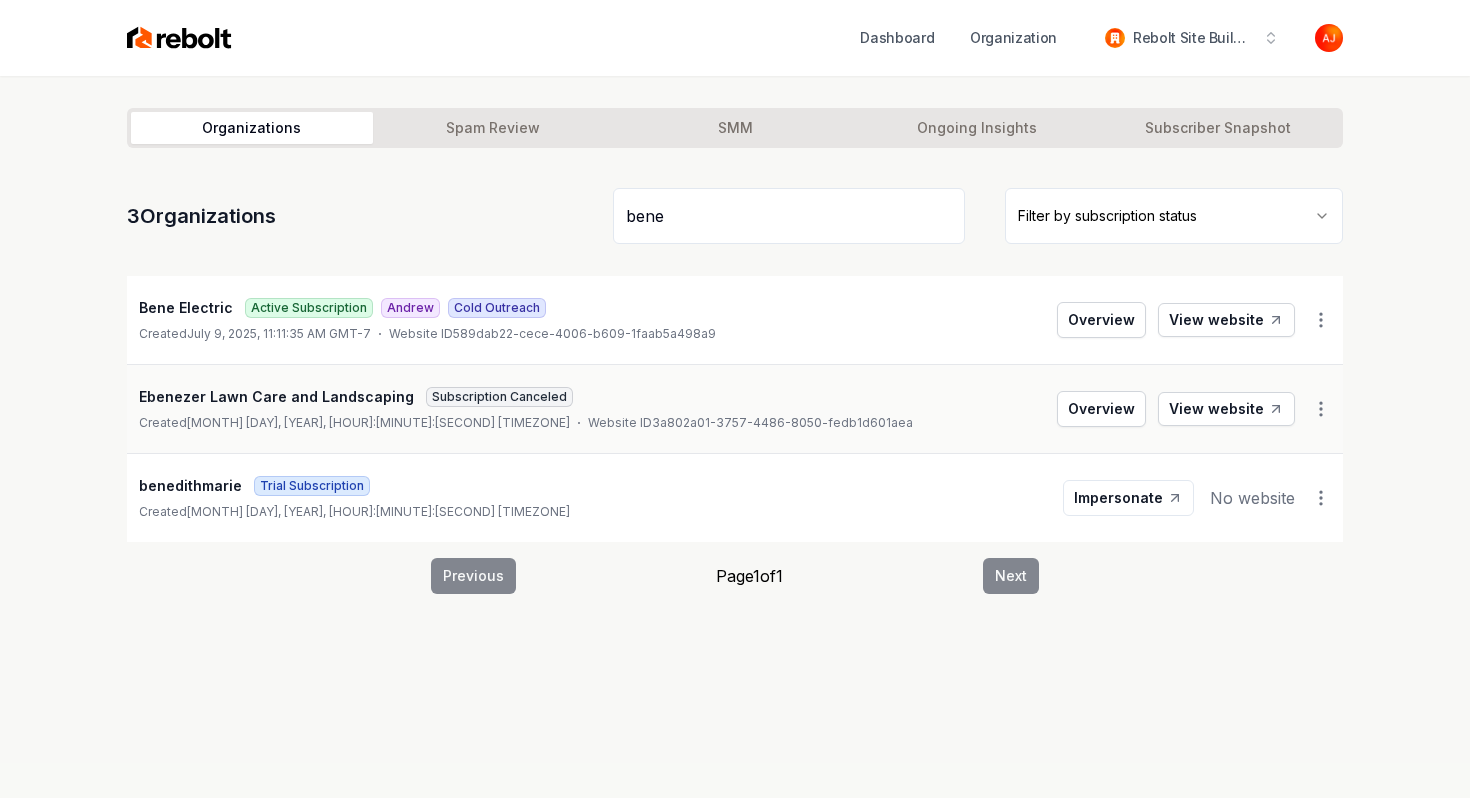 click on "bene" at bounding box center [789, 216] 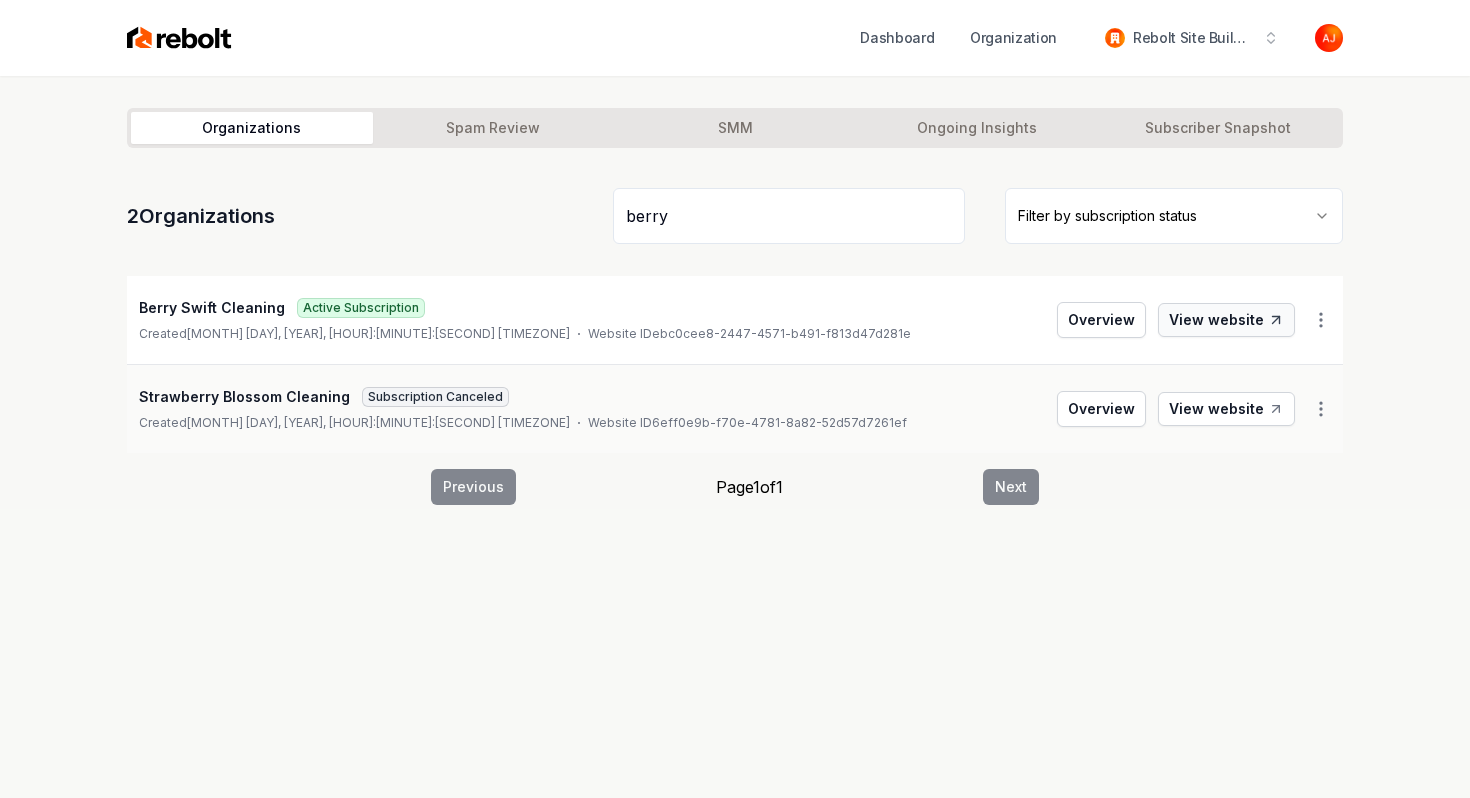 click on "View website" at bounding box center [1226, 320] 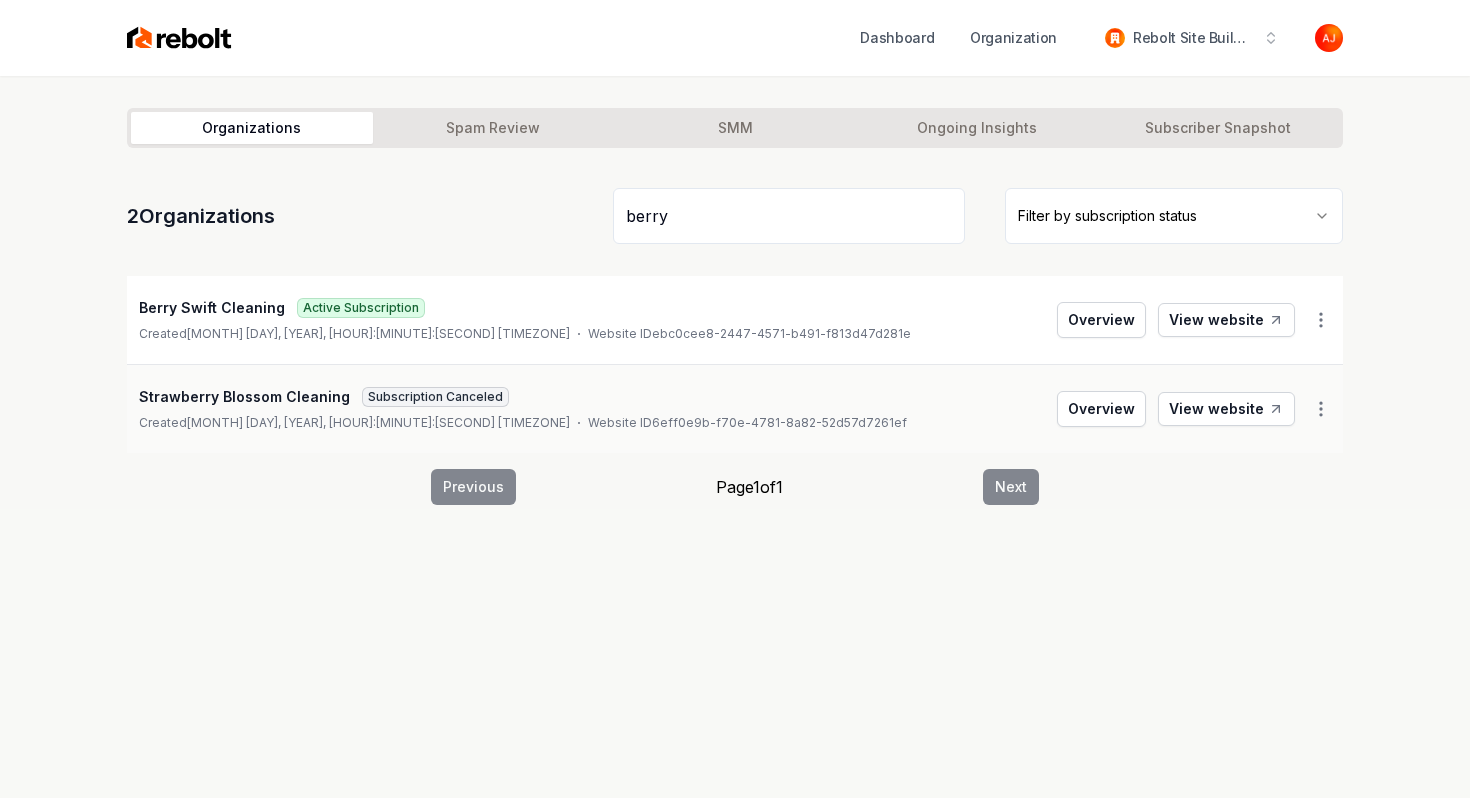 drag, startPoint x: 708, startPoint y: 225, endPoint x: 540, endPoint y: 225, distance: 168 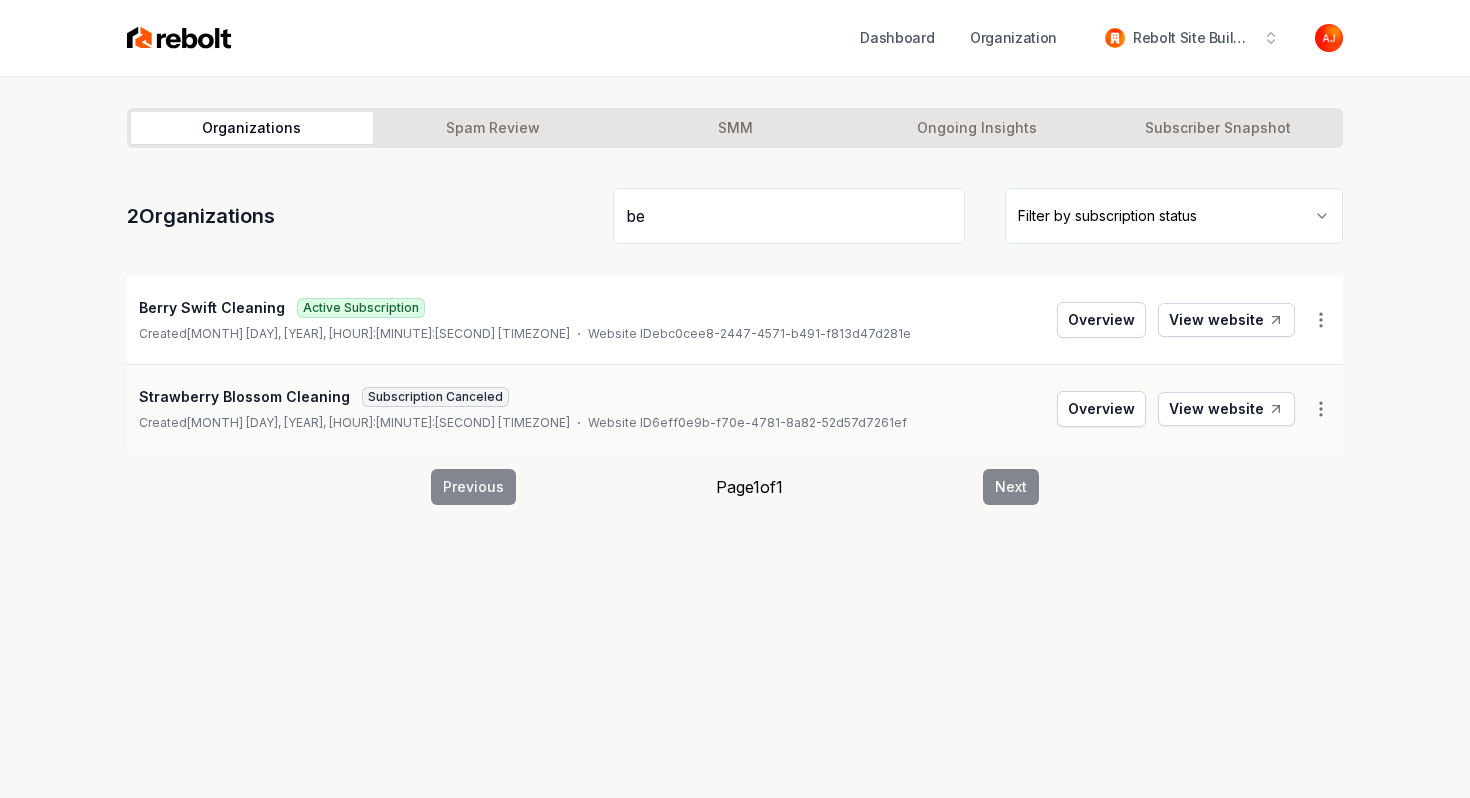 type on "b" 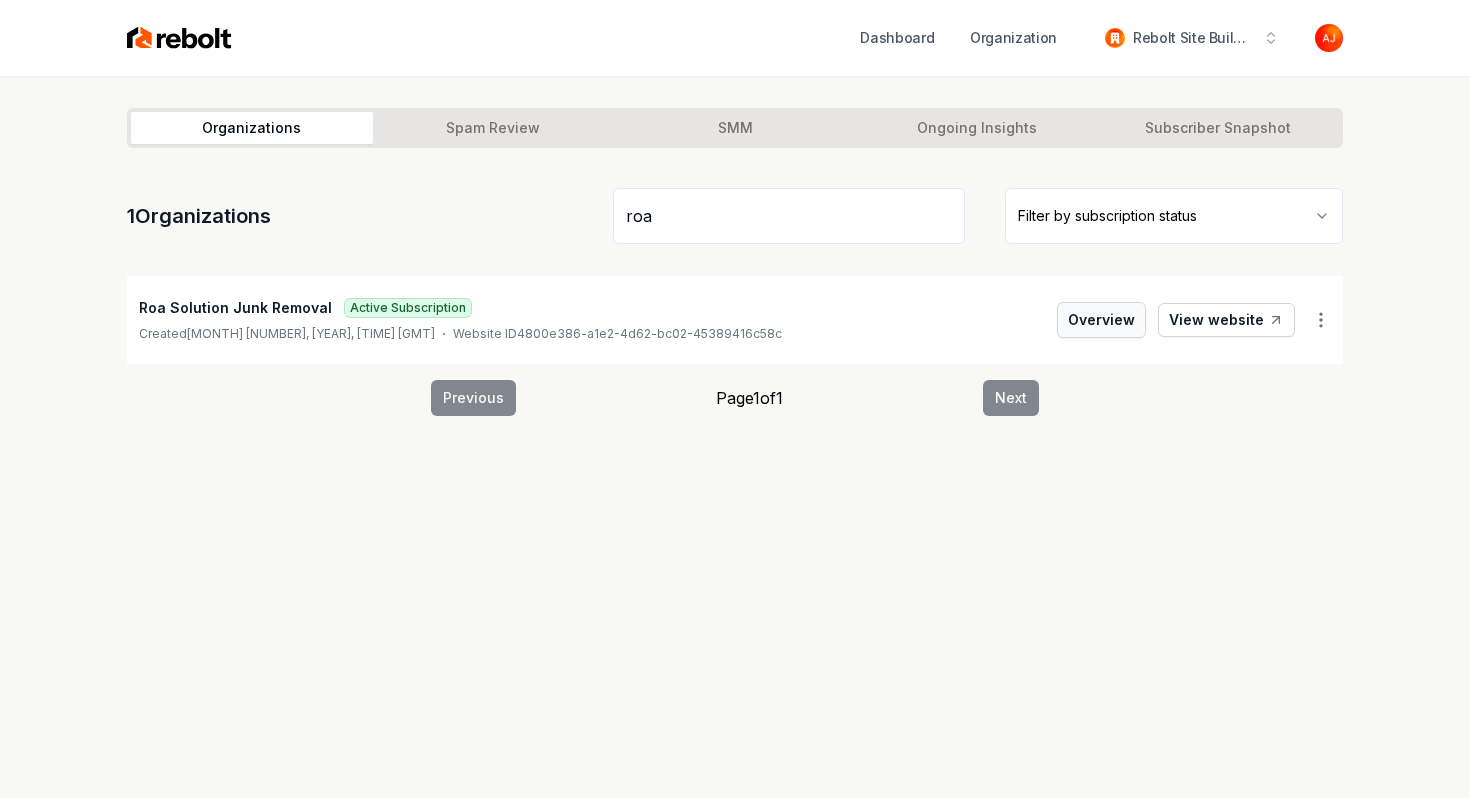 type on "roa" 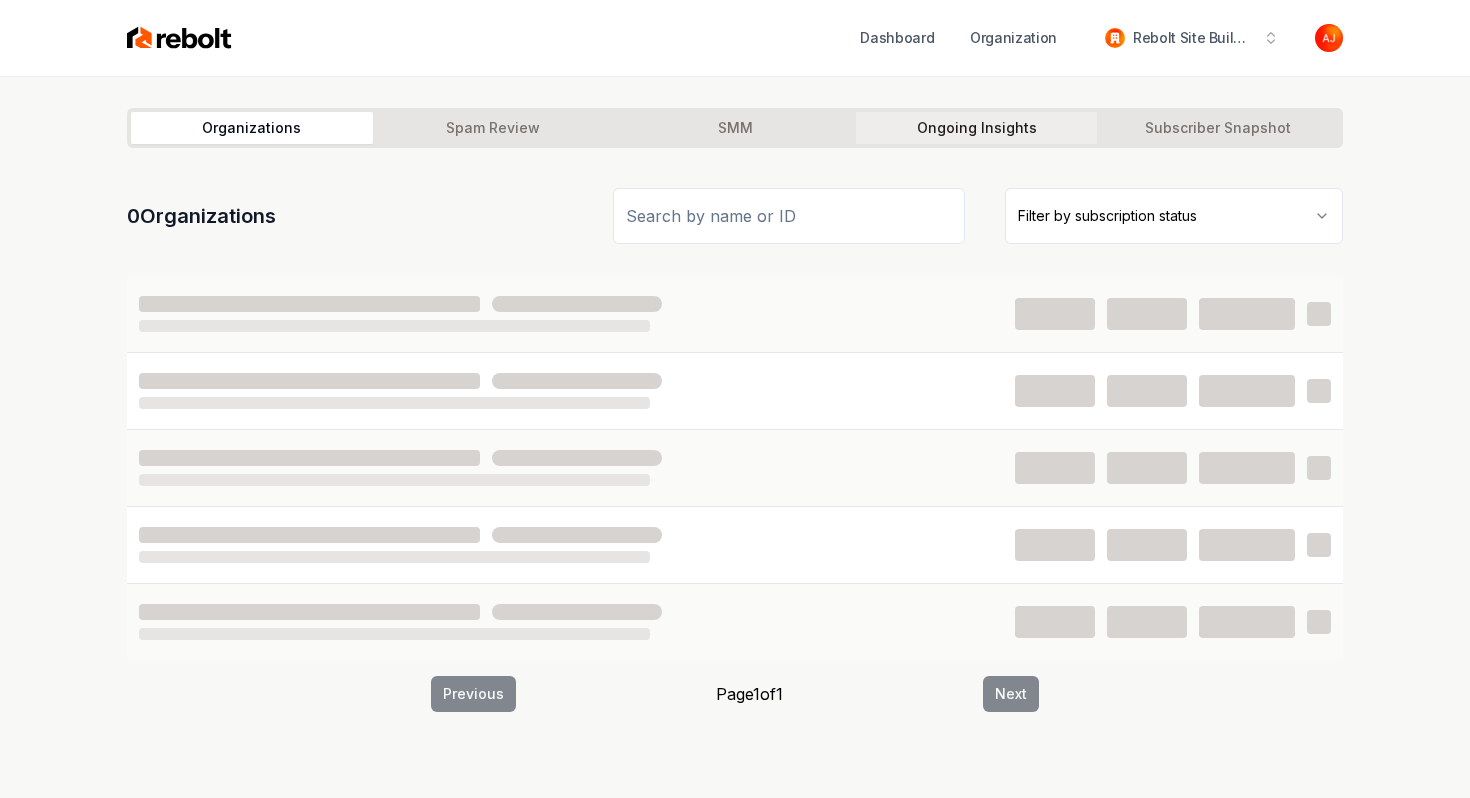 click on "Ongoing Insights" at bounding box center (977, 128) 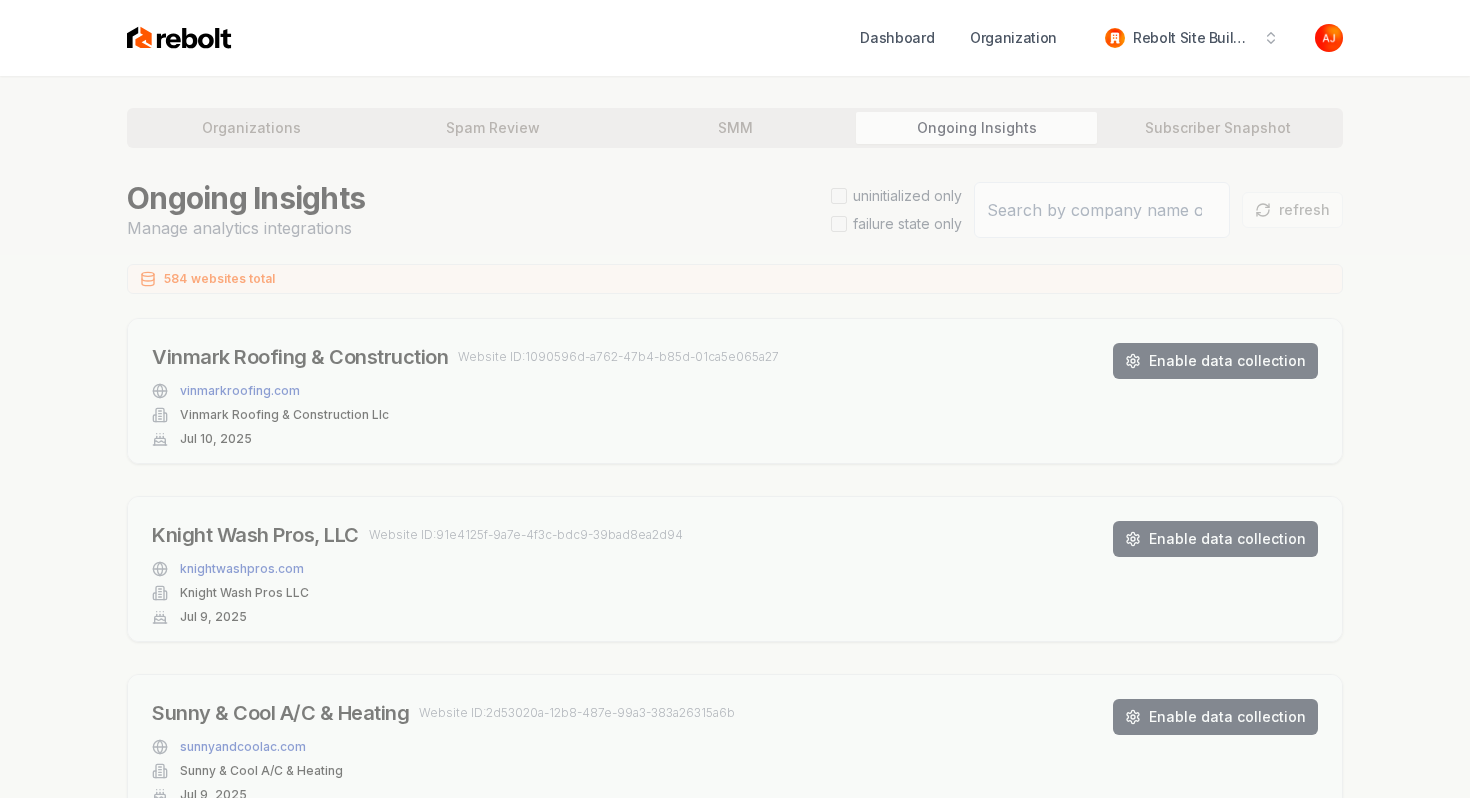 click on "Organizations Spam Review SMM Ongoing Insights Subscriber Snapshot Ongoing Insights Manage analytics integrations uninitialized only failure state only refresh 584 websites total Vinmark Roofing & Construction Website ID:  1090596d-a762-47b4-b85d-01ca5e065a27 vinmarkroofing.com Vinmark Roofing & Construction Llc Jul 10, 2025 Enable data collection Knight Wash Pros, LLC Website ID:  91e4125f-9a7e-4f3c-bdc9-39bad8ea2d94 knightwashpros.com Knight Wash Pros LLC Jul 9, 2025 Enable data collection Sunny & Cool A/C & Heating Website ID:  2d53020a-12b8-487e-99a3-383a26315a6b sunnyandcoolac.com Sunny & Cool A/C & Heating Jul 9, 2025 Enable data collection DTEX Roofing & Construction LLC Website ID:  8f706b75-8e3b-4f0b-8877-c38bde093ad7 dtexroofing.com Dtex Roofing Jul 8, 2025 Enable data collection Supreme Clean Now Website ID:  fc4d7dc4-41fa-4b64-8129-b5fe05efec72 supremecleannow.com Supreme Clean Now Jul 7, 2025 Enable data collection Columbus Tree Company LLC Website ID:  d4063054-0219-475a-90cf-32305a894f9d : ○" at bounding box center [735, 2778] 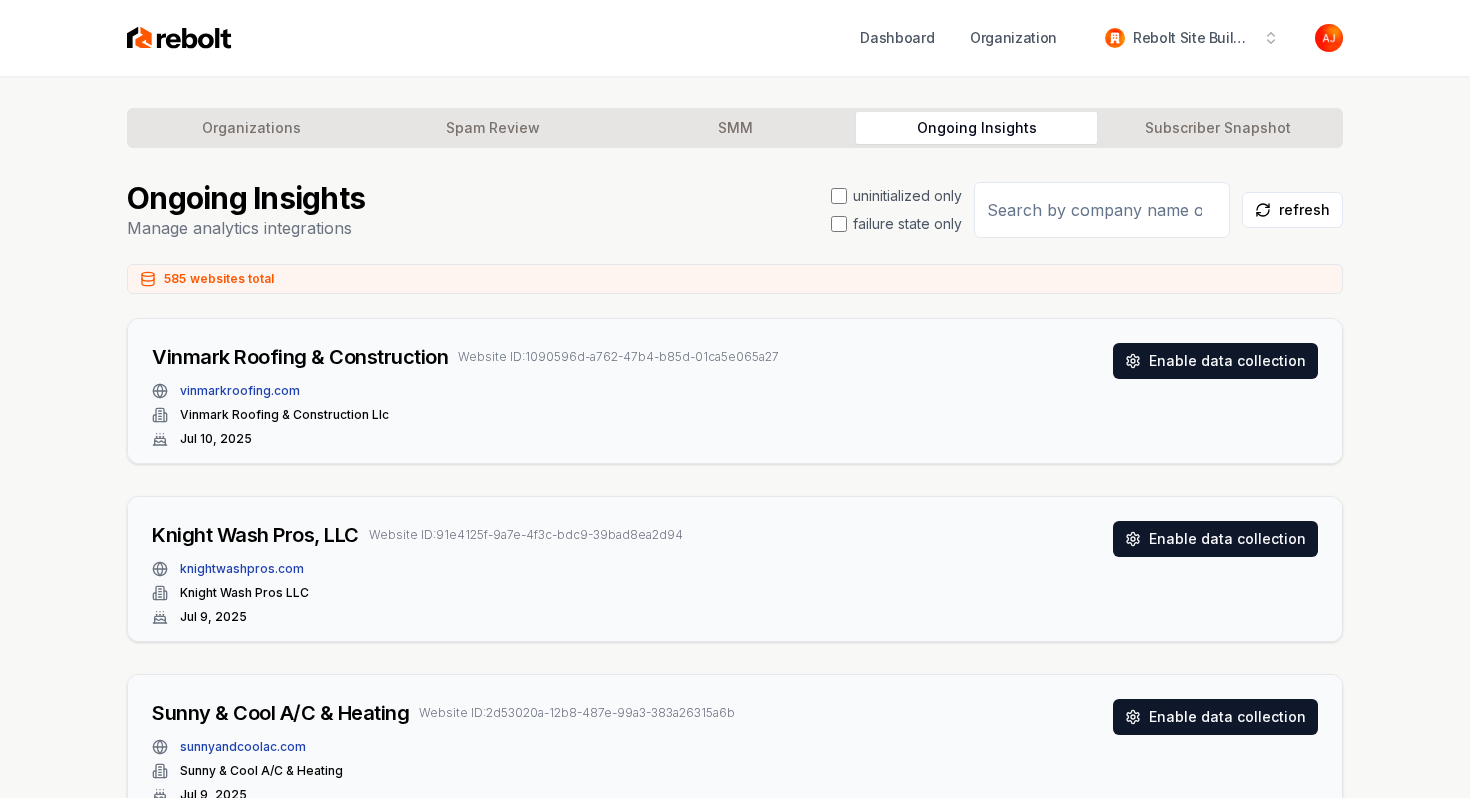 click at bounding box center (1102, 210) 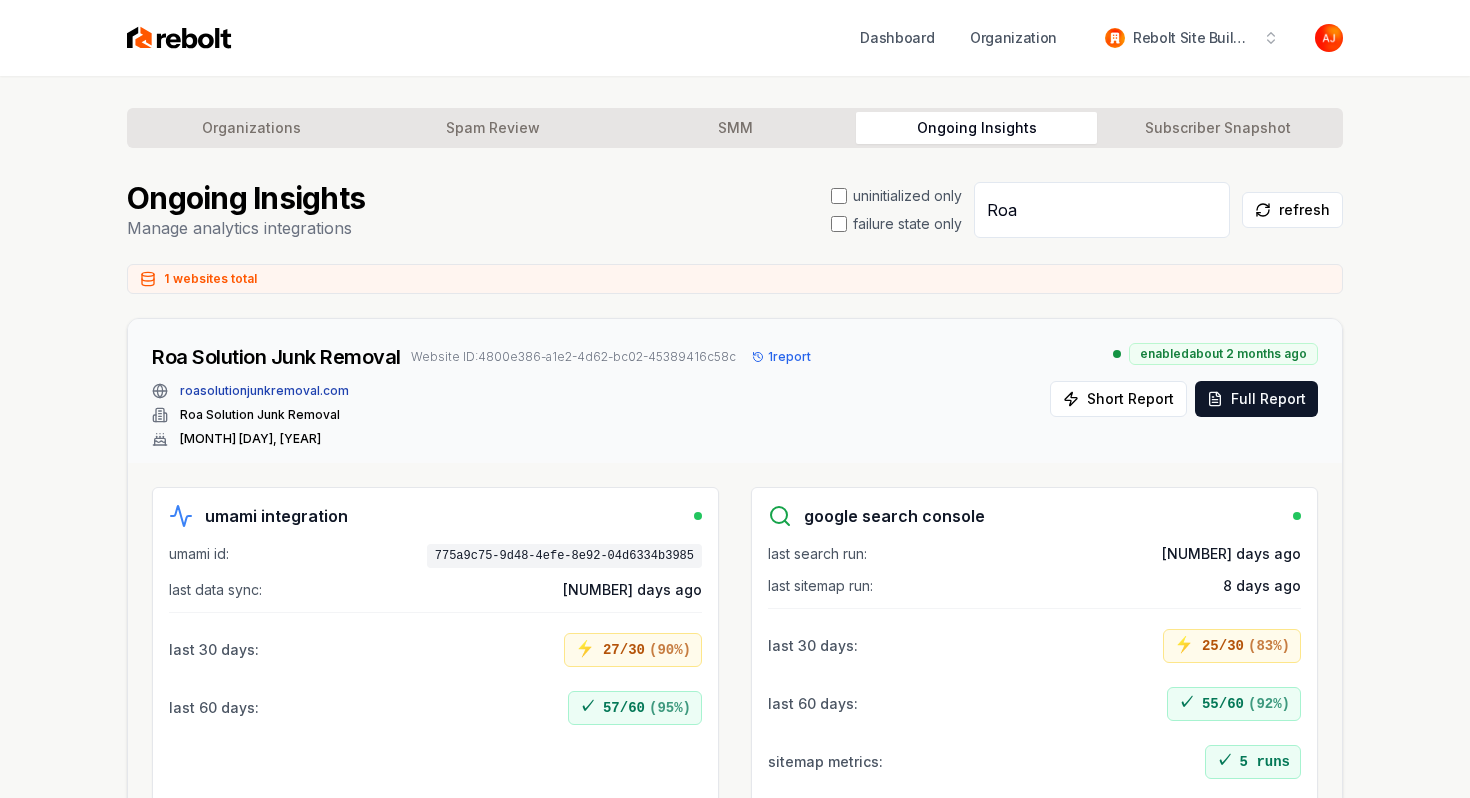 scroll, scrollTop: 89, scrollLeft: 0, axis: vertical 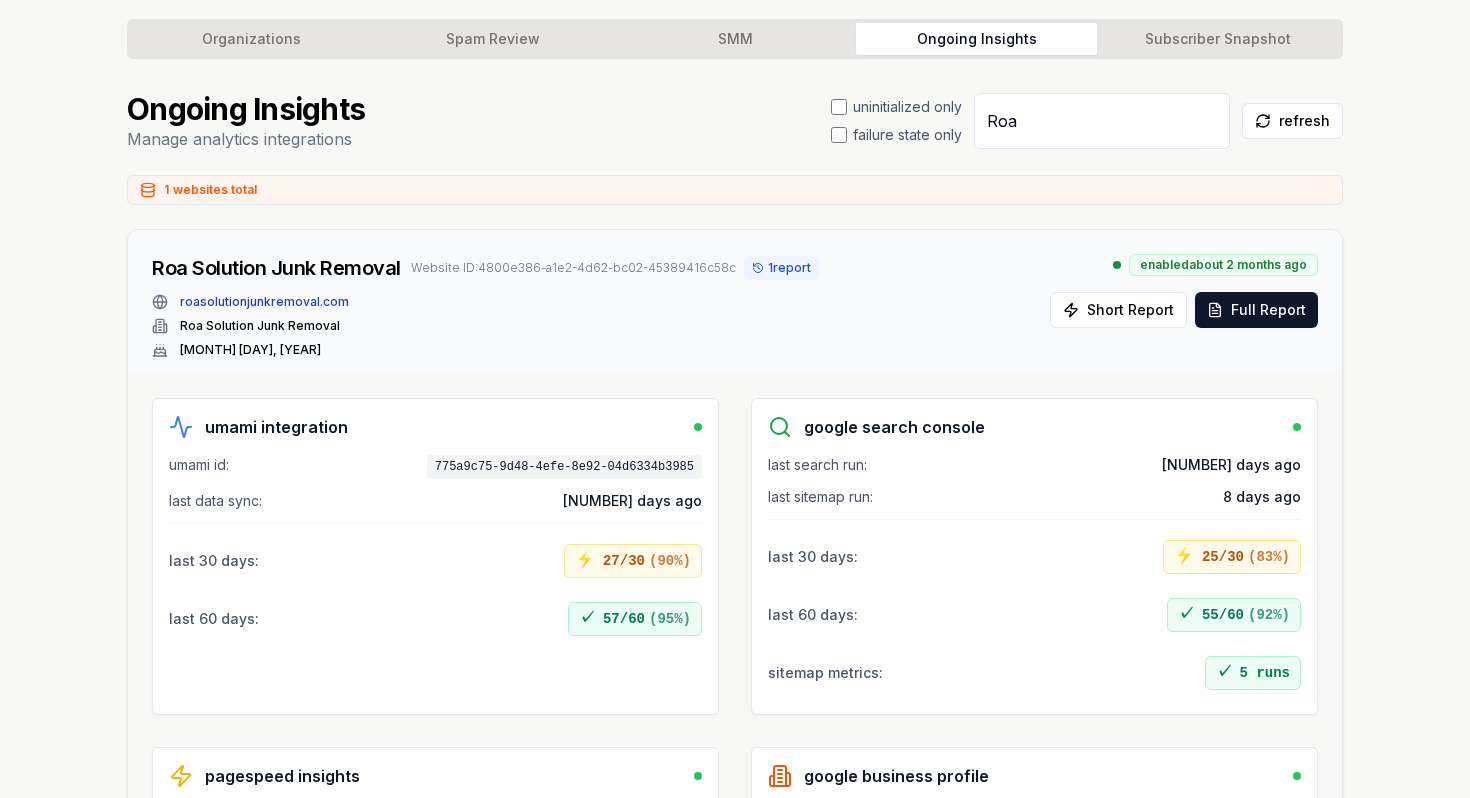 type on "Roa" 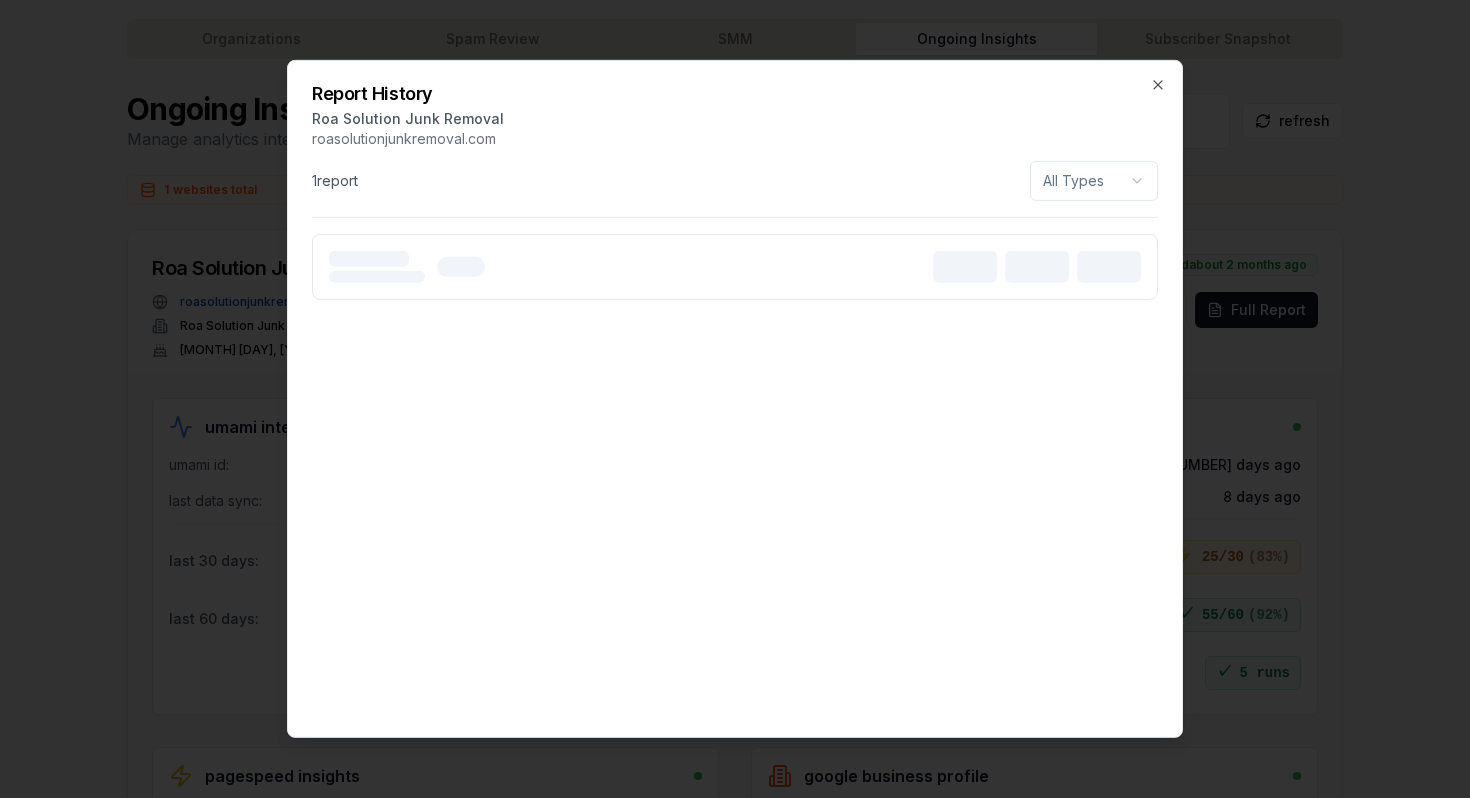 click at bounding box center [735, 267] 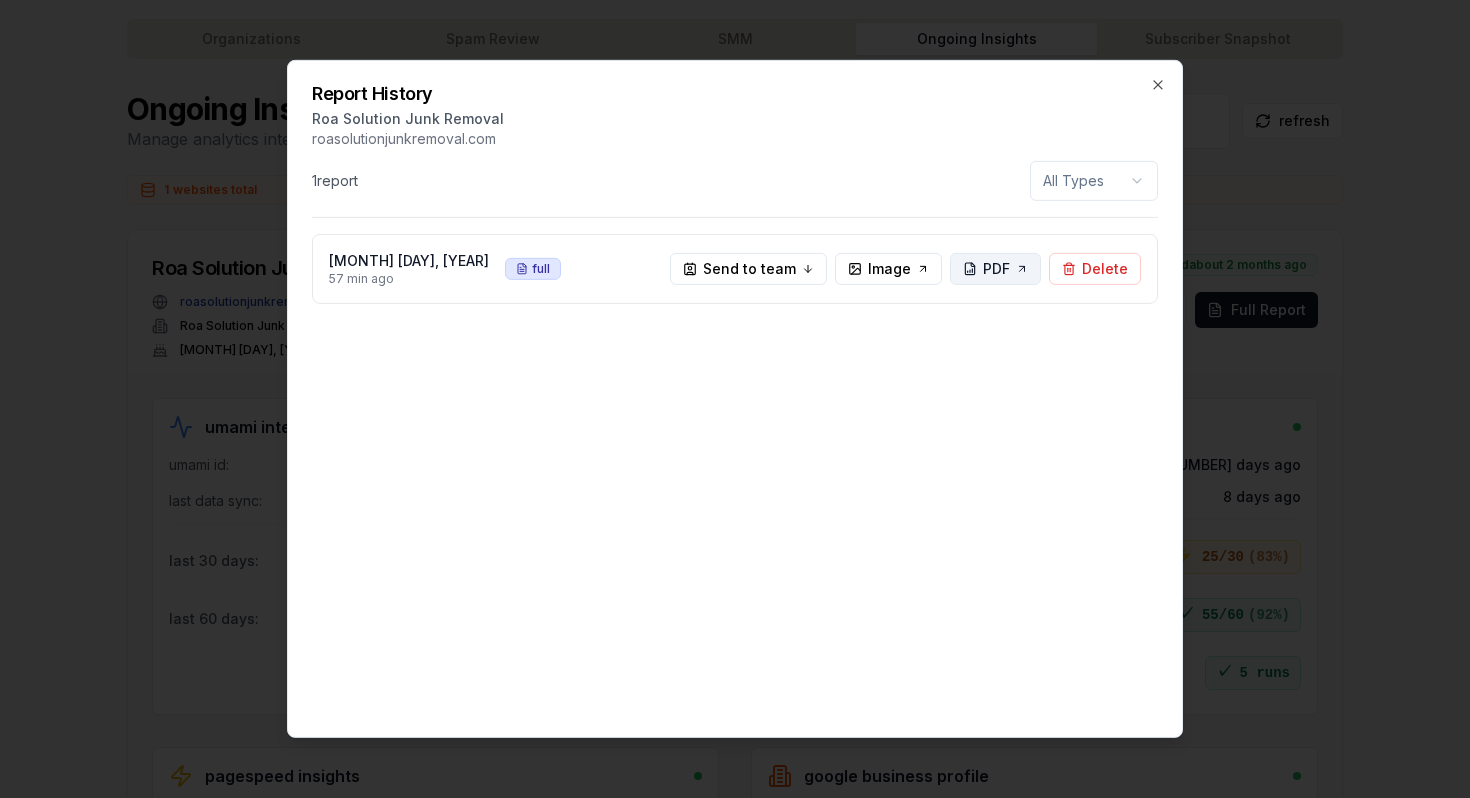 click on "PDF" at bounding box center [995, 269] 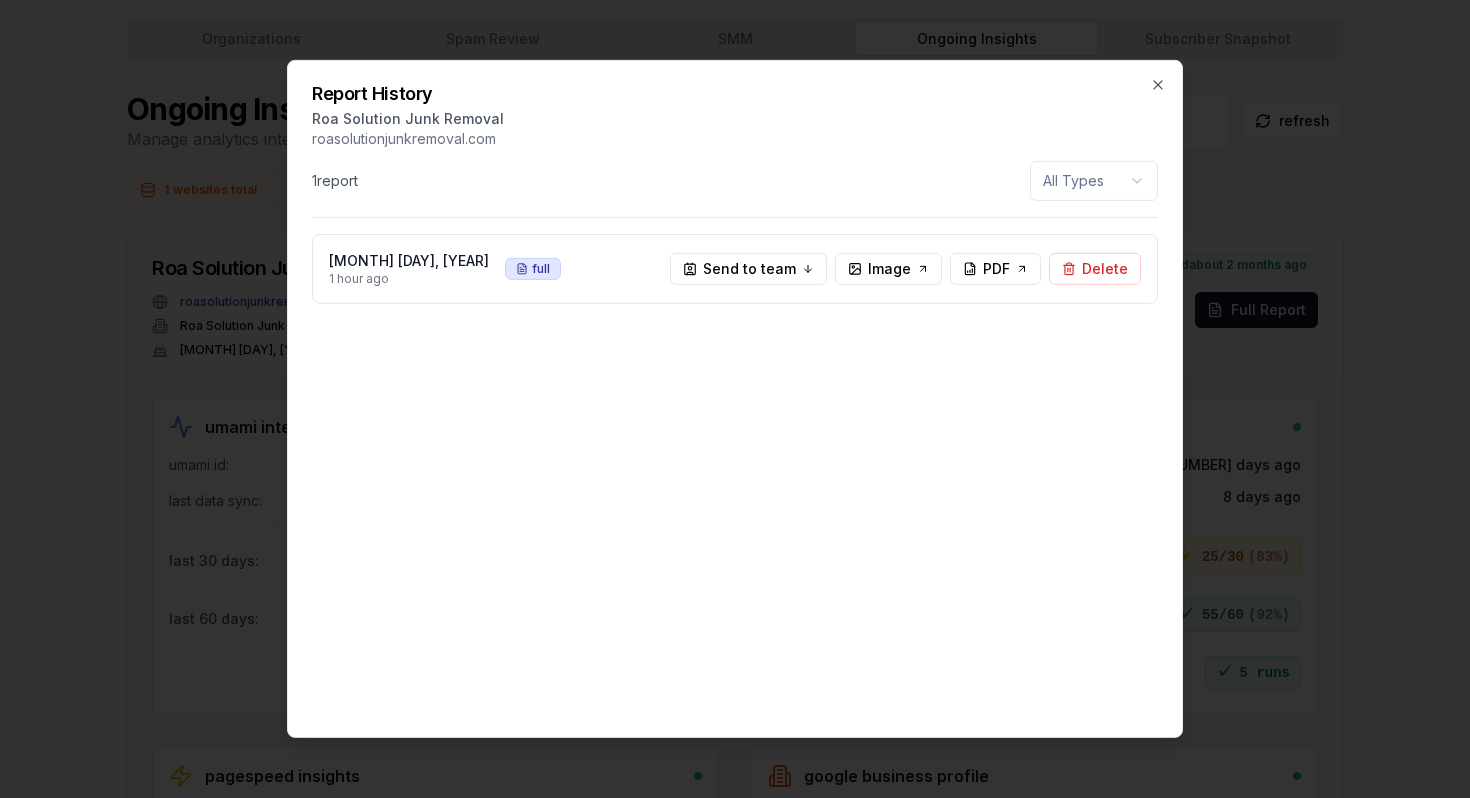 click on "Report History" at bounding box center (735, 94) 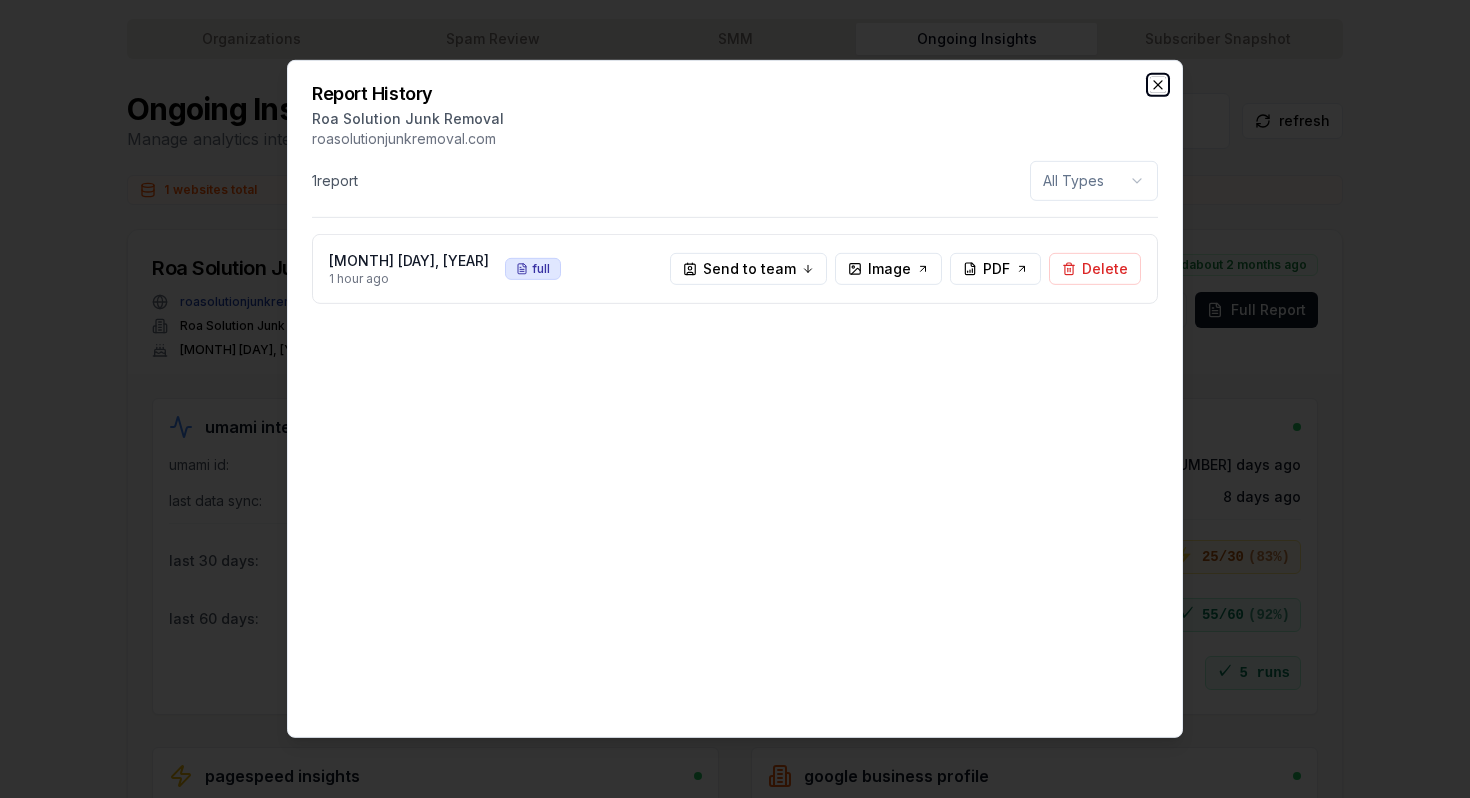 click 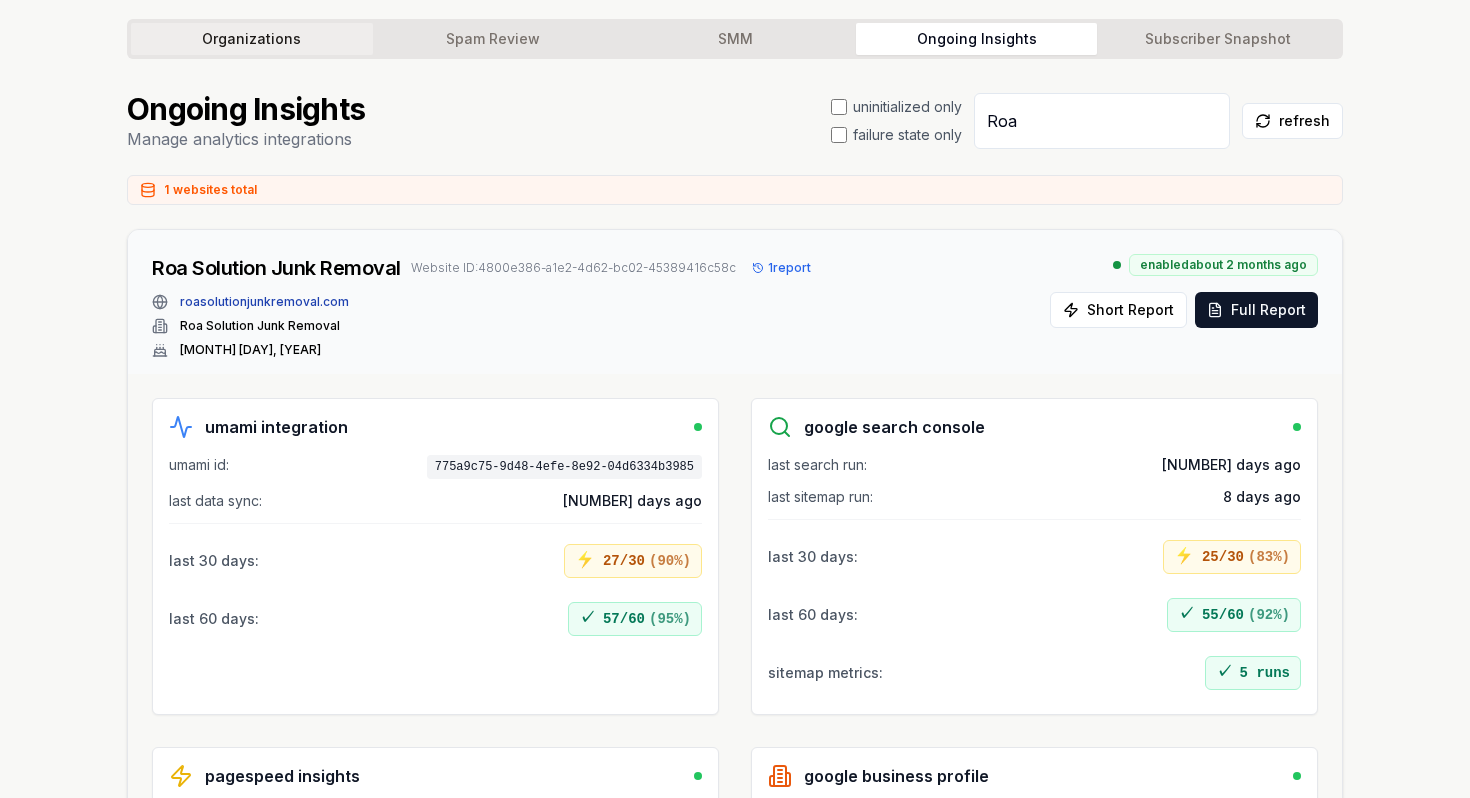 click on "Organizations" at bounding box center (252, 39) 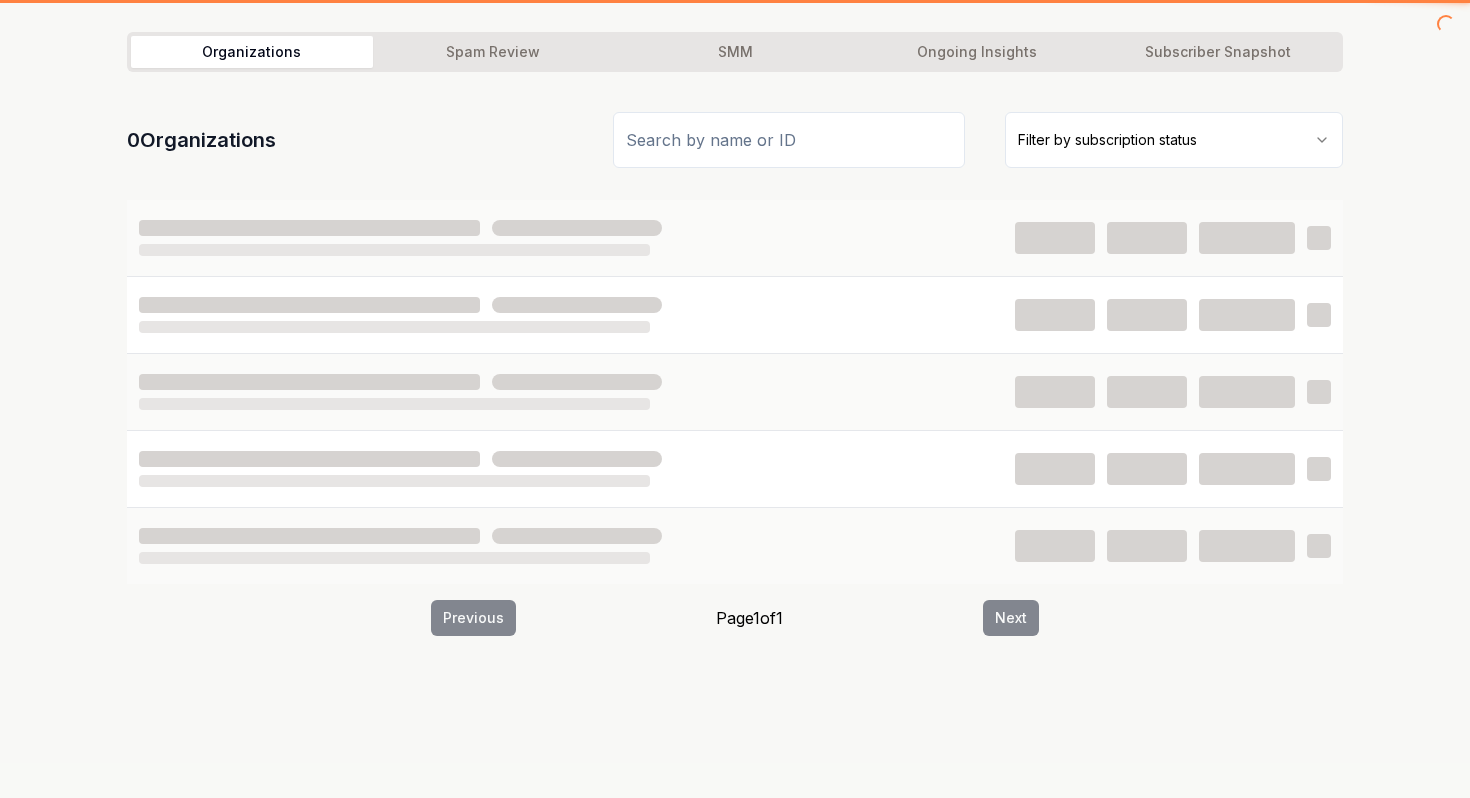scroll, scrollTop: 0, scrollLeft: 0, axis: both 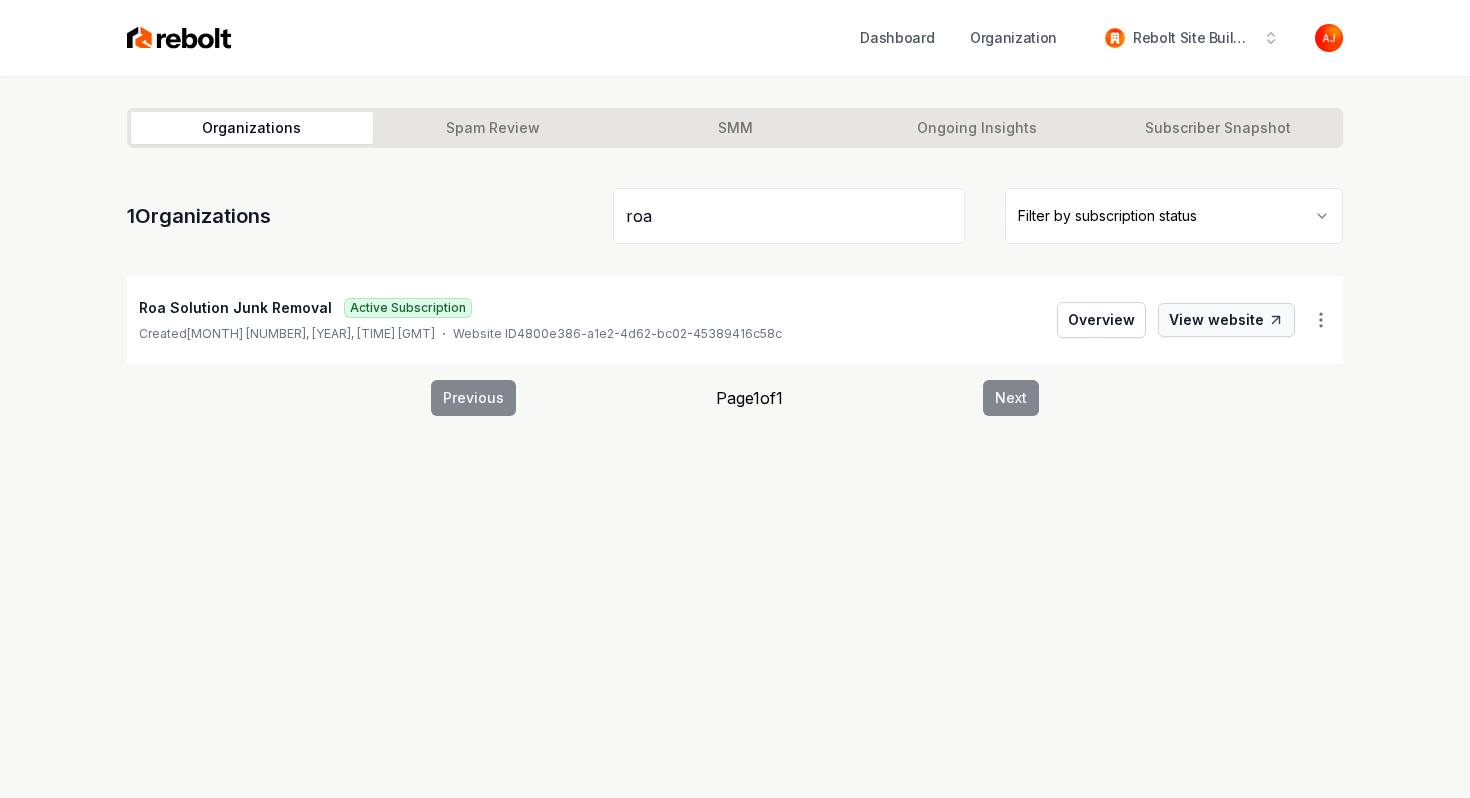 type on "roa" 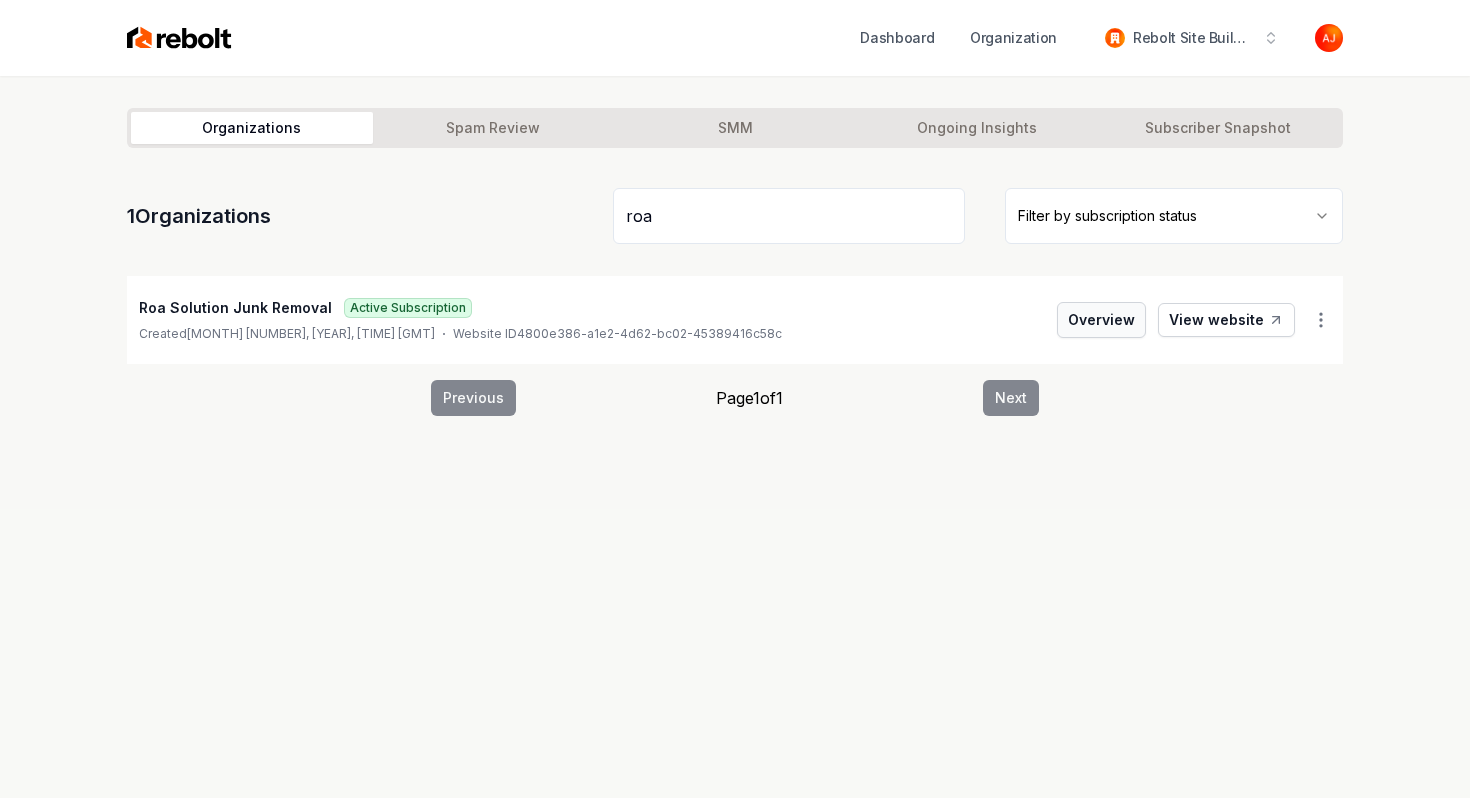 click on "Overview" at bounding box center [1101, 320] 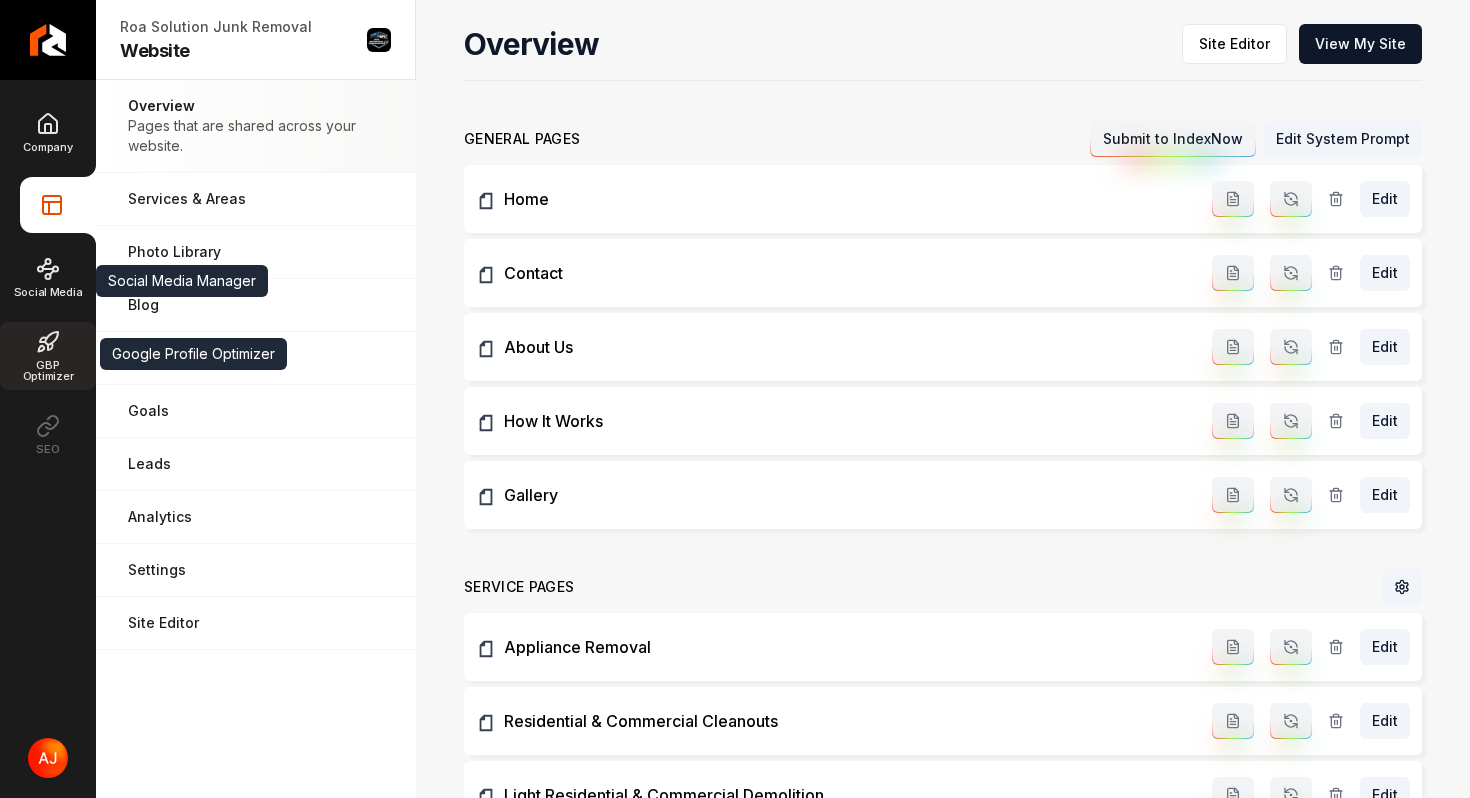 click on "GBP Optimizer" at bounding box center (48, 371) 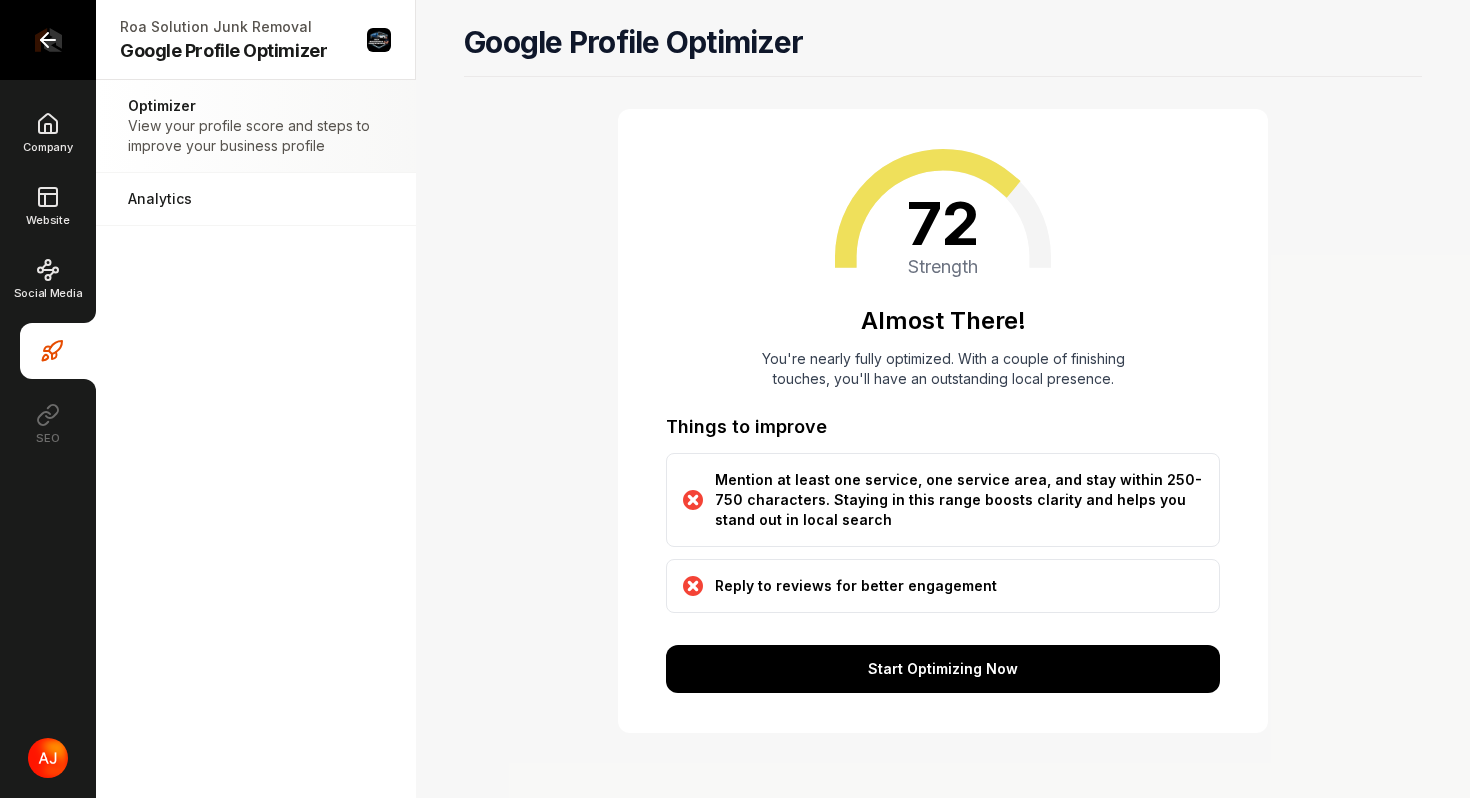 click at bounding box center [48, 40] 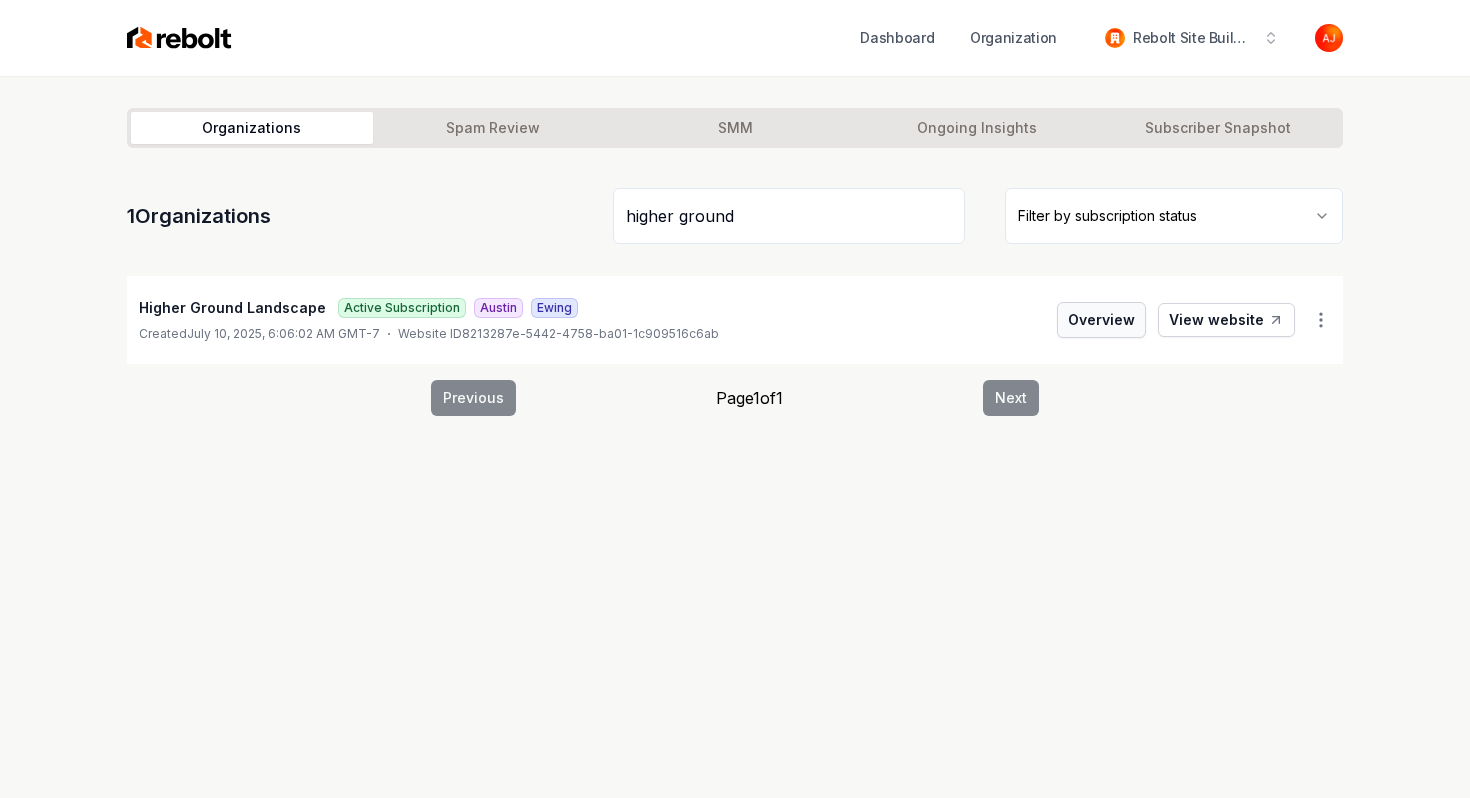 type on "higher ground" 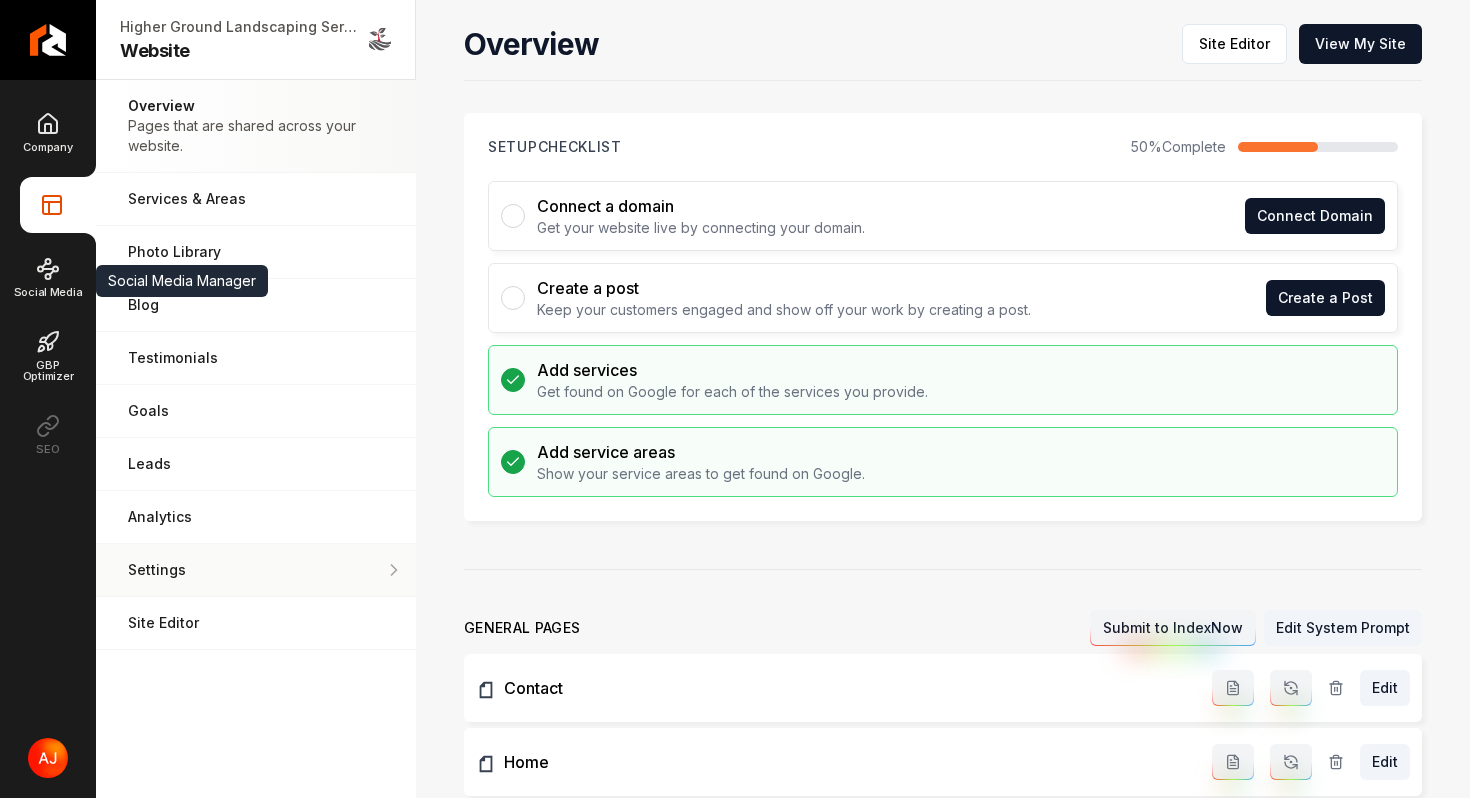 click on "Settings" at bounding box center [256, 570] 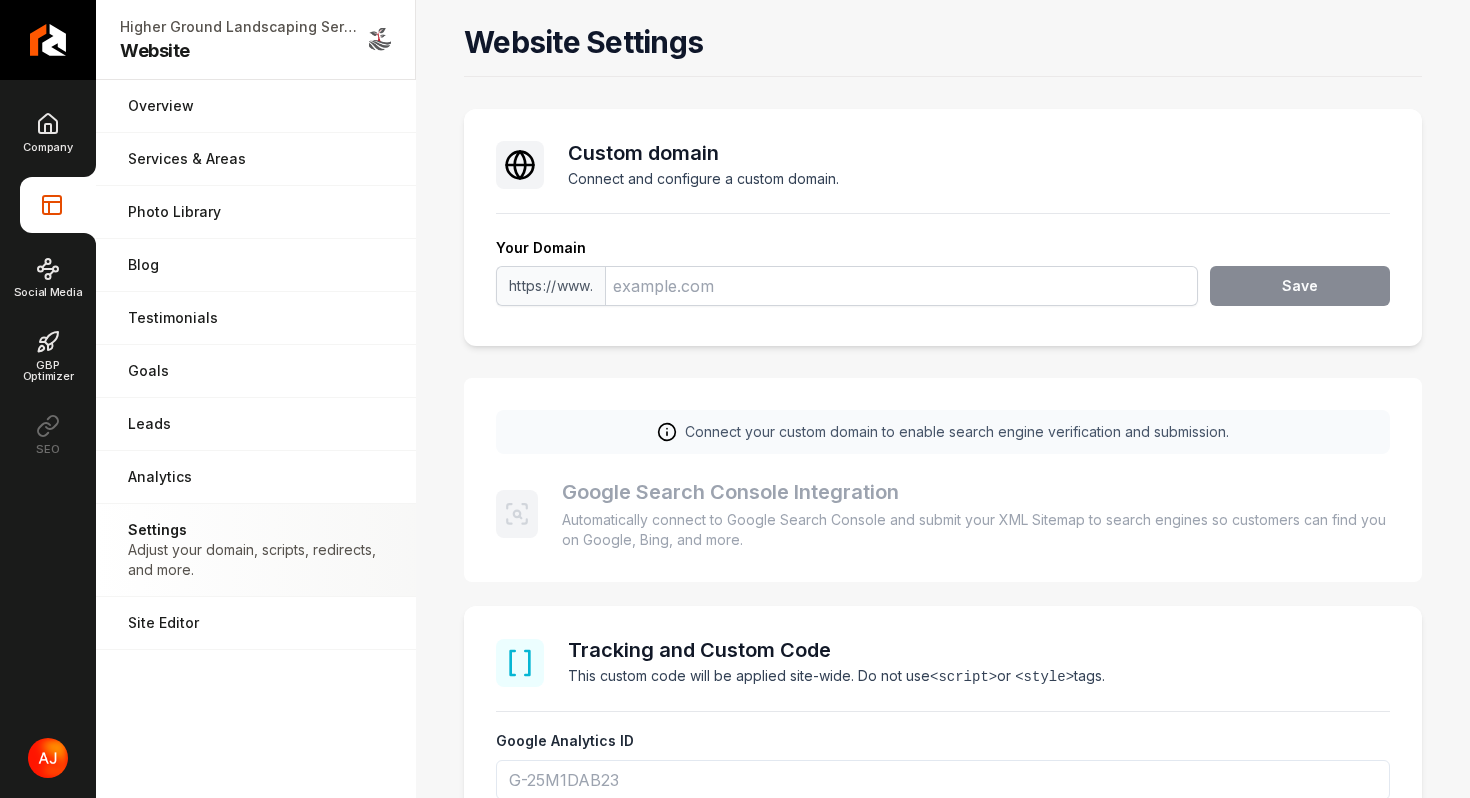scroll, scrollTop: 72, scrollLeft: 0, axis: vertical 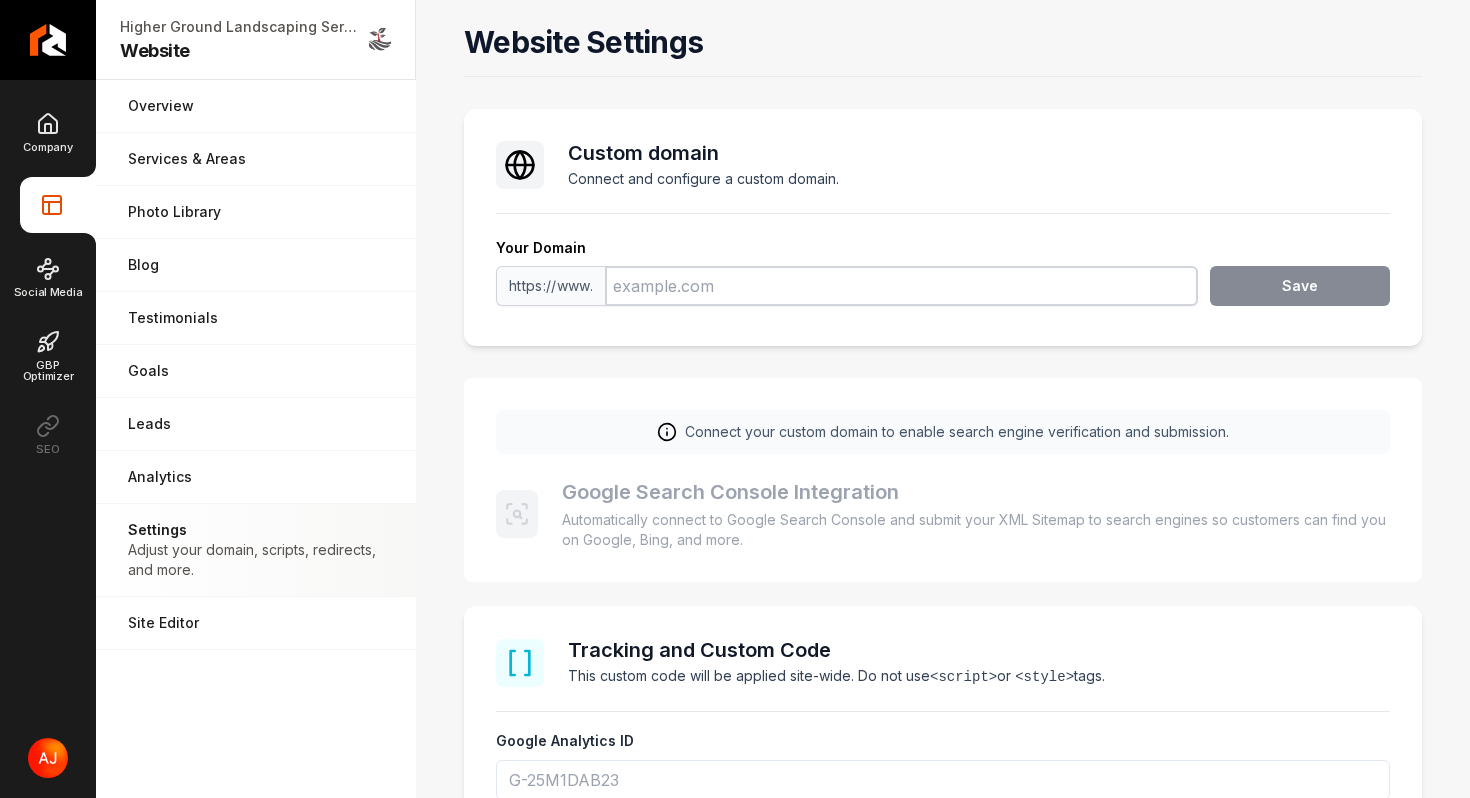 click at bounding box center (901, 286) 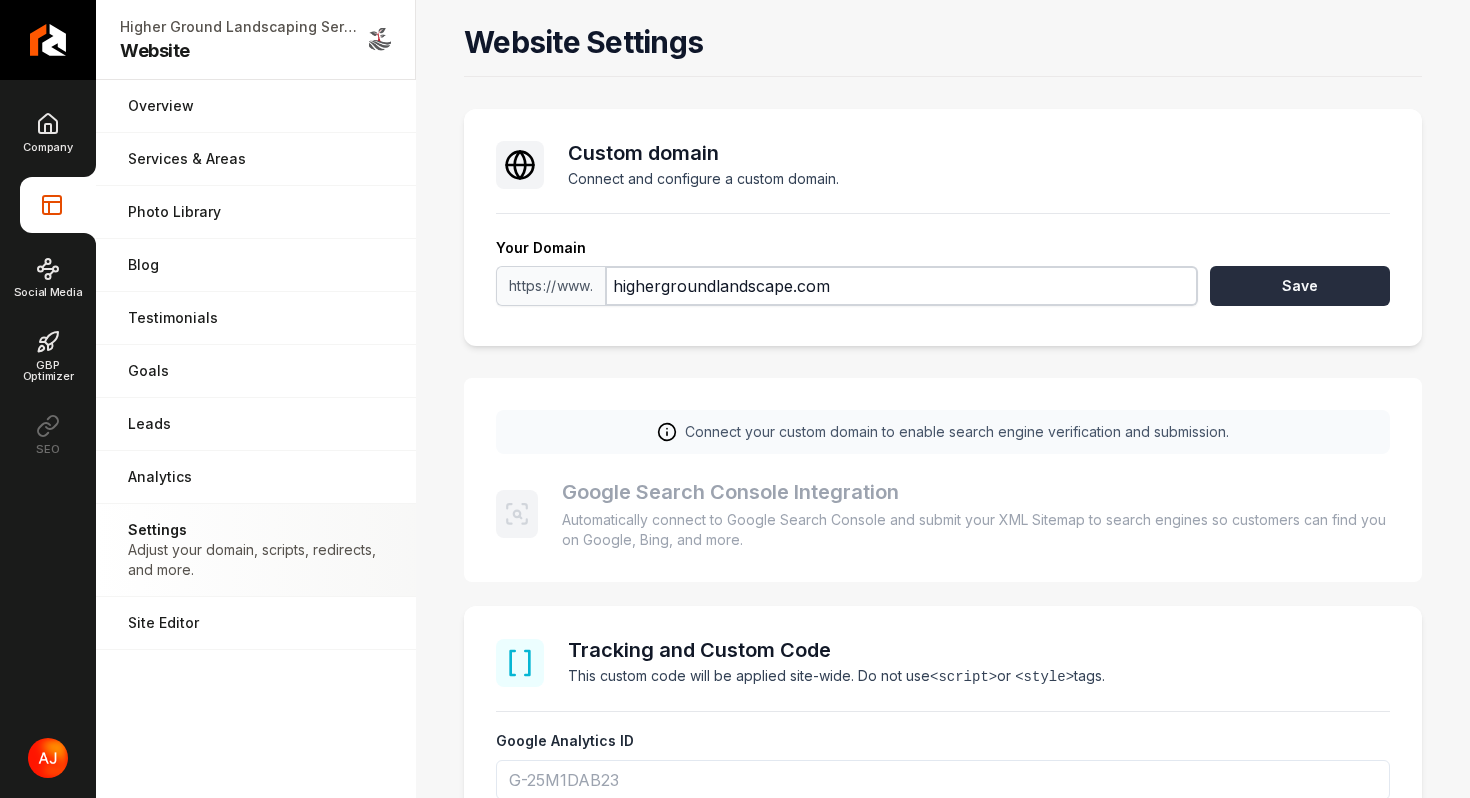 type on "highergroundlandscape.com" 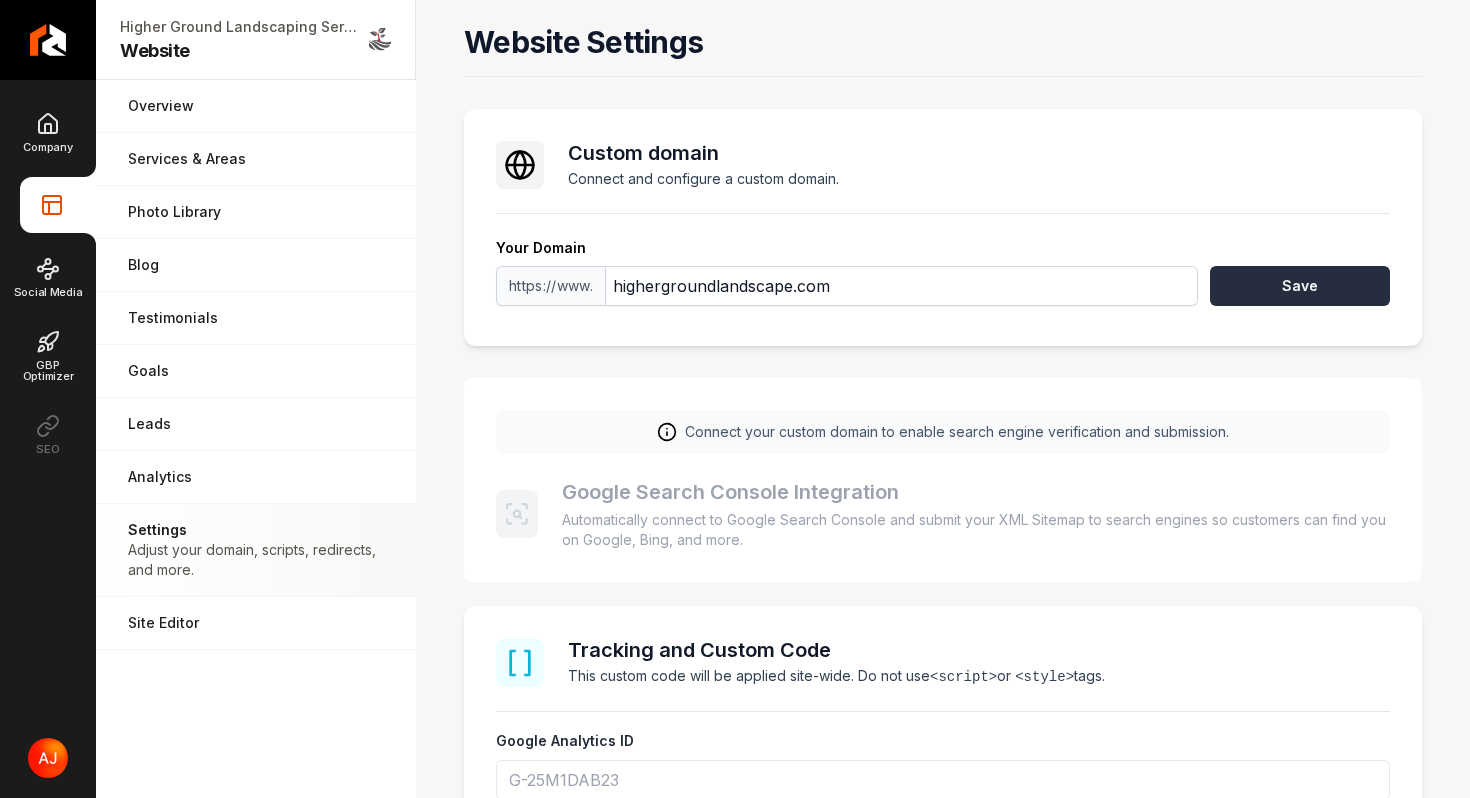 click on "Save" at bounding box center [1300, 286] 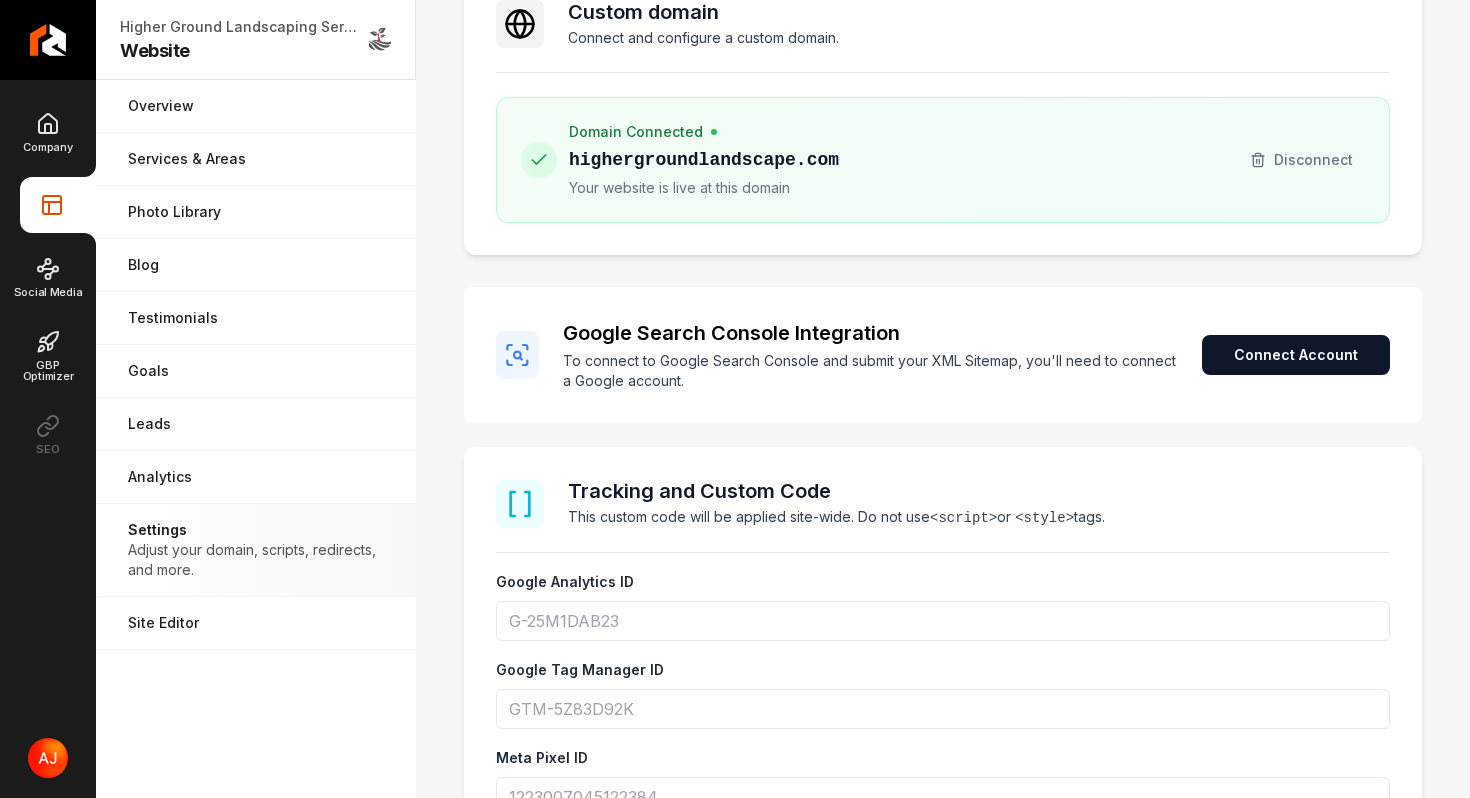 scroll, scrollTop: 154, scrollLeft: 0, axis: vertical 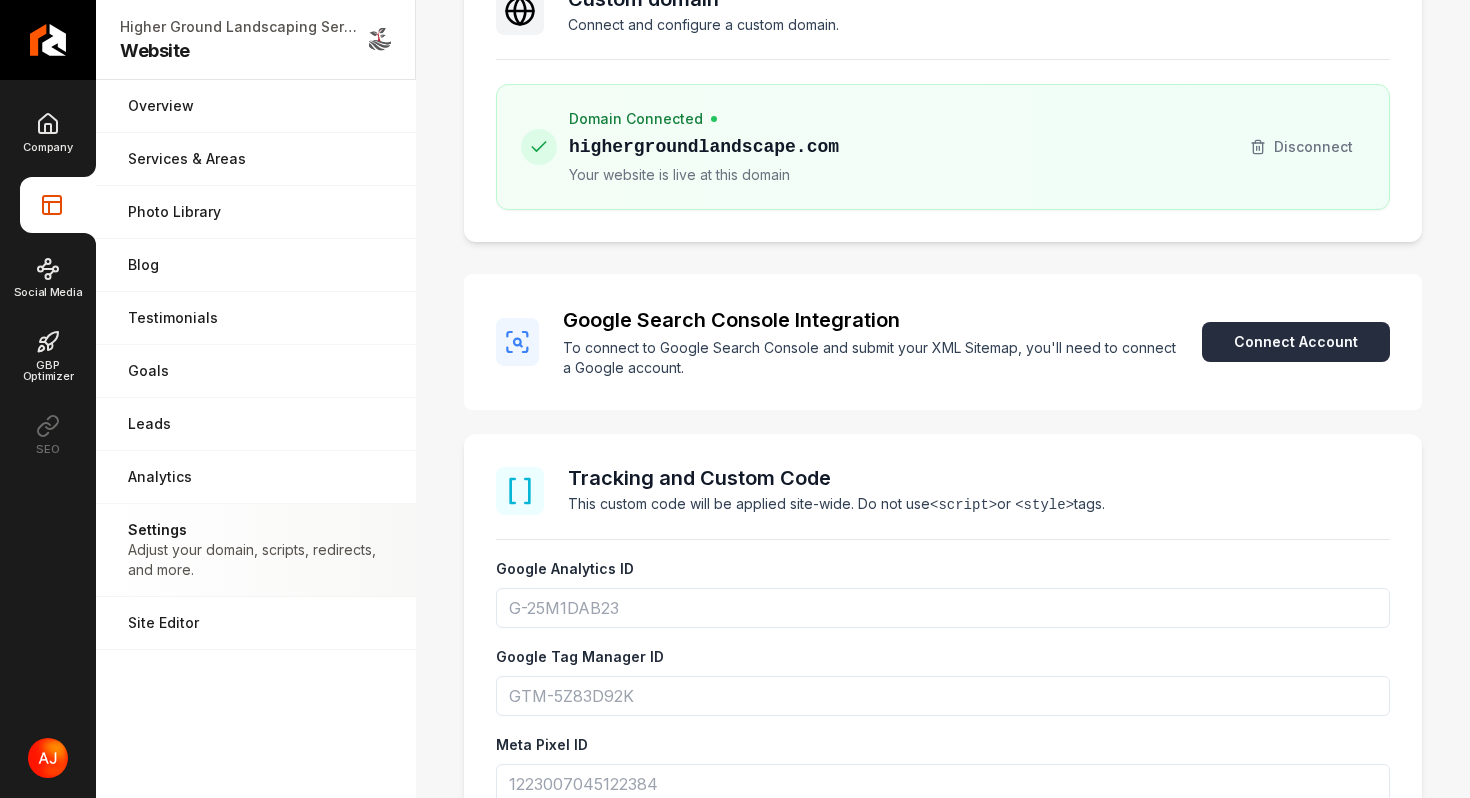click on "Connect Account" at bounding box center (1296, 342) 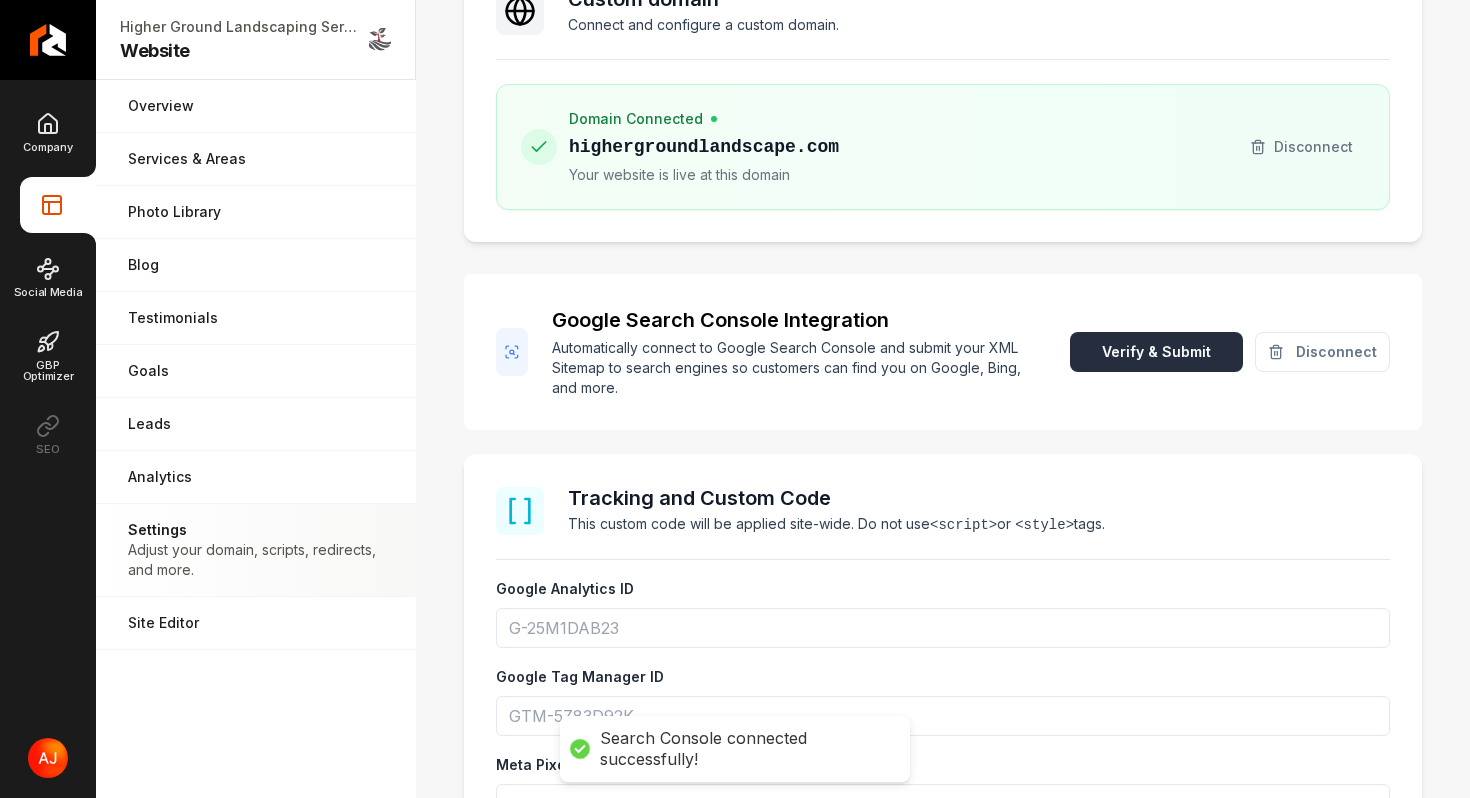click on "Verify & Submit" at bounding box center (1156, 352) 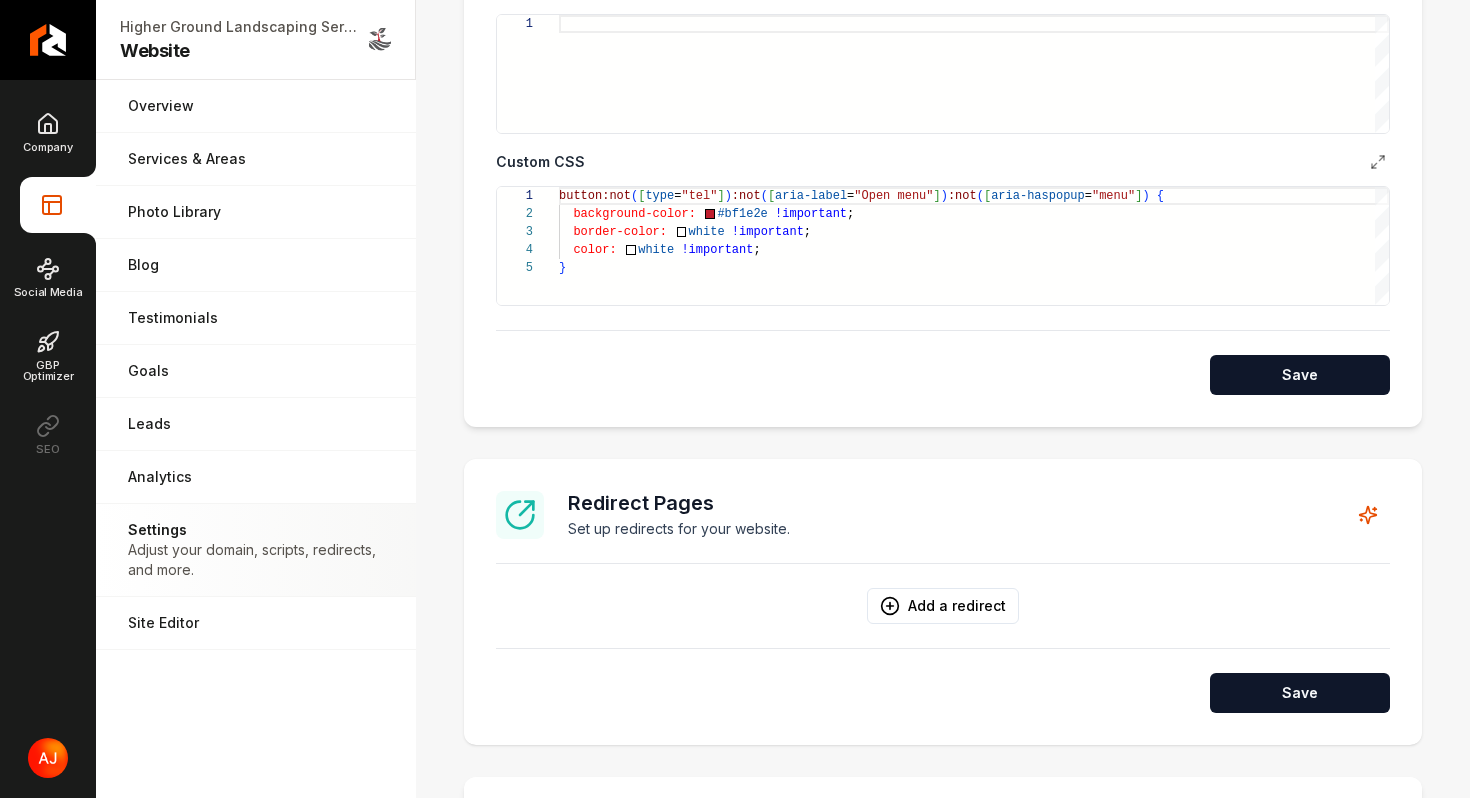 scroll, scrollTop: 1293, scrollLeft: 0, axis: vertical 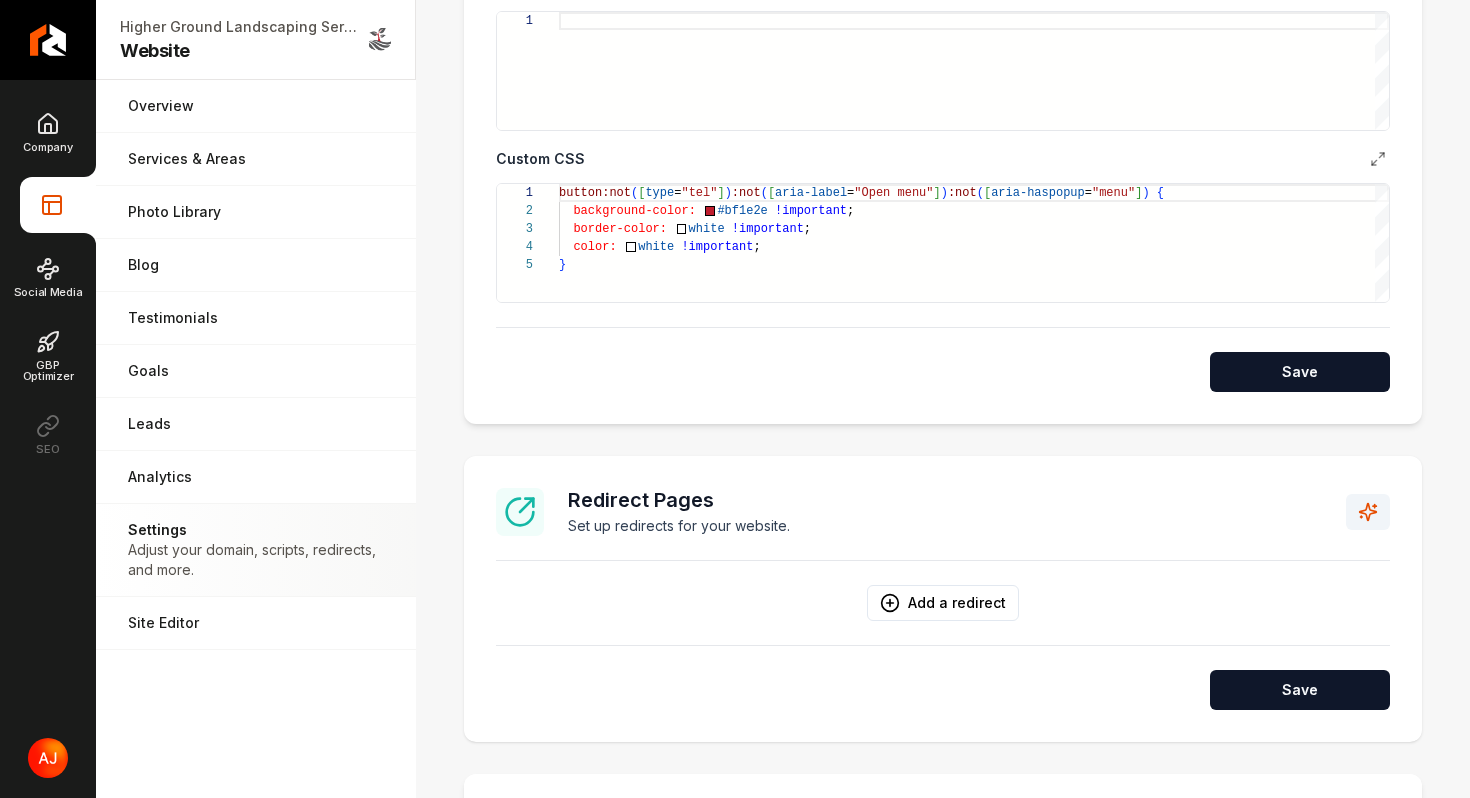 click 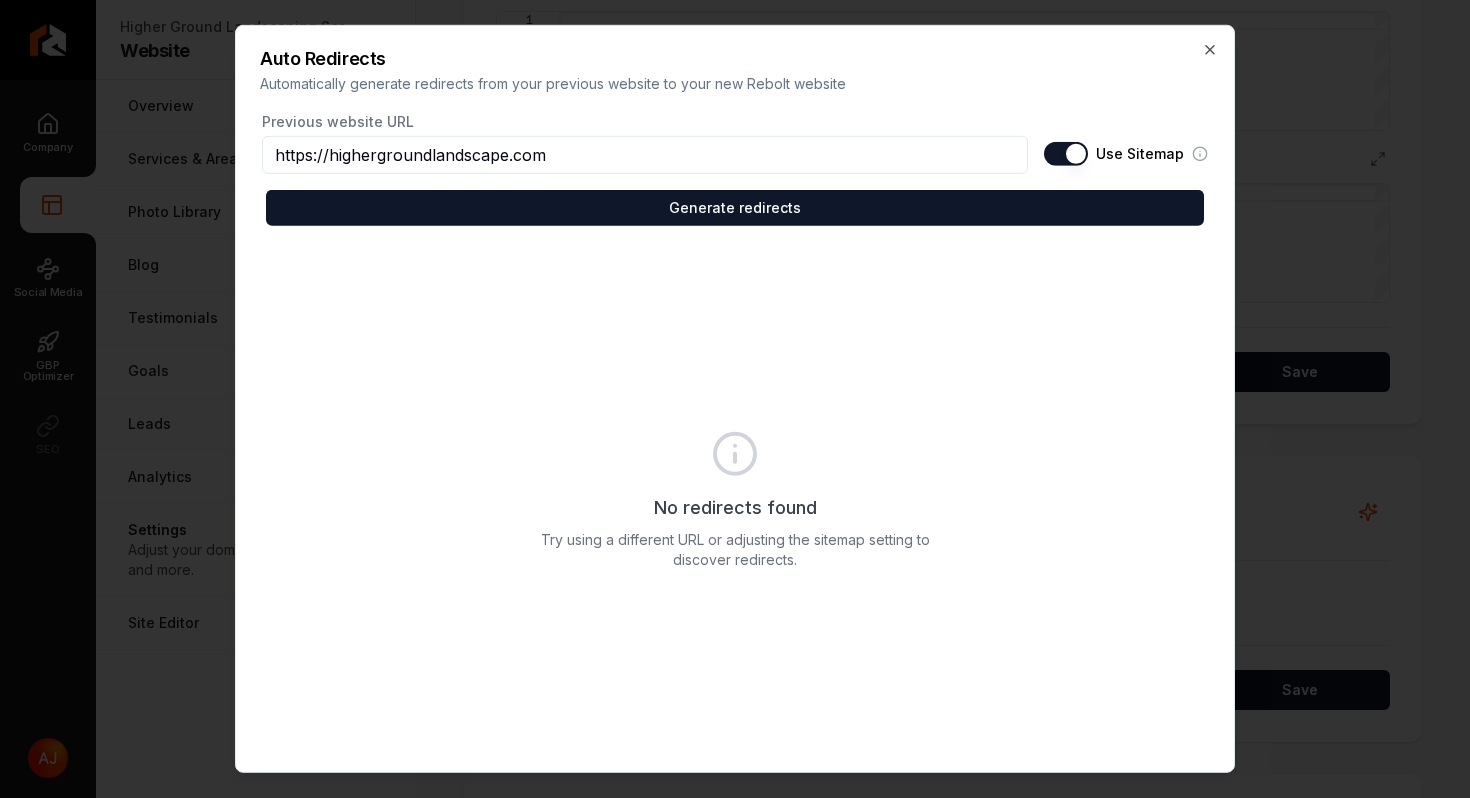 type on "https://highergroundlandscape.com" 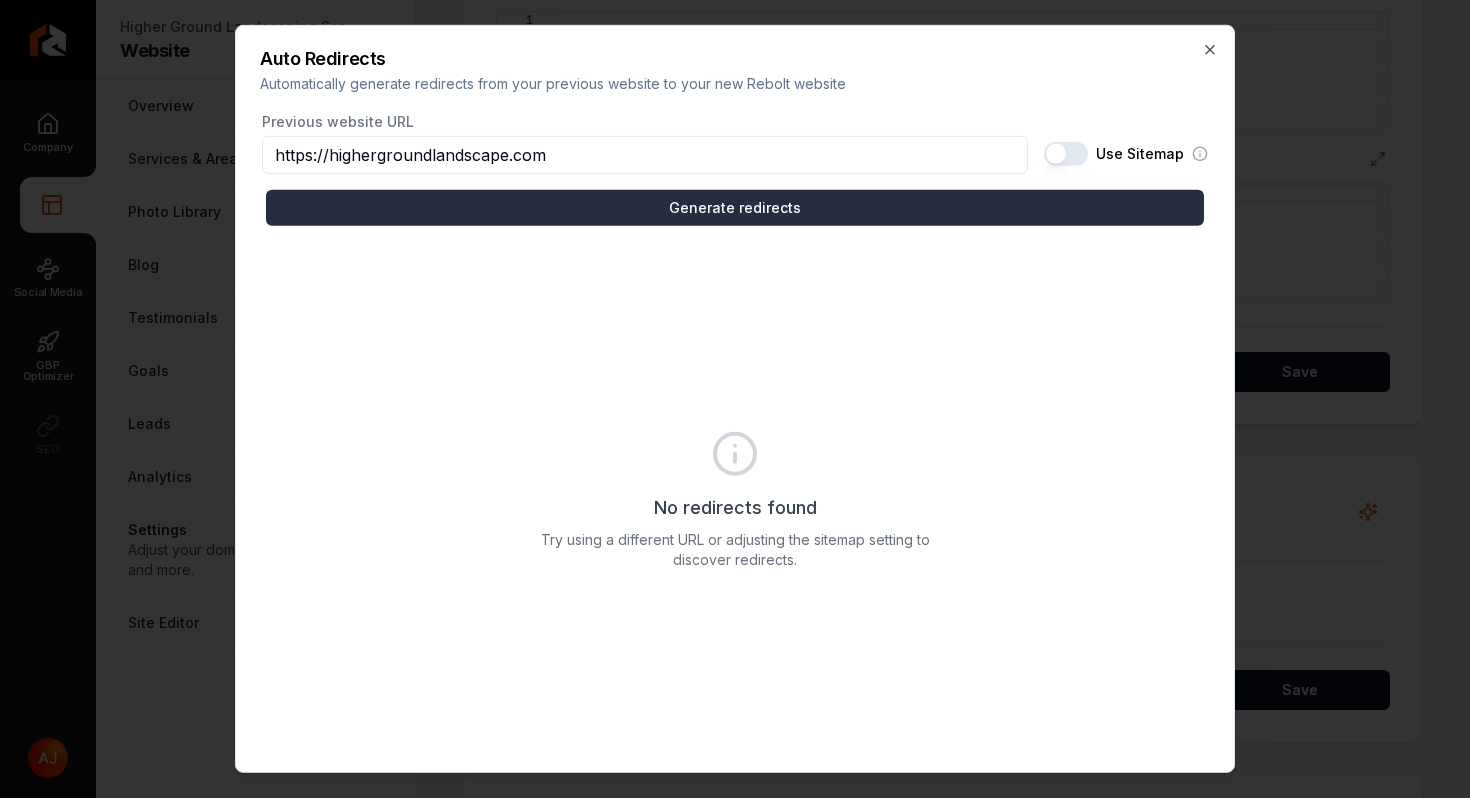 click on "Generate redirects" at bounding box center (735, 208) 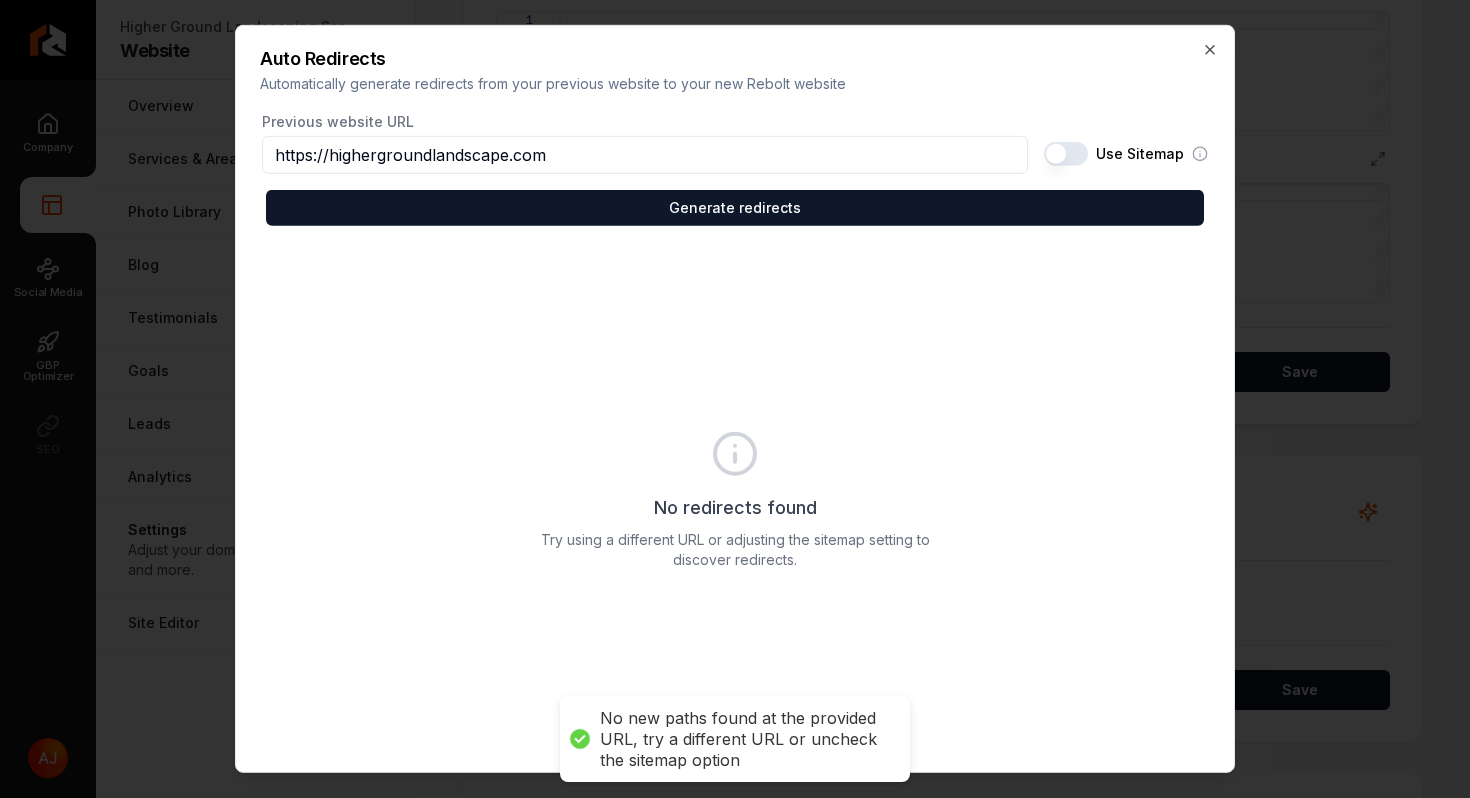 click on "Auto Redirects Automatically generate redirects from your previous website to your new Rebolt website Previous website URL https://highergroundlandscape.com Use Sitemap Generate redirects No redirects found Try using a different URL or adjusting the sitemap setting to discover redirects. Close" at bounding box center [735, 399] 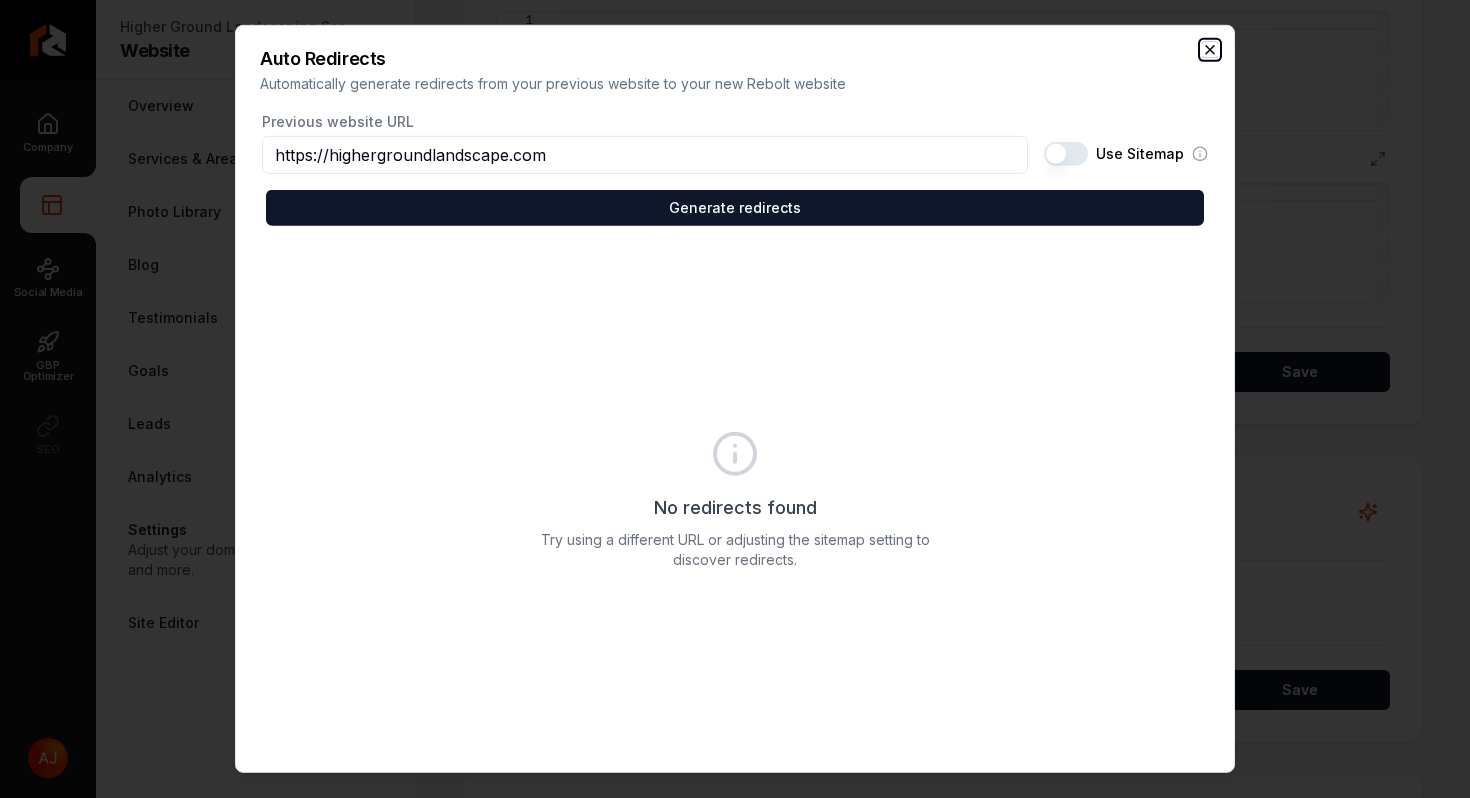 click 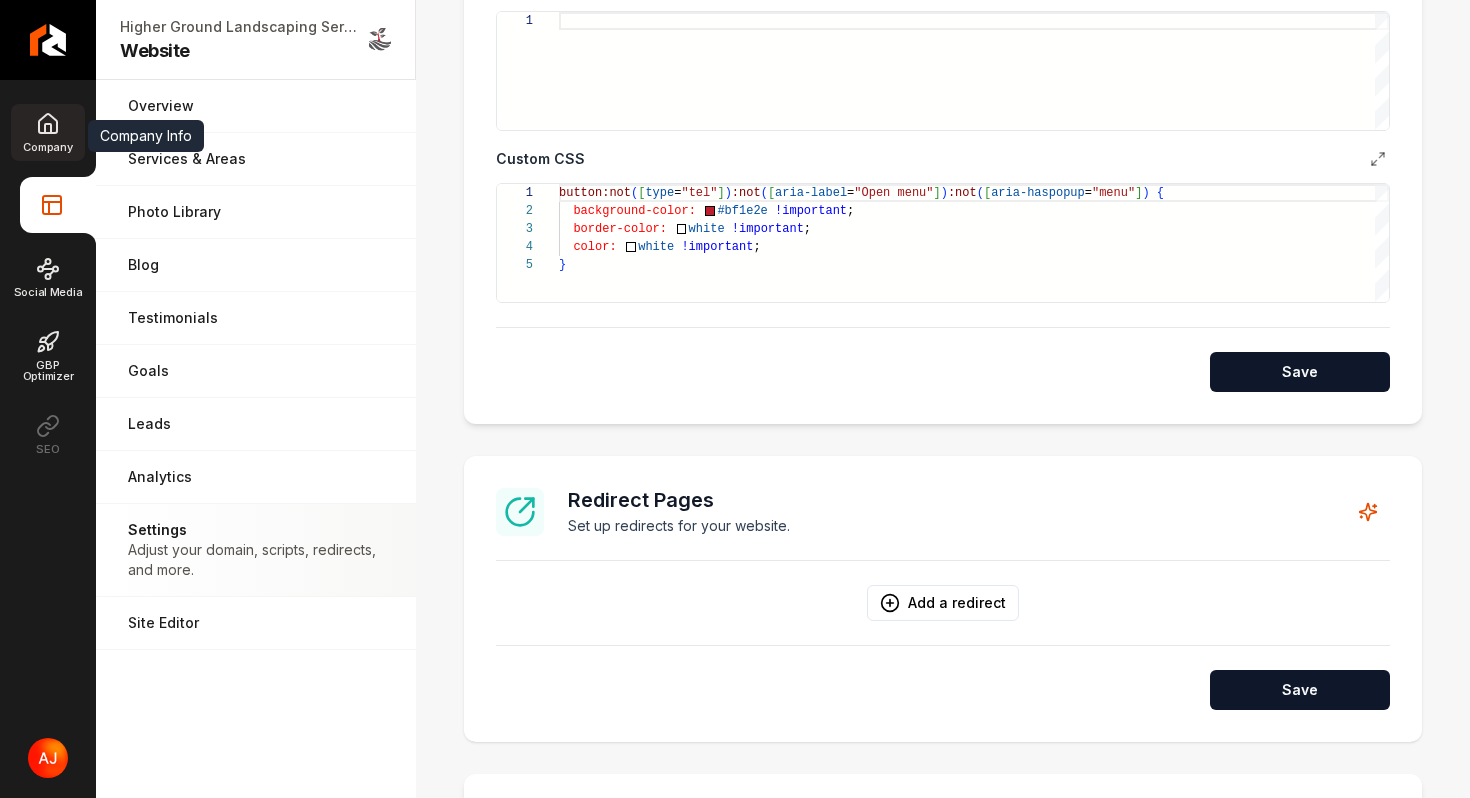 click 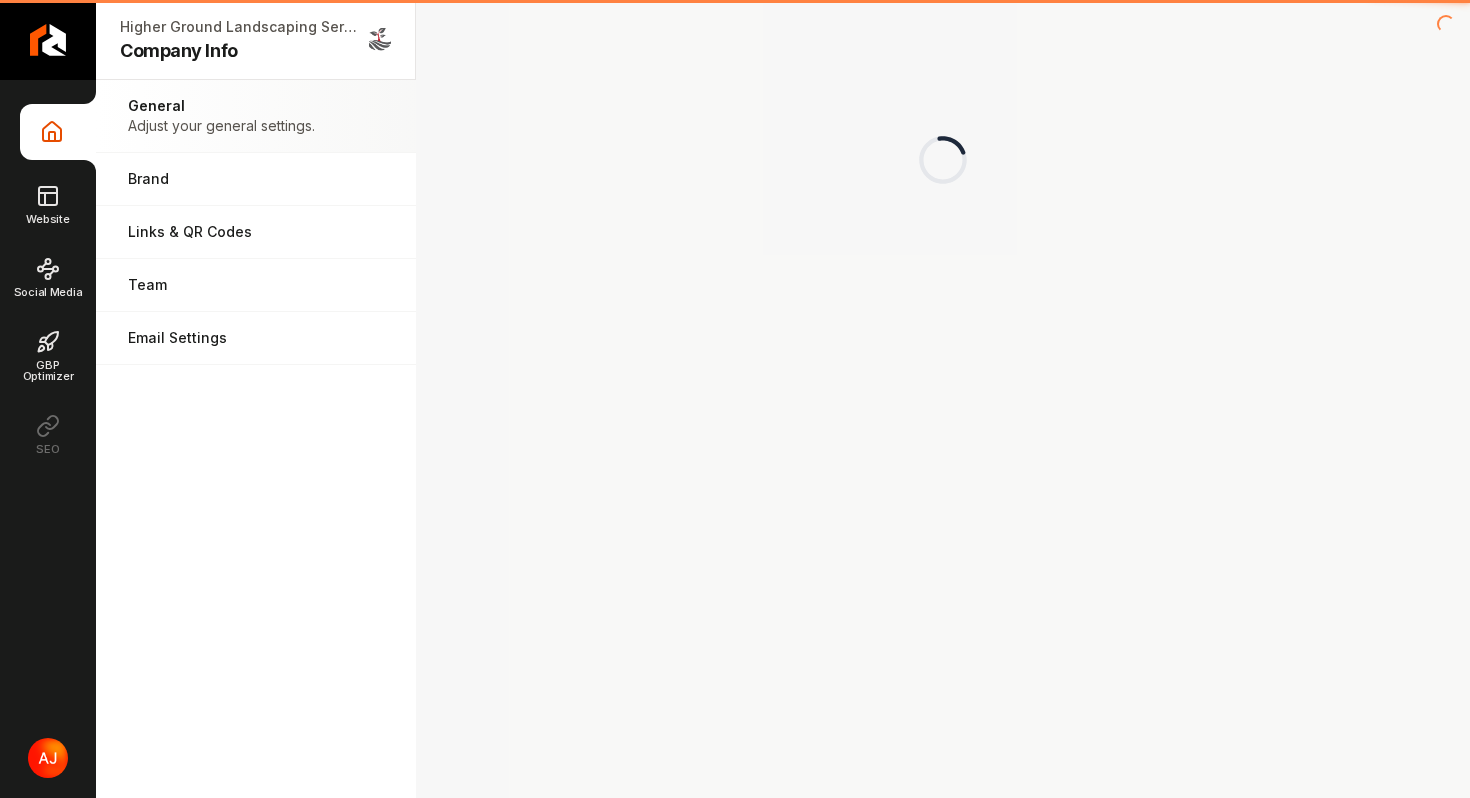scroll, scrollTop: 0, scrollLeft: 0, axis: both 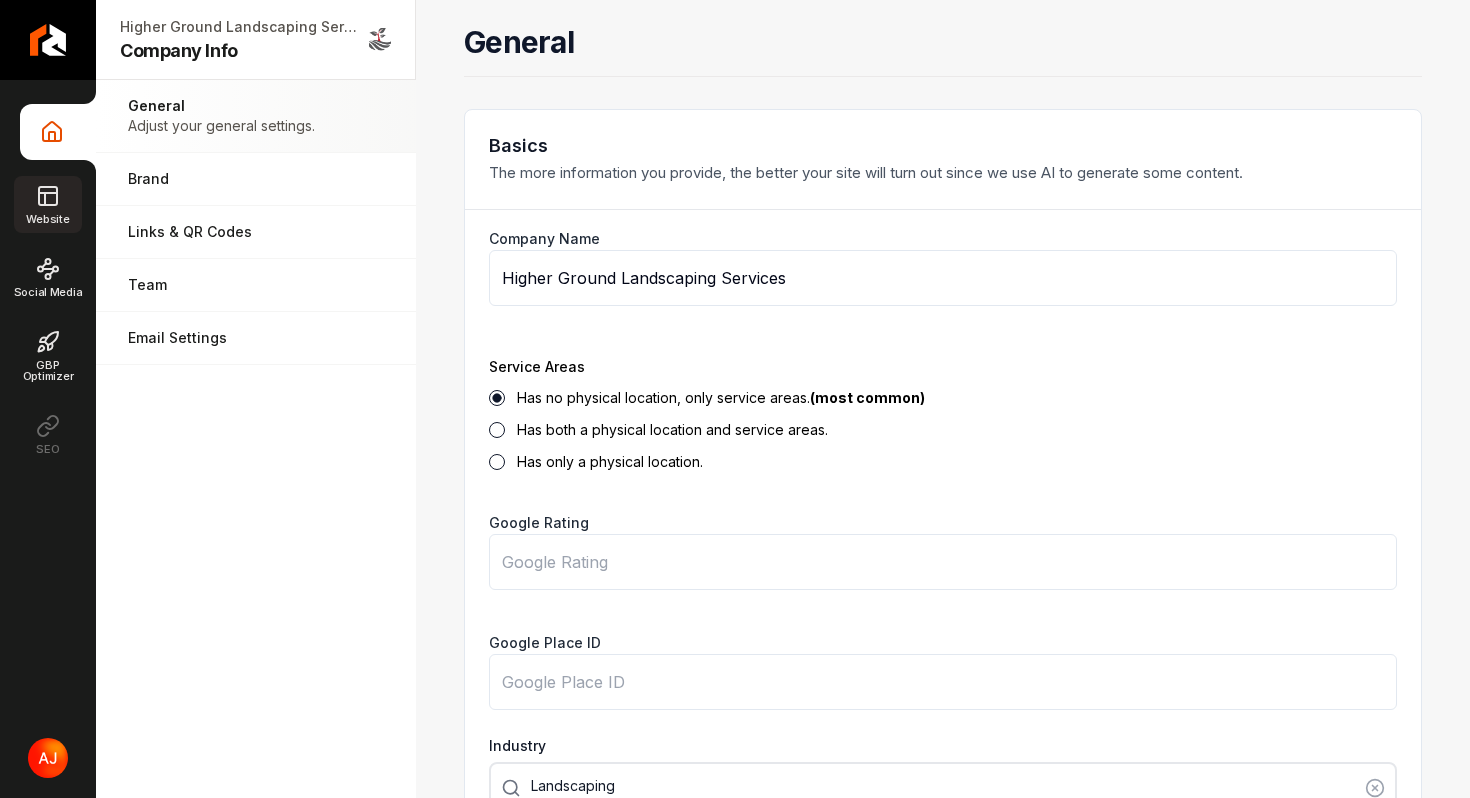 click on "Website" at bounding box center [47, 219] 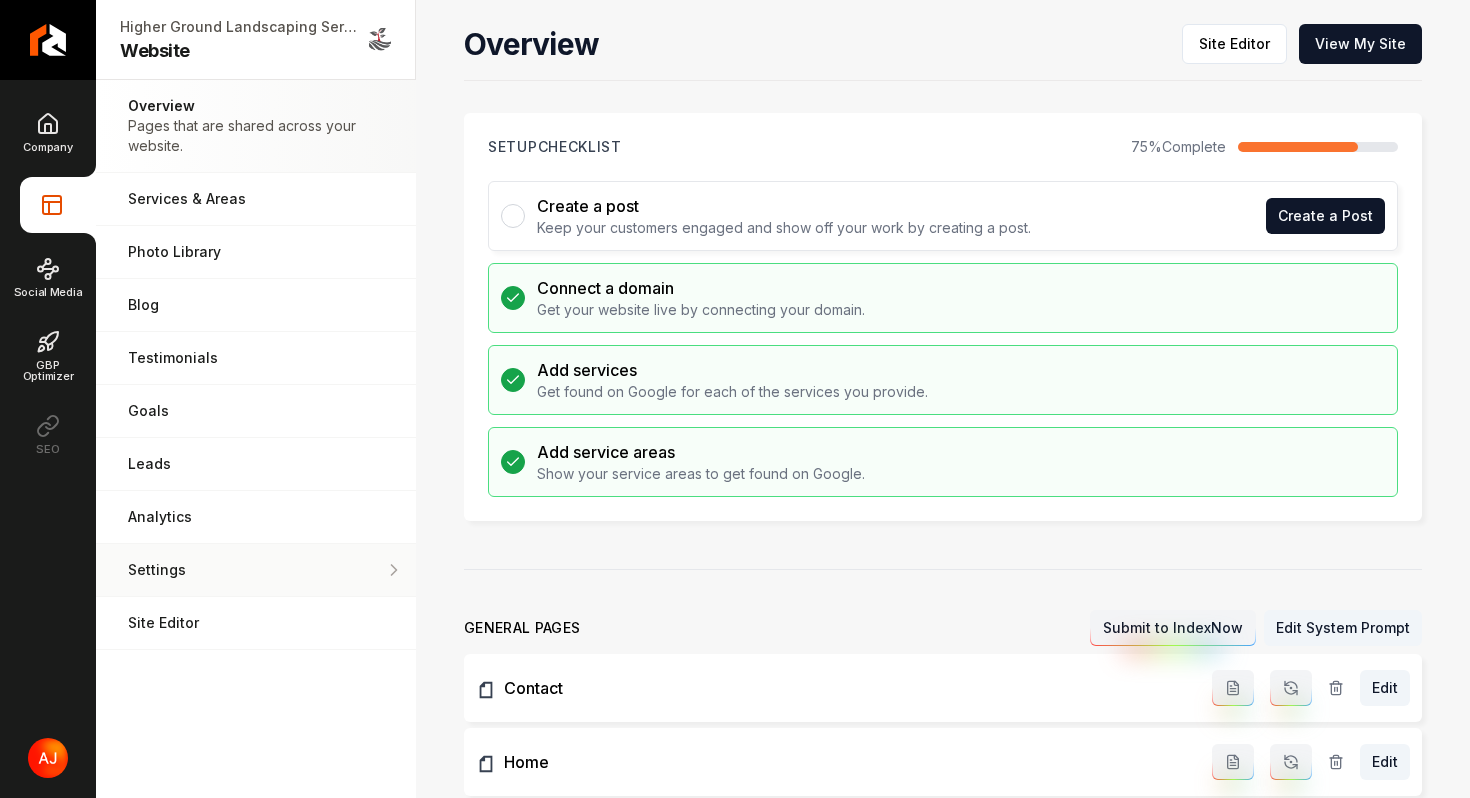 click on "Settings Adjust your domain, scripts, redirects, and more." at bounding box center (256, 570) 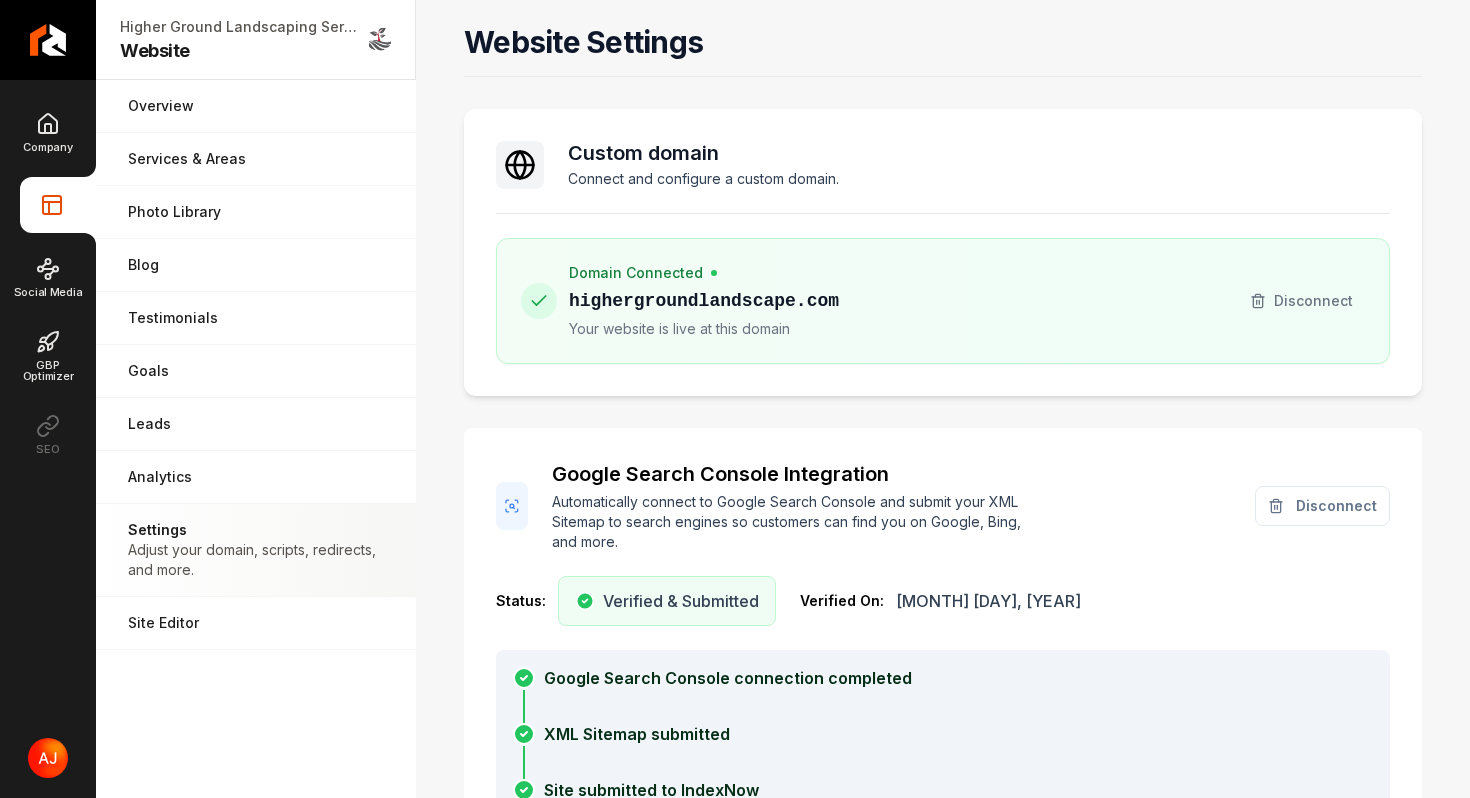 scroll, scrollTop: 72, scrollLeft: 0, axis: vertical 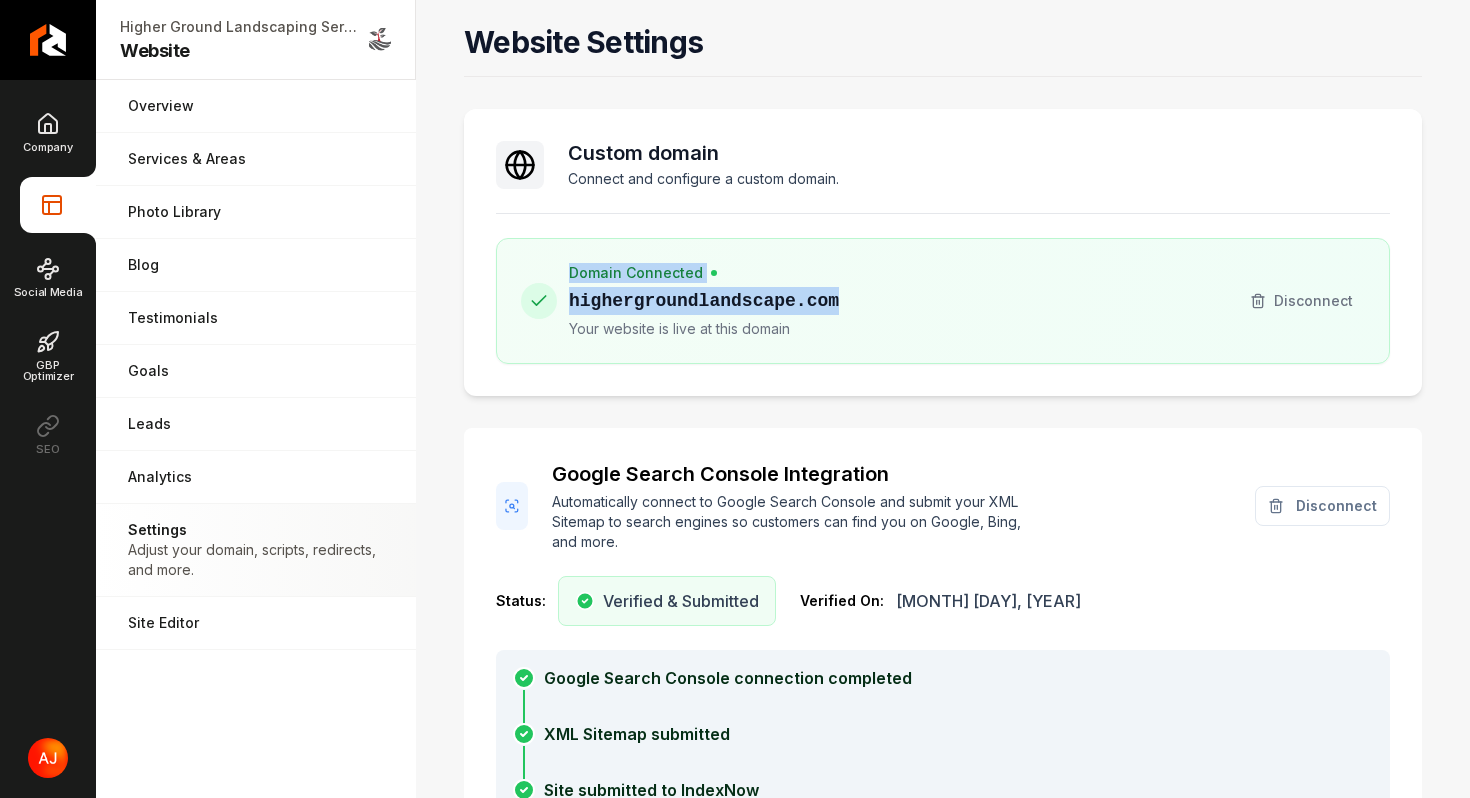drag, startPoint x: 860, startPoint y: 298, endPoint x: 562, endPoint y: 298, distance: 298 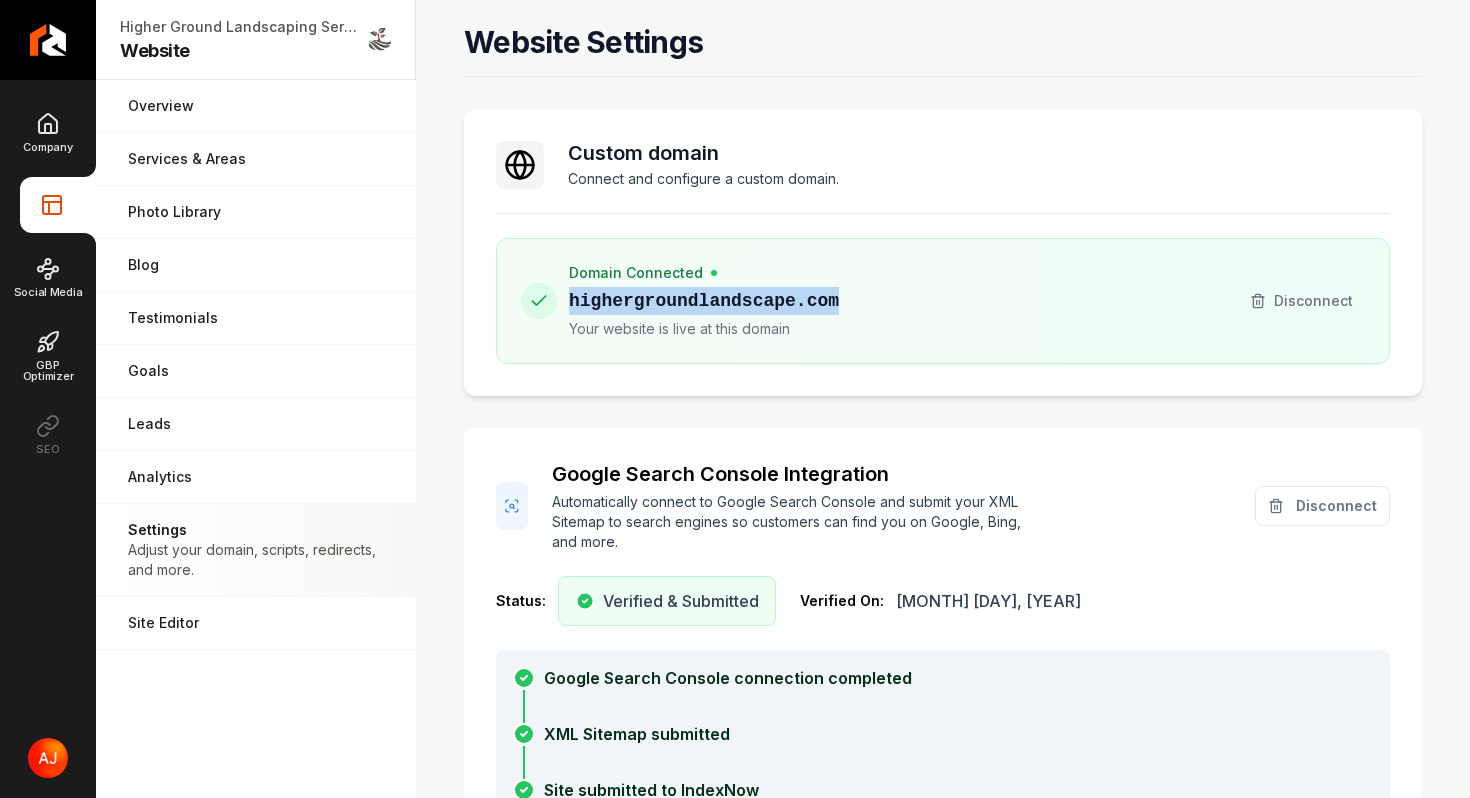 drag, startPoint x: 839, startPoint y: 300, endPoint x: 568, endPoint y: 308, distance: 271.11804 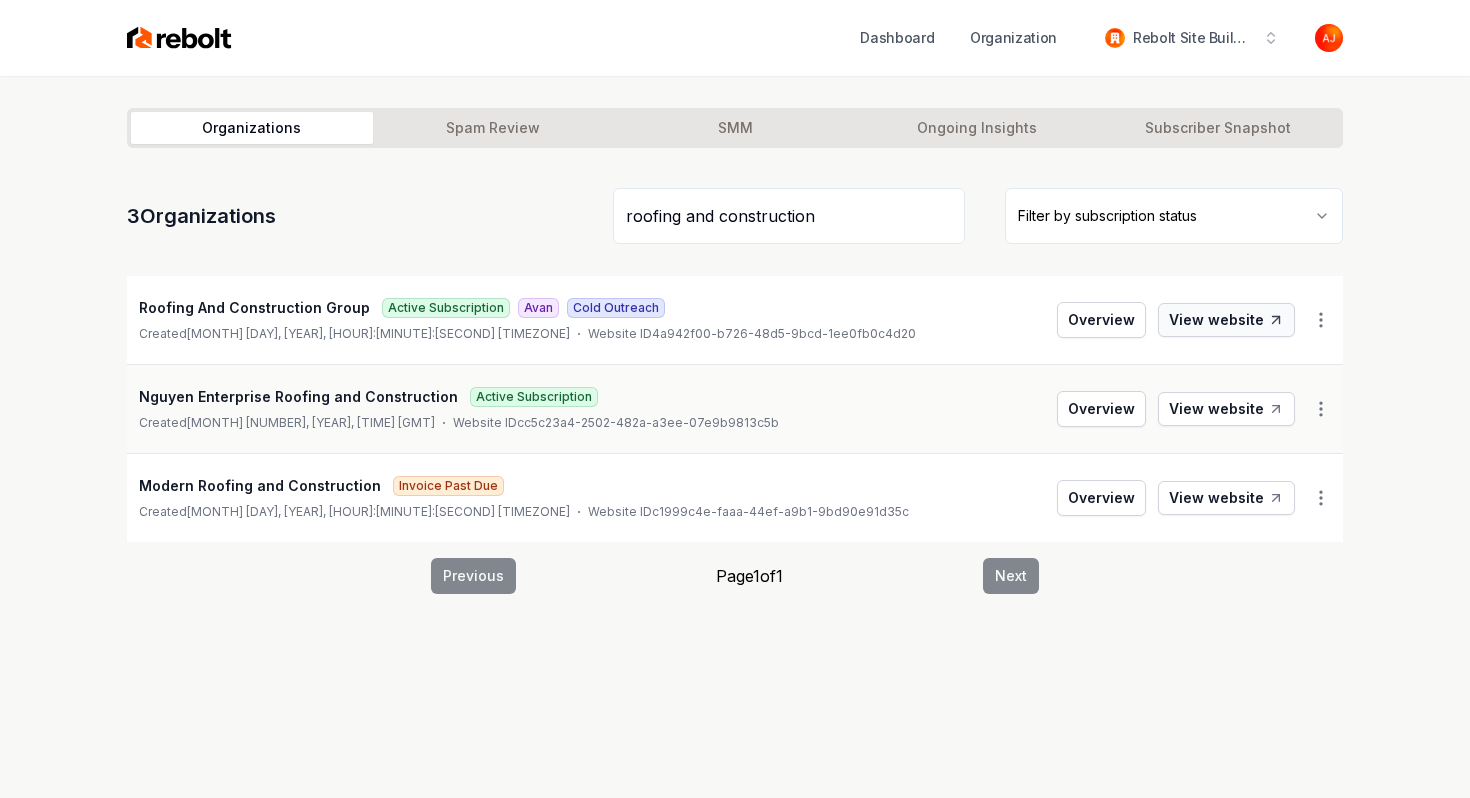 click on "View website" at bounding box center [1226, 320] 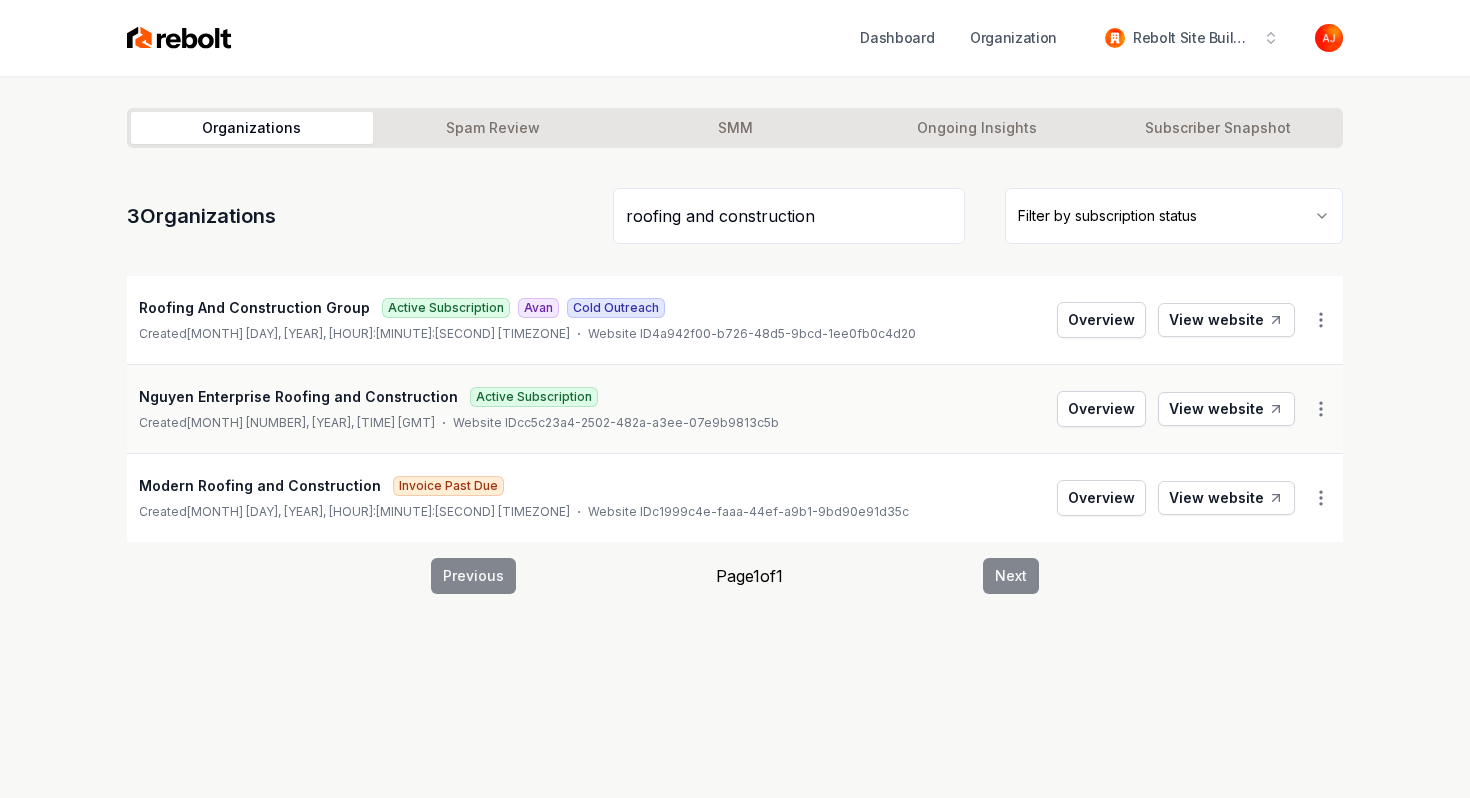 drag, startPoint x: 847, startPoint y: 237, endPoint x: 546, endPoint y: 231, distance: 301.05978 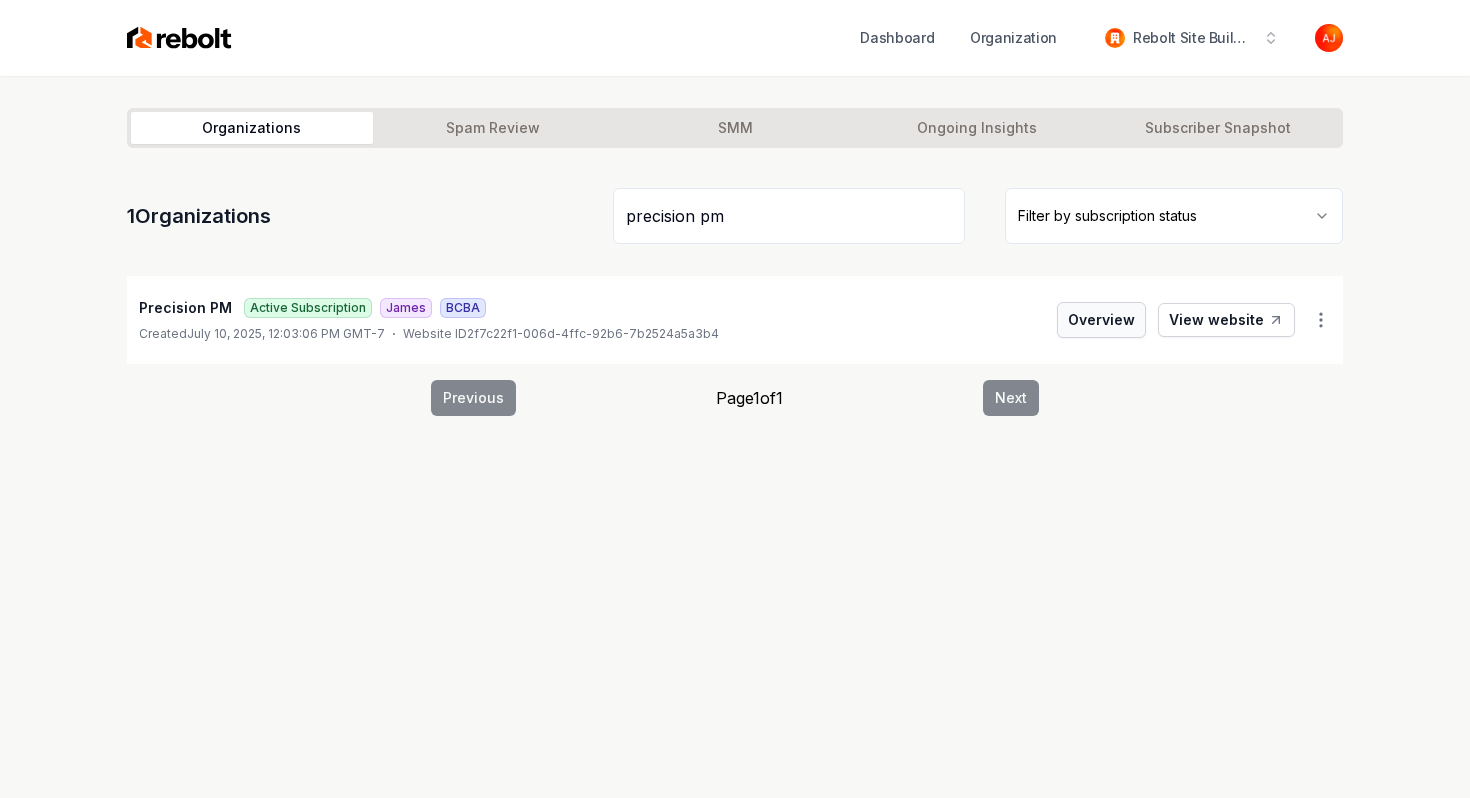 type on "precision pm" 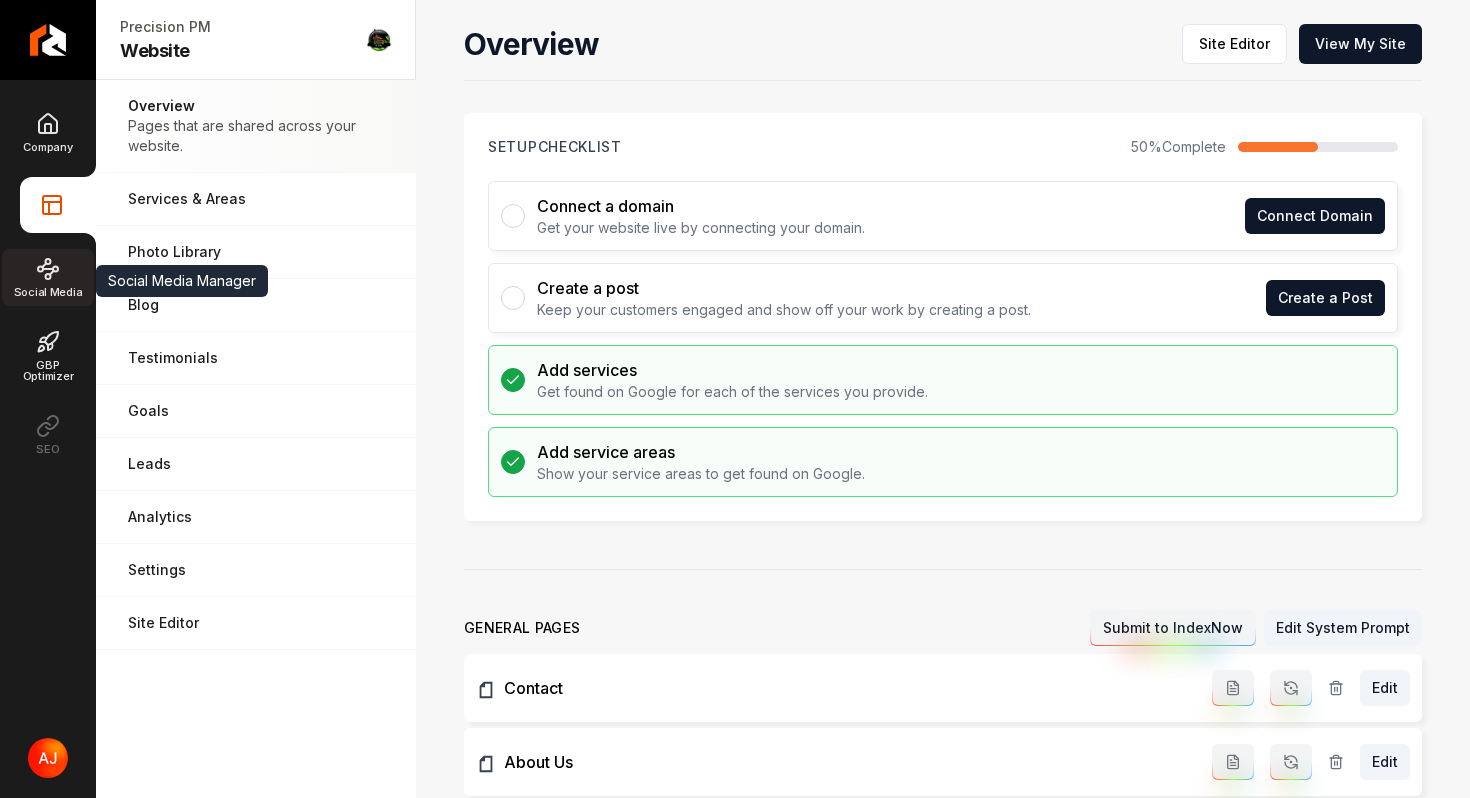click on "Social Media" at bounding box center [48, 277] 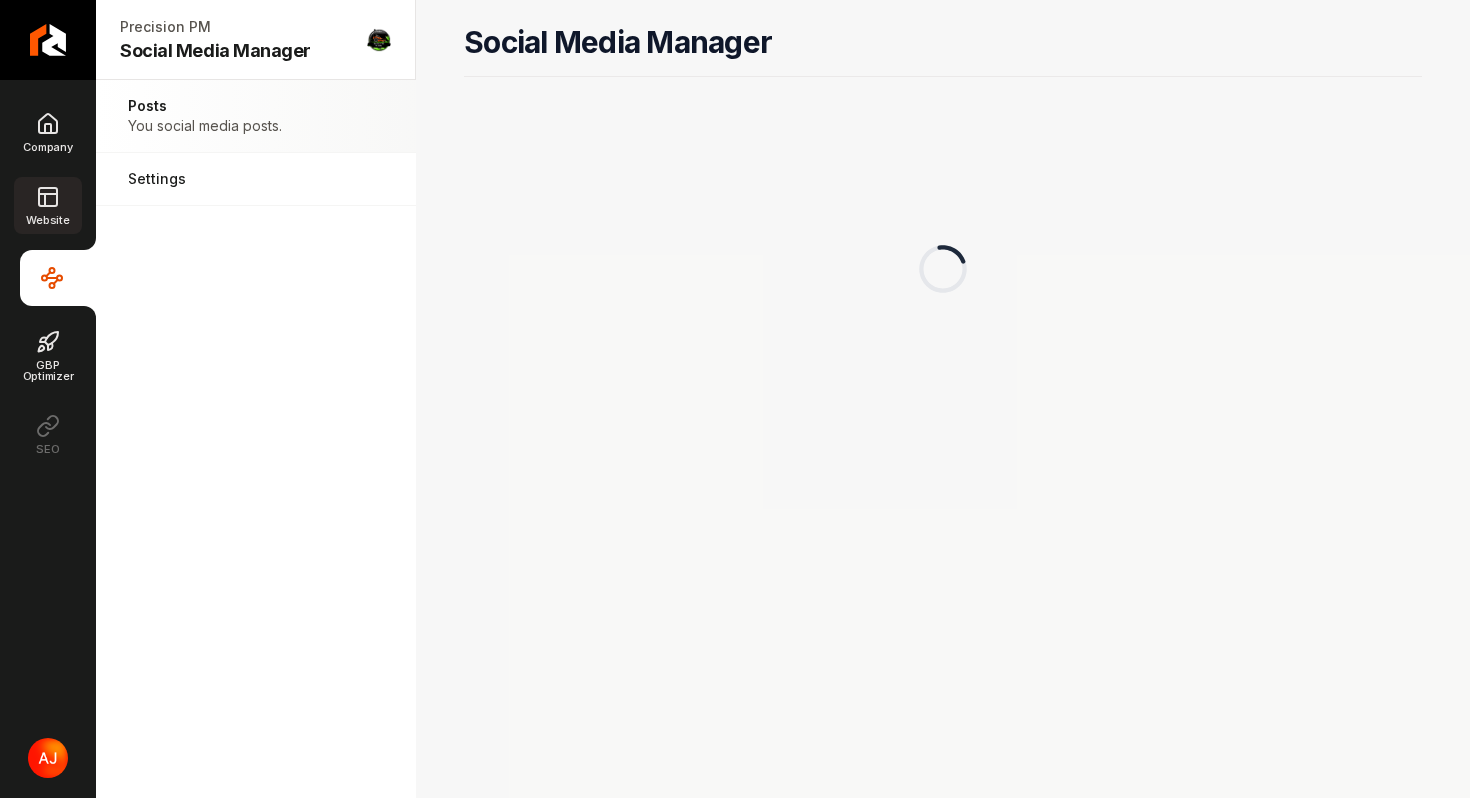 click on "Website" at bounding box center [47, 220] 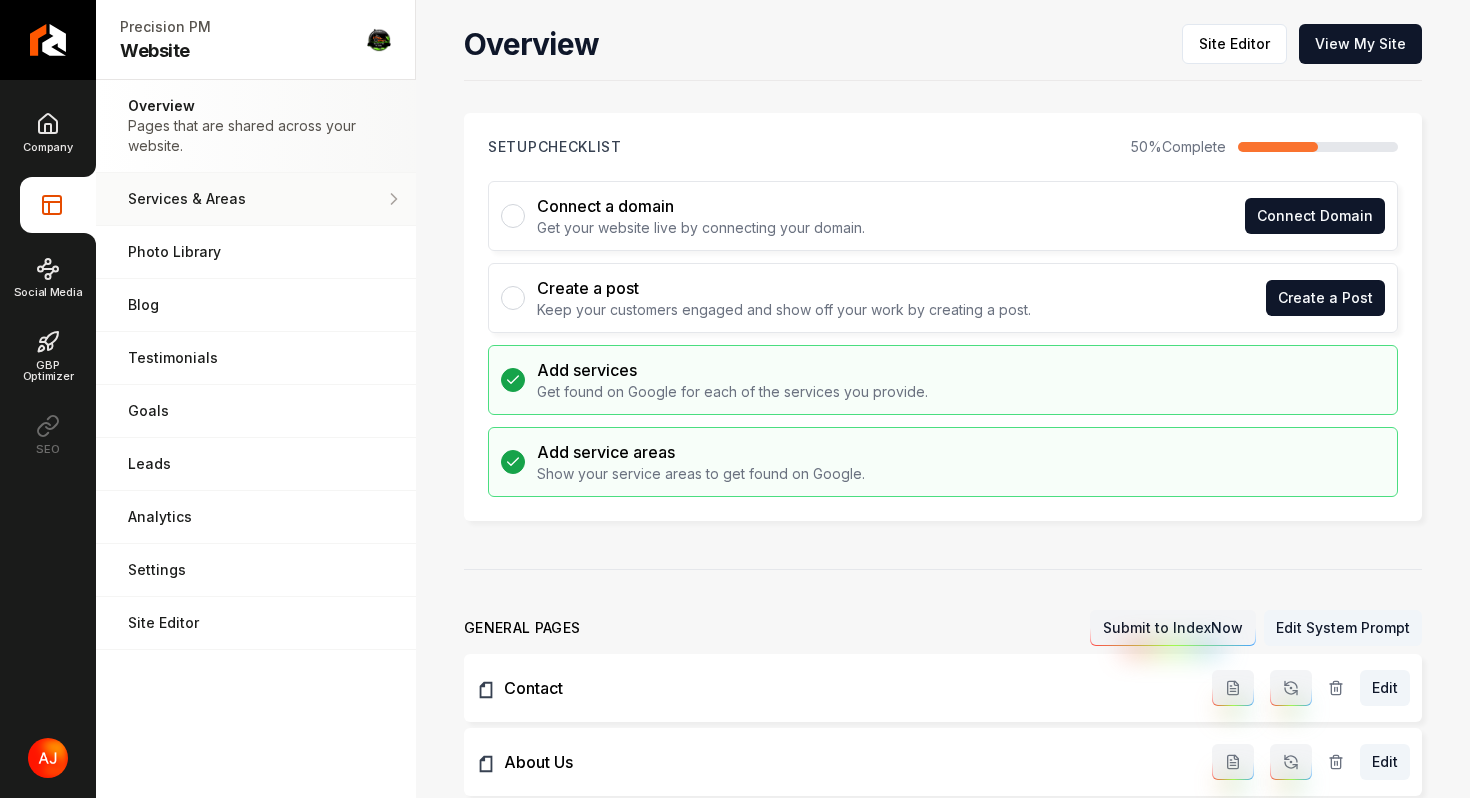 click on "Services & Areas Adjust your services and areas of expertise." at bounding box center [256, 199] 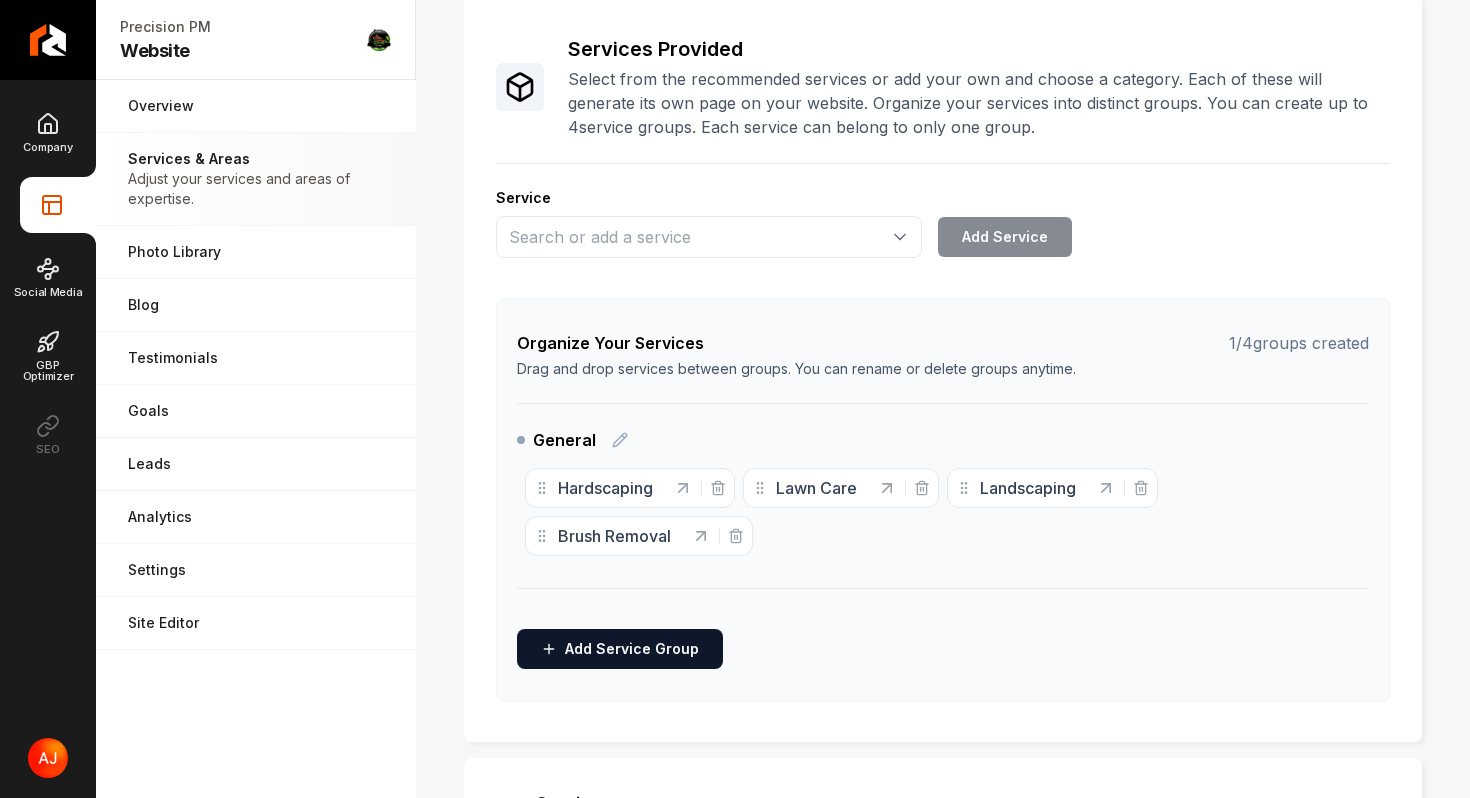 scroll, scrollTop: 0, scrollLeft: 0, axis: both 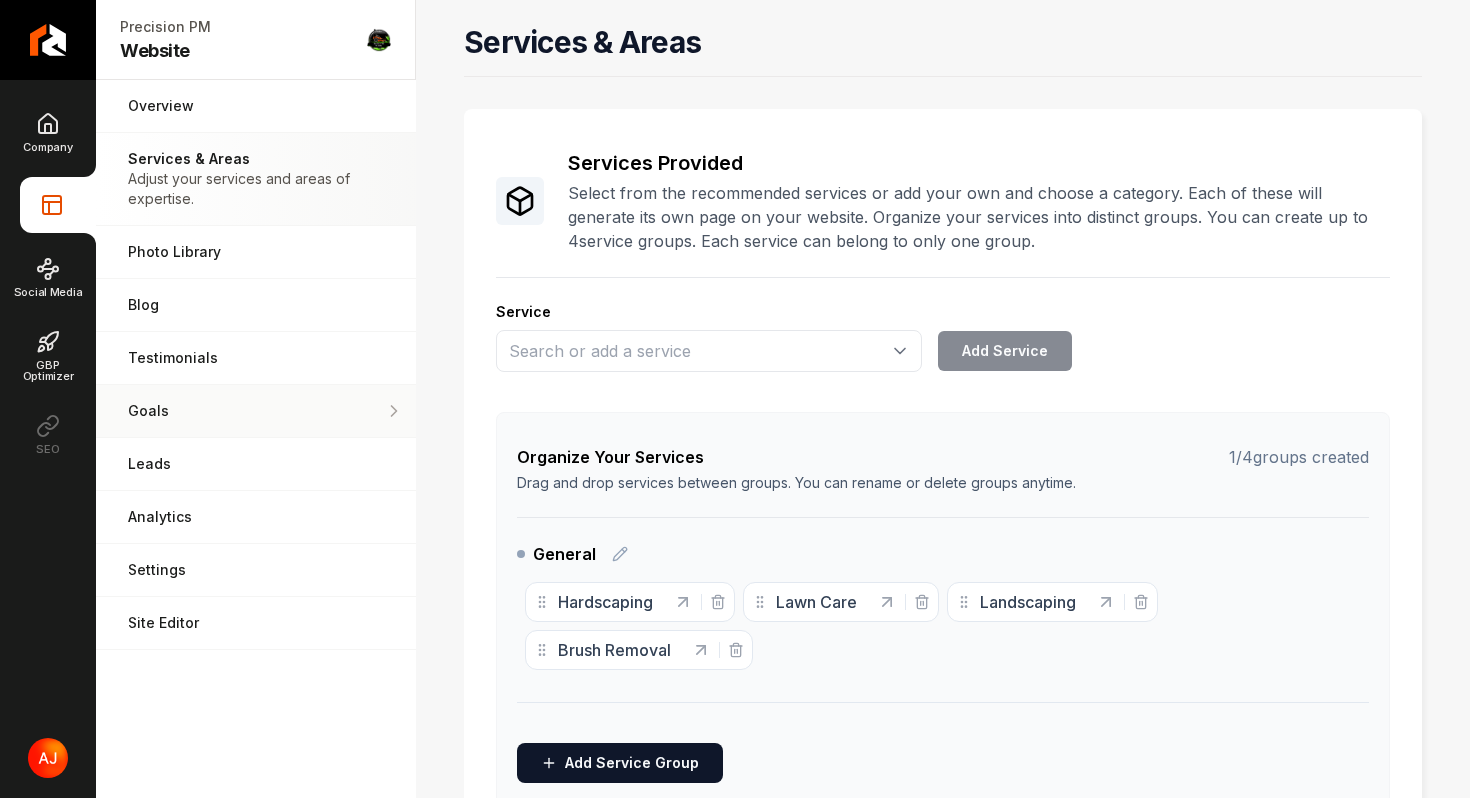 click on "Goals Set your goals and track your progress." at bounding box center [256, 411] 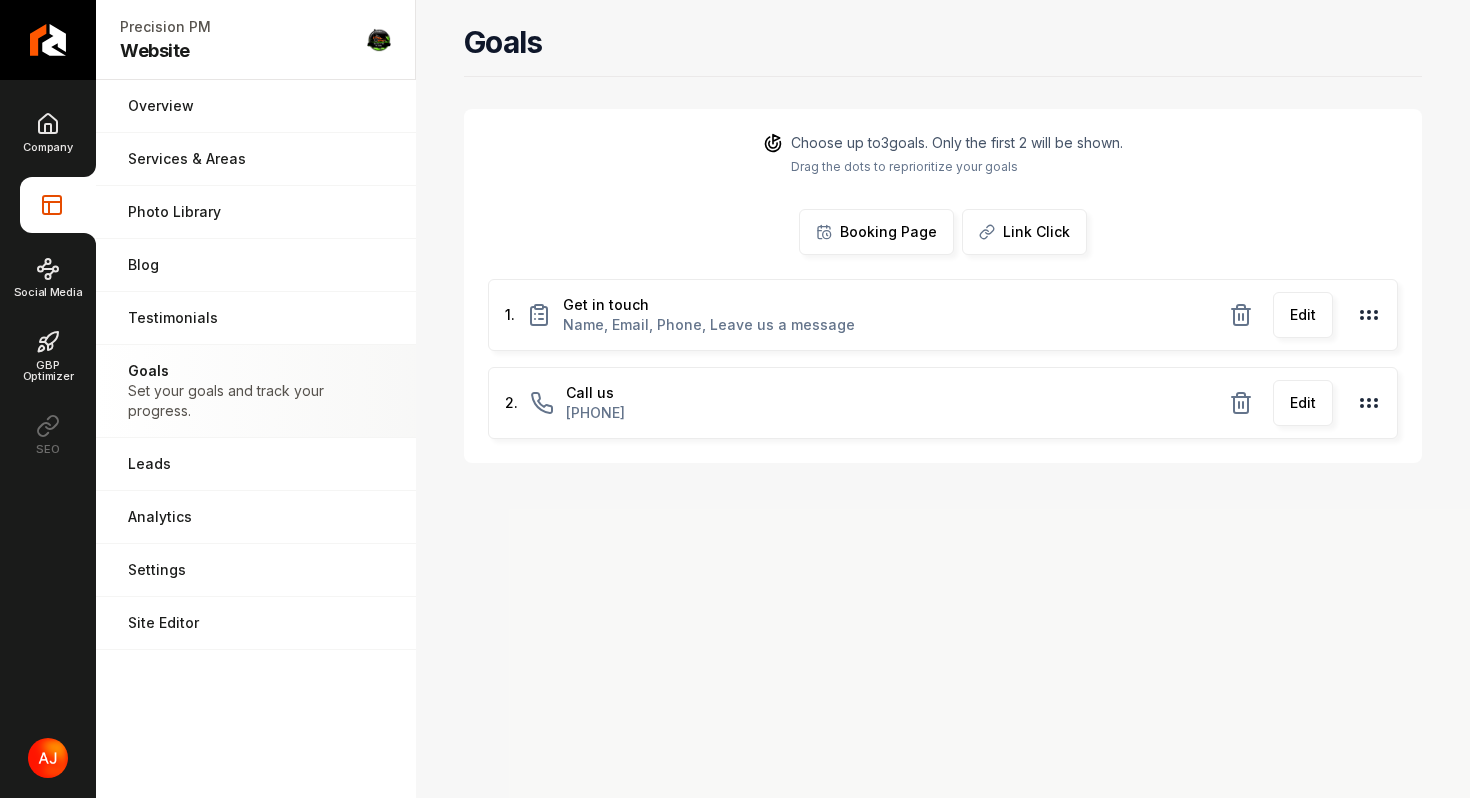click on "Edit" at bounding box center (1303, 315) 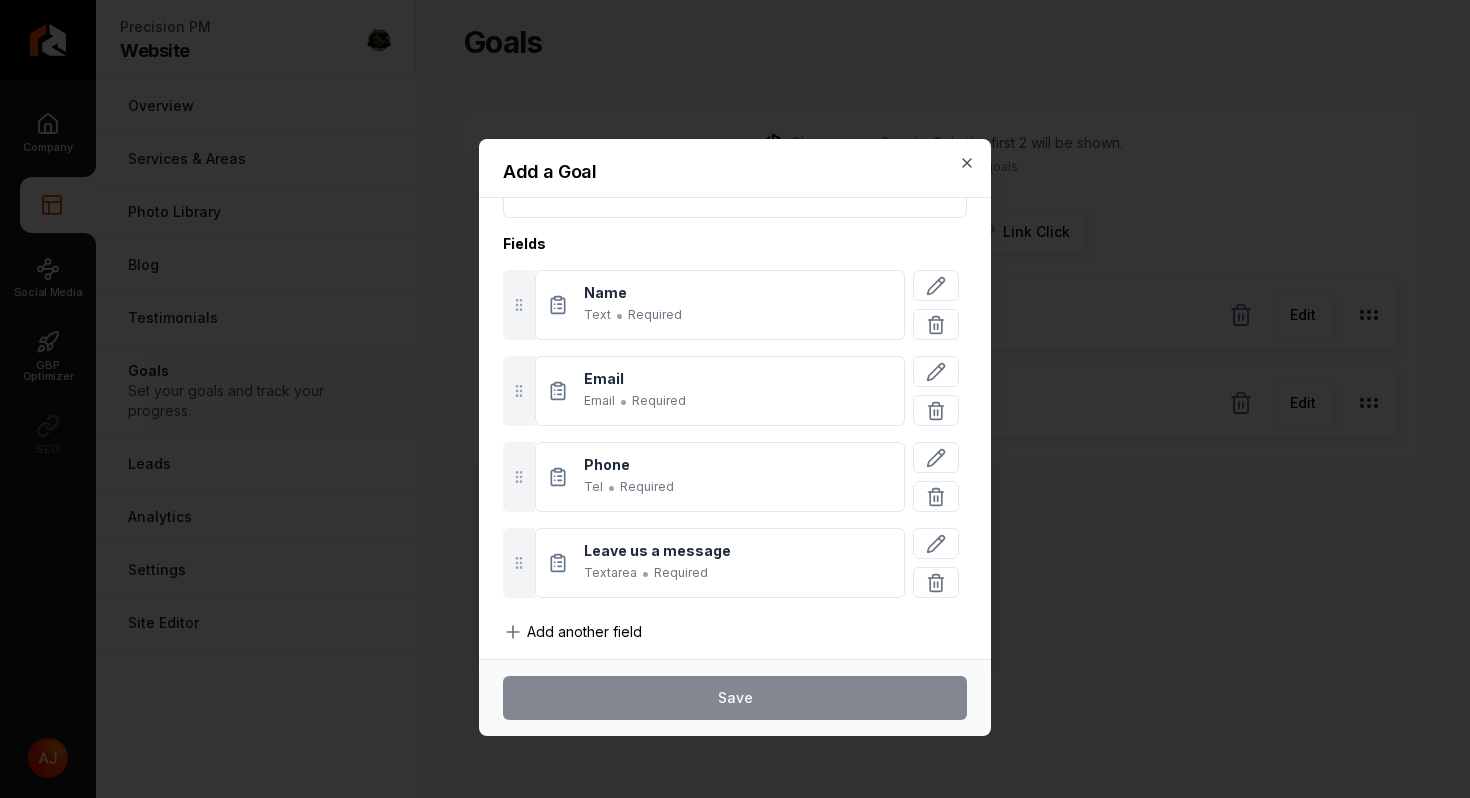 scroll, scrollTop: 95, scrollLeft: 0, axis: vertical 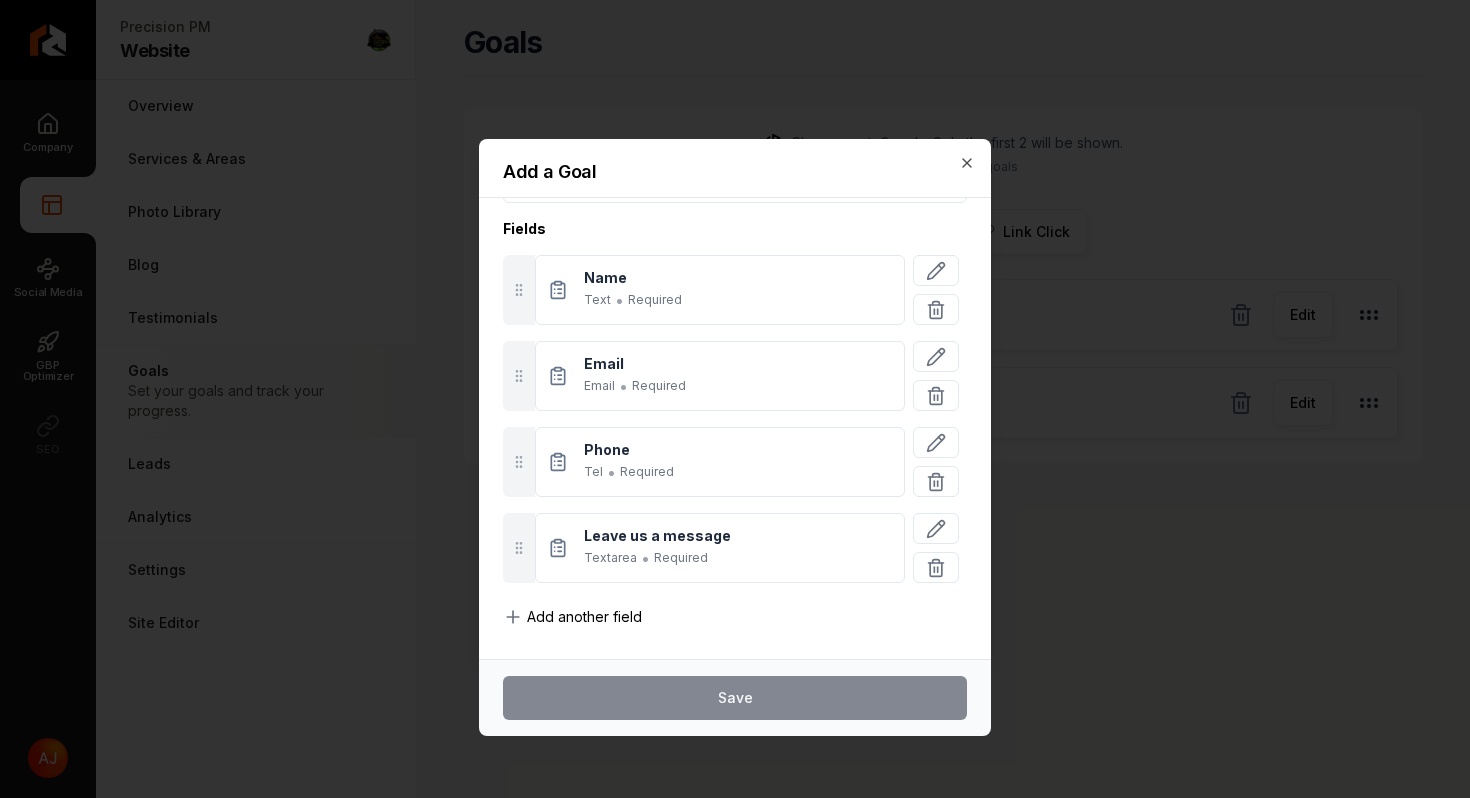 click on "Call to Action Get in touch Fields Name Text • Required Email Email • Required Phone Tel • Required Leave us a message Textarea • Required
To pick up a draggable item, press the space bar.
While dragging, use the arrow keys to move the item.
Press space again to drop the item in its new position, or press escape to cancel.
Add another field Save" at bounding box center [735, 428] 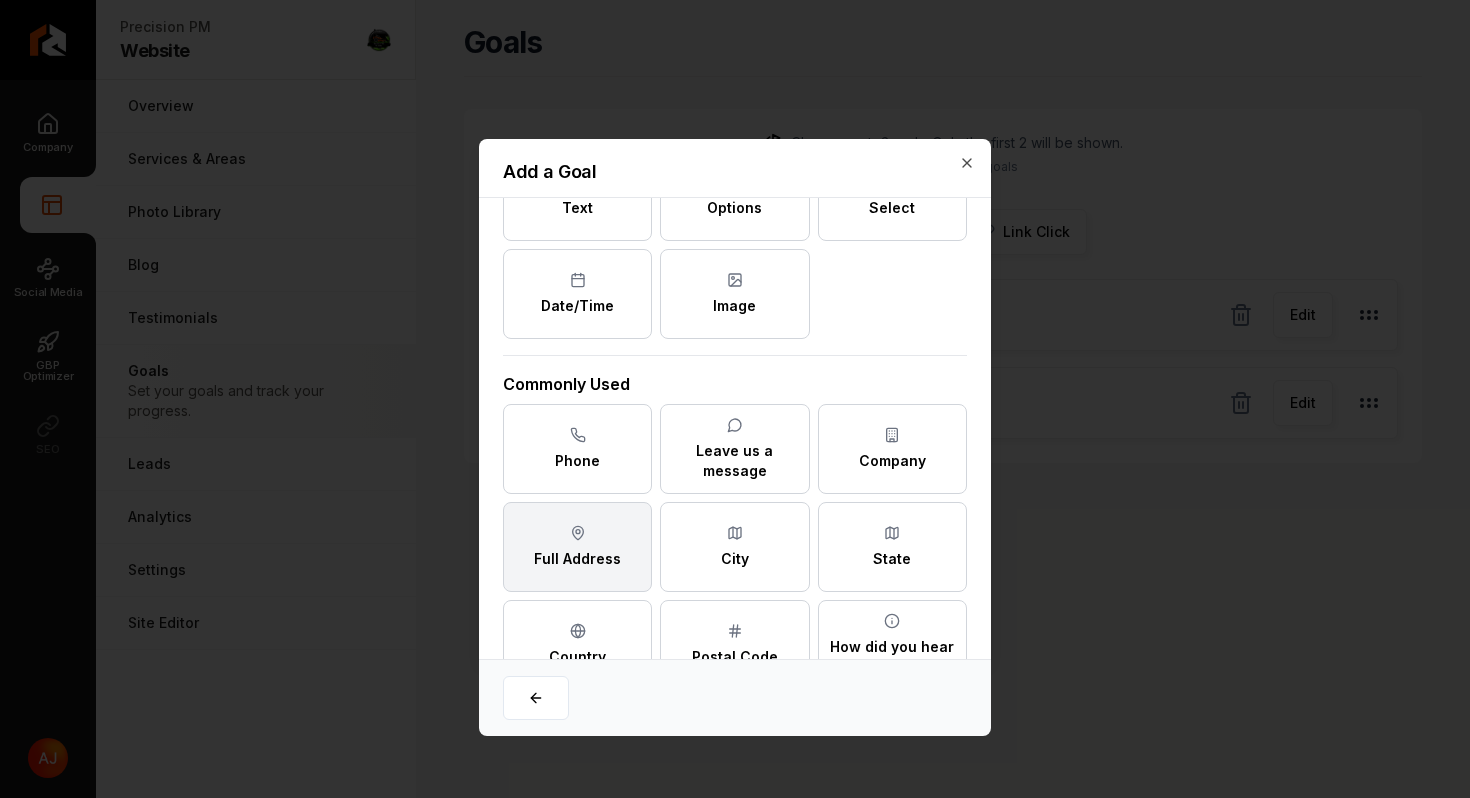 click on "Full Address" at bounding box center (577, 547) 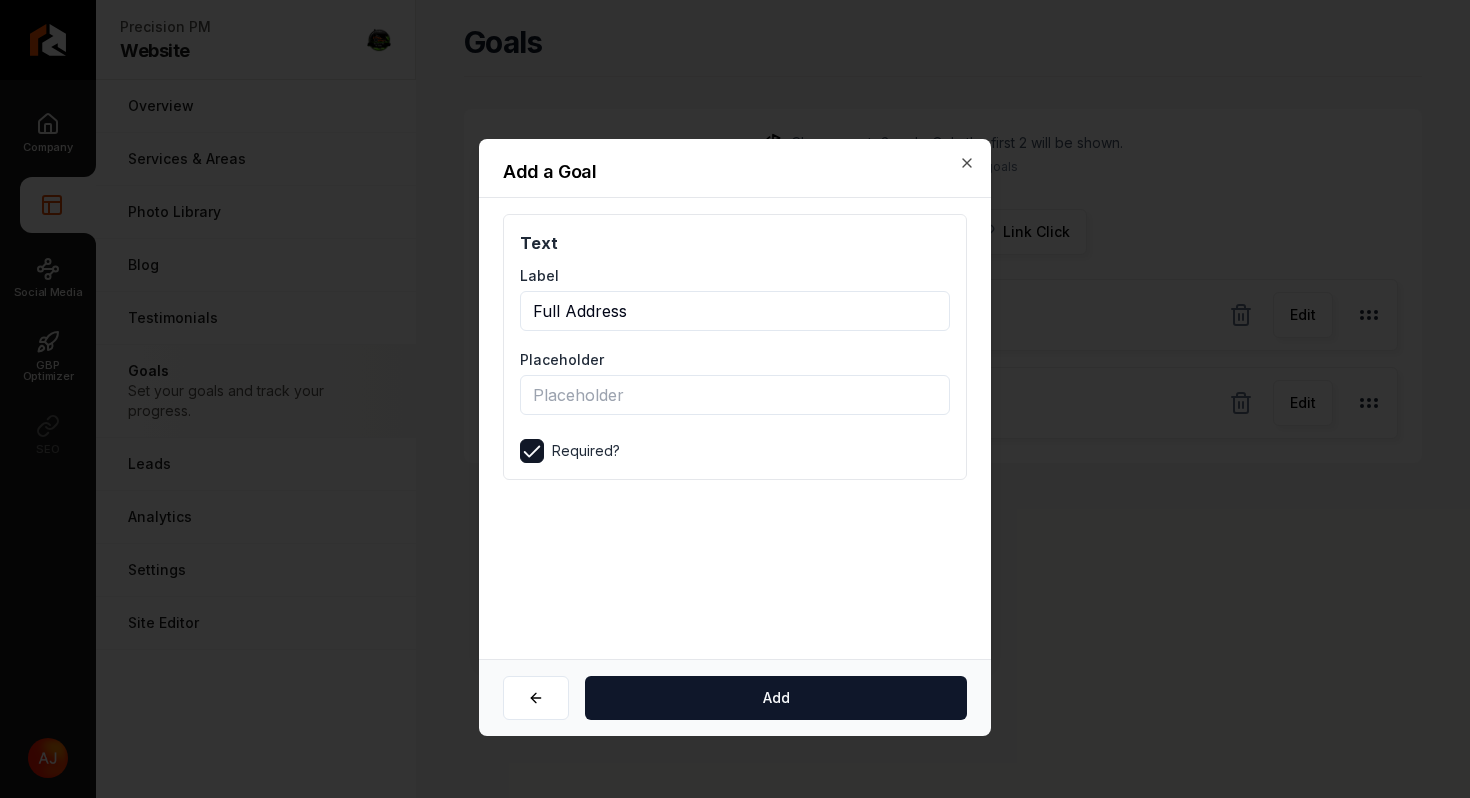 scroll, scrollTop: 0, scrollLeft: 0, axis: both 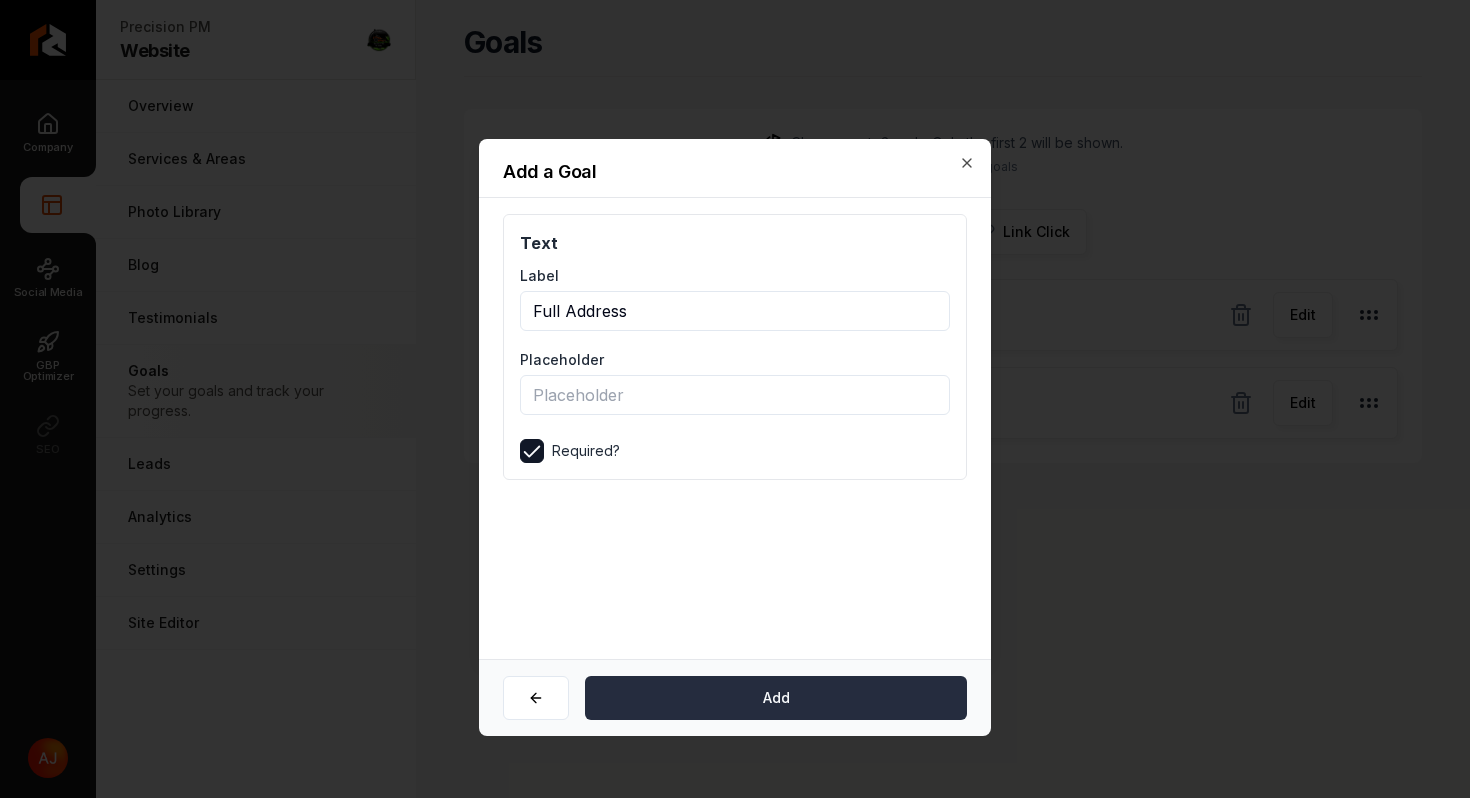 click on "Add" at bounding box center [776, 698] 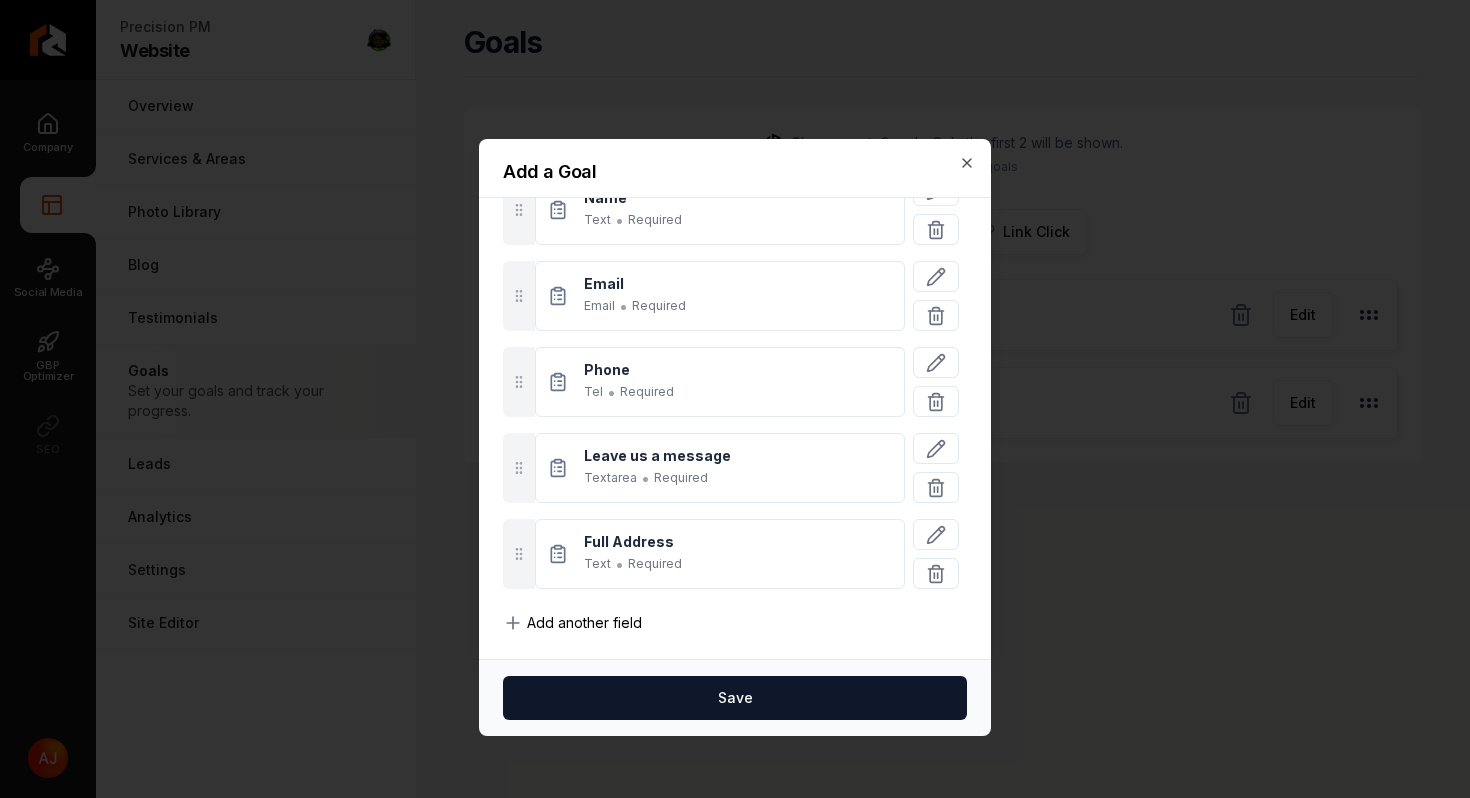 scroll, scrollTop: 181, scrollLeft: 0, axis: vertical 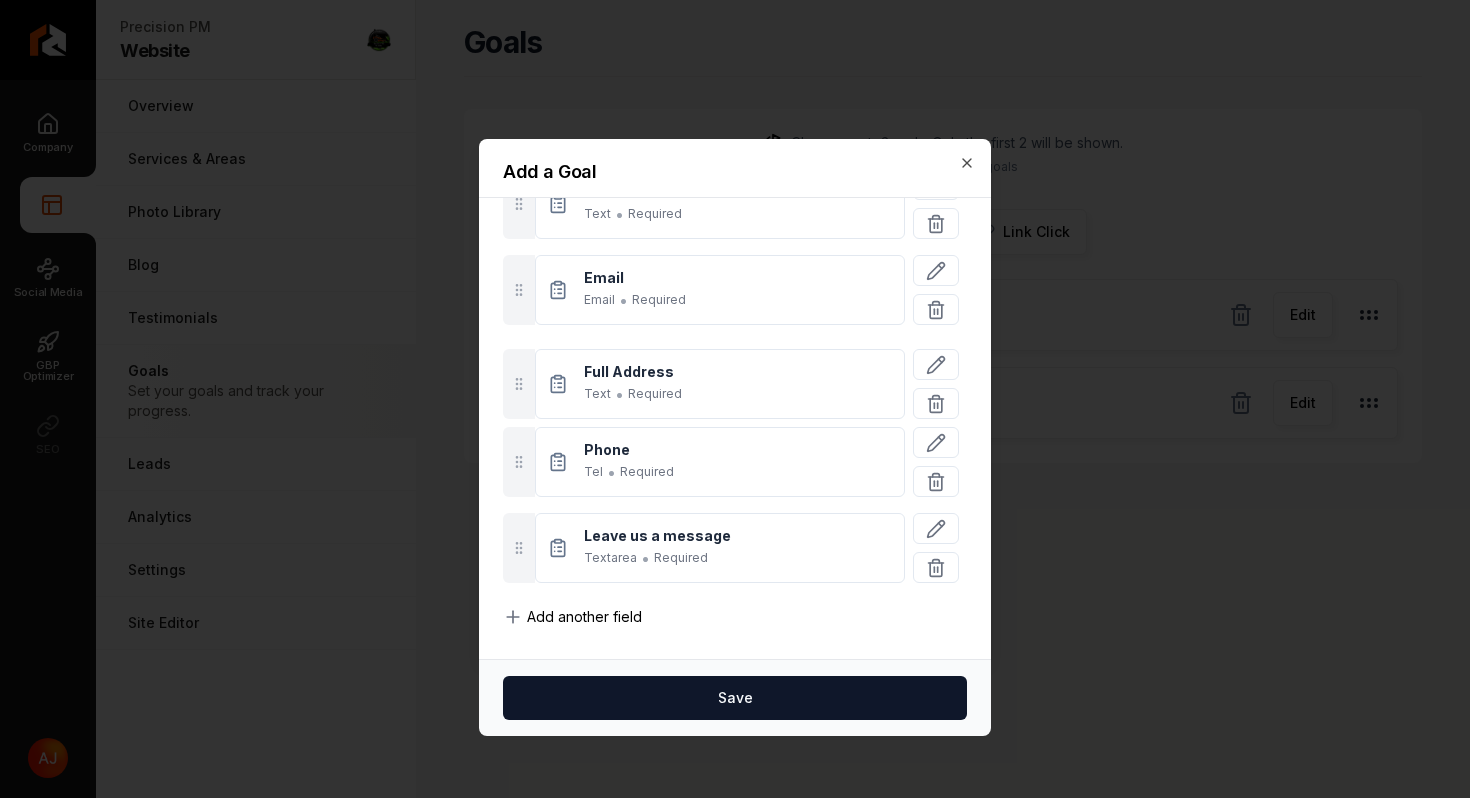 drag, startPoint x: 509, startPoint y: 549, endPoint x: 520, endPoint y: 384, distance: 165.36626 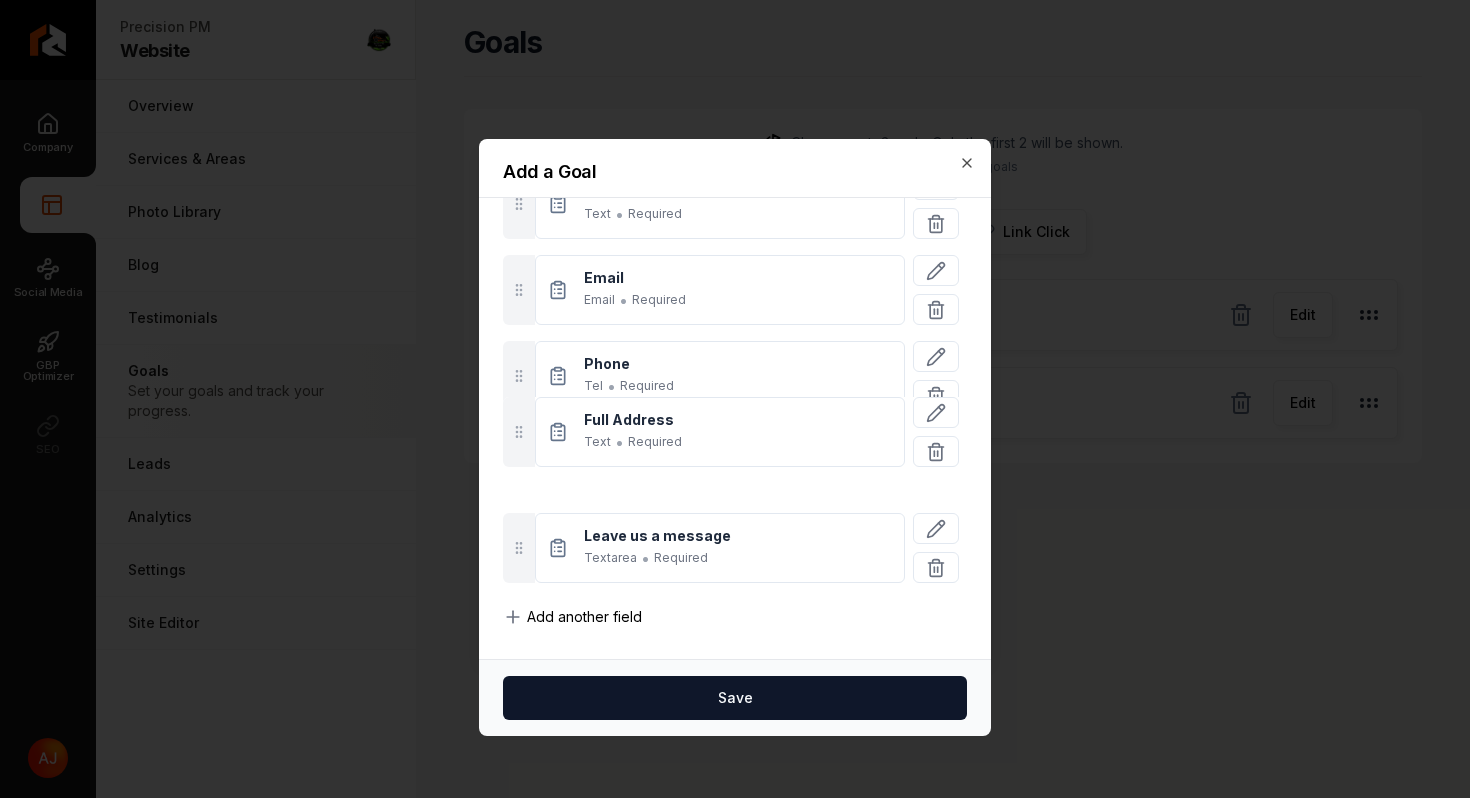 drag, startPoint x: 520, startPoint y: 384, endPoint x: 523, endPoint y: 440, distance: 56.0803 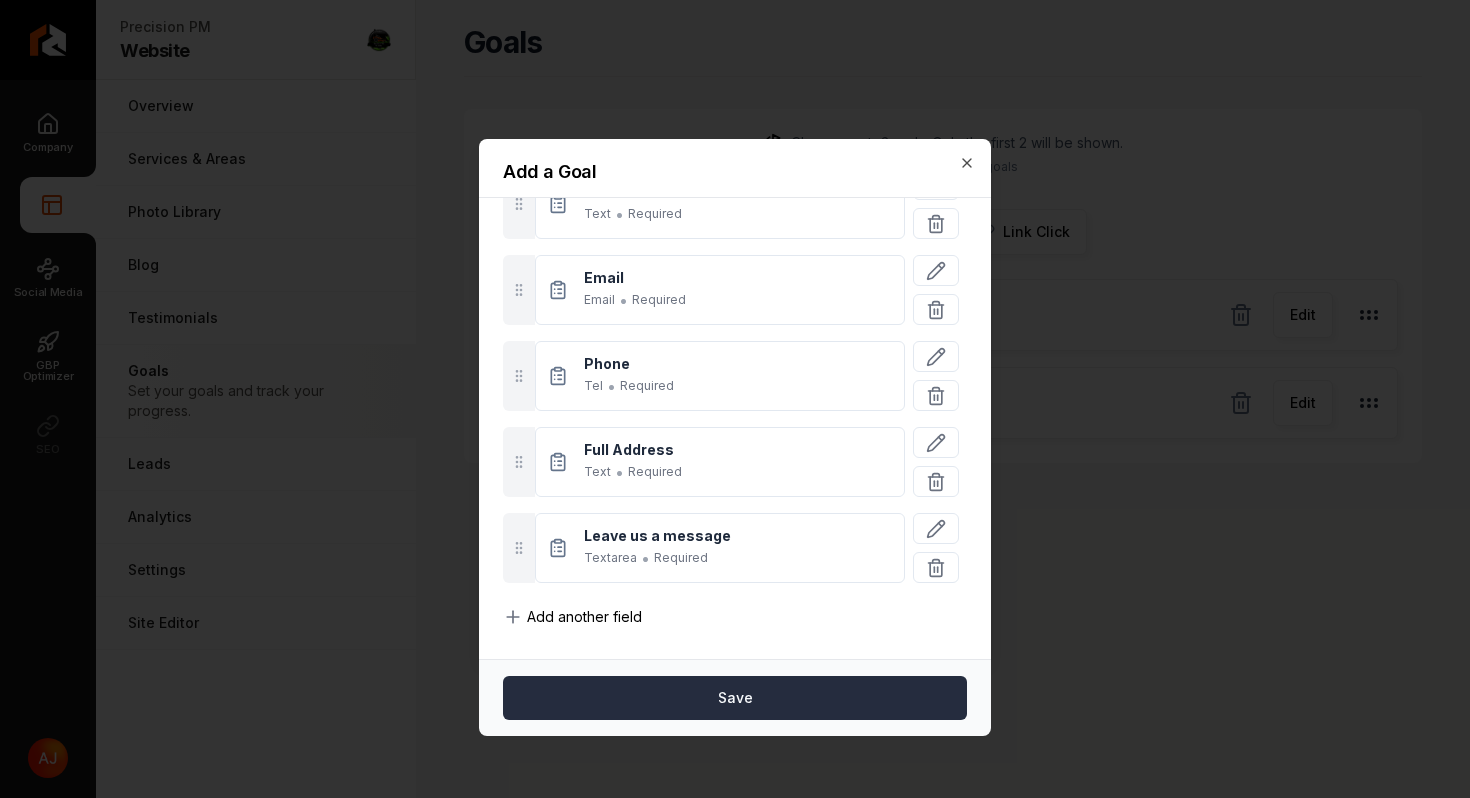 click on "Save" at bounding box center (735, 698) 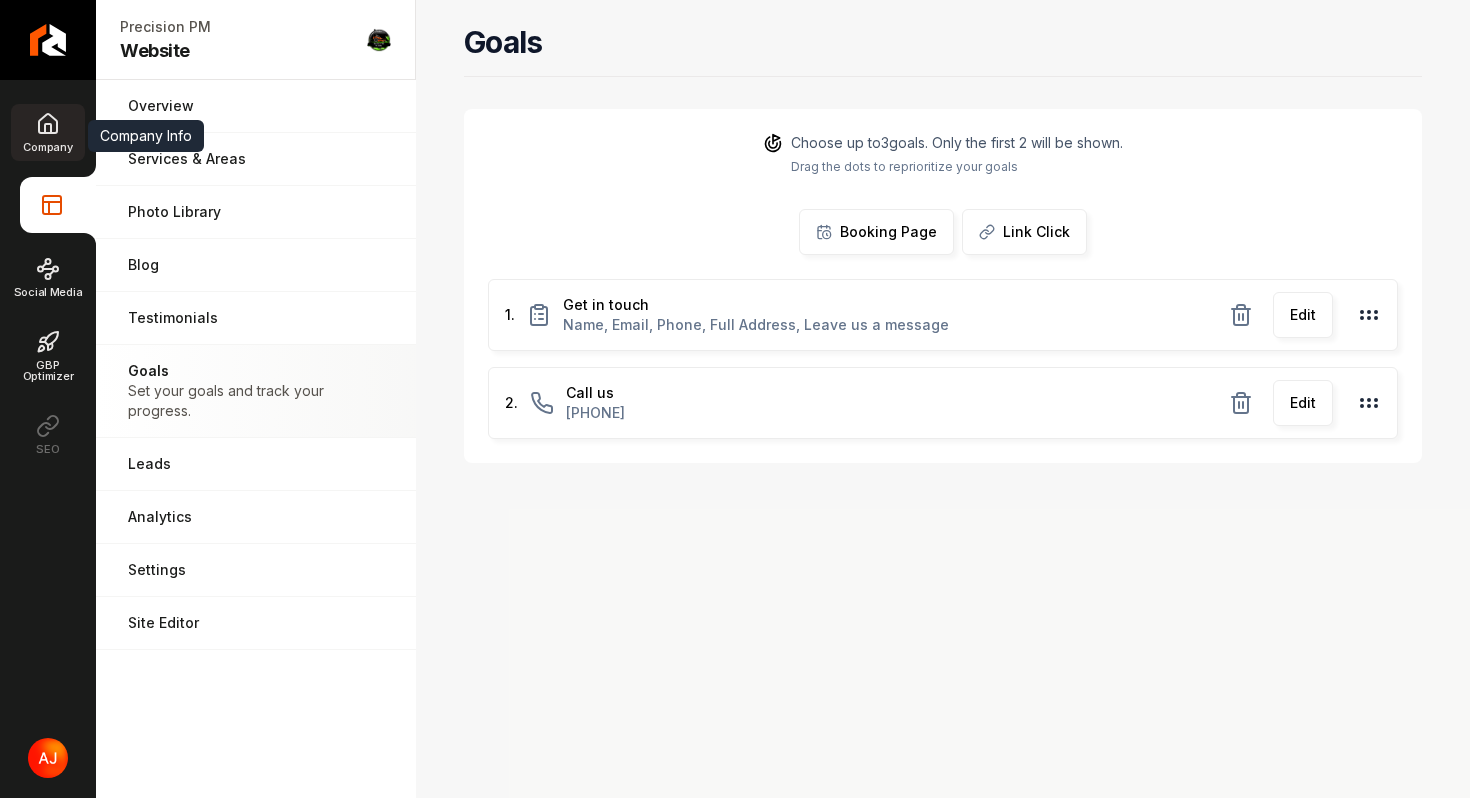 click on "Company" at bounding box center (47, 132) 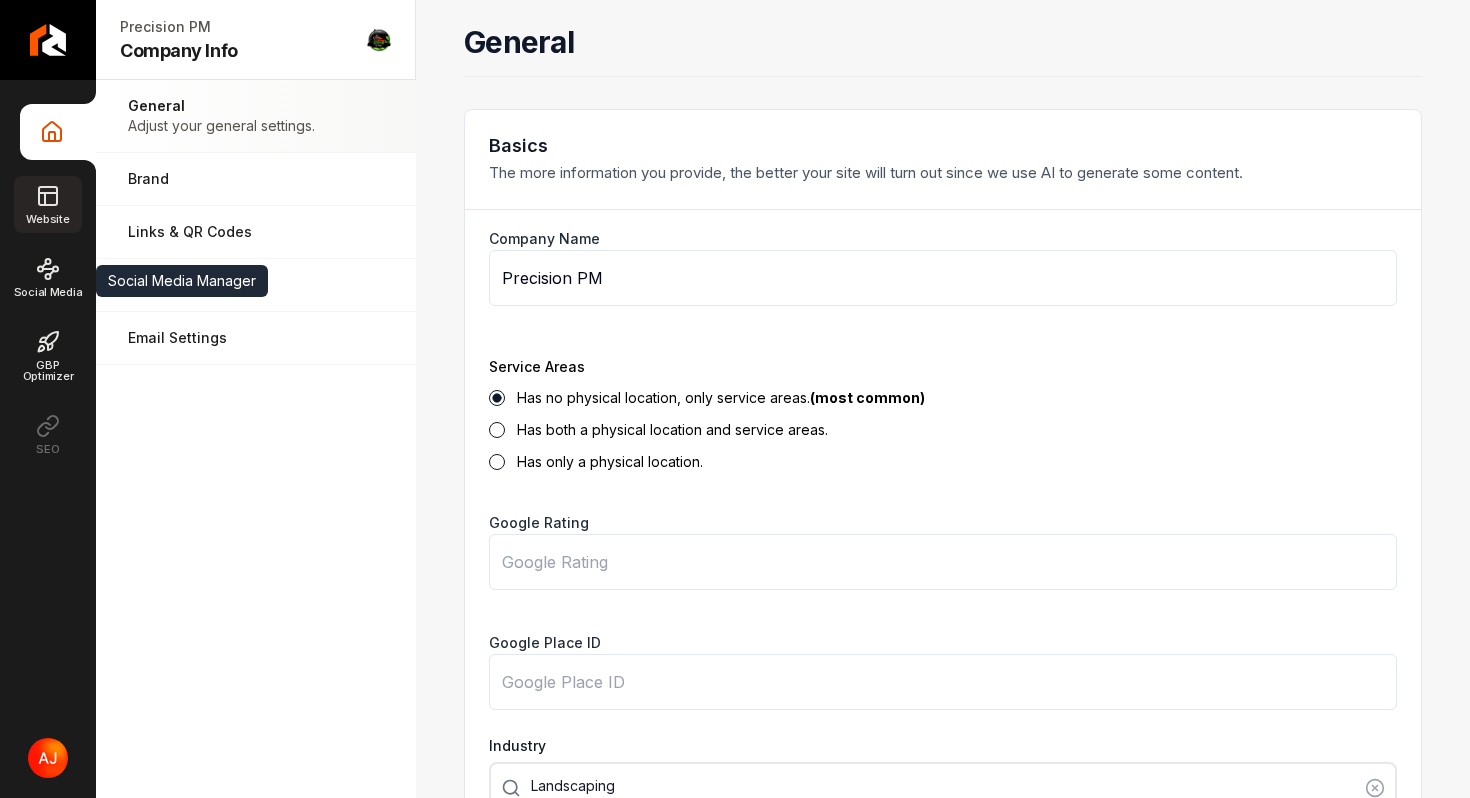 click on "Website" at bounding box center (47, 219) 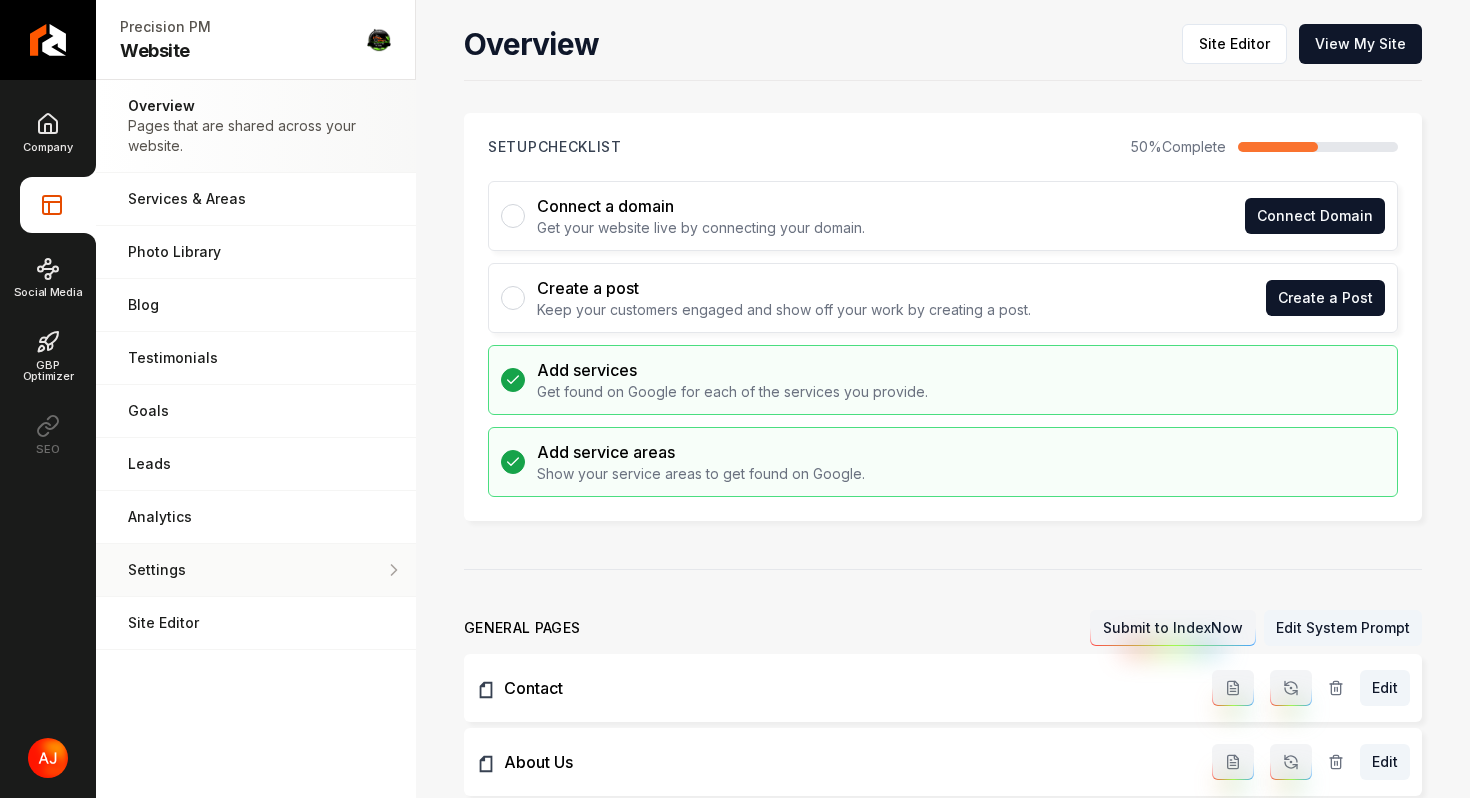 click on "Settings Adjust your domain, scripts, redirects, and more." at bounding box center (256, 570) 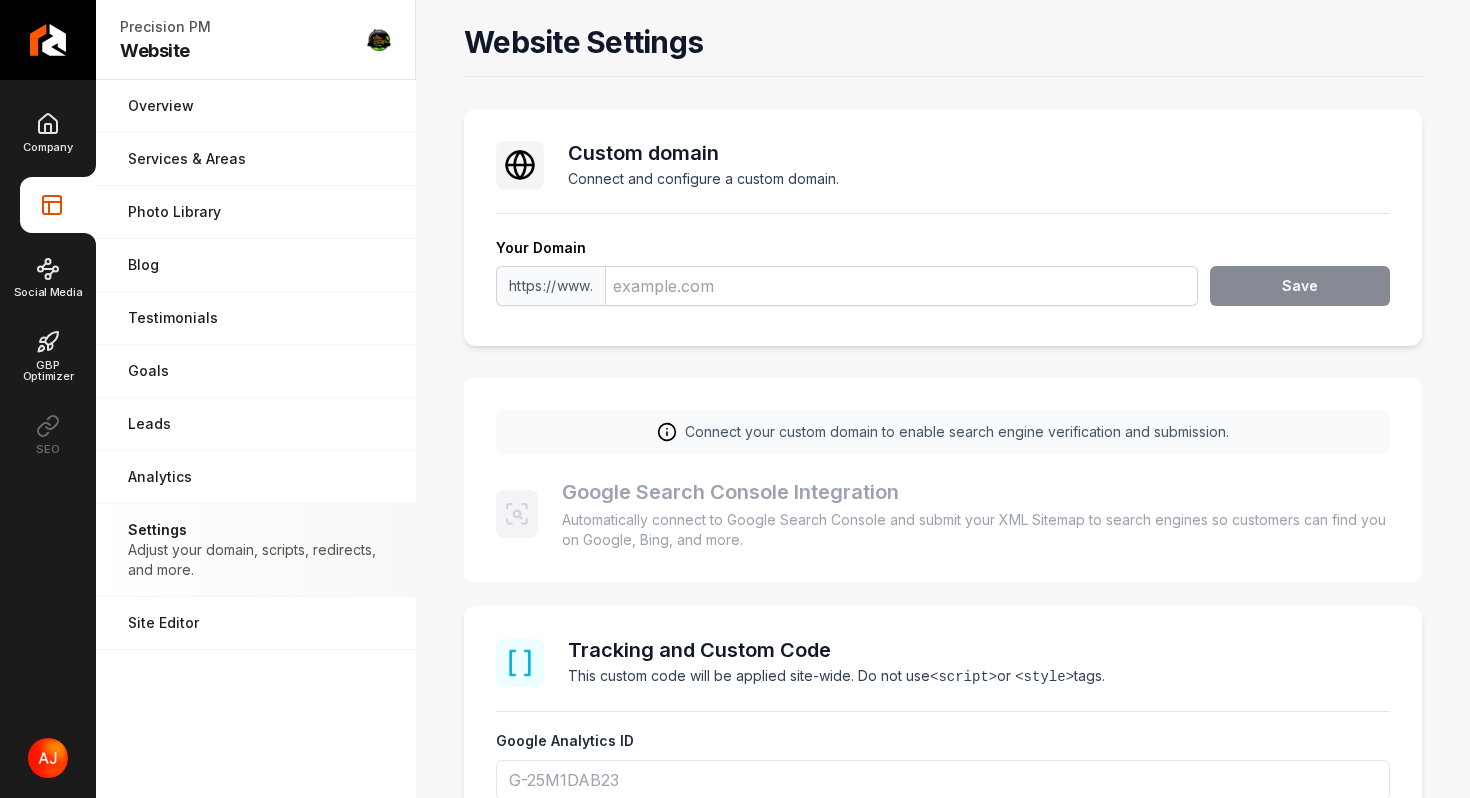 scroll, scrollTop: 180, scrollLeft: 0, axis: vertical 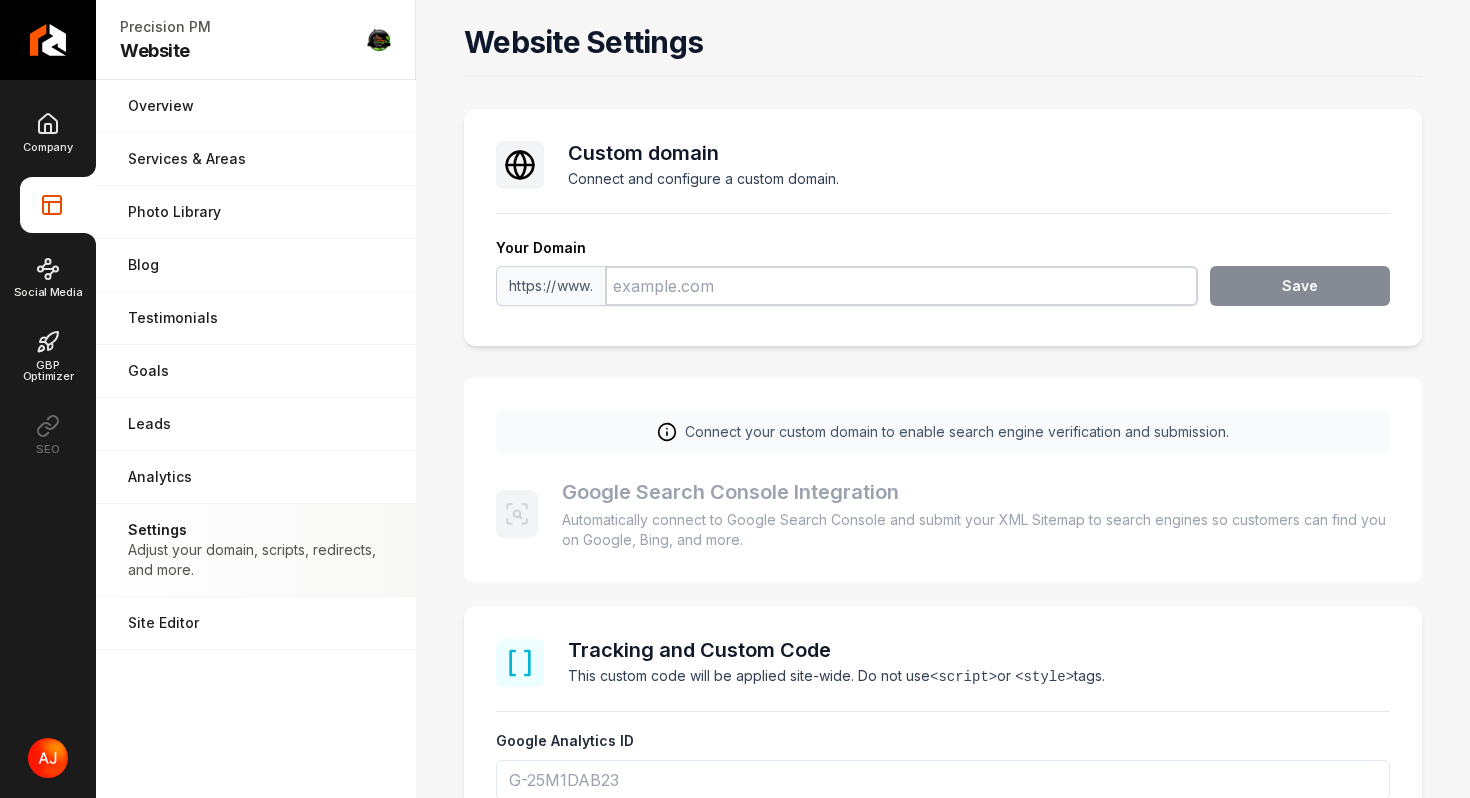 click at bounding box center [901, 286] 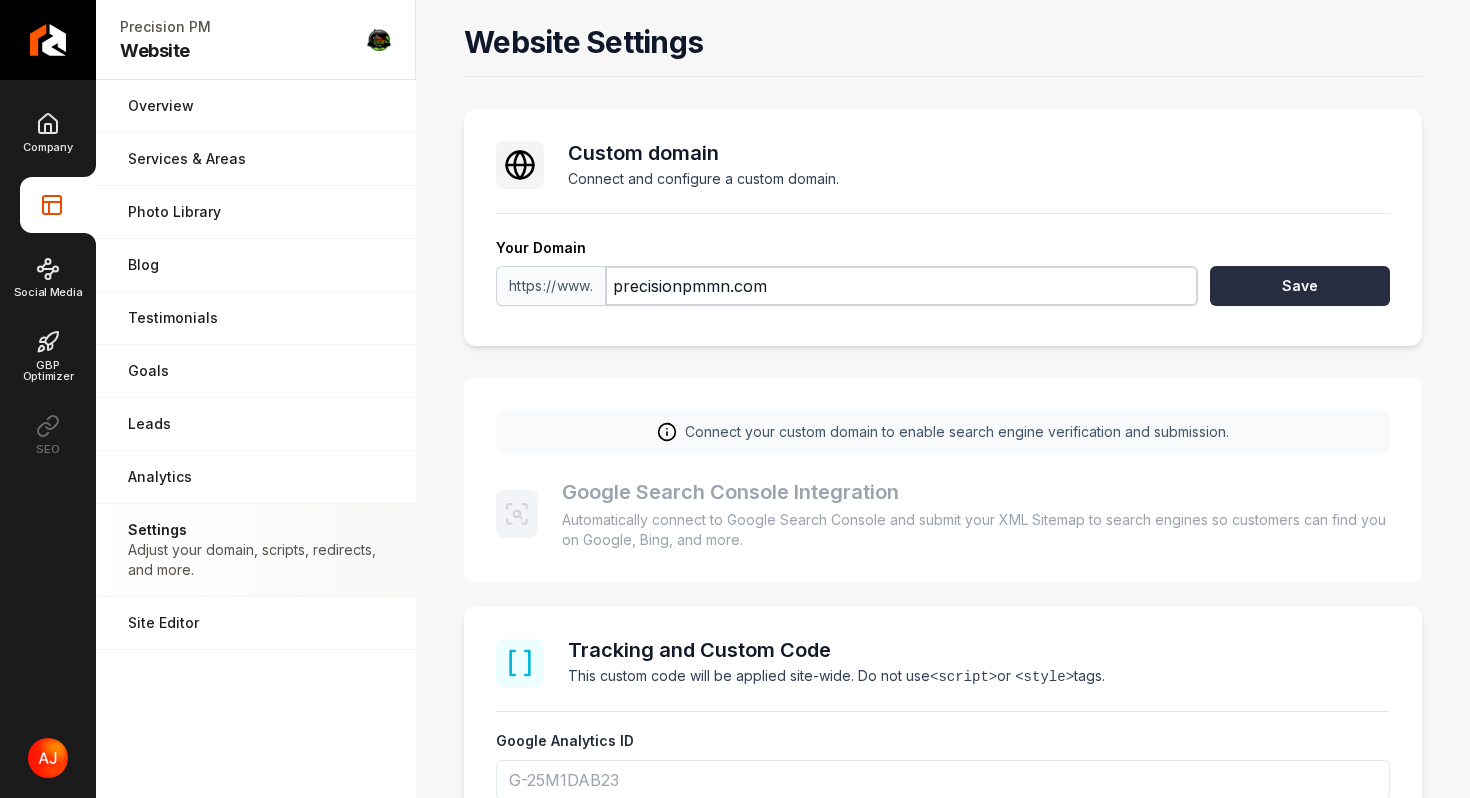 type on "precisionpmmn.com" 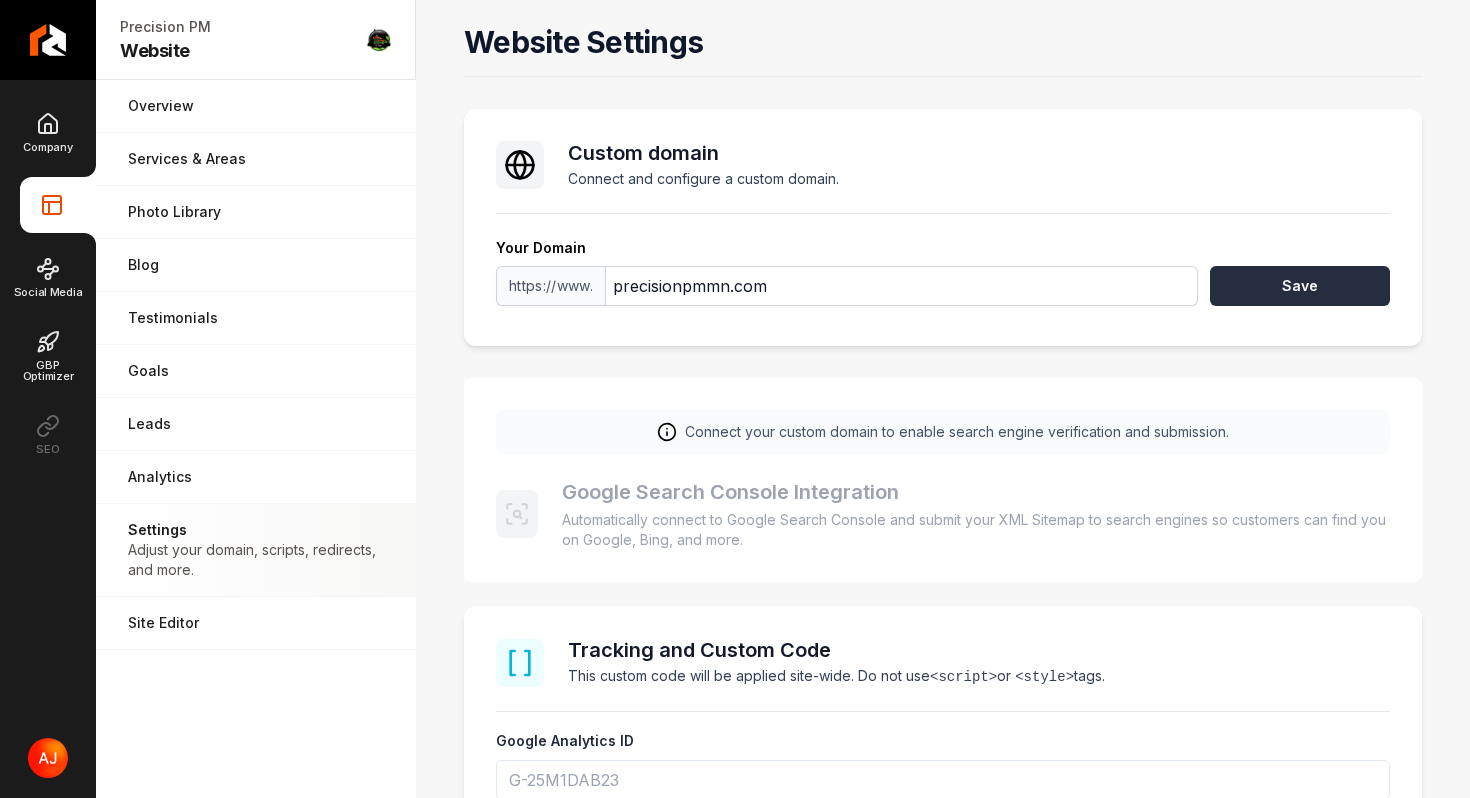 click on "Save" at bounding box center (1300, 286) 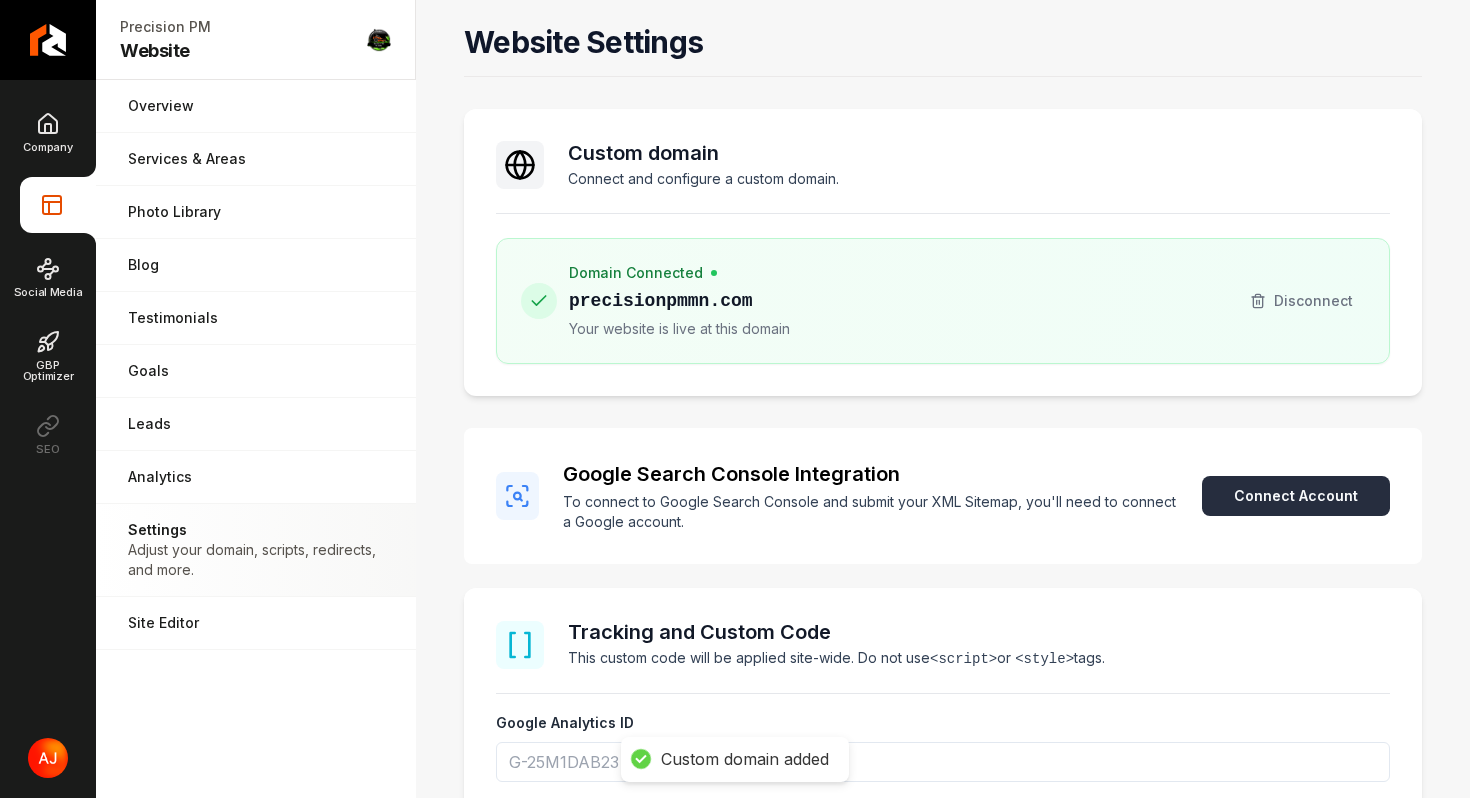 click on "Connect Account" at bounding box center (1296, 496) 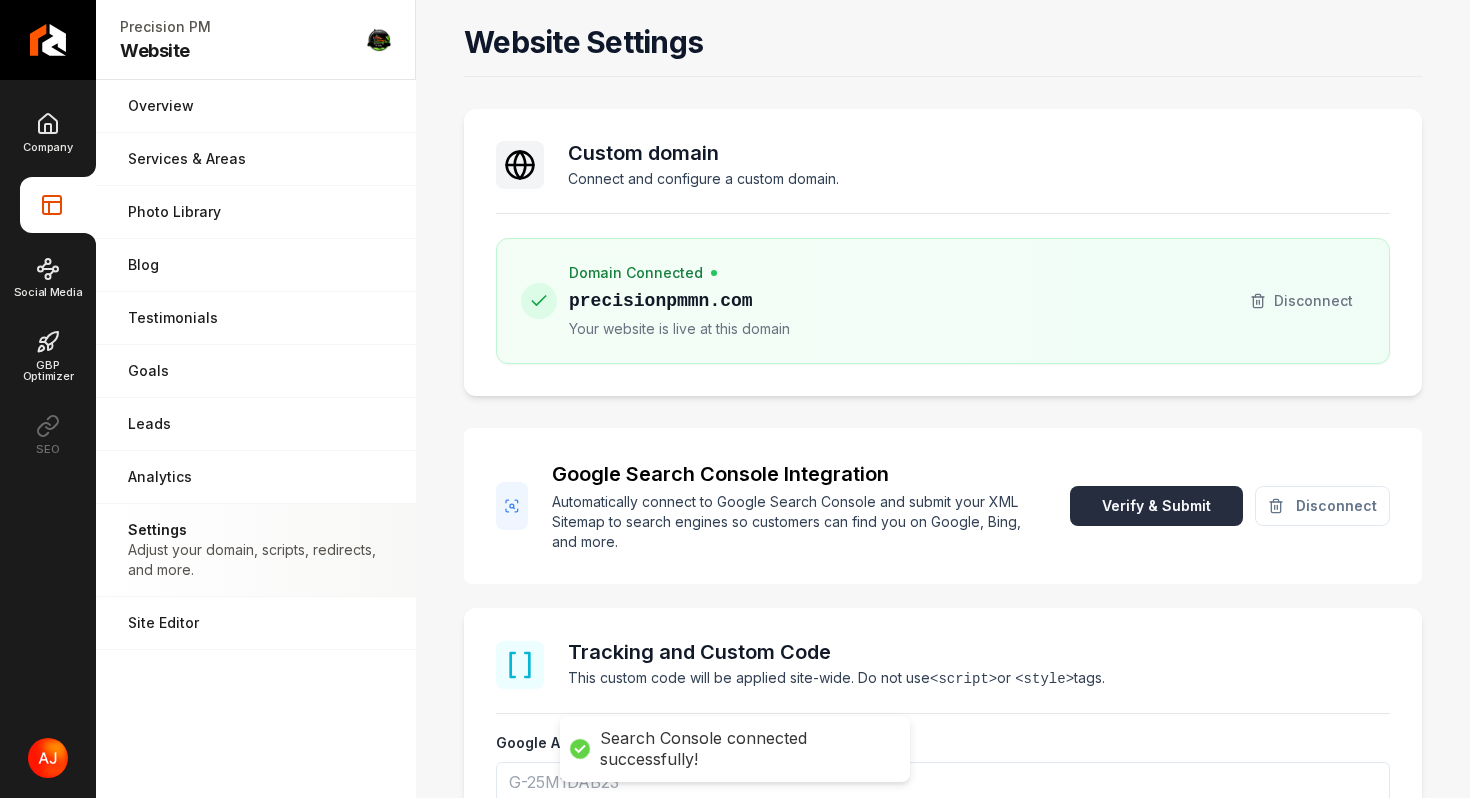 click on "Verify & Submit" at bounding box center (1156, 506) 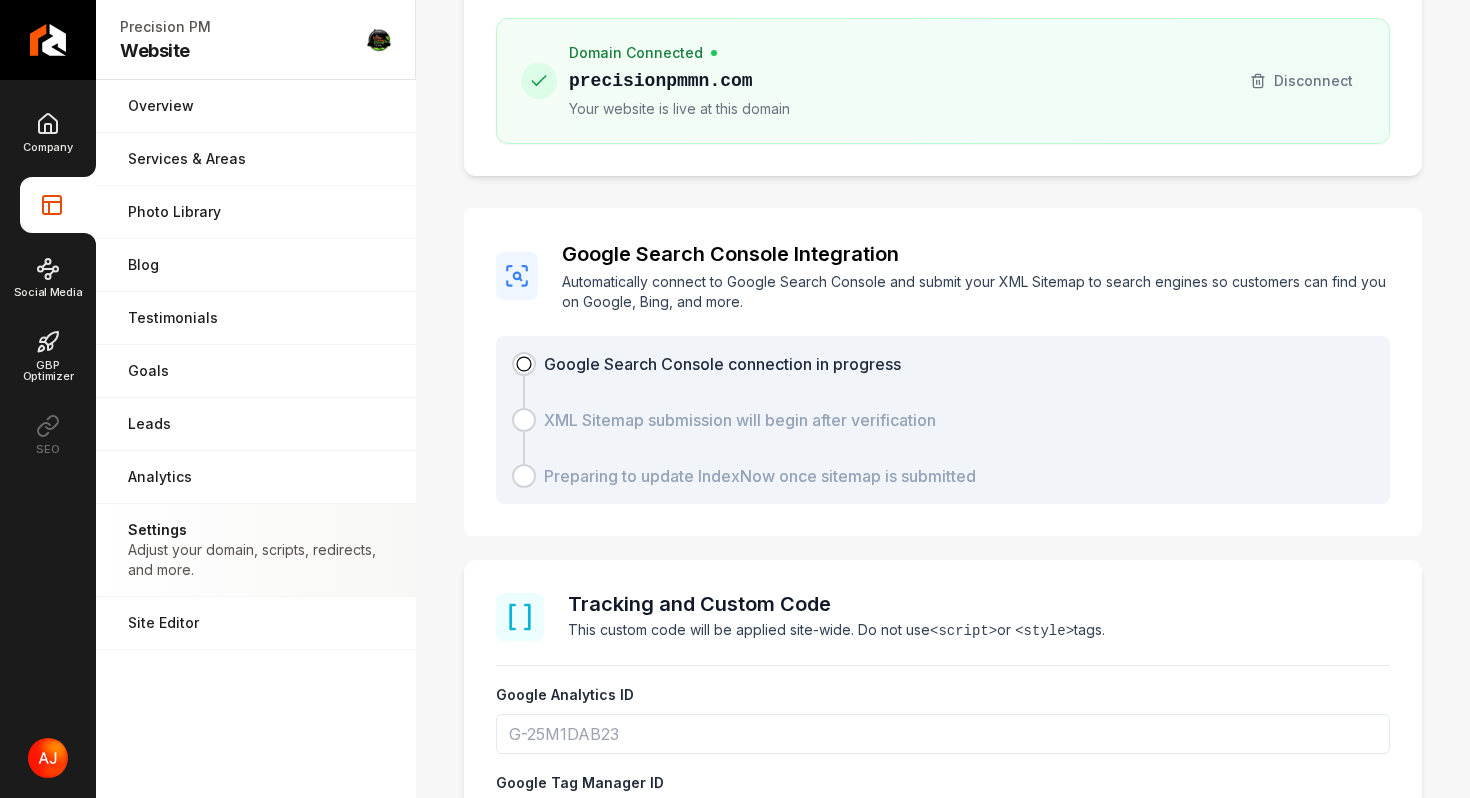 scroll, scrollTop: 0, scrollLeft: 0, axis: both 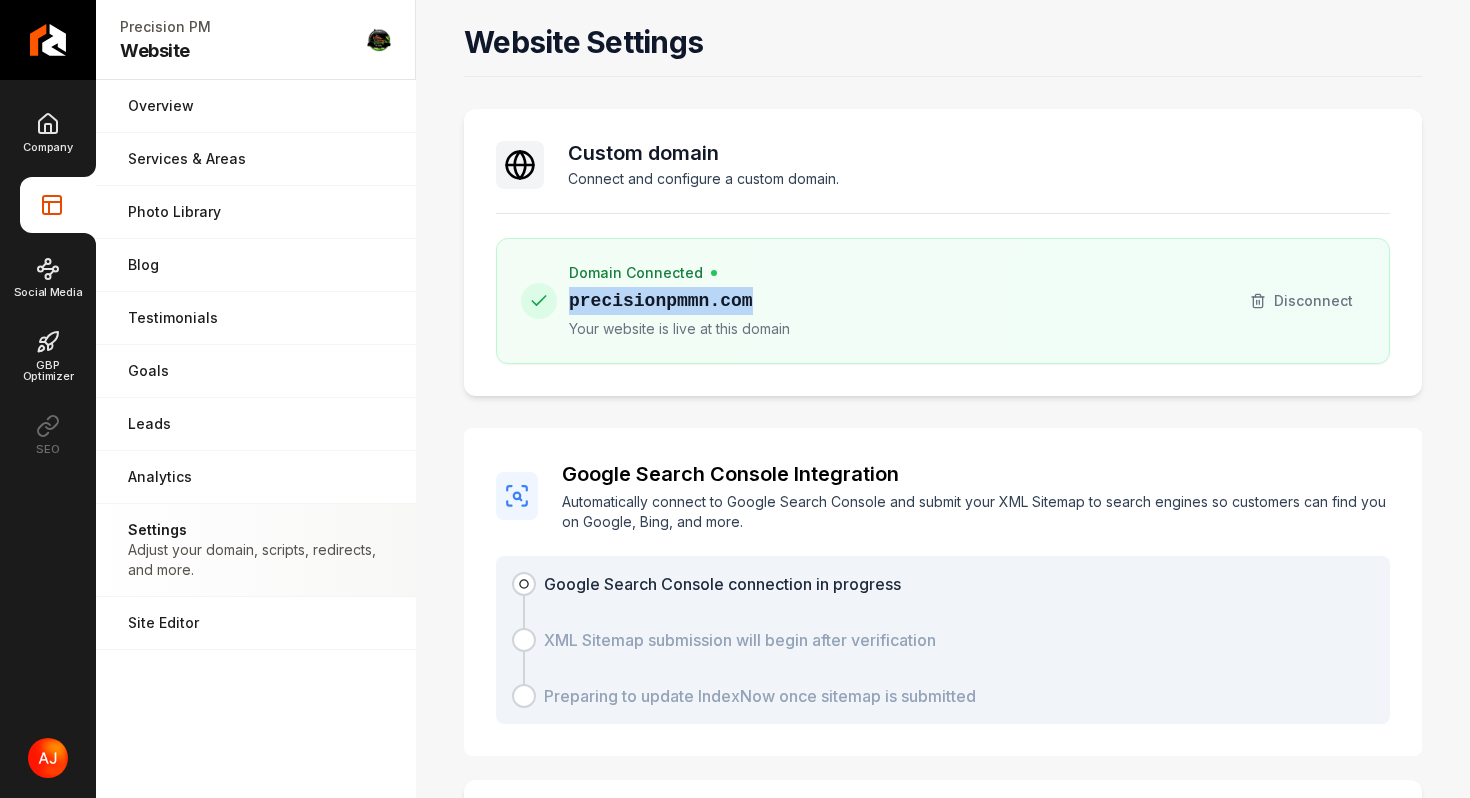 drag, startPoint x: 761, startPoint y: 302, endPoint x: 569, endPoint y: 301, distance: 192.00261 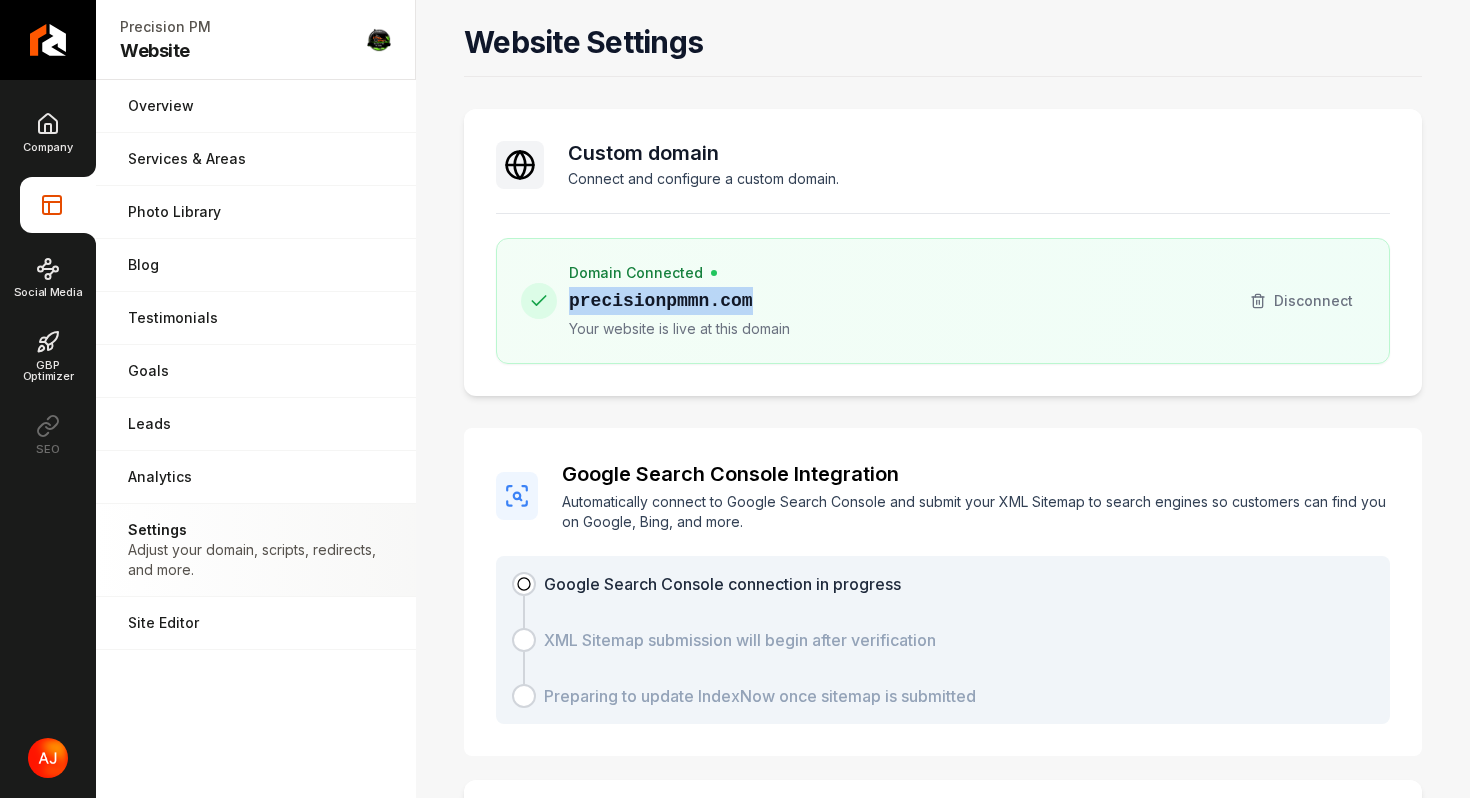 copy on "precisionpmmn.com" 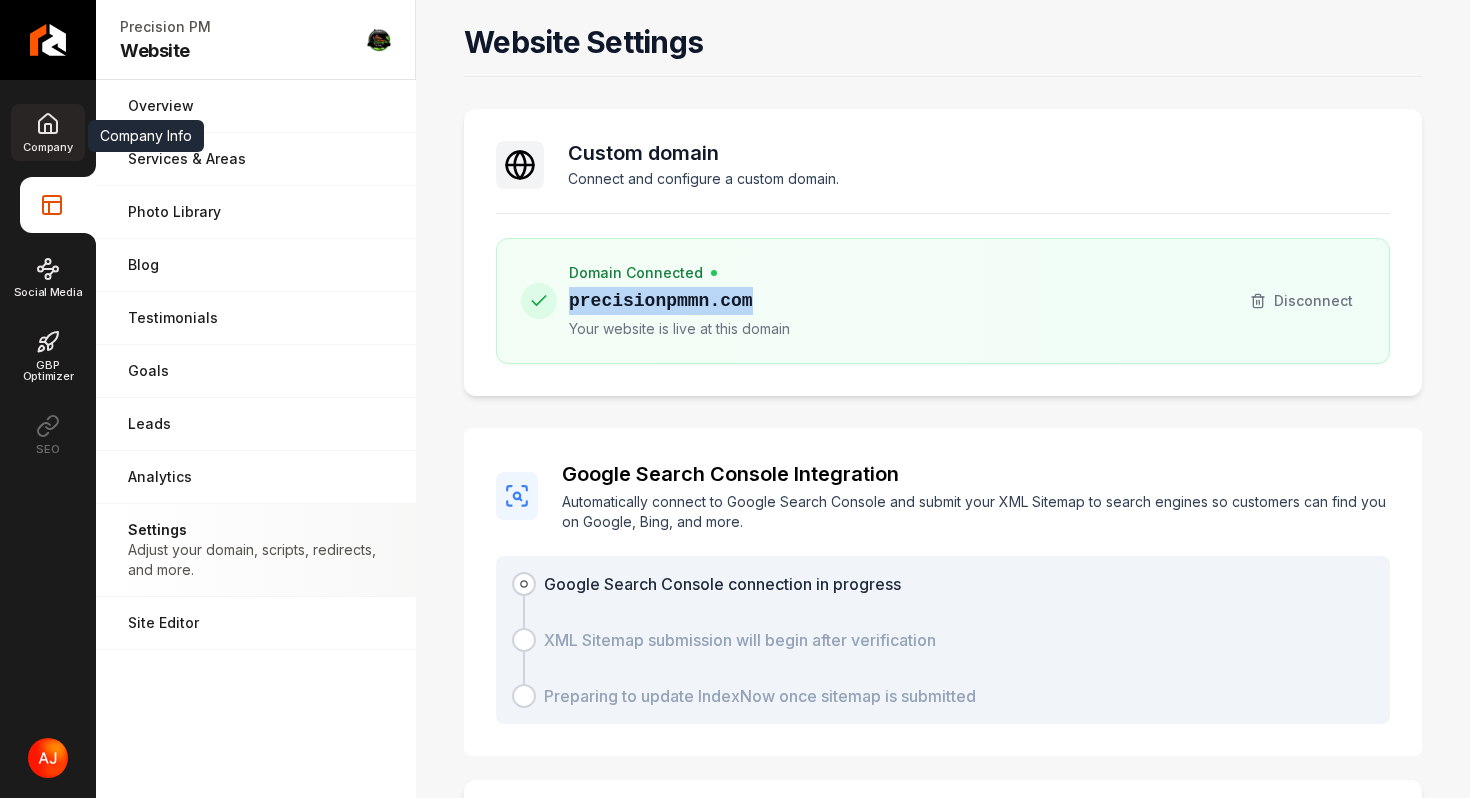 click on "Company" at bounding box center [47, 132] 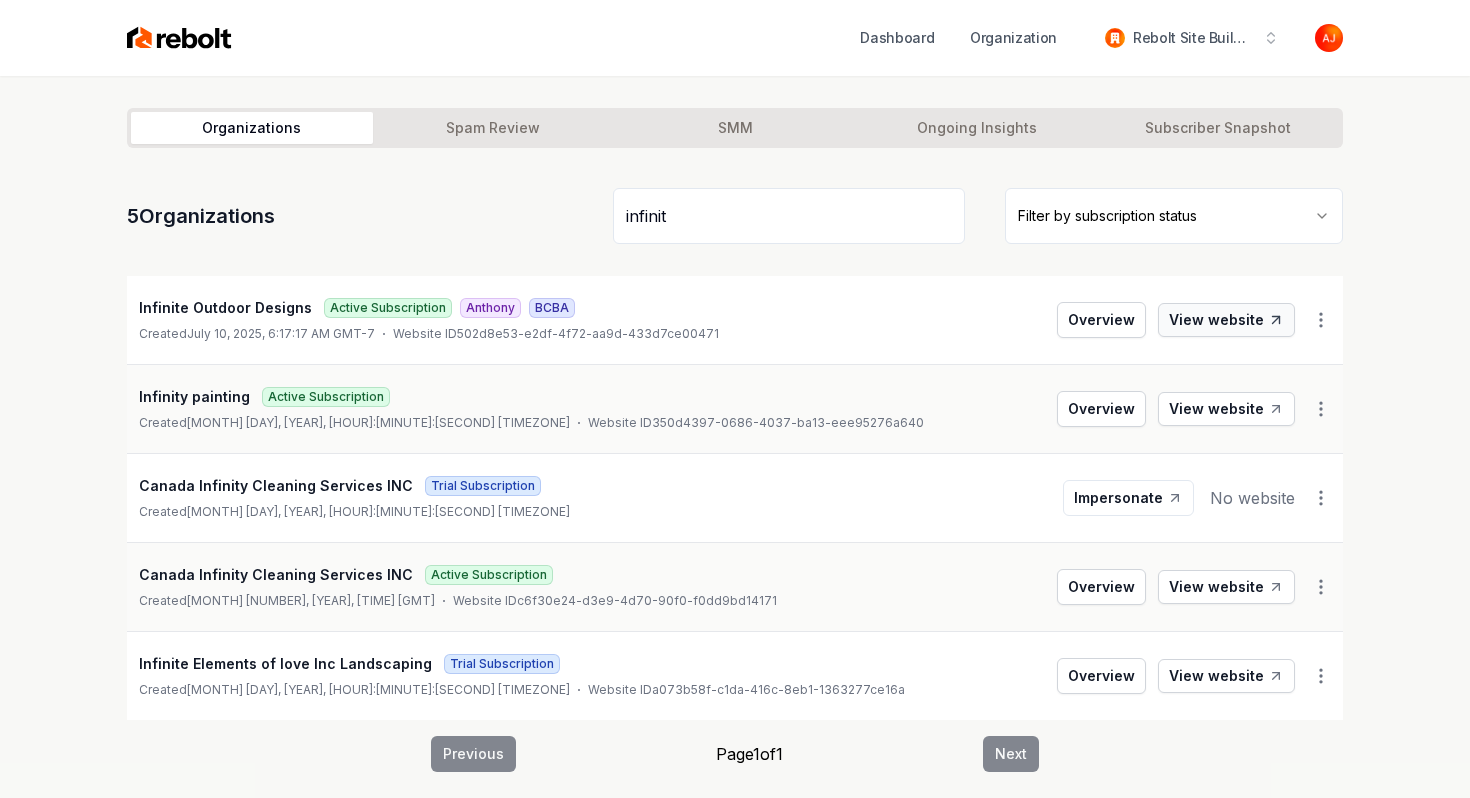 click on "View website" at bounding box center (1226, 320) 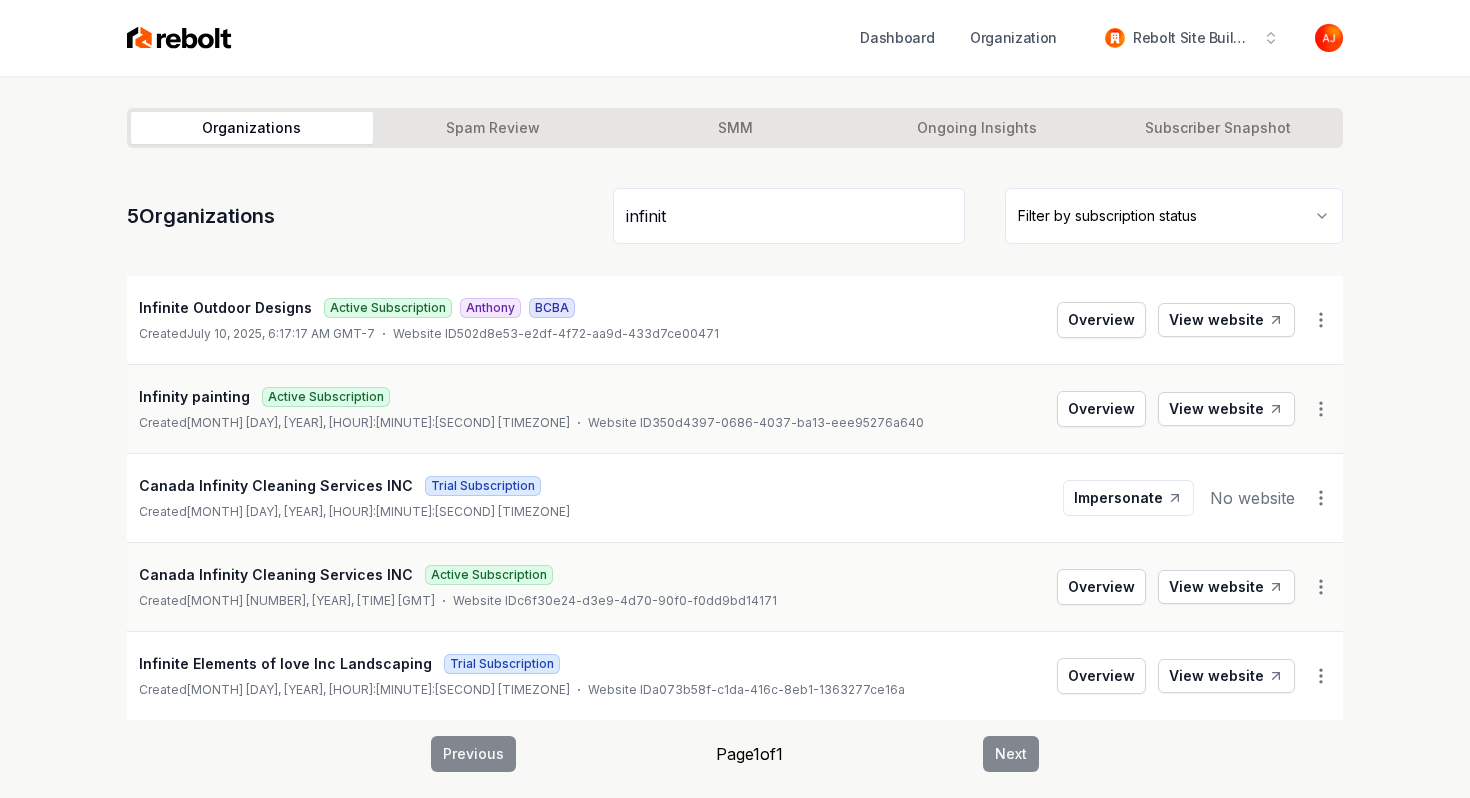 drag, startPoint x: 708, startPoint y: 222, endPoint x: 373, endPoint y: 222, distance: 335 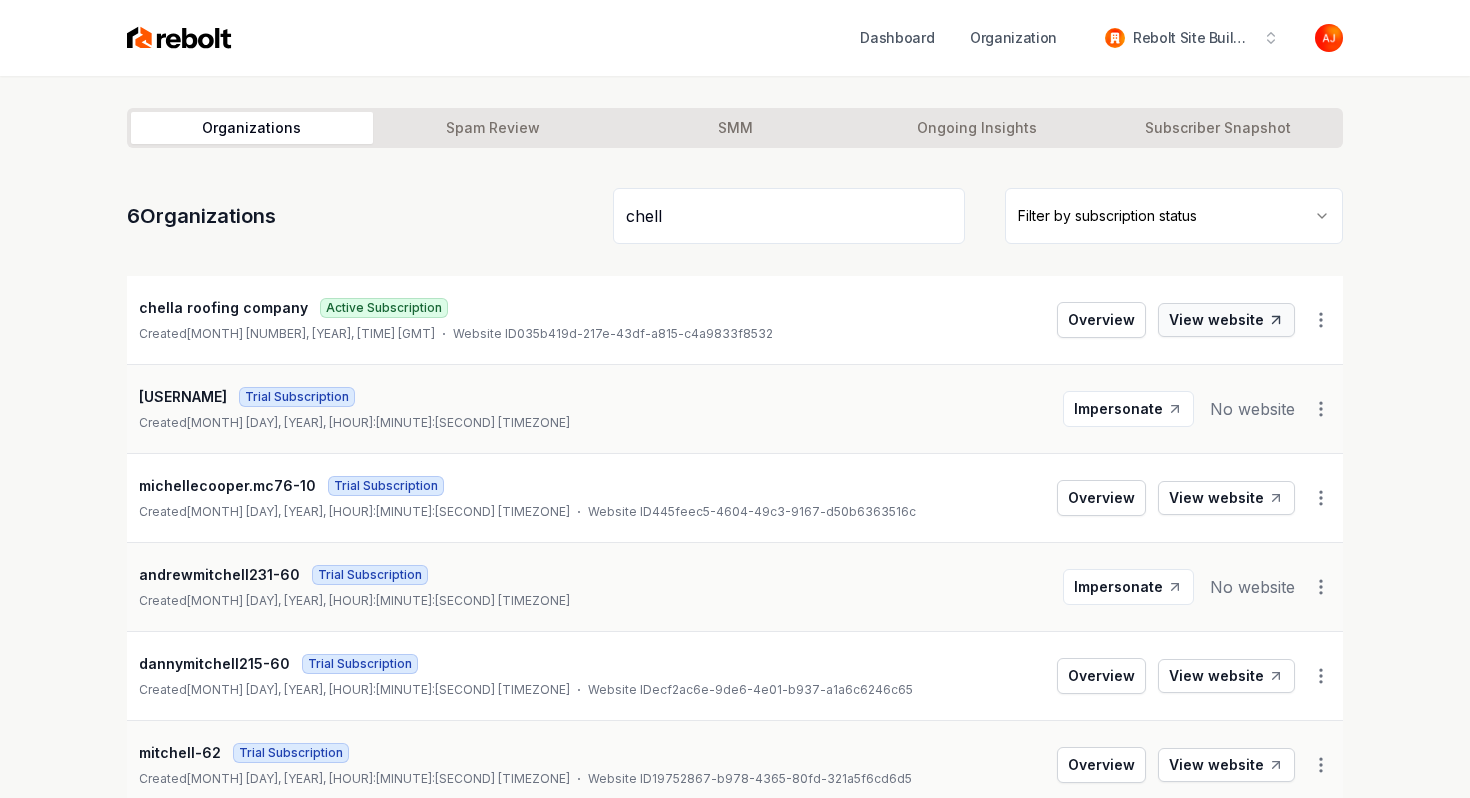 click on "View website" at bounding box center [1226, 320] 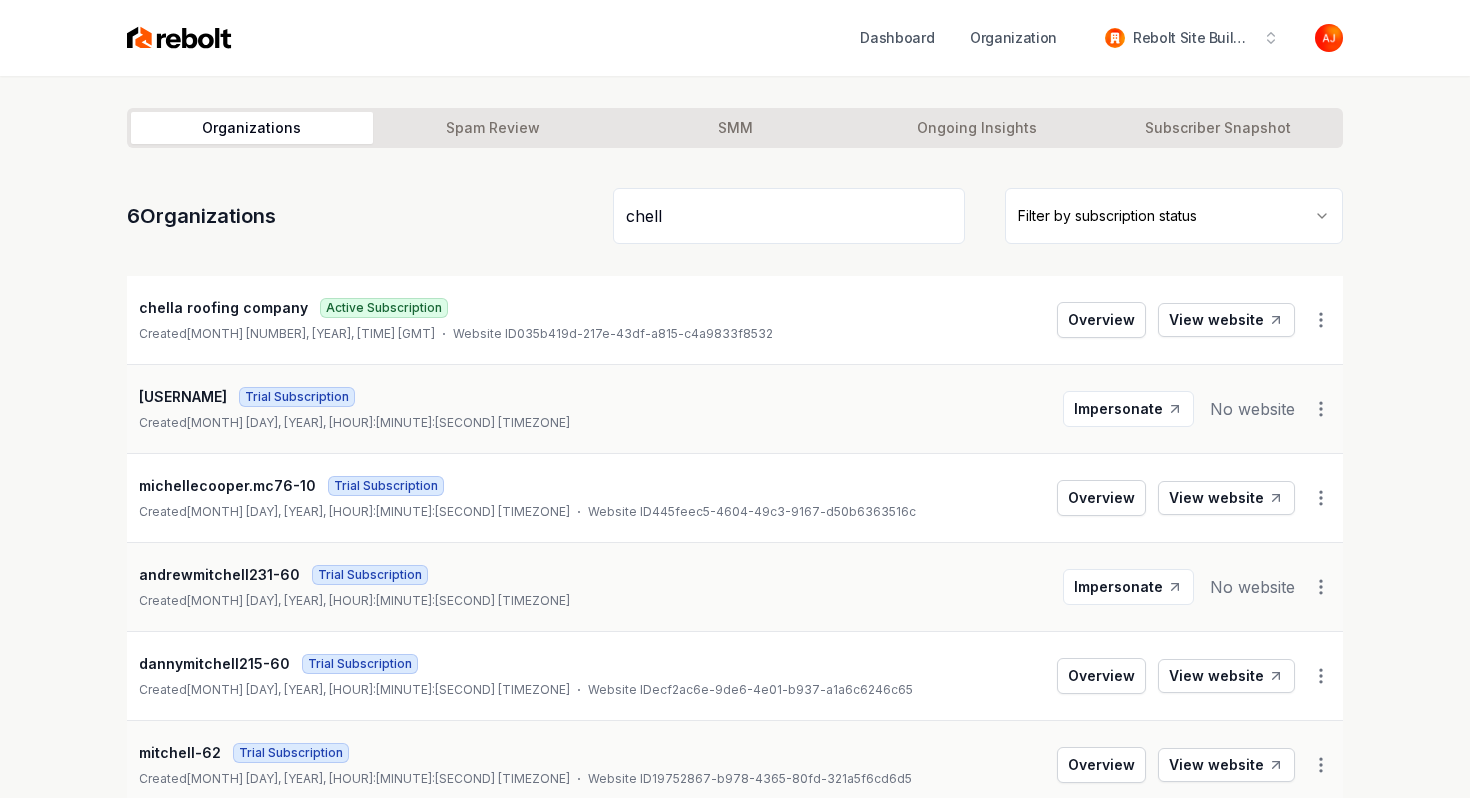 drag, startPoint x: 713, startPoint y: 219, endPoint x: 567, endPoint y: 219, distance: 146 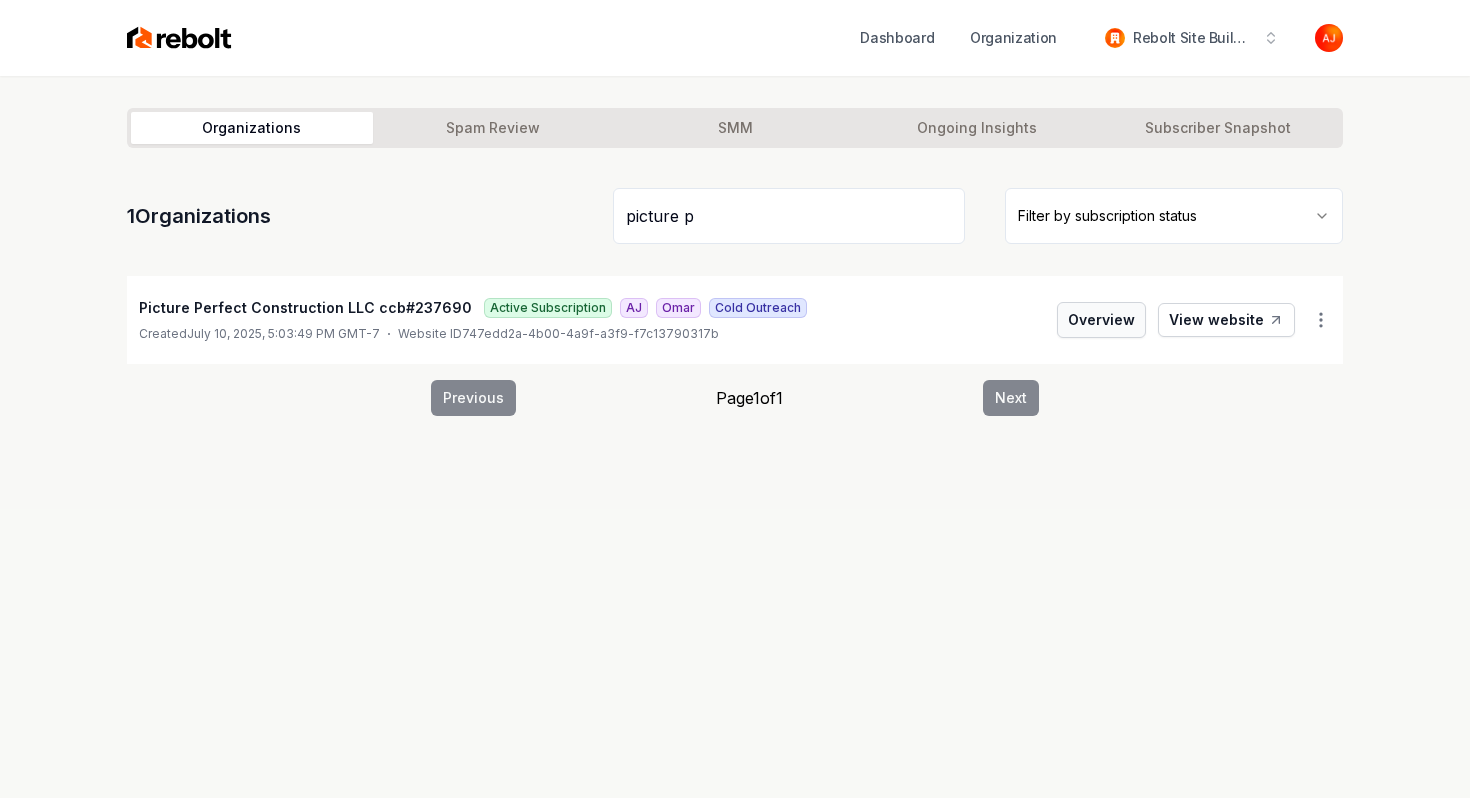 type on "picture p" 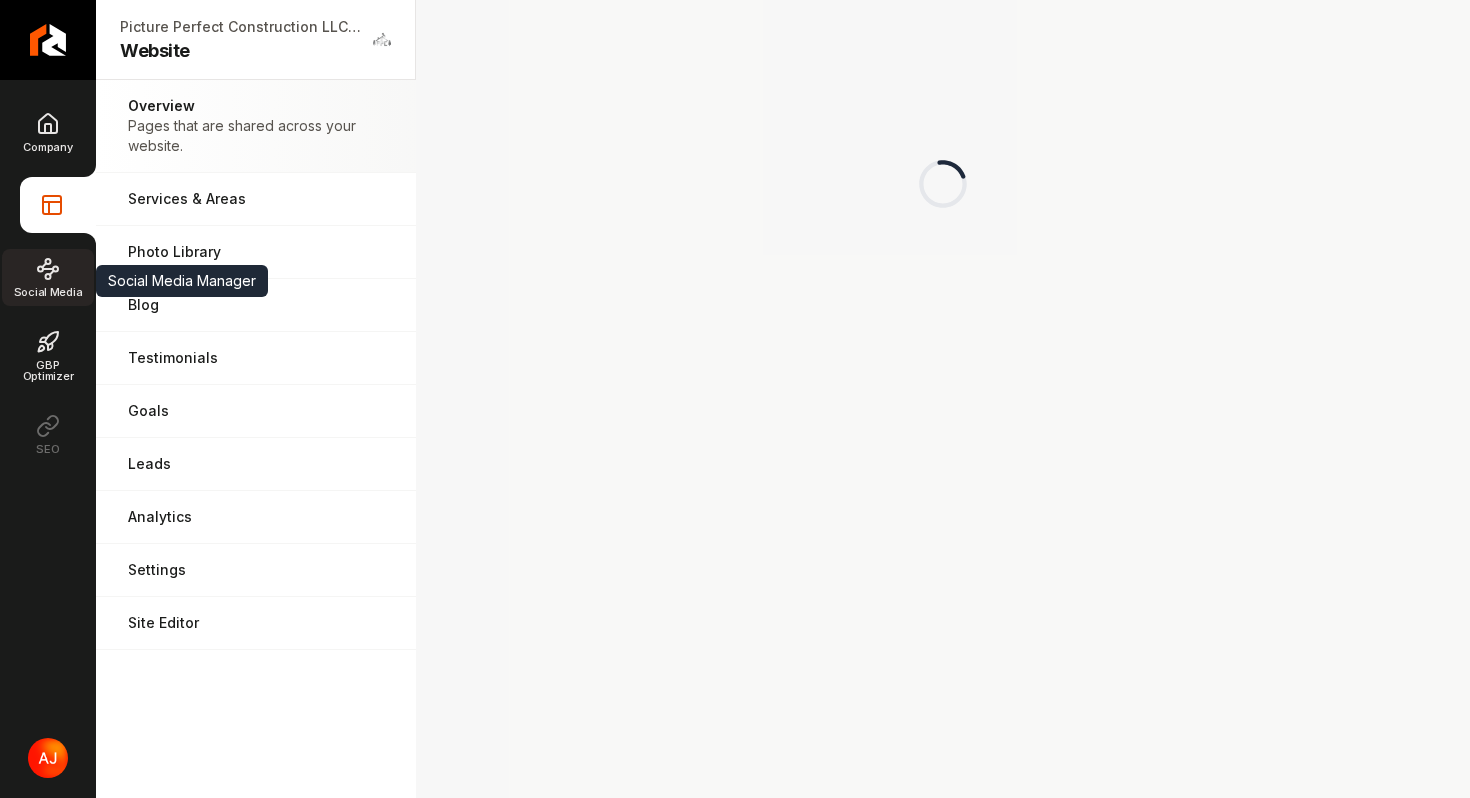 click on "Social Media" at bounding box center [48, 292] 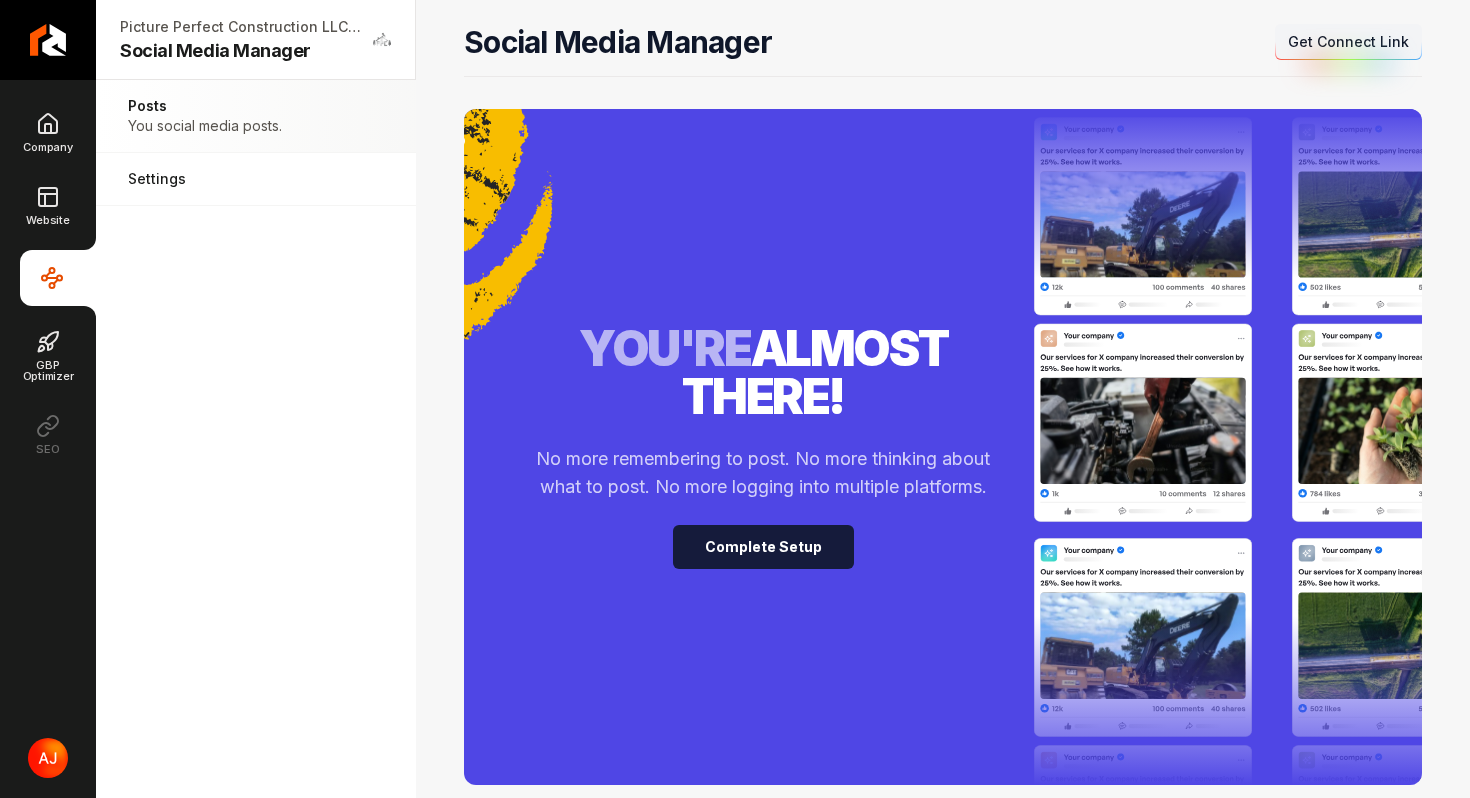 click on "Complete Setup" at bounding box center [763, 547] 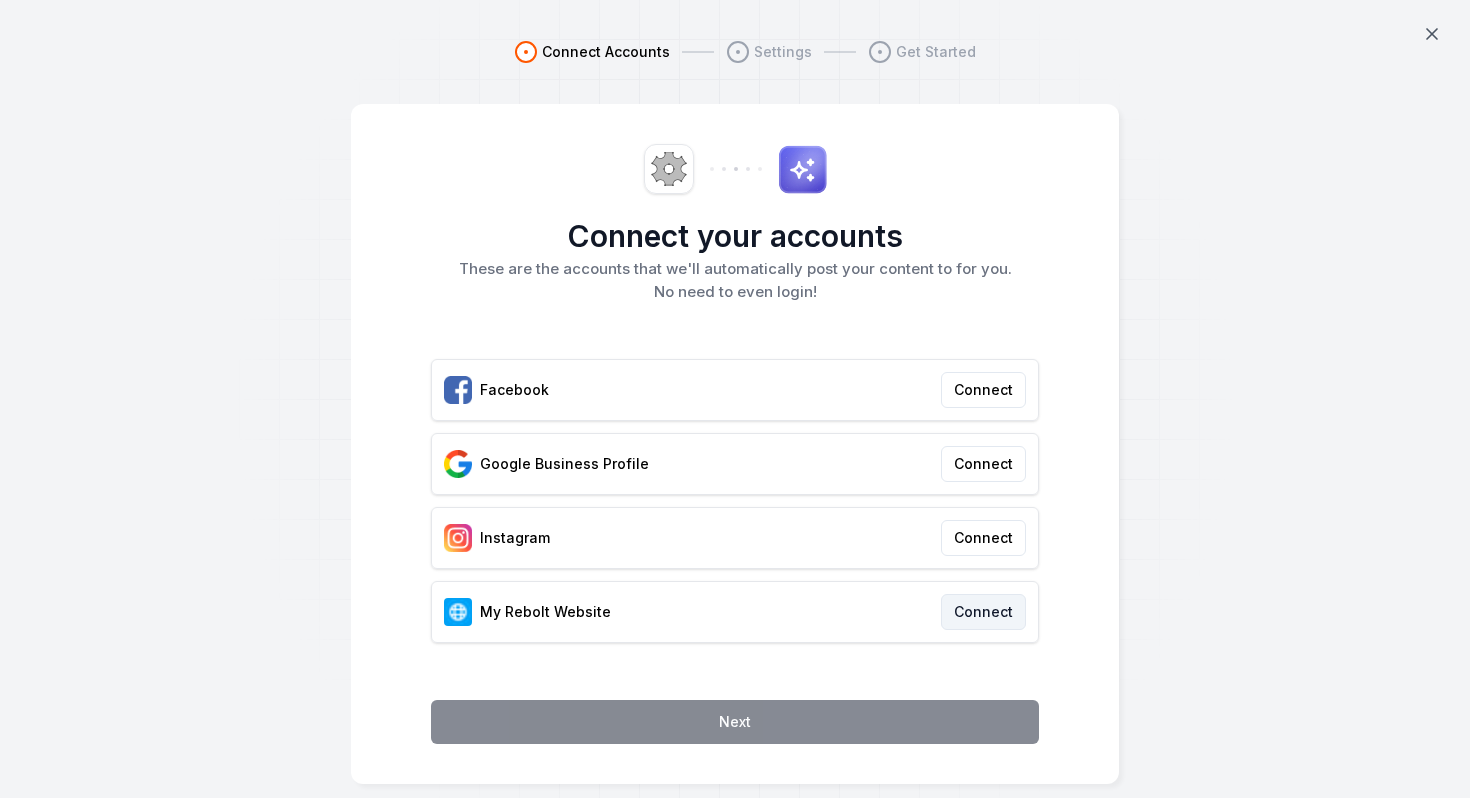 click on "Connect" at bounding box center (983, 612) 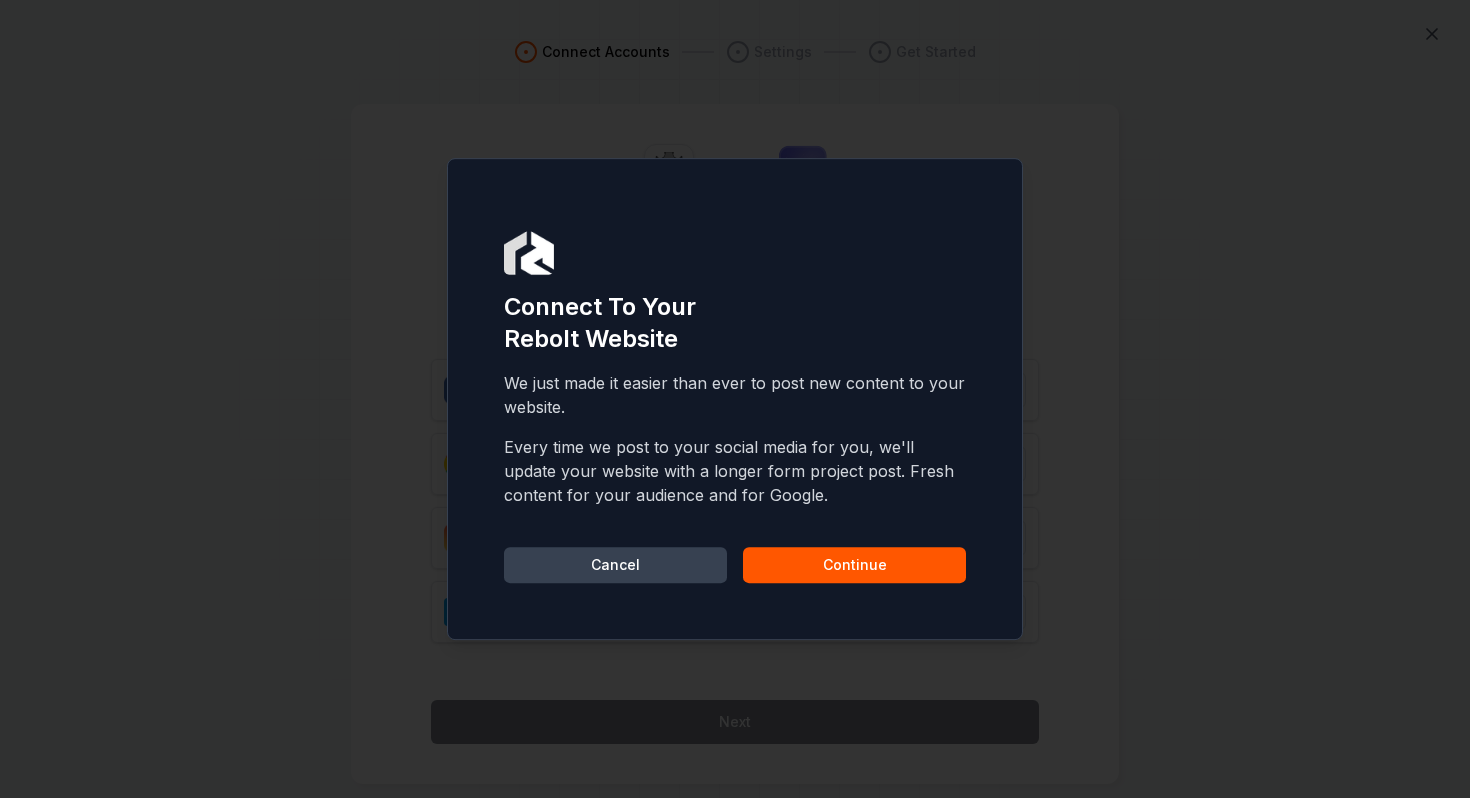 click on "Continue" at bounding box center [854, 565] 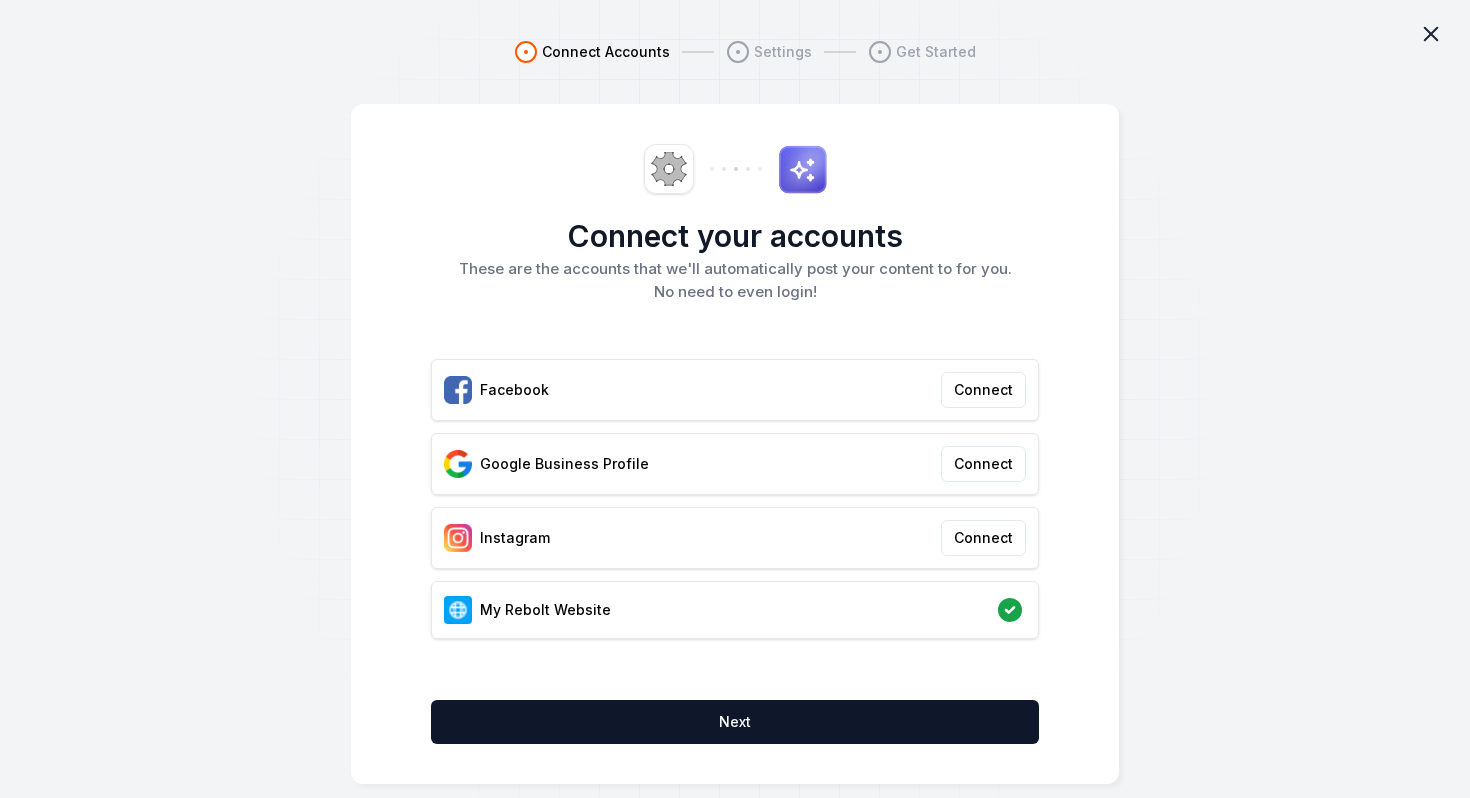 click 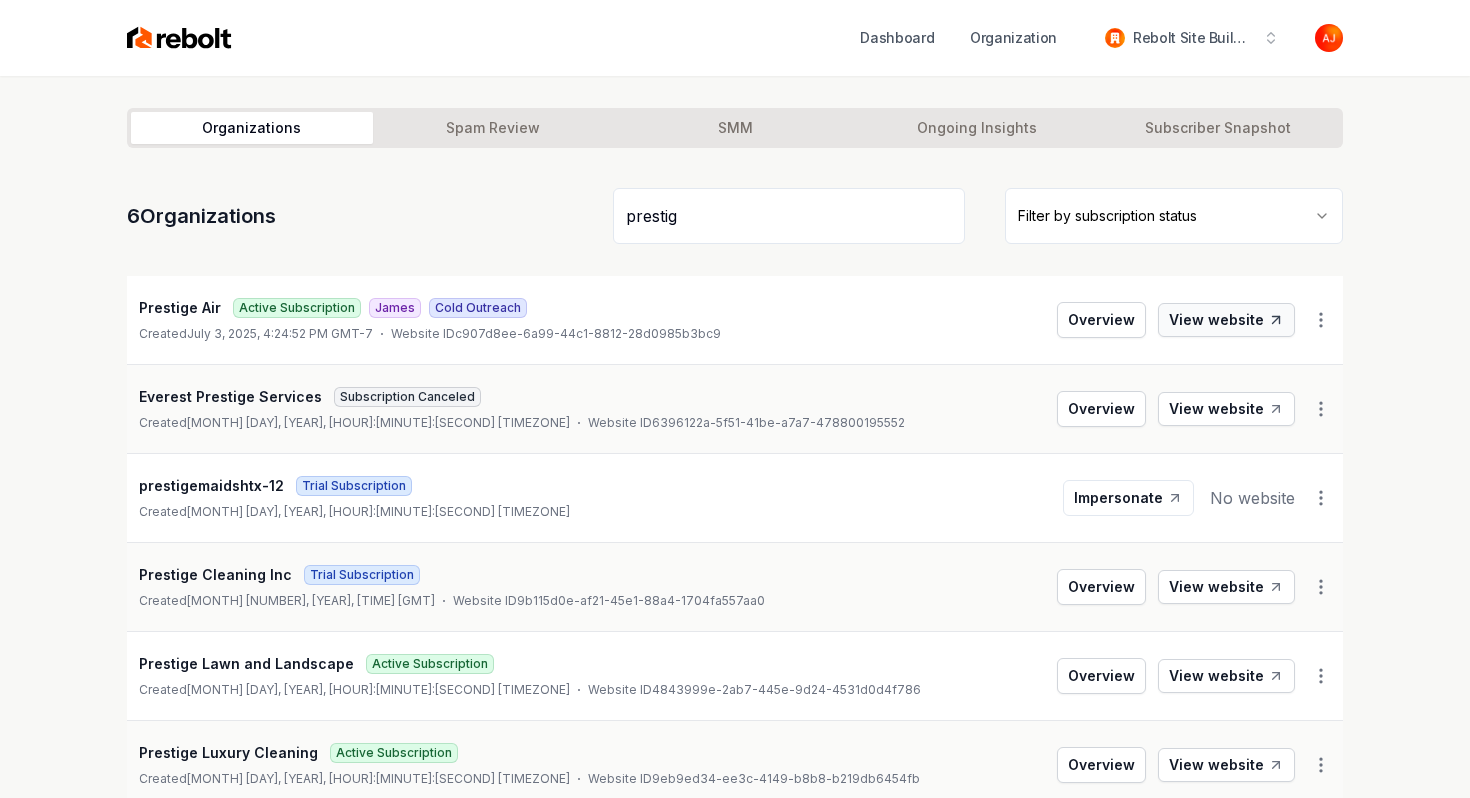 click on "View website" at bounding box center (1226, 320) 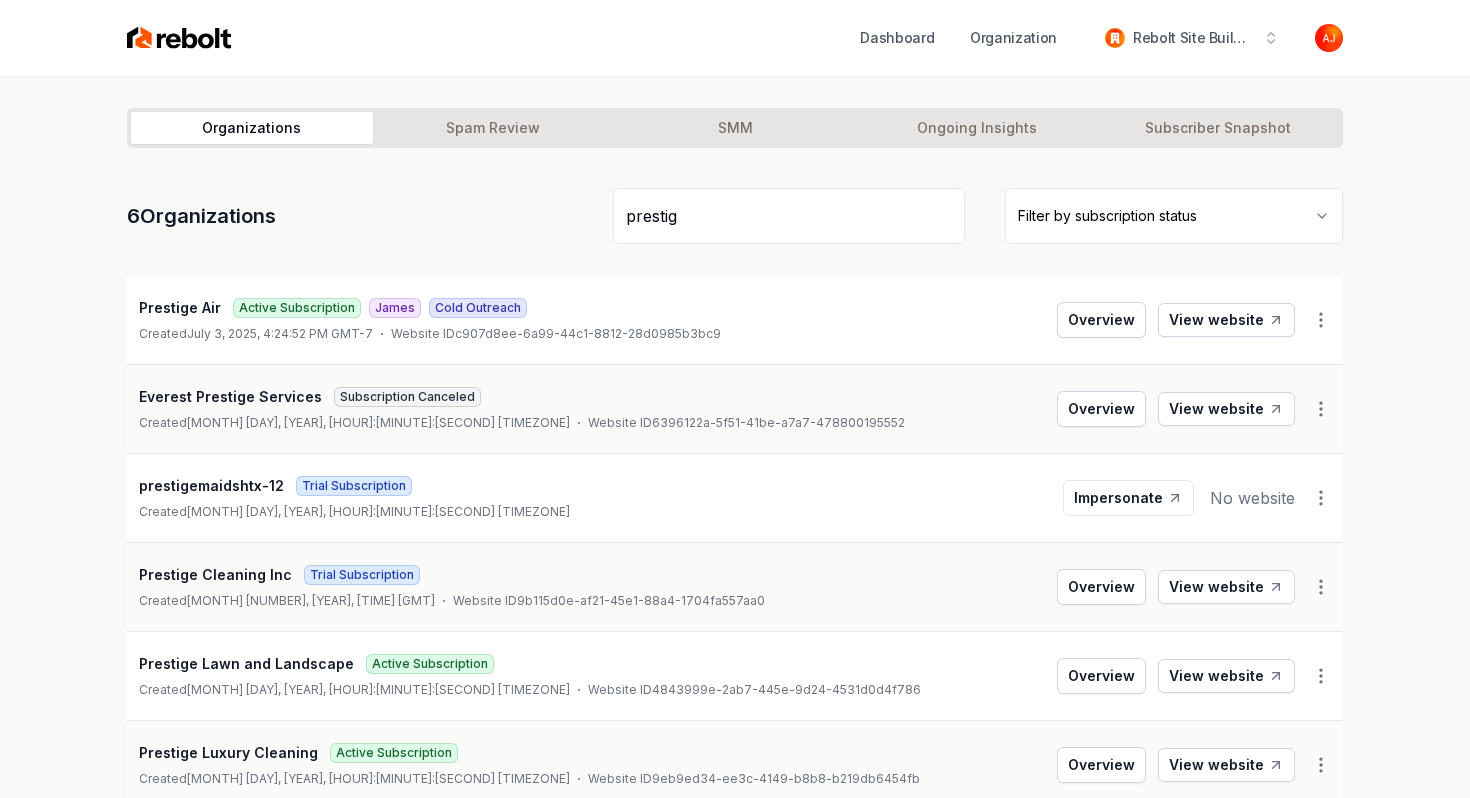 drag, startPoint x: 761, startPoint y: 216, endPoint x: 443, endPoint y: 216, distance: 318 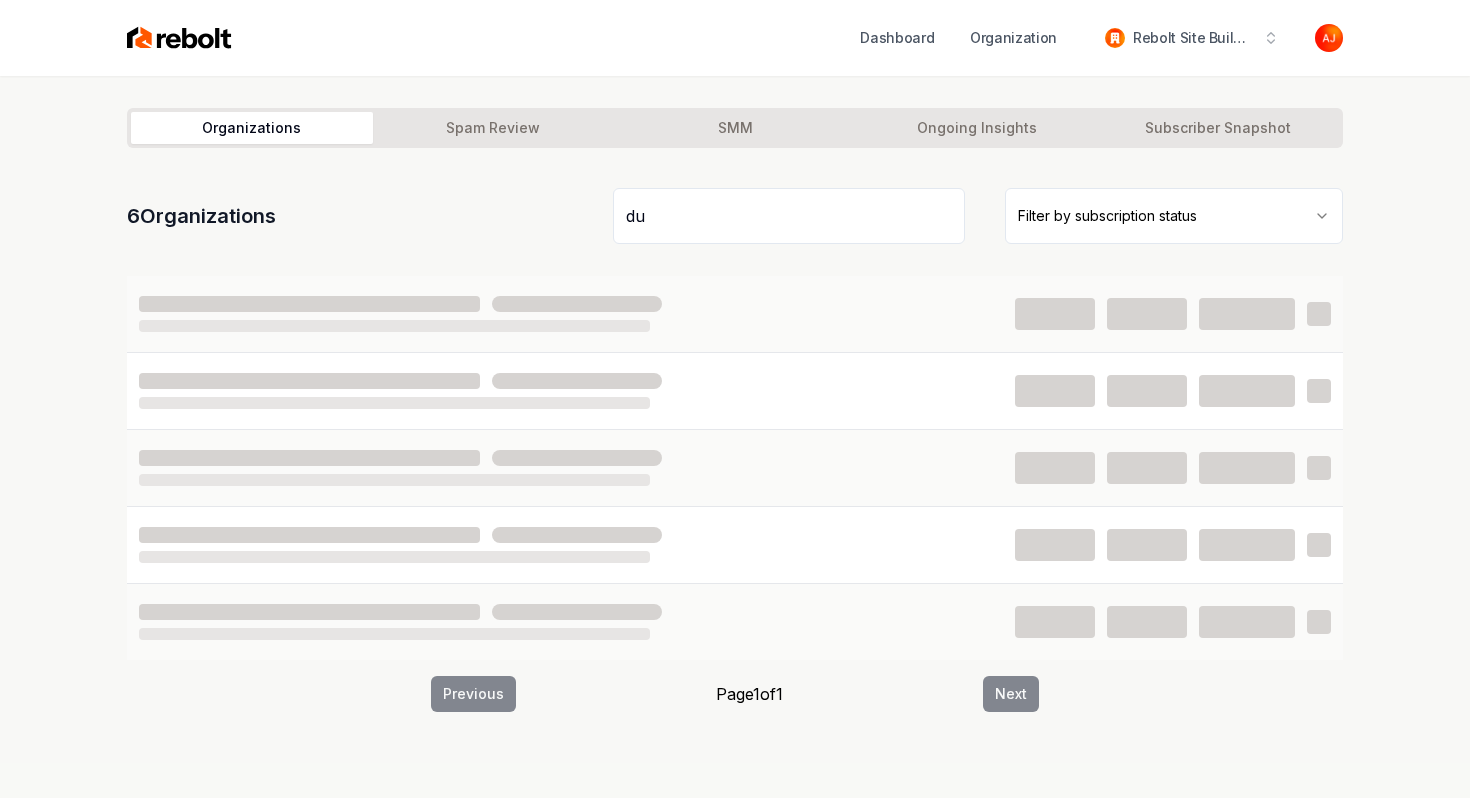type on "d" 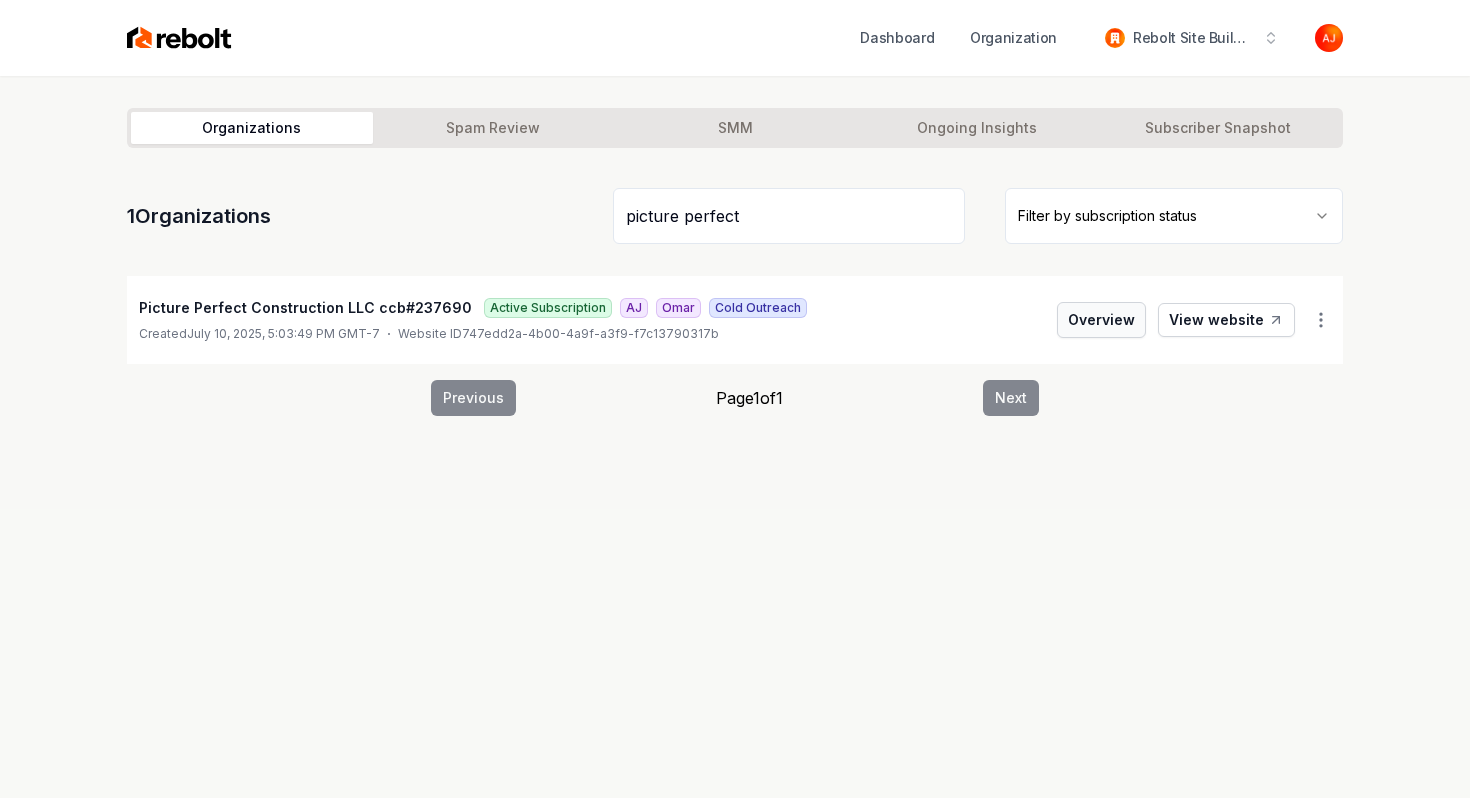 type on "picture perfect" 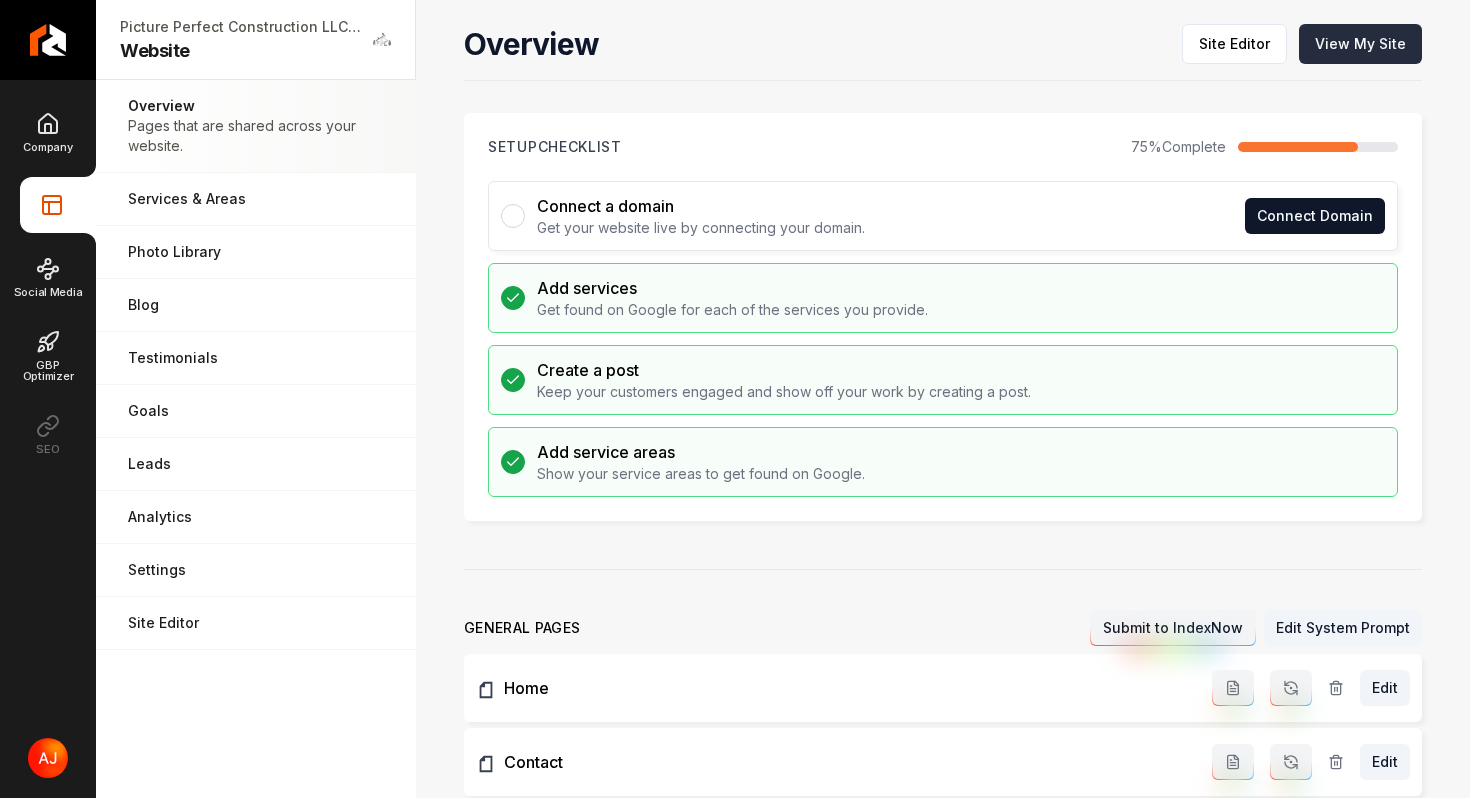 click on "View My Site" at bounding box center (1360, 44) 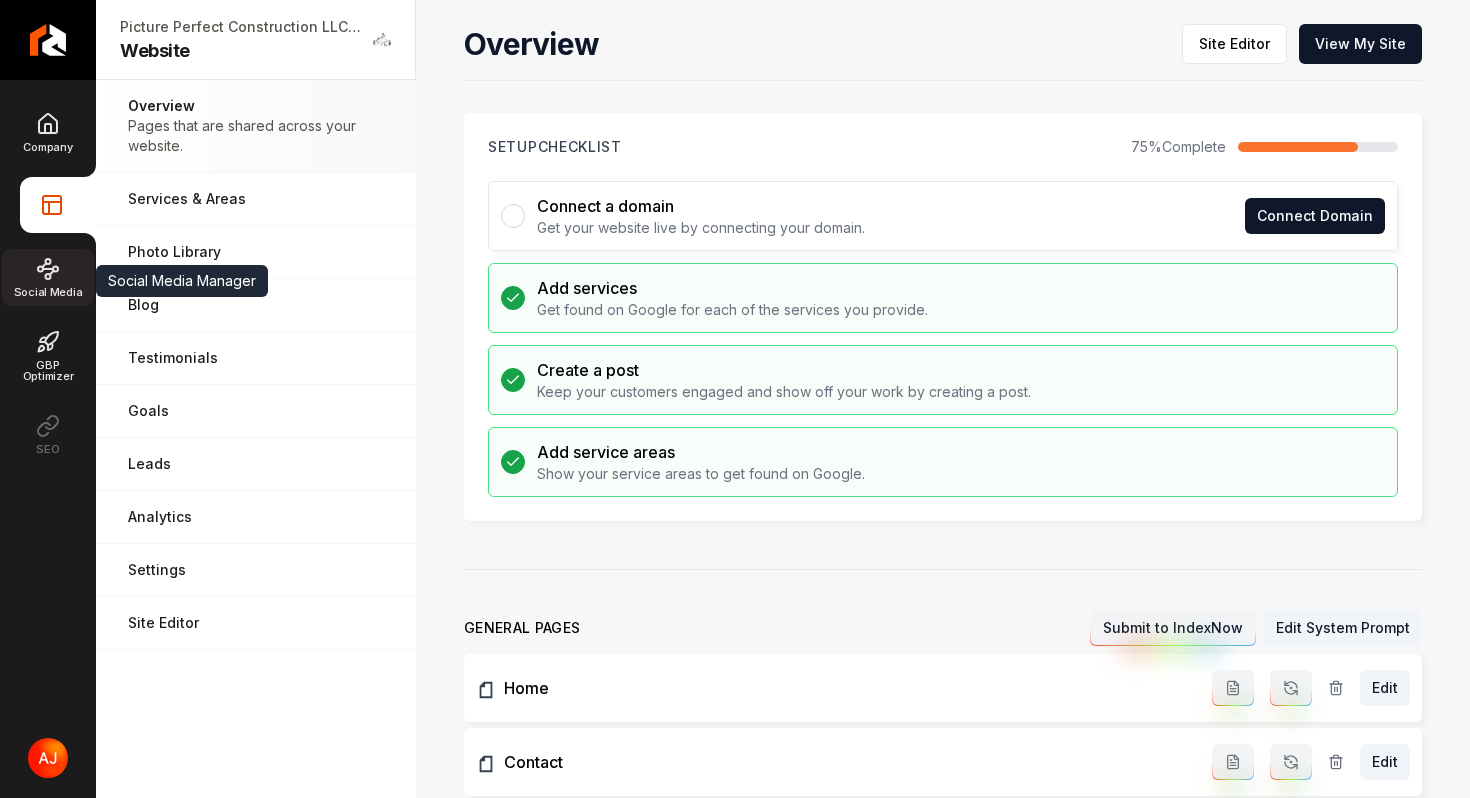 click on "Social Media" at bounding box center [48, 277] 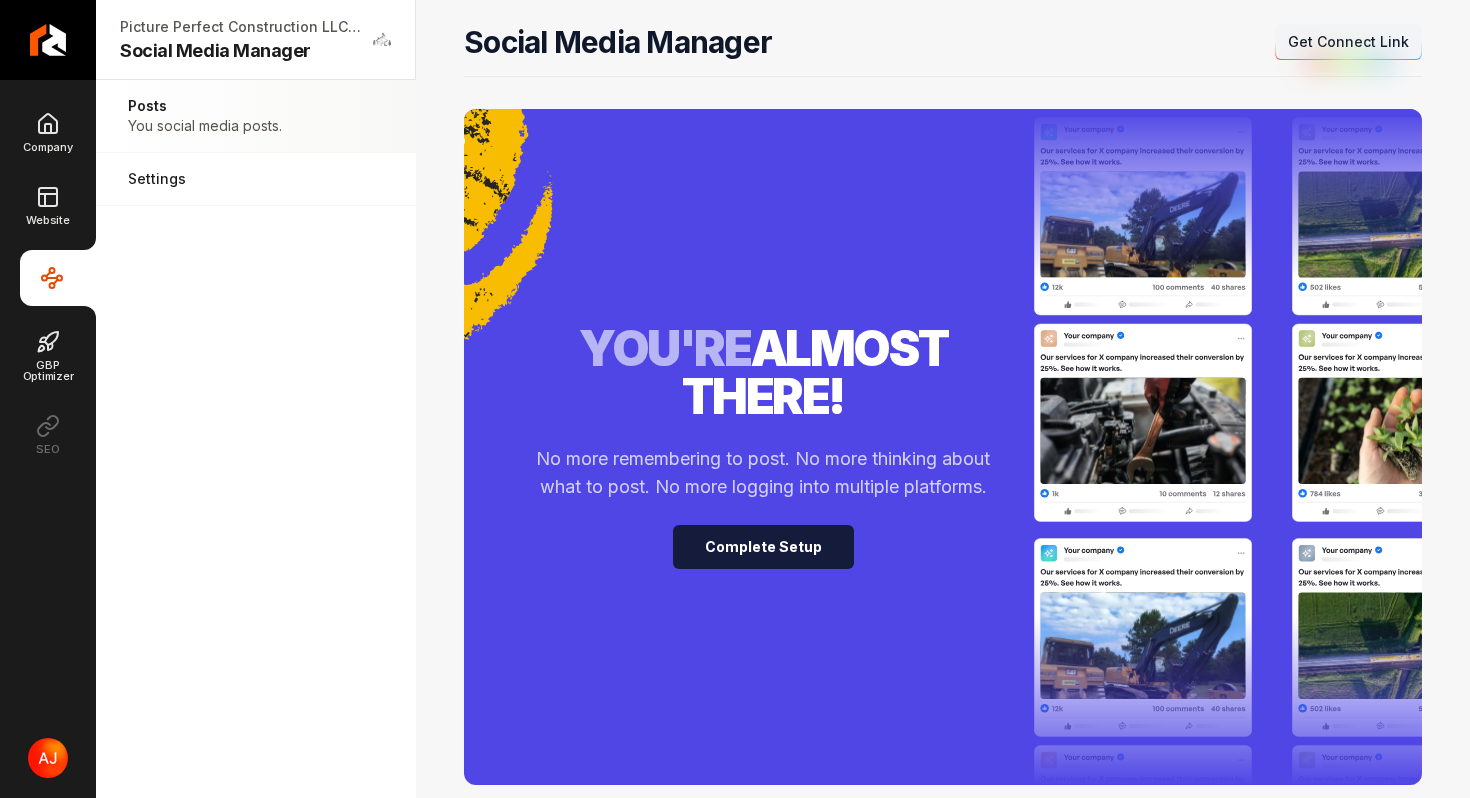 click on "Complete Setup" at bounding box center [763, 547] 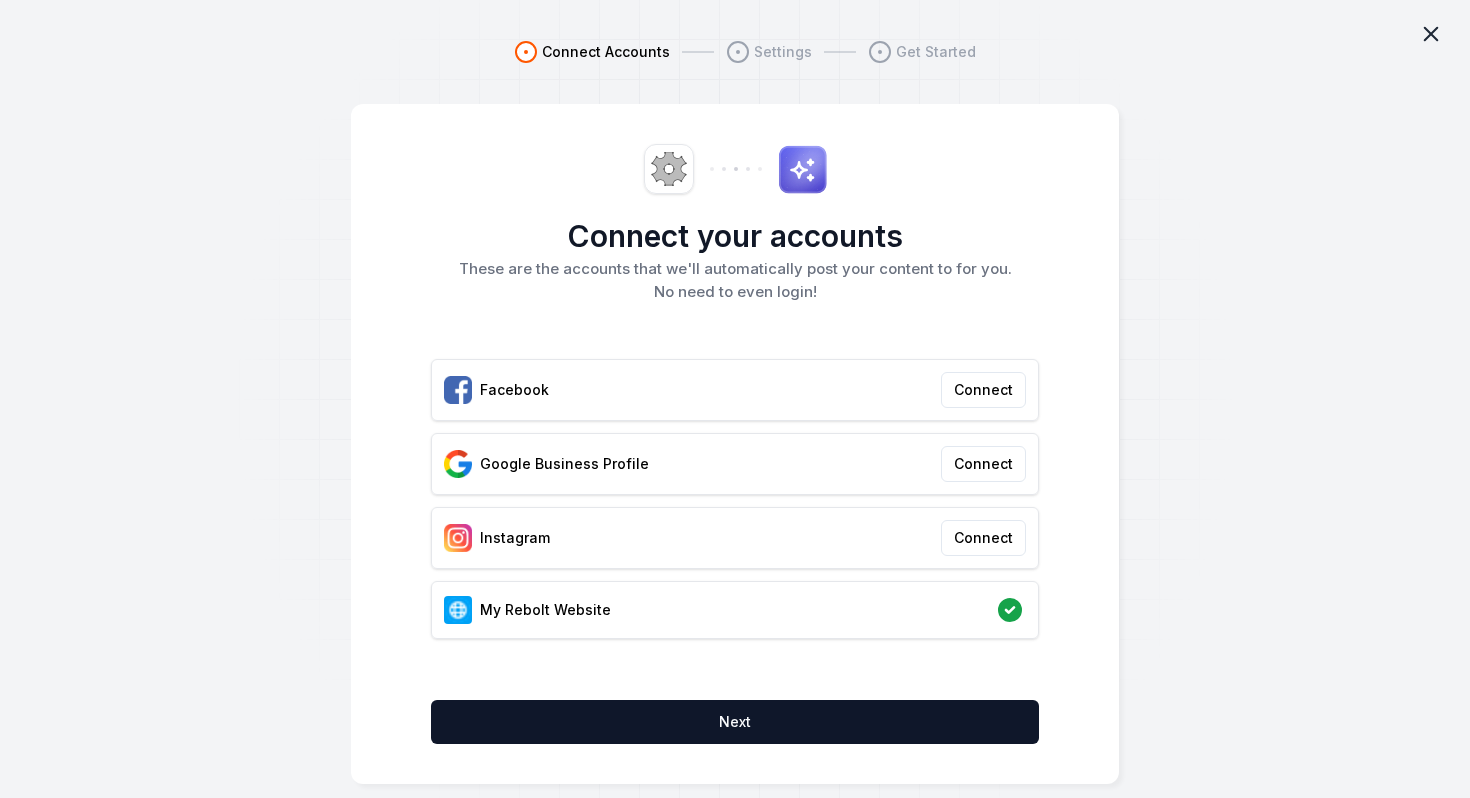 click 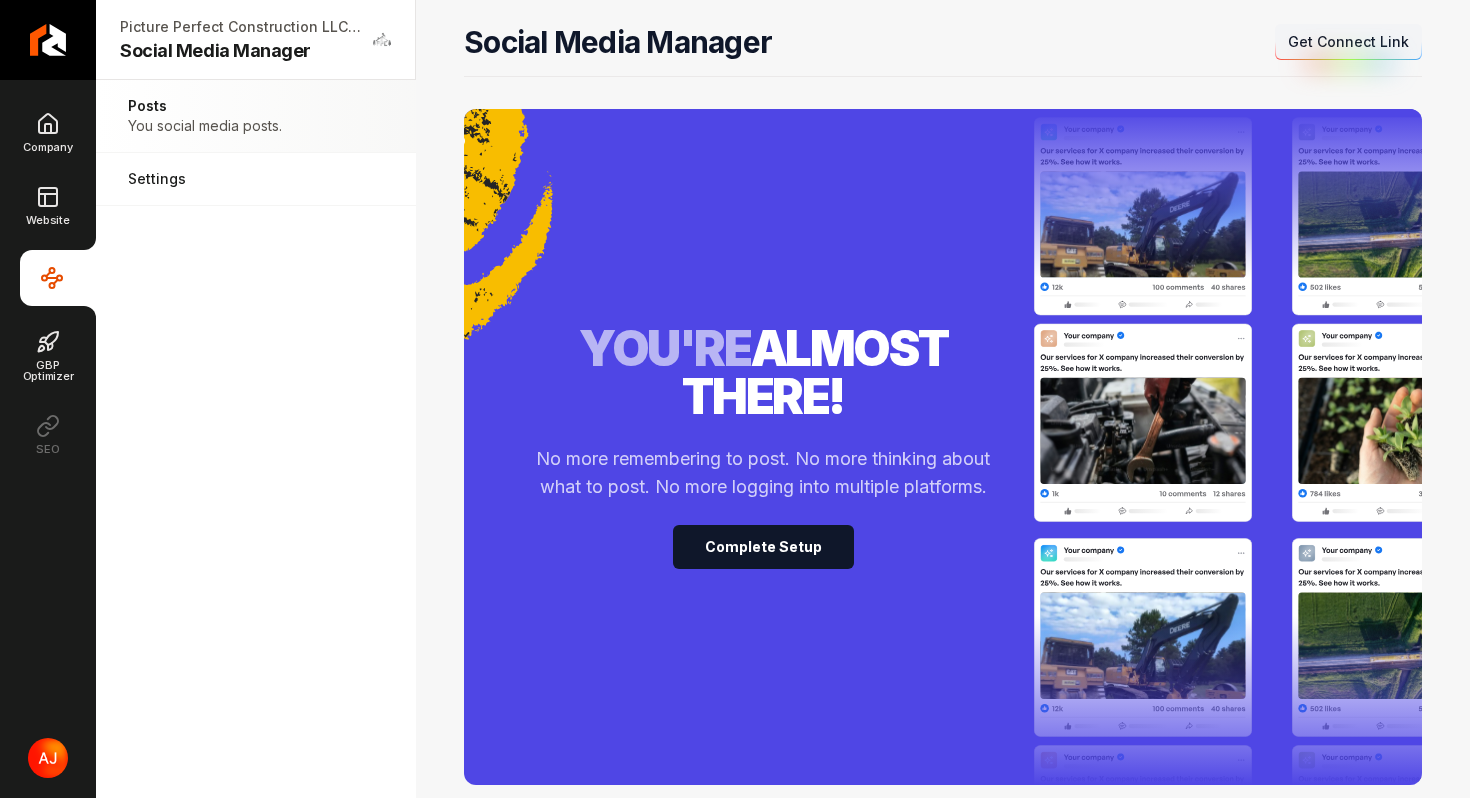 click on "Get Connect Link" at bounding box center (1348, 42) 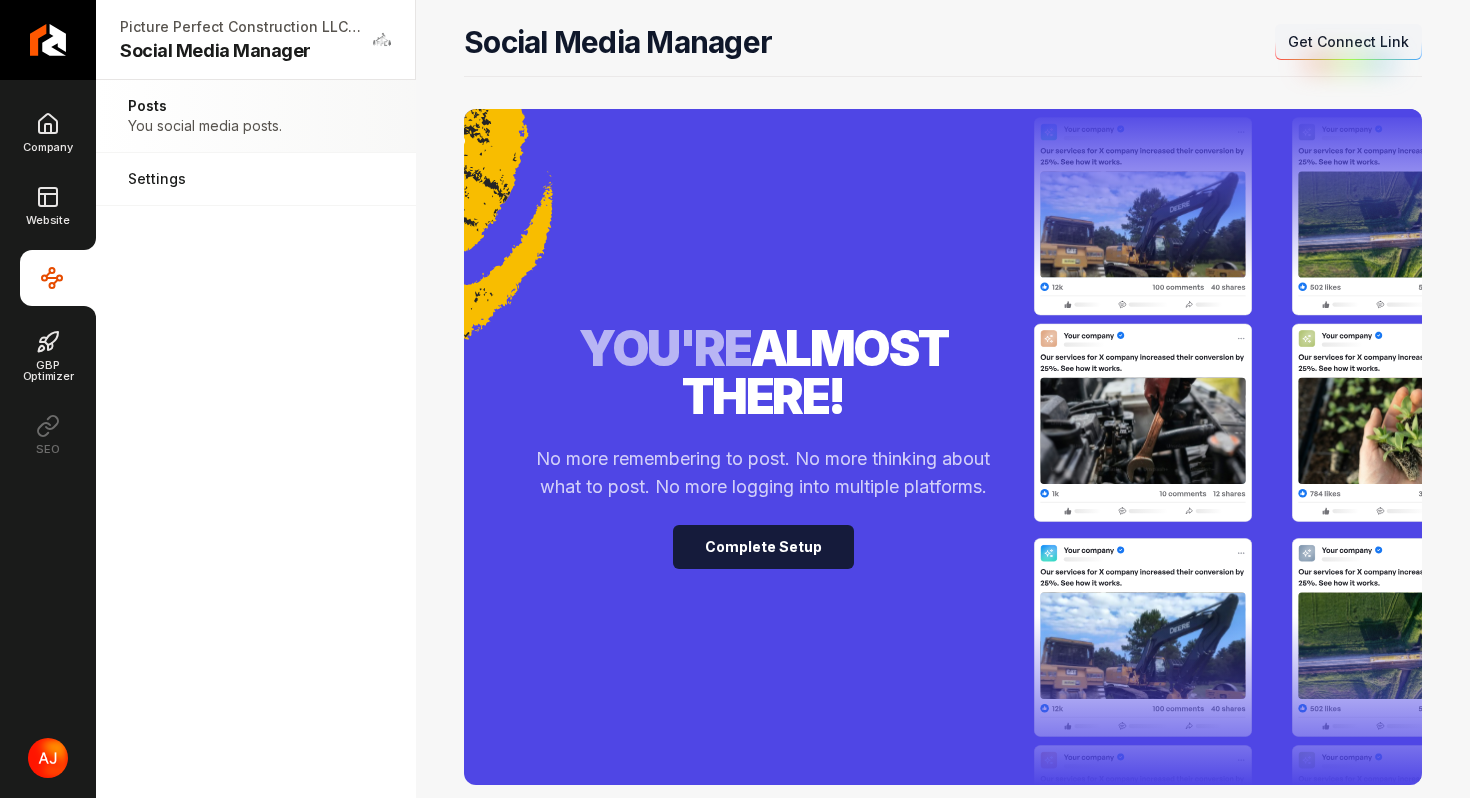click on "Complete Setup" at bounding box center [763, 547] 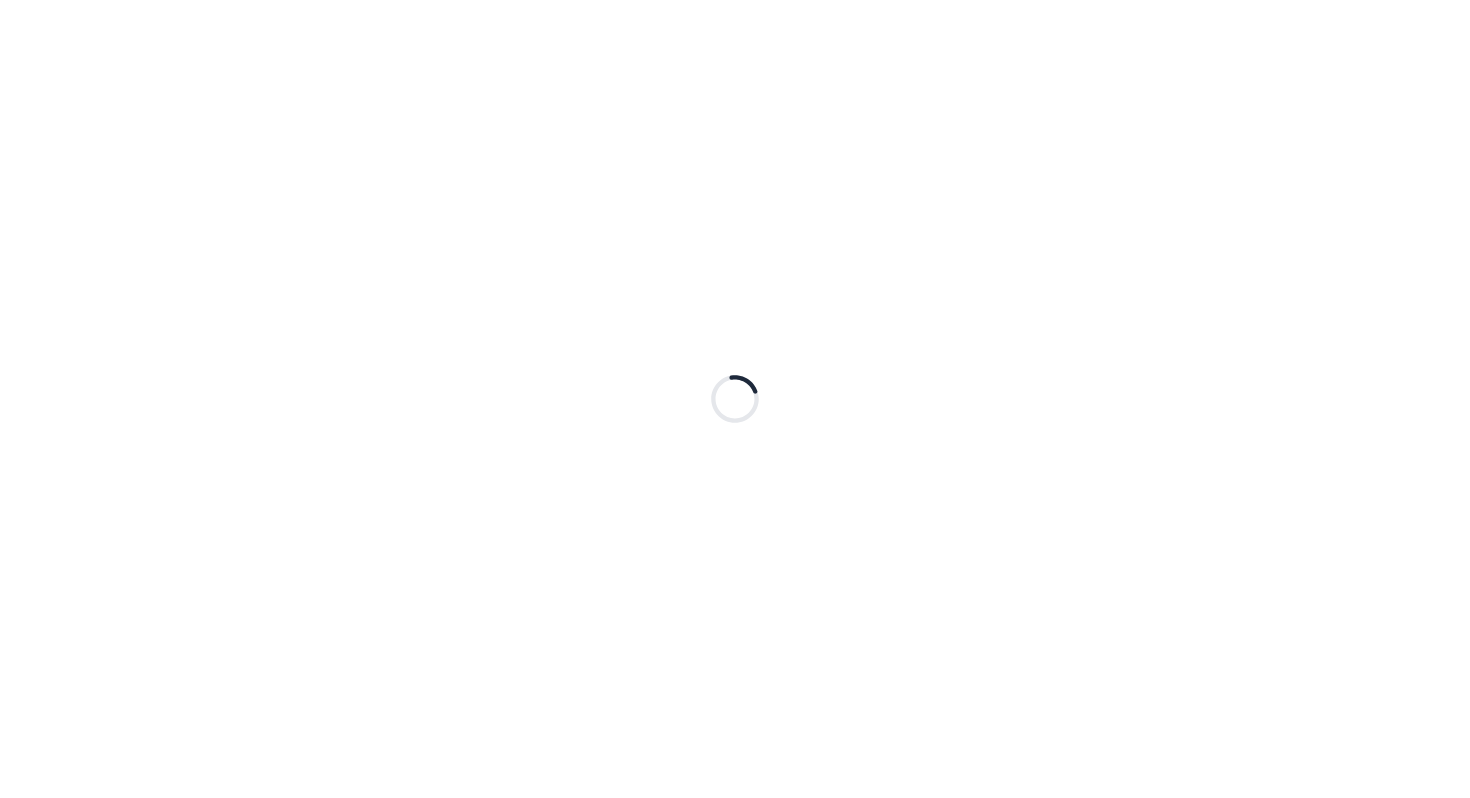 scroll, scrollTop: 0, scrollLeft: 0, axis: both 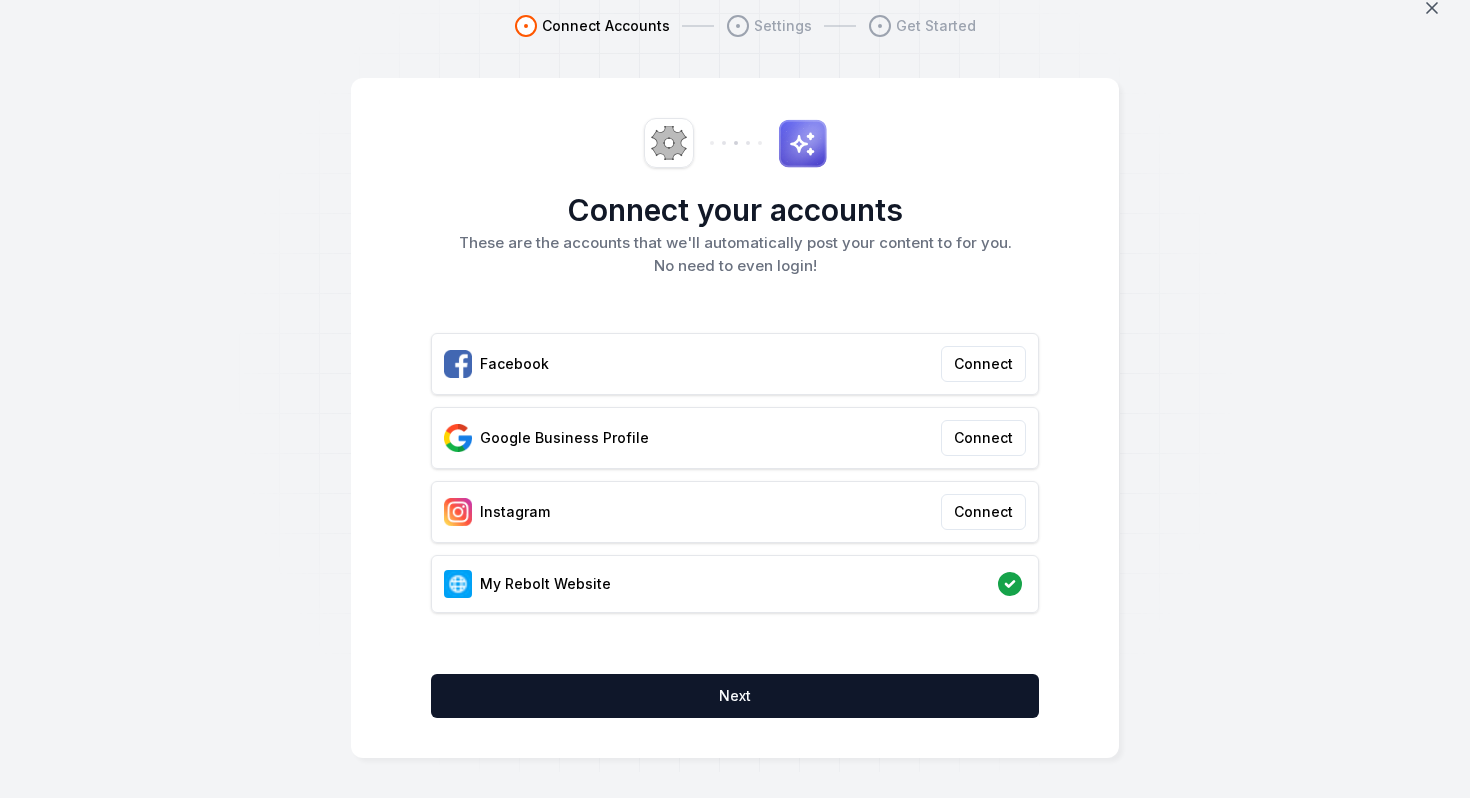 click on "Connect your accounts These are the accounts that we'll automatically post your content to for you. No need to even login! Facebook Connect Google Business Profile Connect Instagram Connect My Rebolt Website Next" at bounding box center [735, 418] 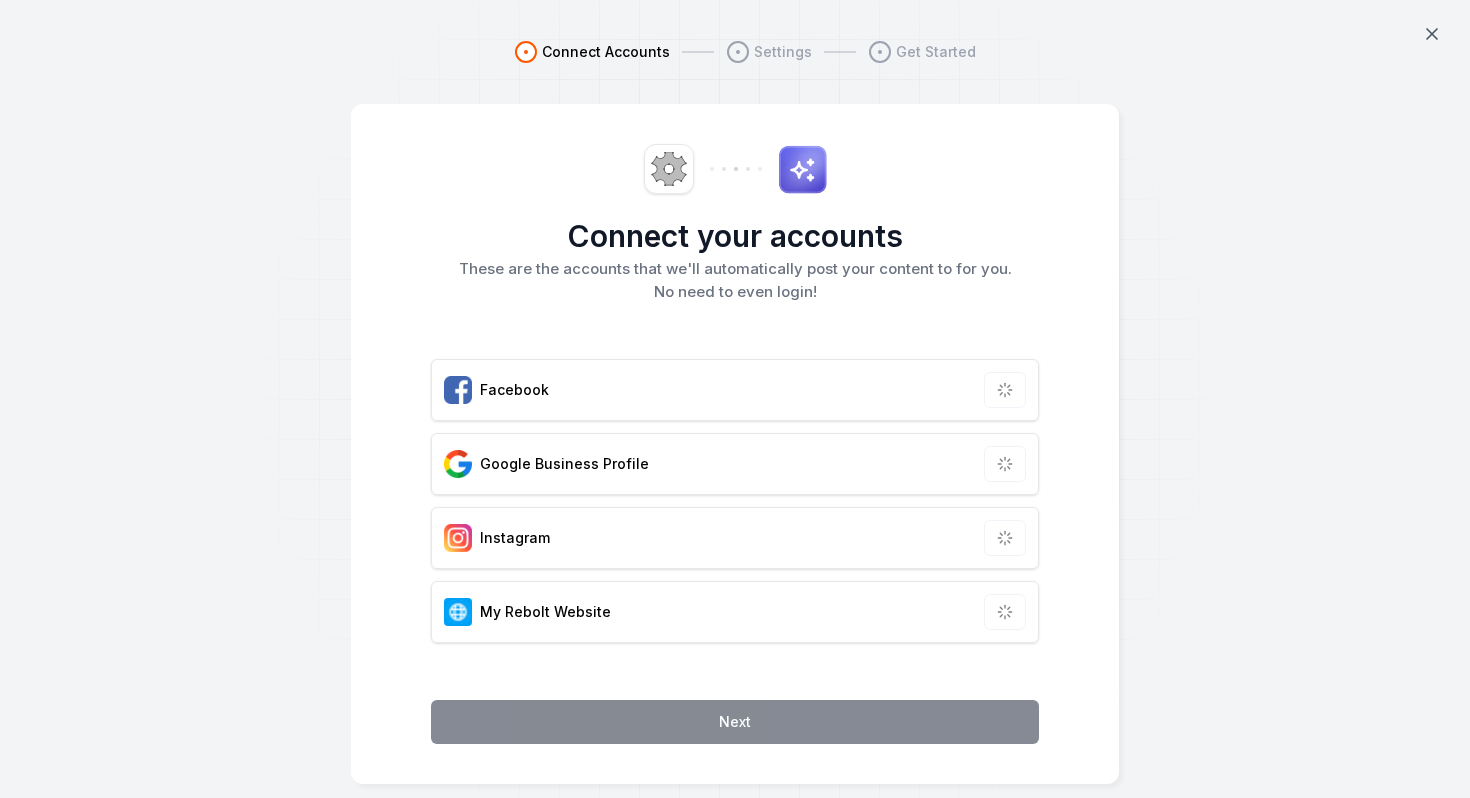 scroll, scrollTop: 26, scrollLeft: 0, axis: vertical 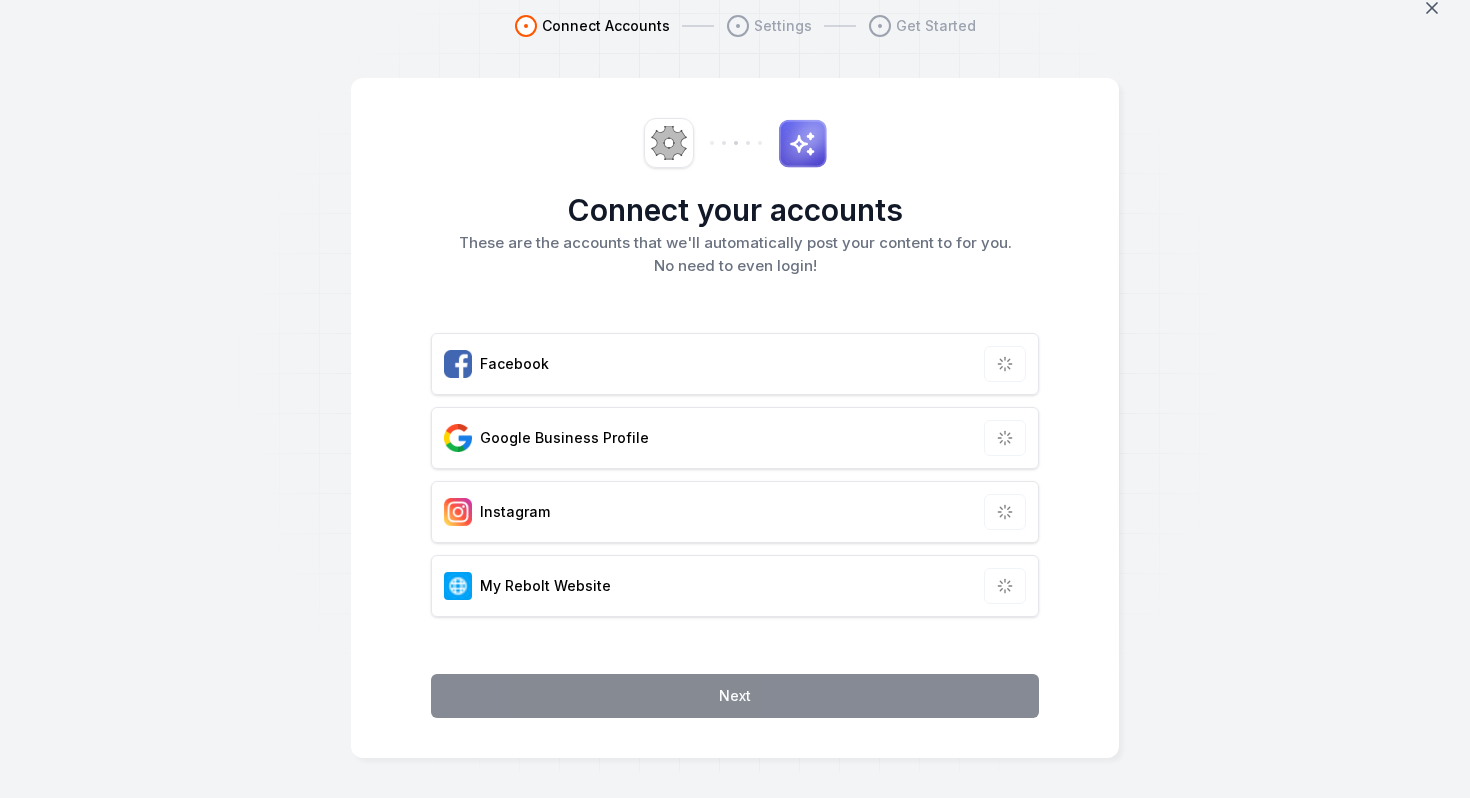 click on "Connect your accounts These are the accounts that we'll automatically post your content to for you. No need to even login! Facebook Google Business Profile Instagram My Rebolt Website Next" at bounding box center [735, 418] 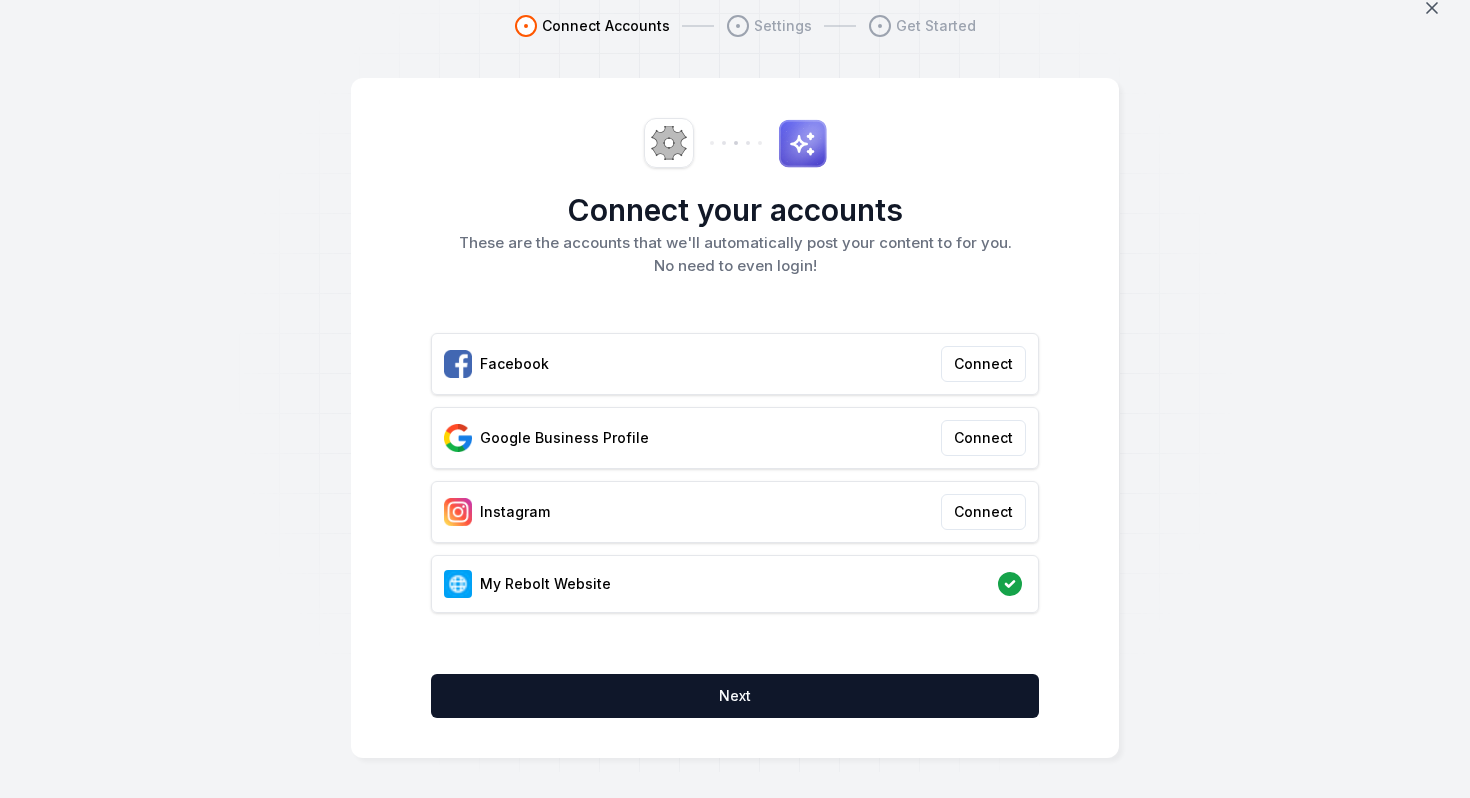 click on "Connect your accounts These are the accounts that we'll automatically post your content to for you. No need to even login!" at bounding box center [735, 209] 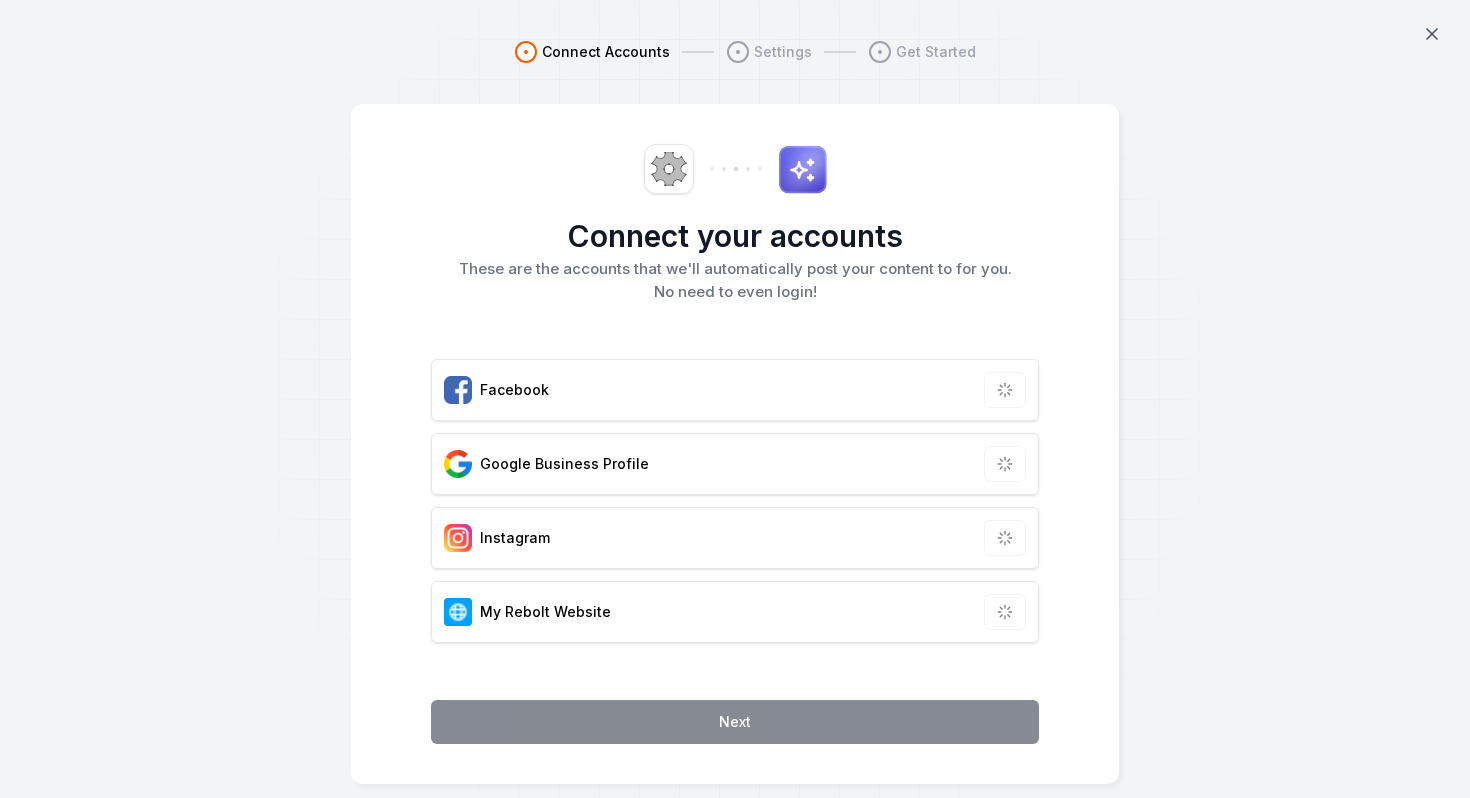 scroll, scrollTop: 26, scrollLeft: 0, axis: vertical 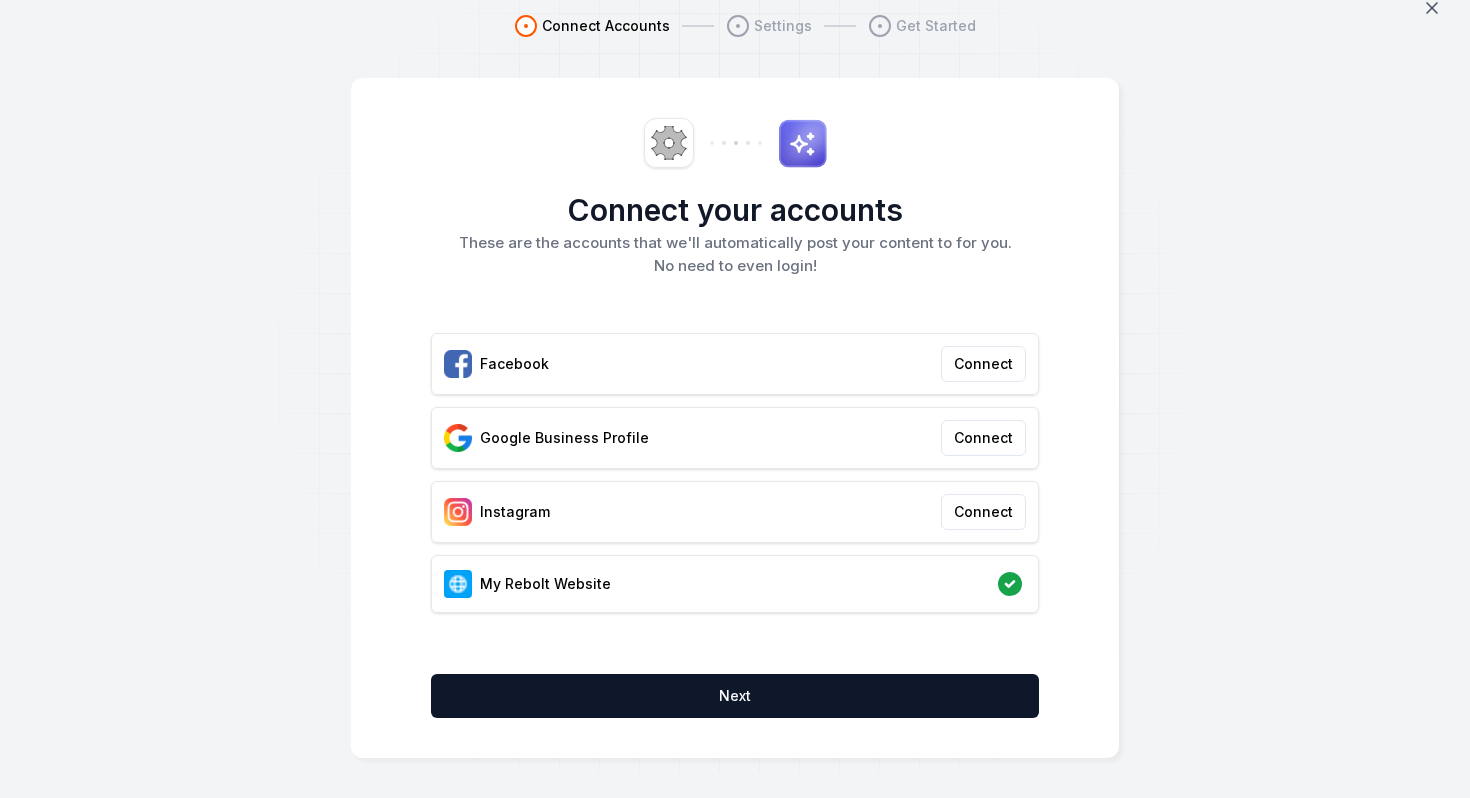 click on "Connect your accounts These are the accounts that we'll automatically post your content to for you. No need to even login!" at bounding box center (735, 209) 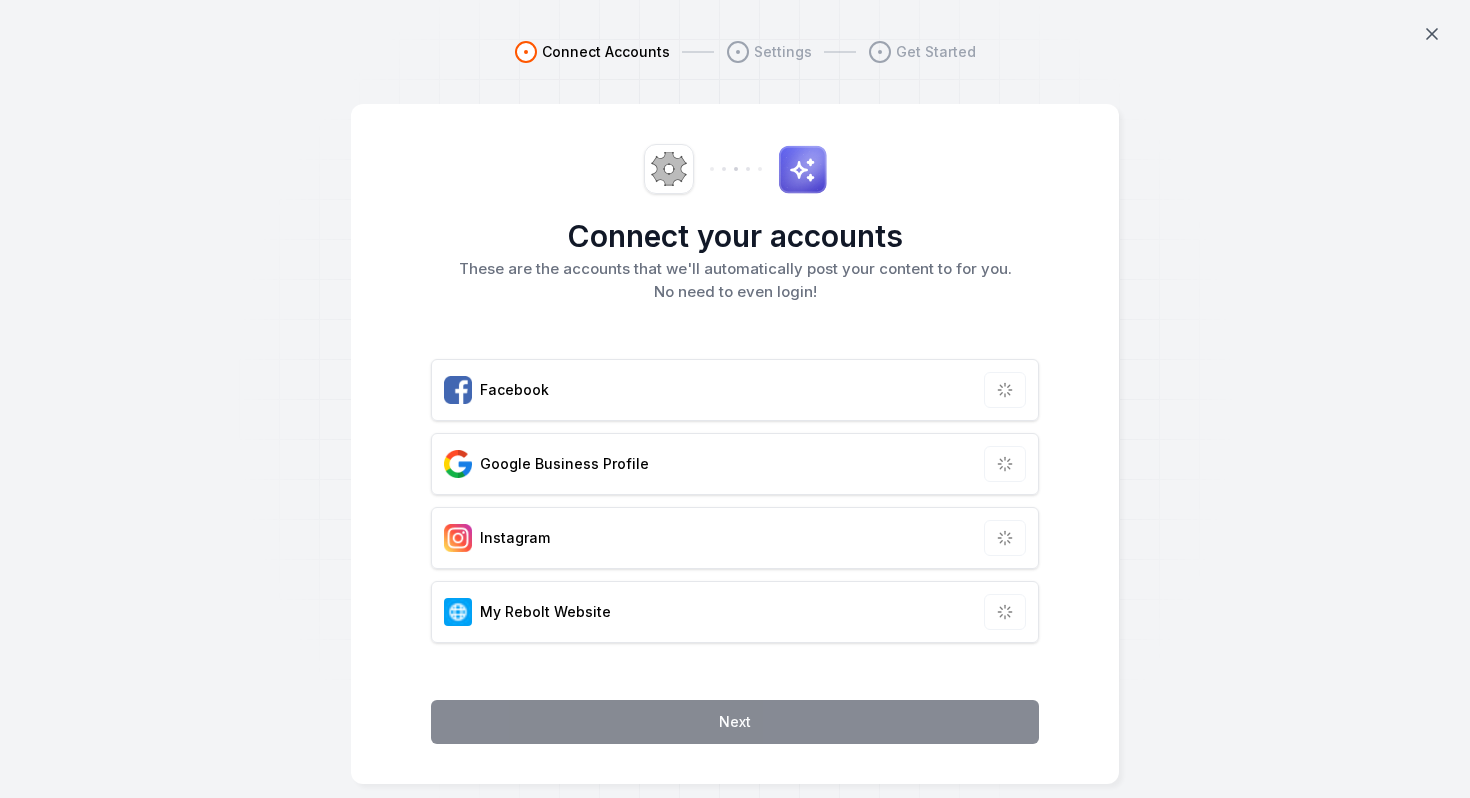 scroll, scrollTop: 26, scrollLeft: 0, axis: vertical 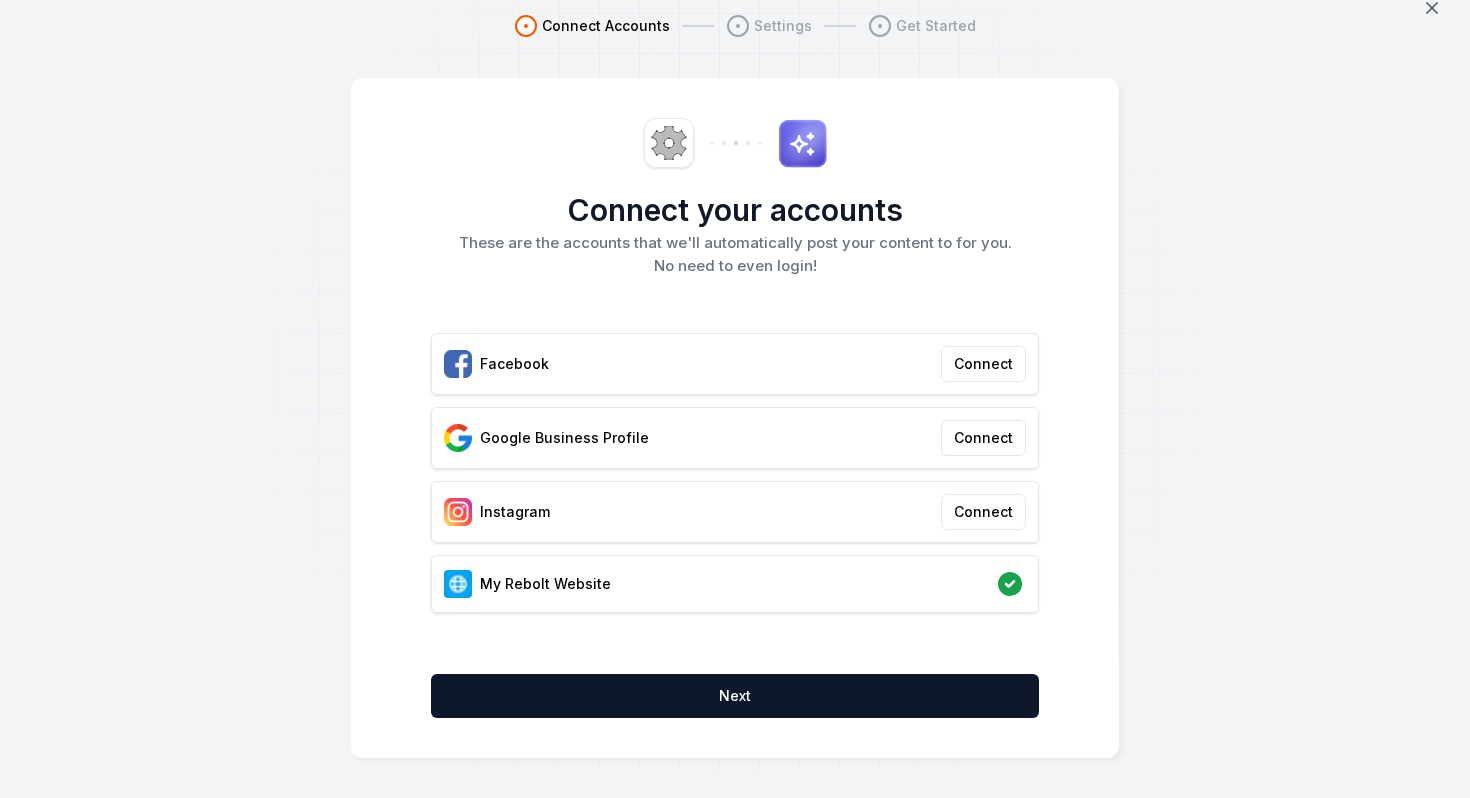 click on "Connect your accounts These are the accounts that we'll automatically post your content to for you. No need to even login! Facebook Connect Google Business Profile Connect Instagram Connect My Rebolt Website Next" at bounding box center [735, 418] 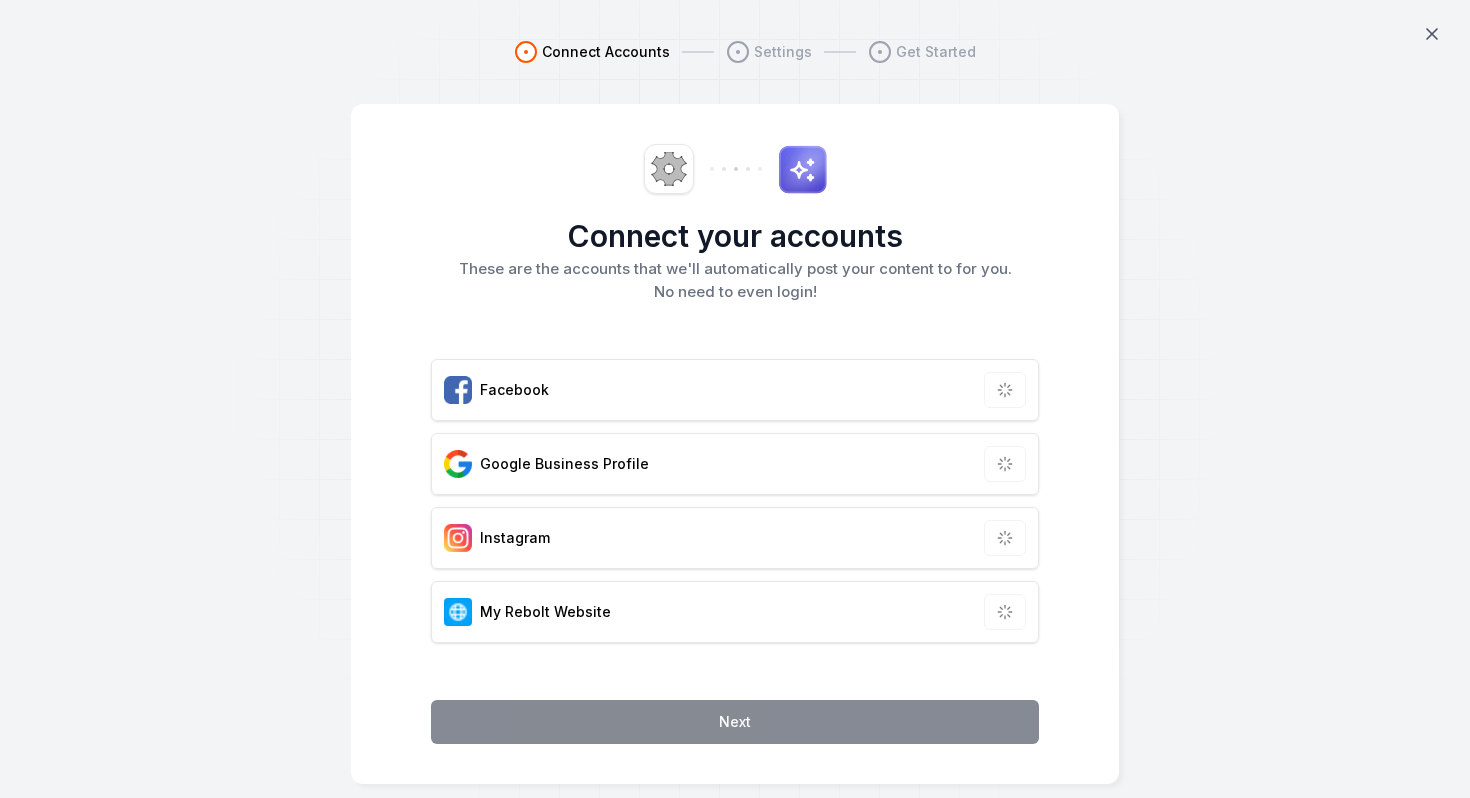 scroll, scrollTop: 26, scrollLeft: 0, axis: vertical 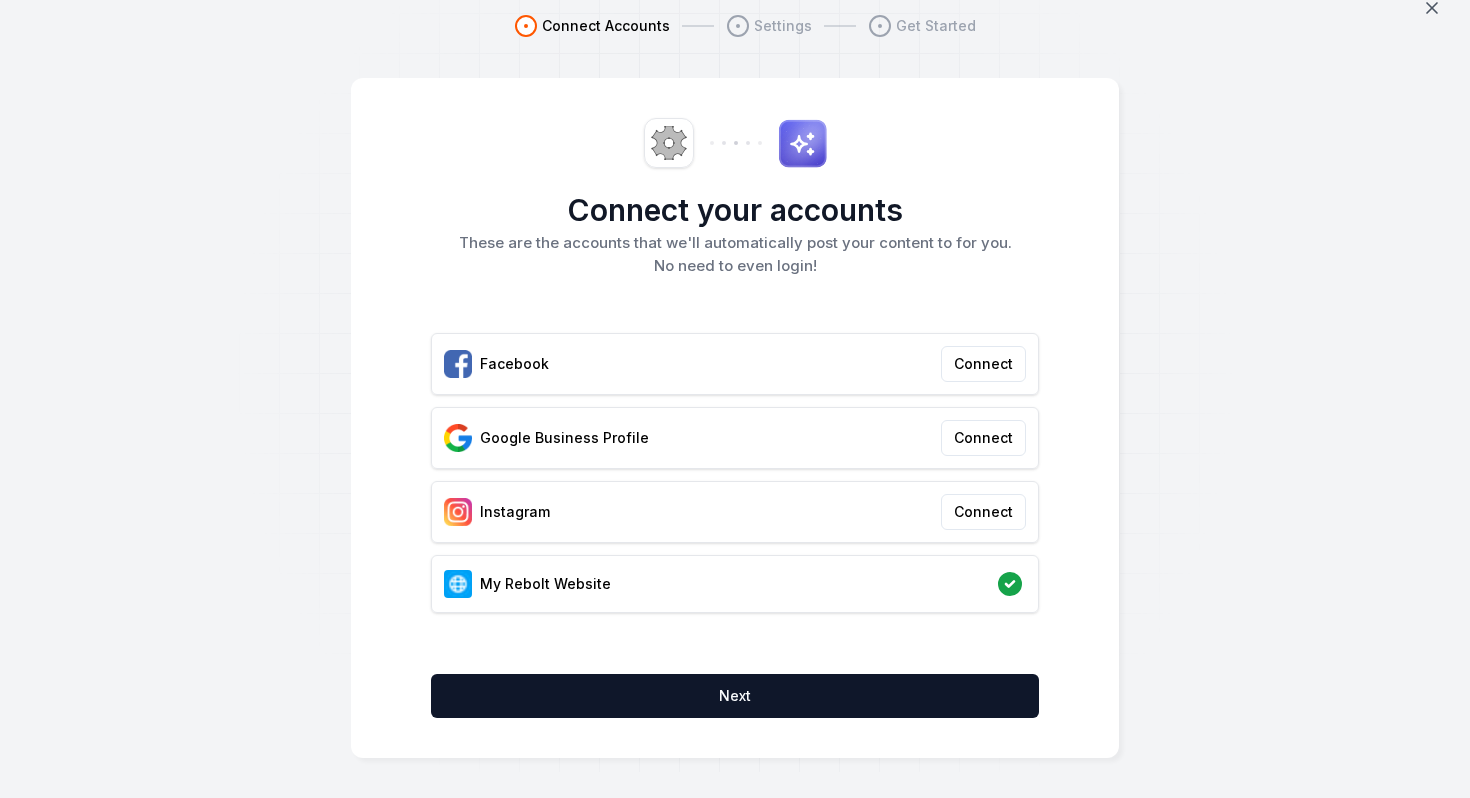 click on "Facebook Connect" at bounding box center [735, 364] 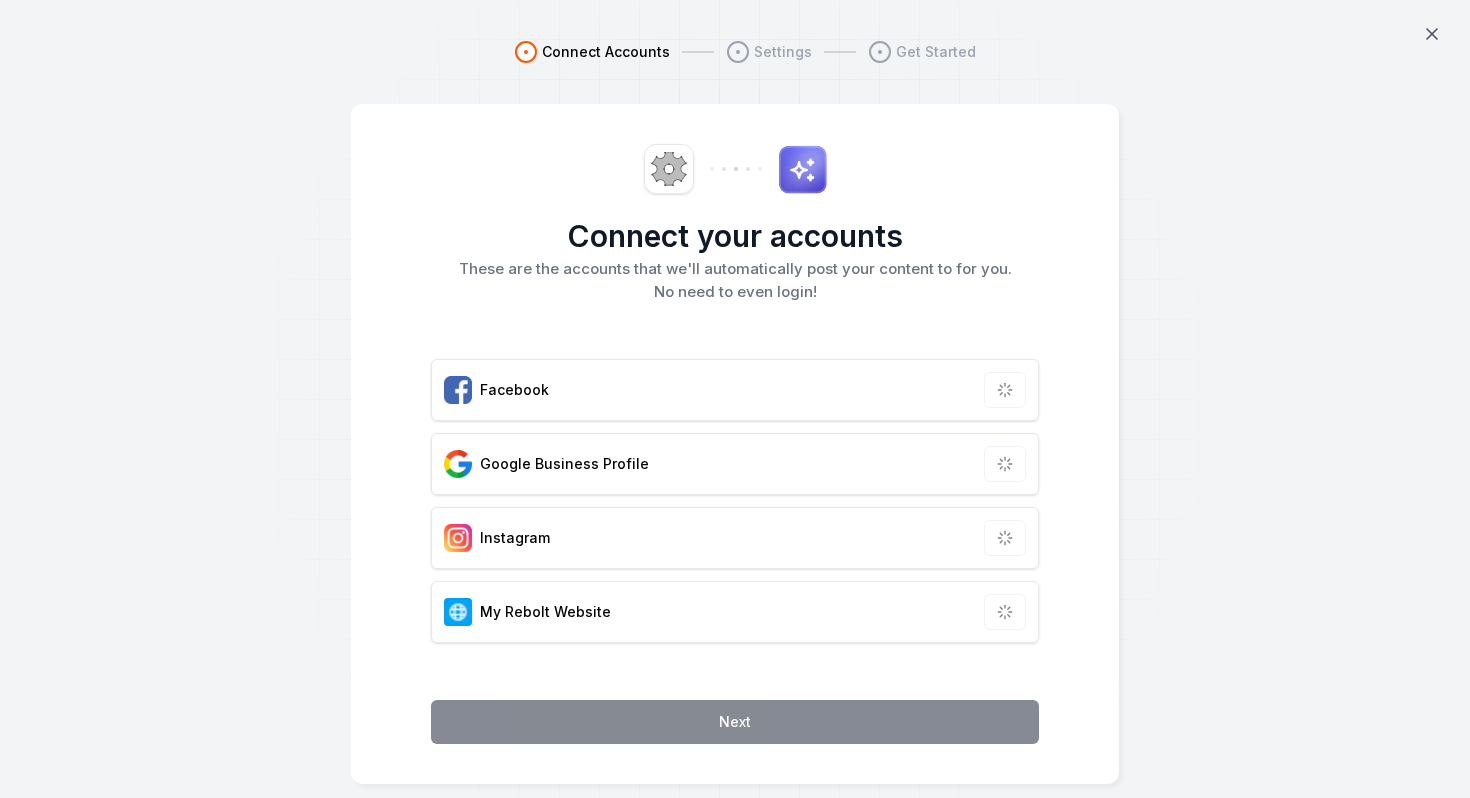 scroll, scrollTop: 26, scrollLeft: 0, axis: vertical 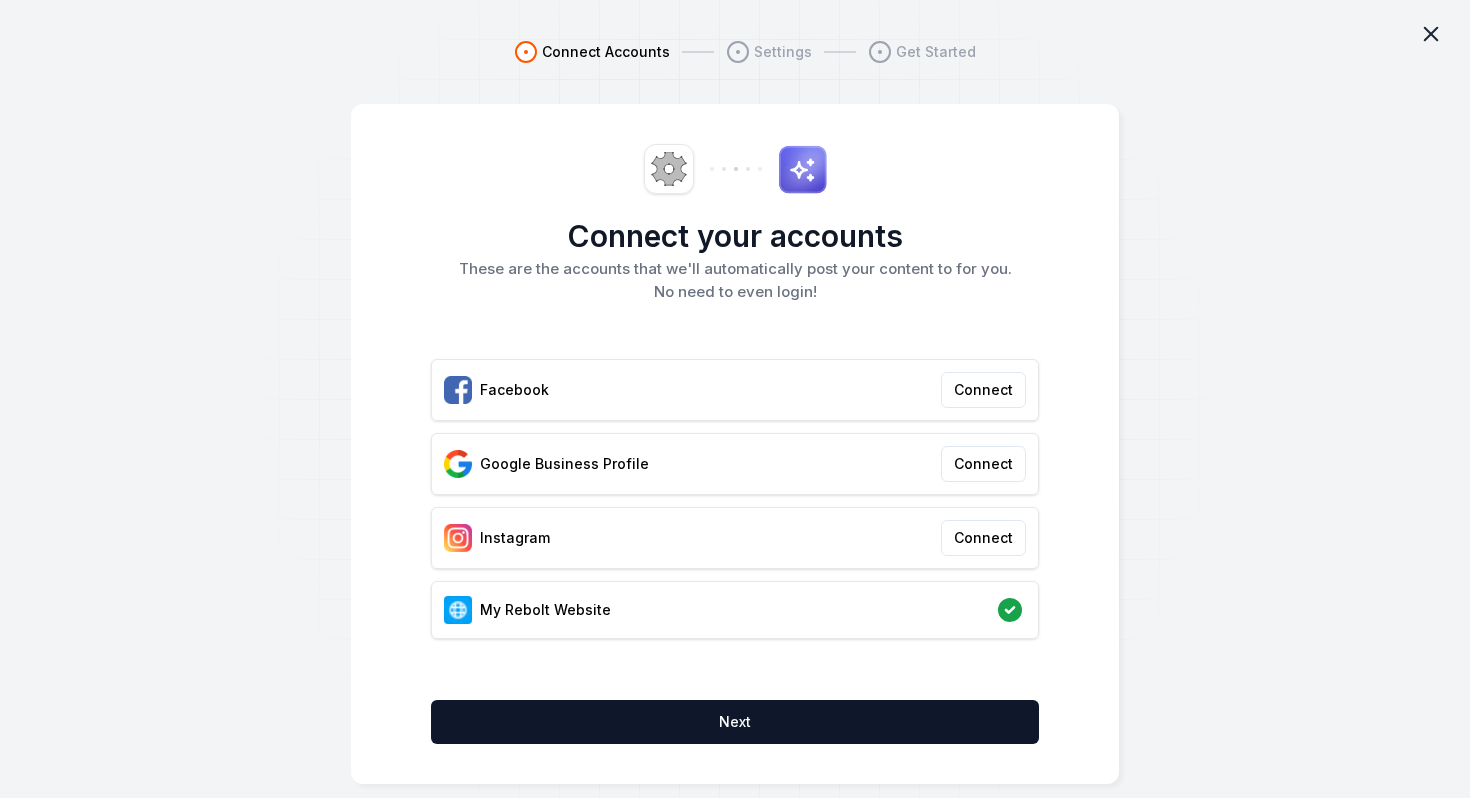 click at bounding box center (1436, 34) 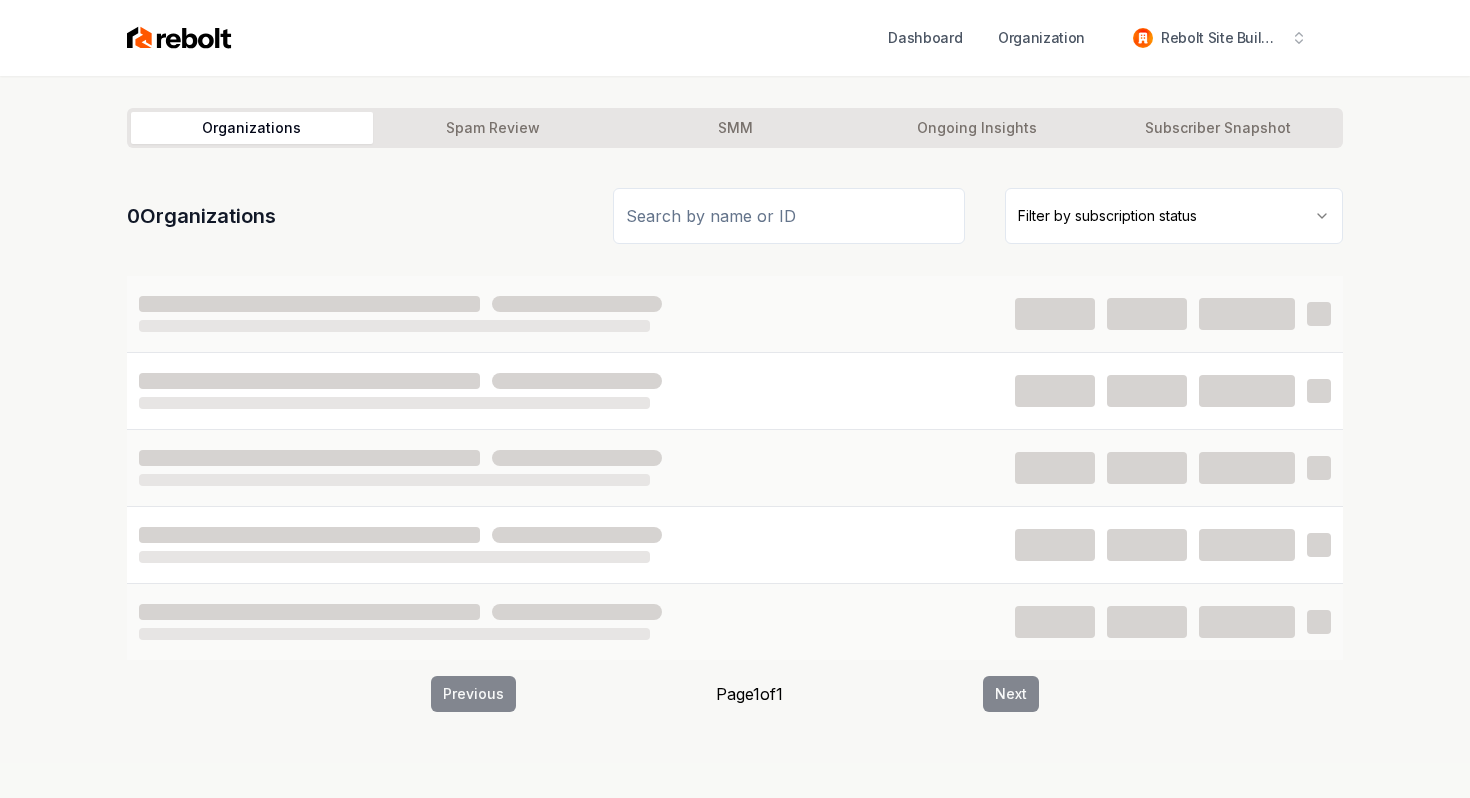 scroll, scrollTop: 0, scrollLeft: 0, axis: both 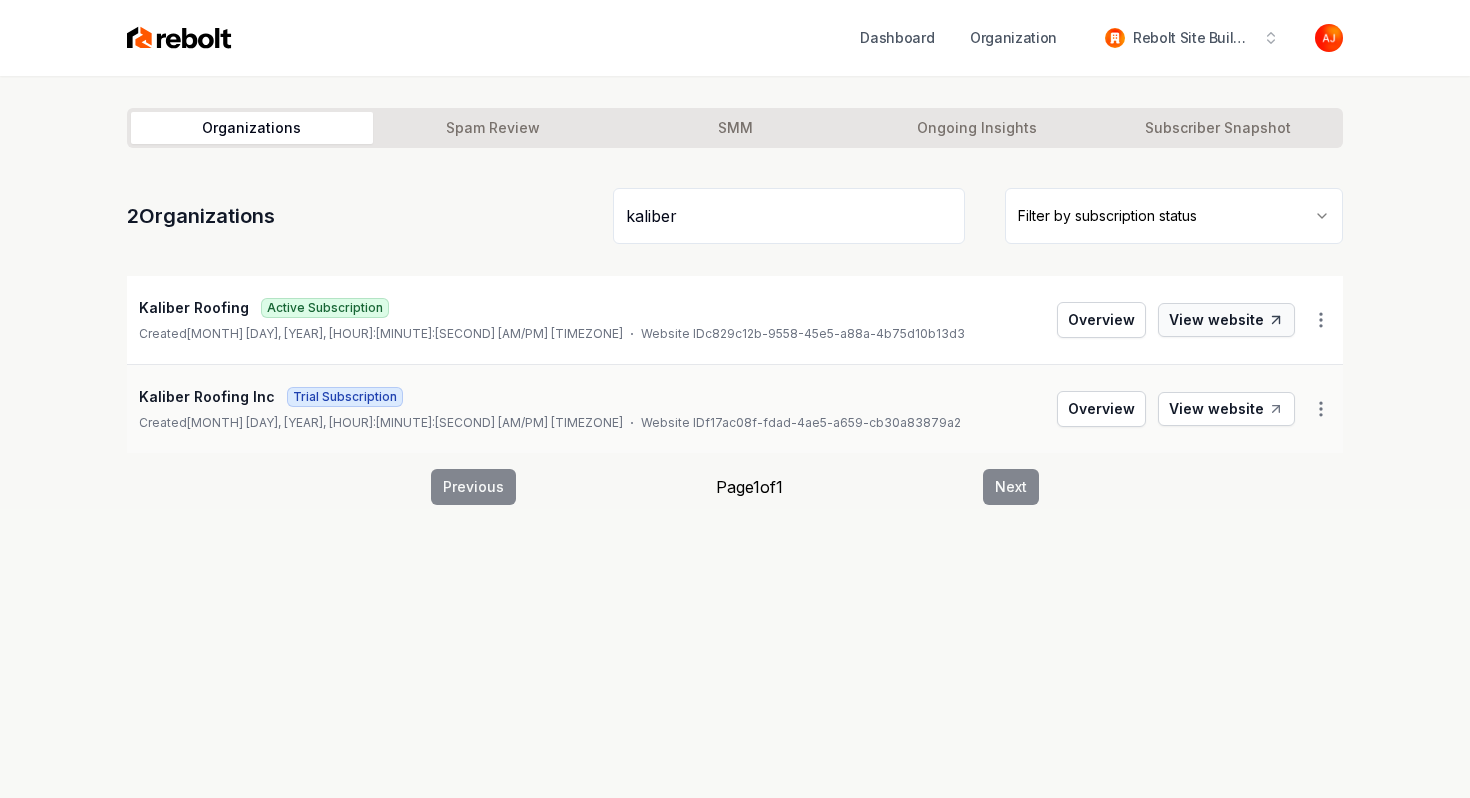 click on "View website" at bounding box center [1226, 320] 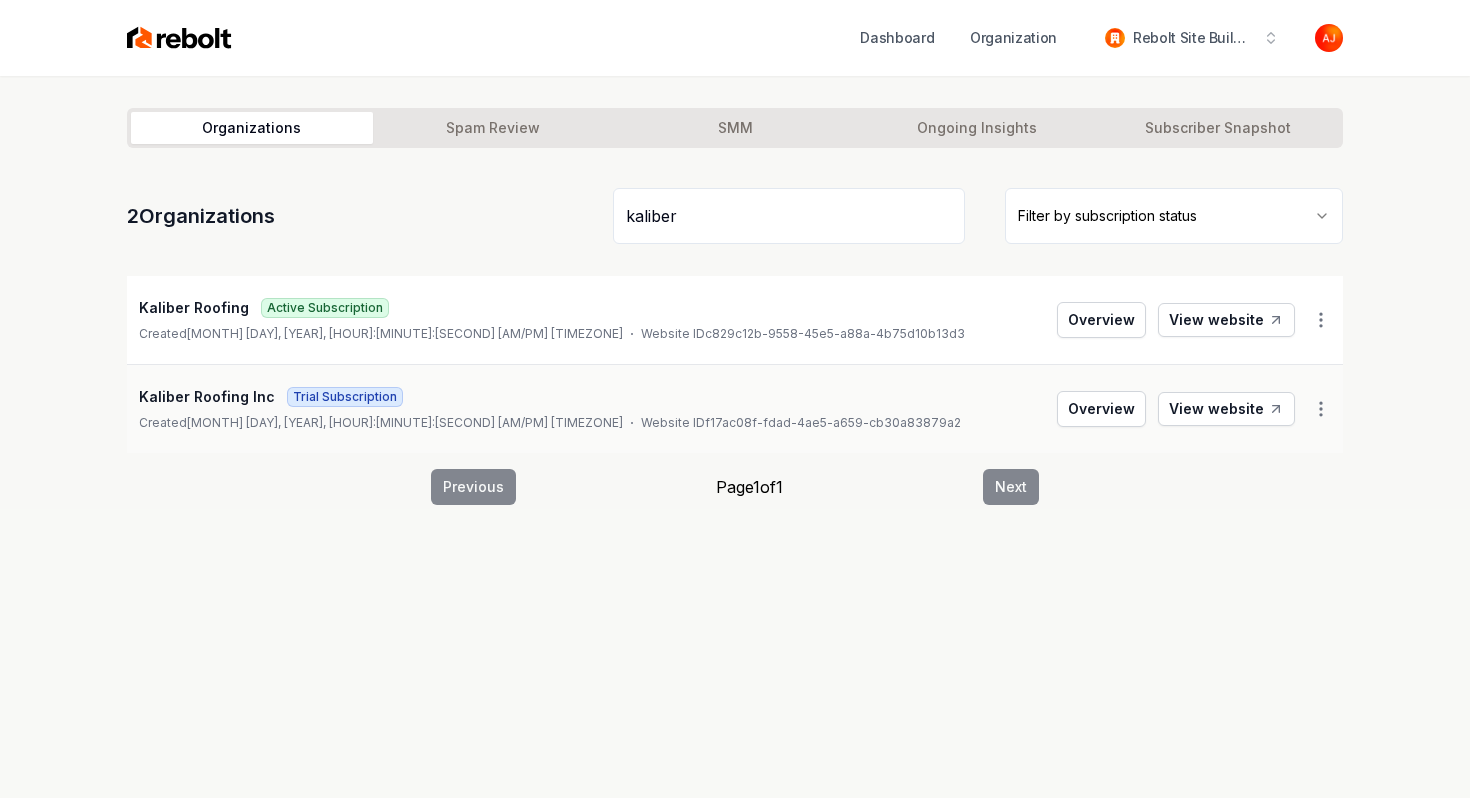 drag, startPoint x: 669, startPoint y: 226, endPoint x: 593, endPoint y: 226, distance: 76 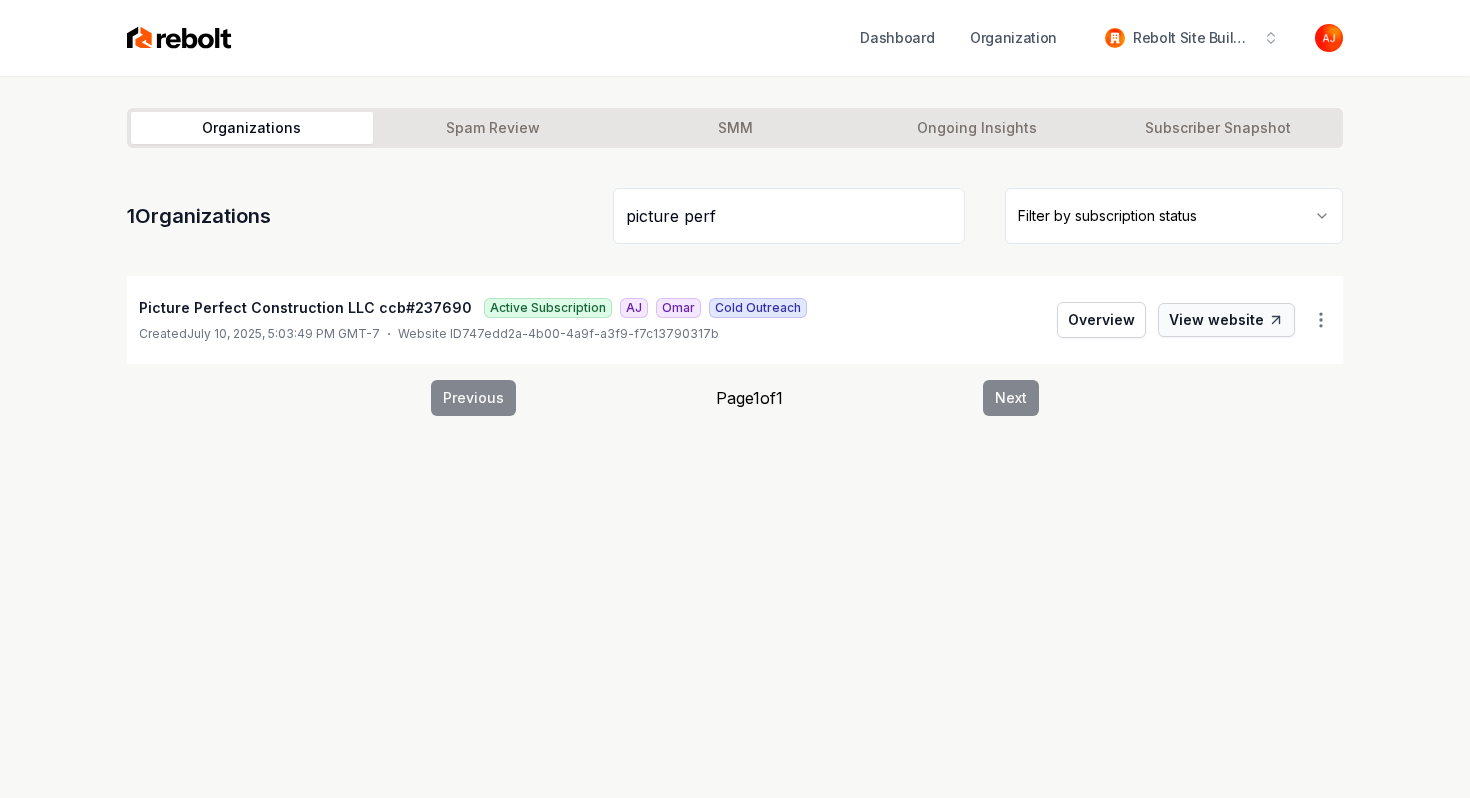 type on "picture perf" 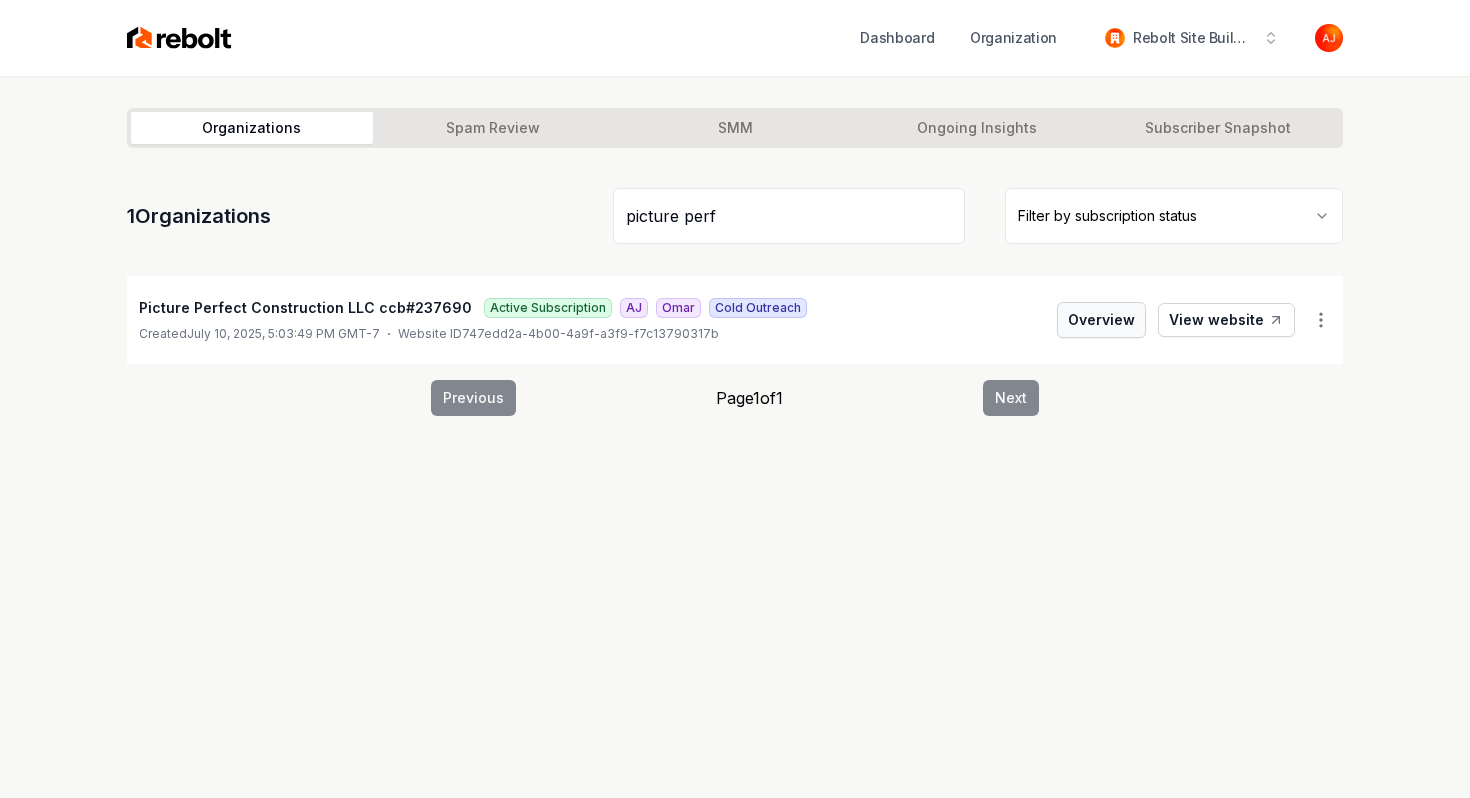 click on "Overview" at bounding box center (1101, 320) 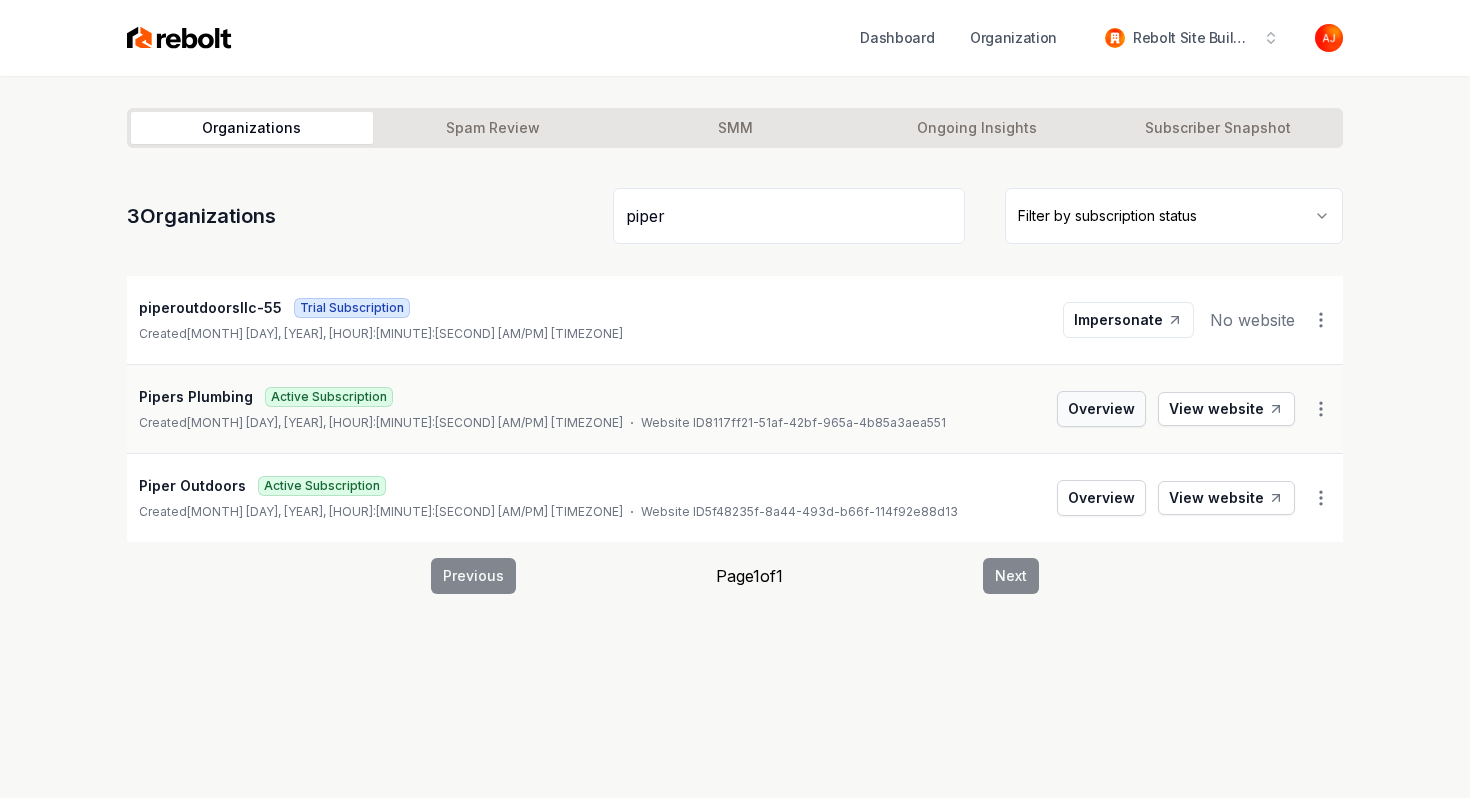 type on "piper" 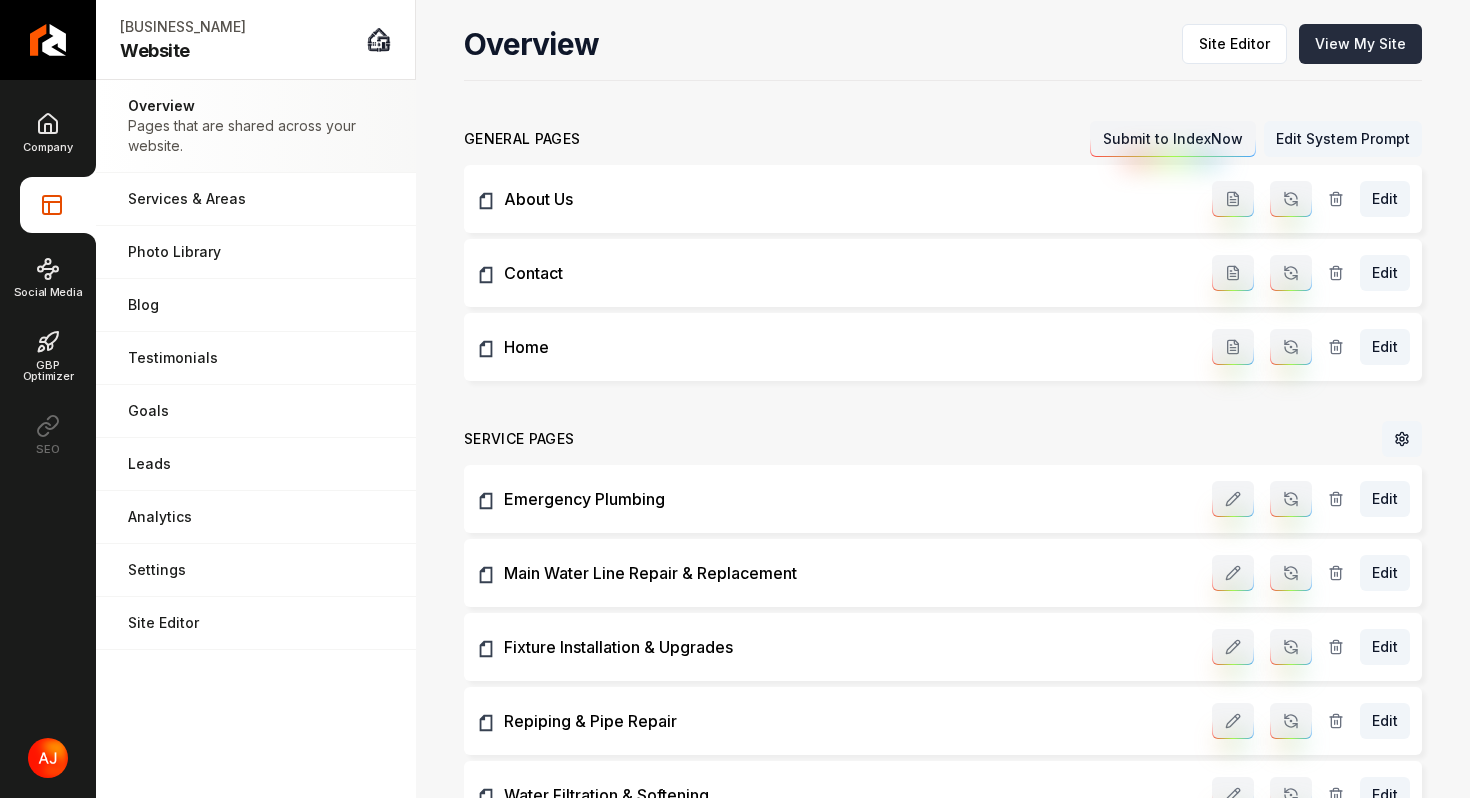 click on "View My Site" at bounding box center (1360, 44) 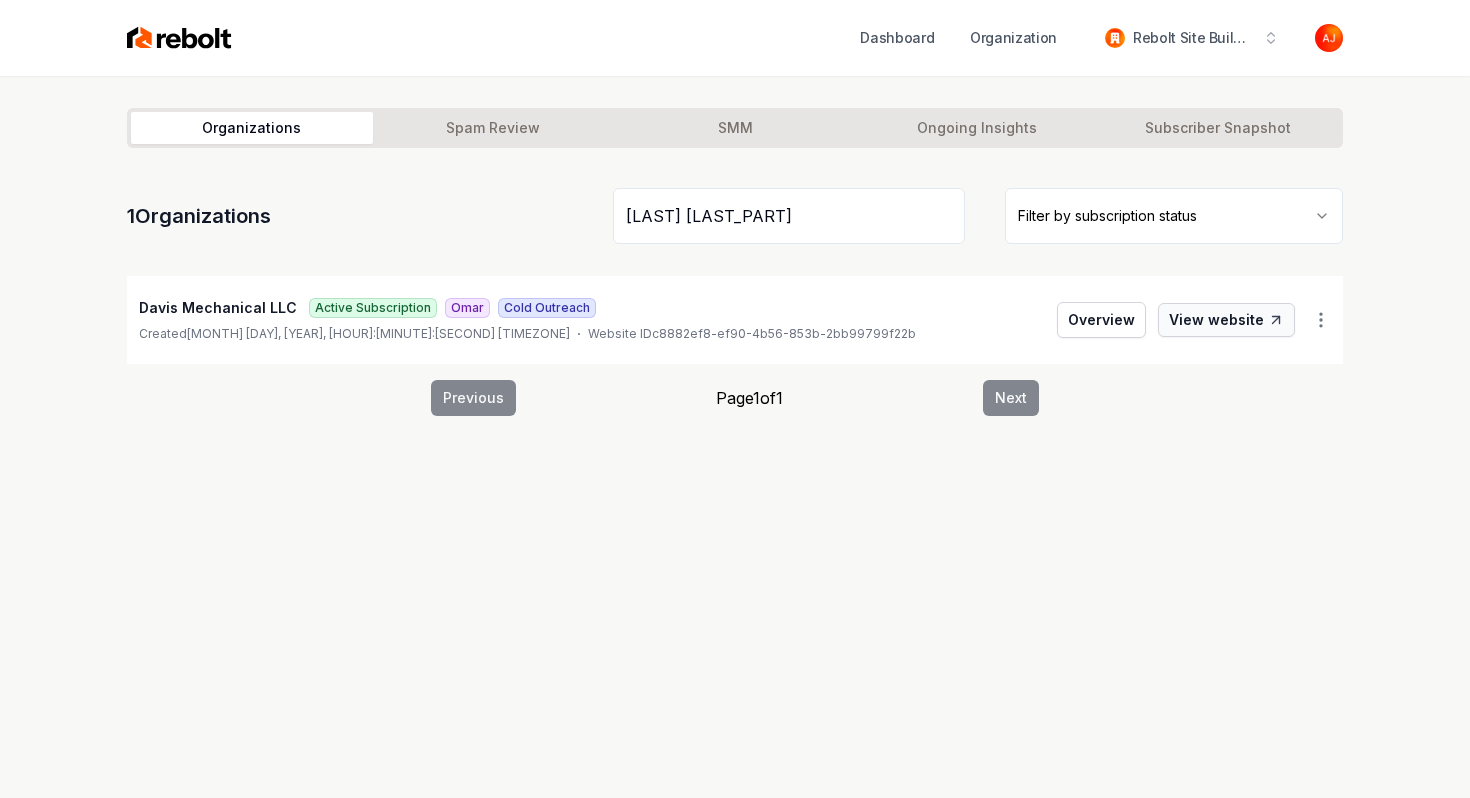 click on "View website" at bounding box center (1226, 320) 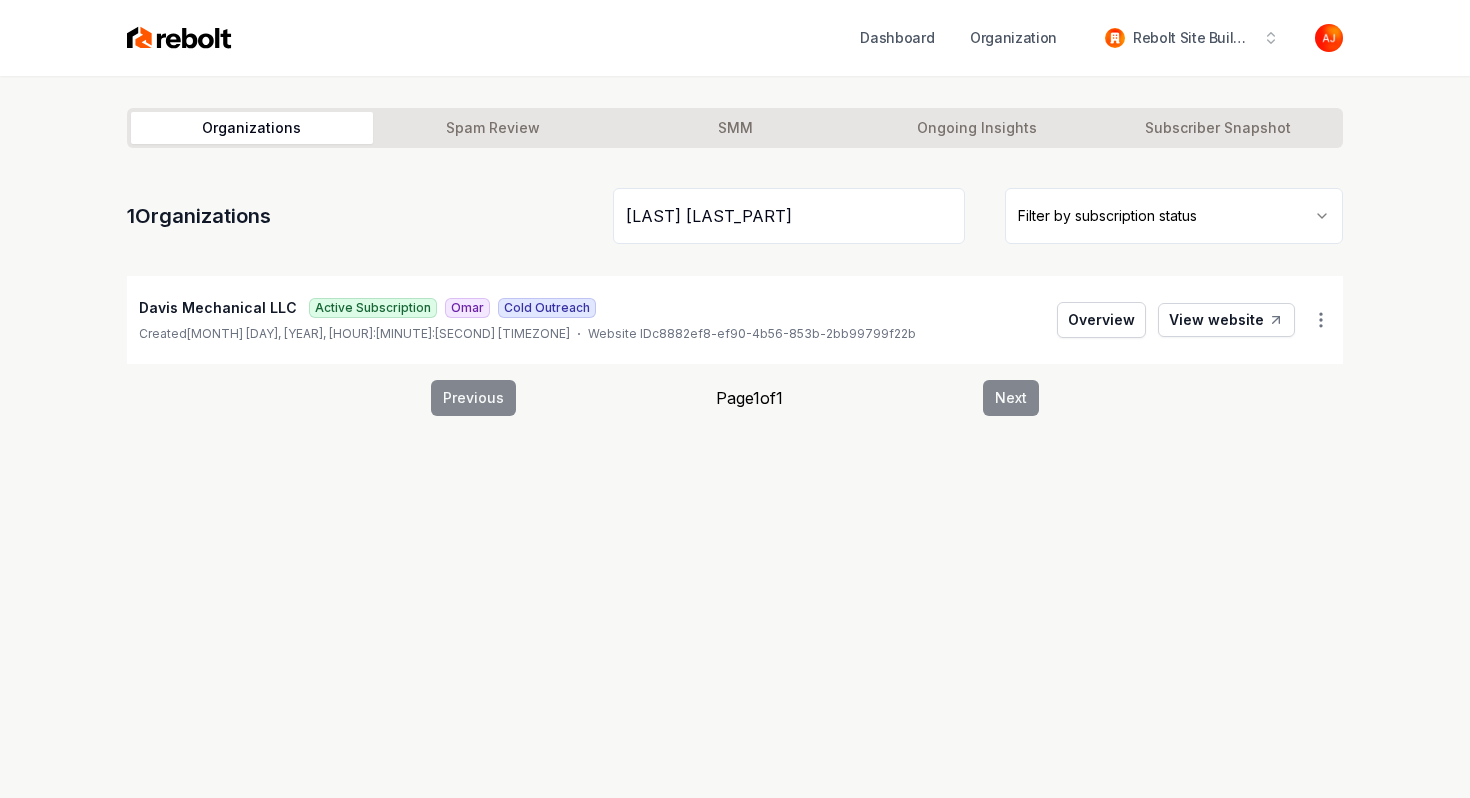 drag, startPoint x: 783, startPoint y: 231, endPoint x: 537, endPoint y: 211, distance: 246.81168 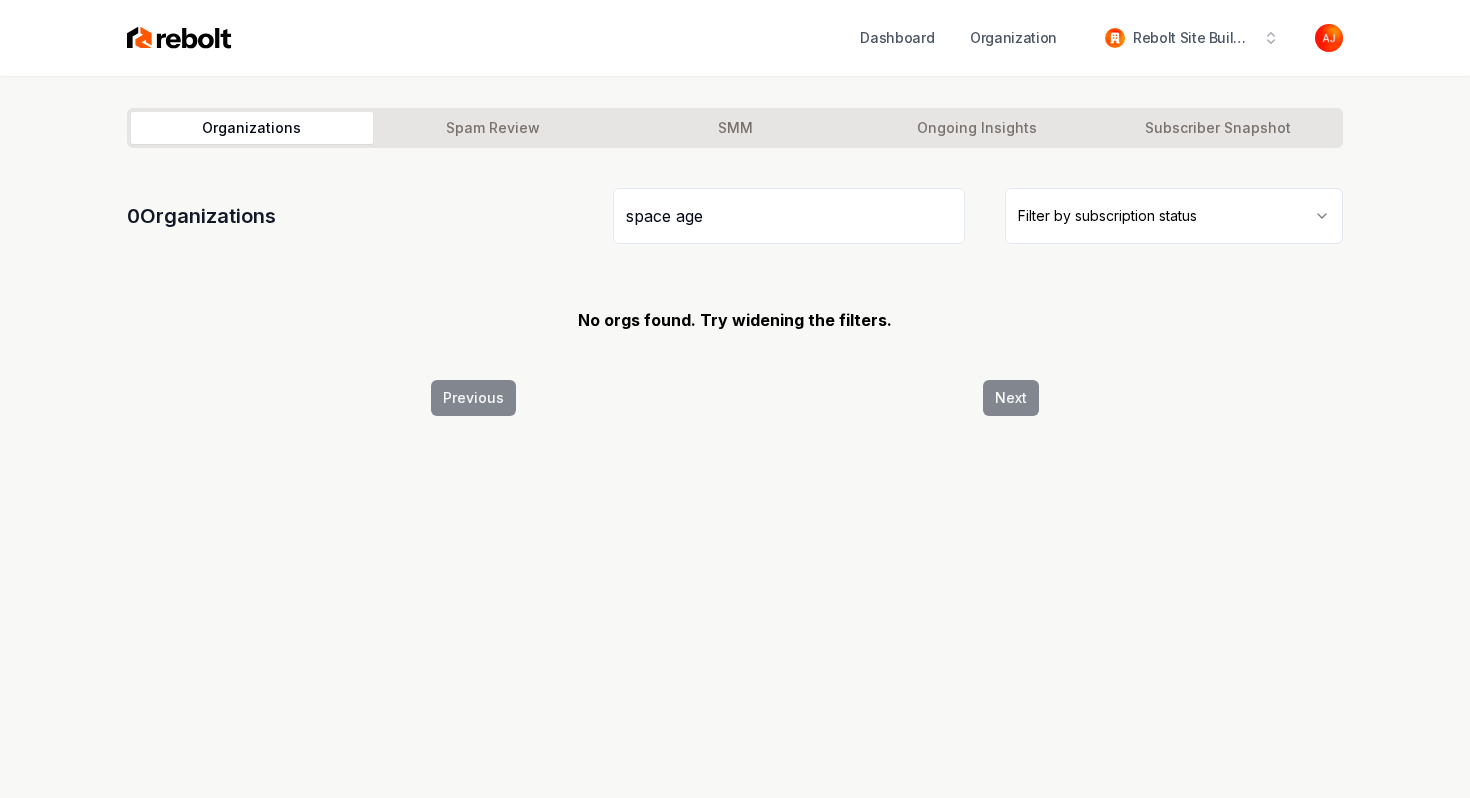 type on "space age" 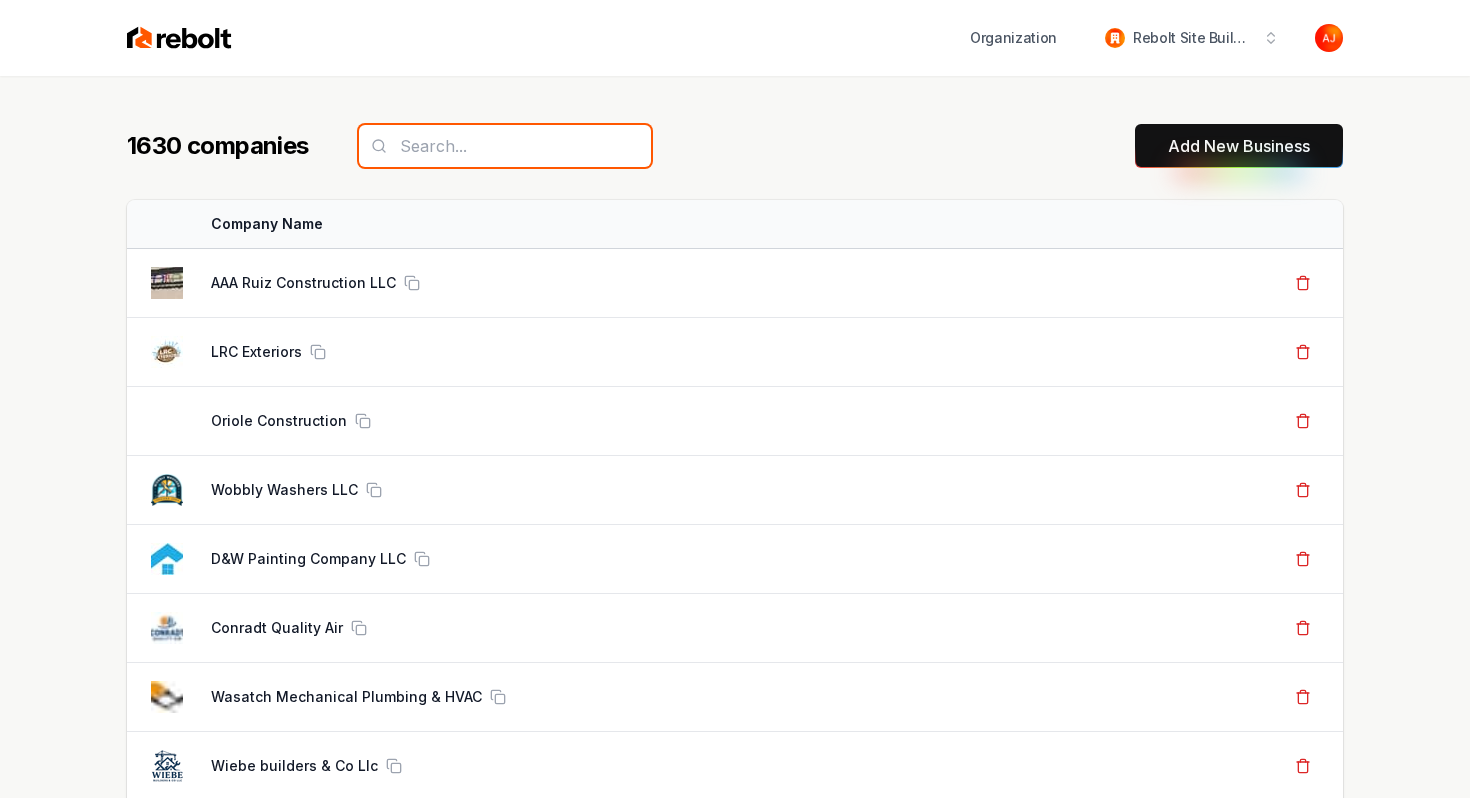 click at bounding box center (505, 146) 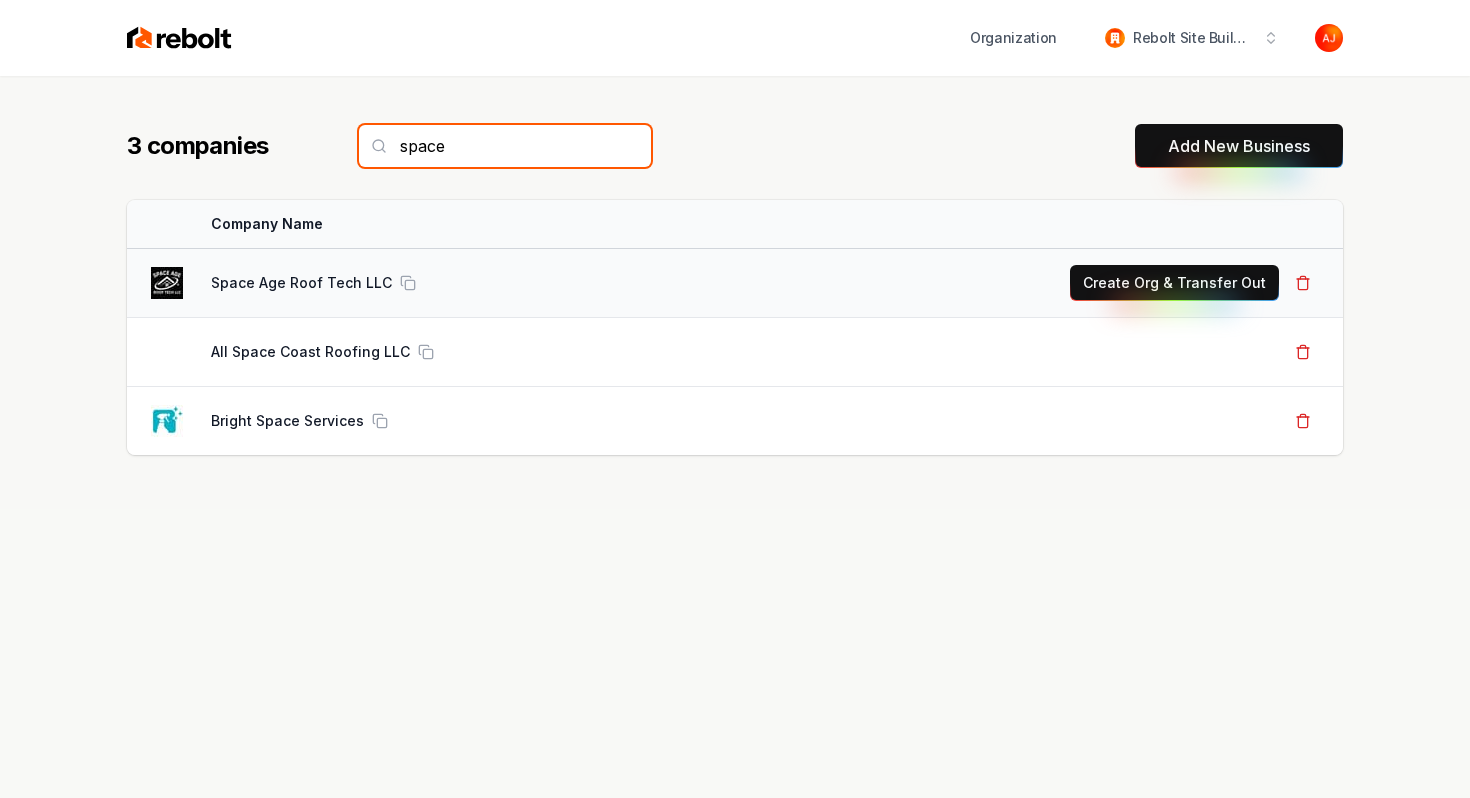 type on "space" 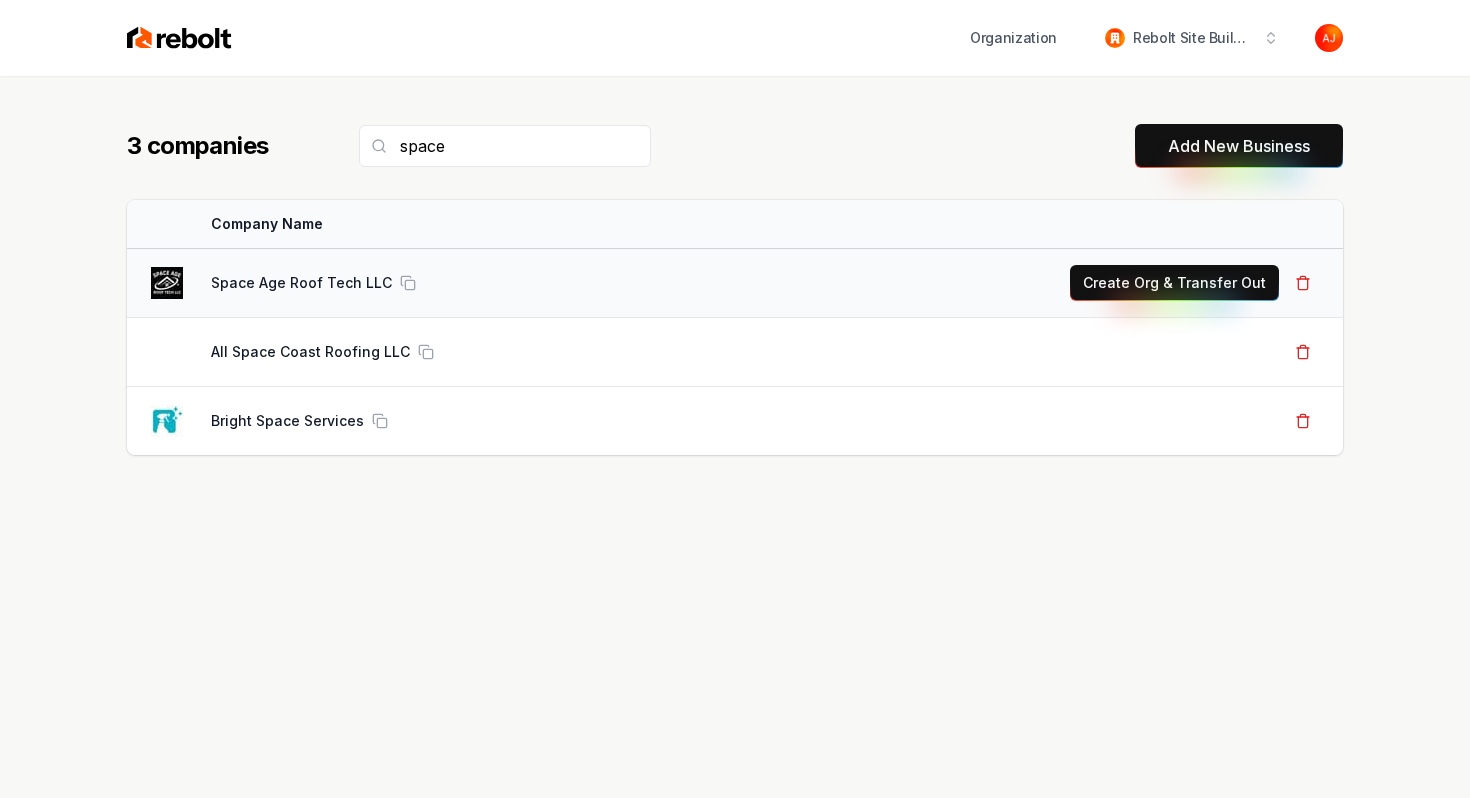 click on "Space Age Roof Tech LLC" at bounding box center [464, 283] 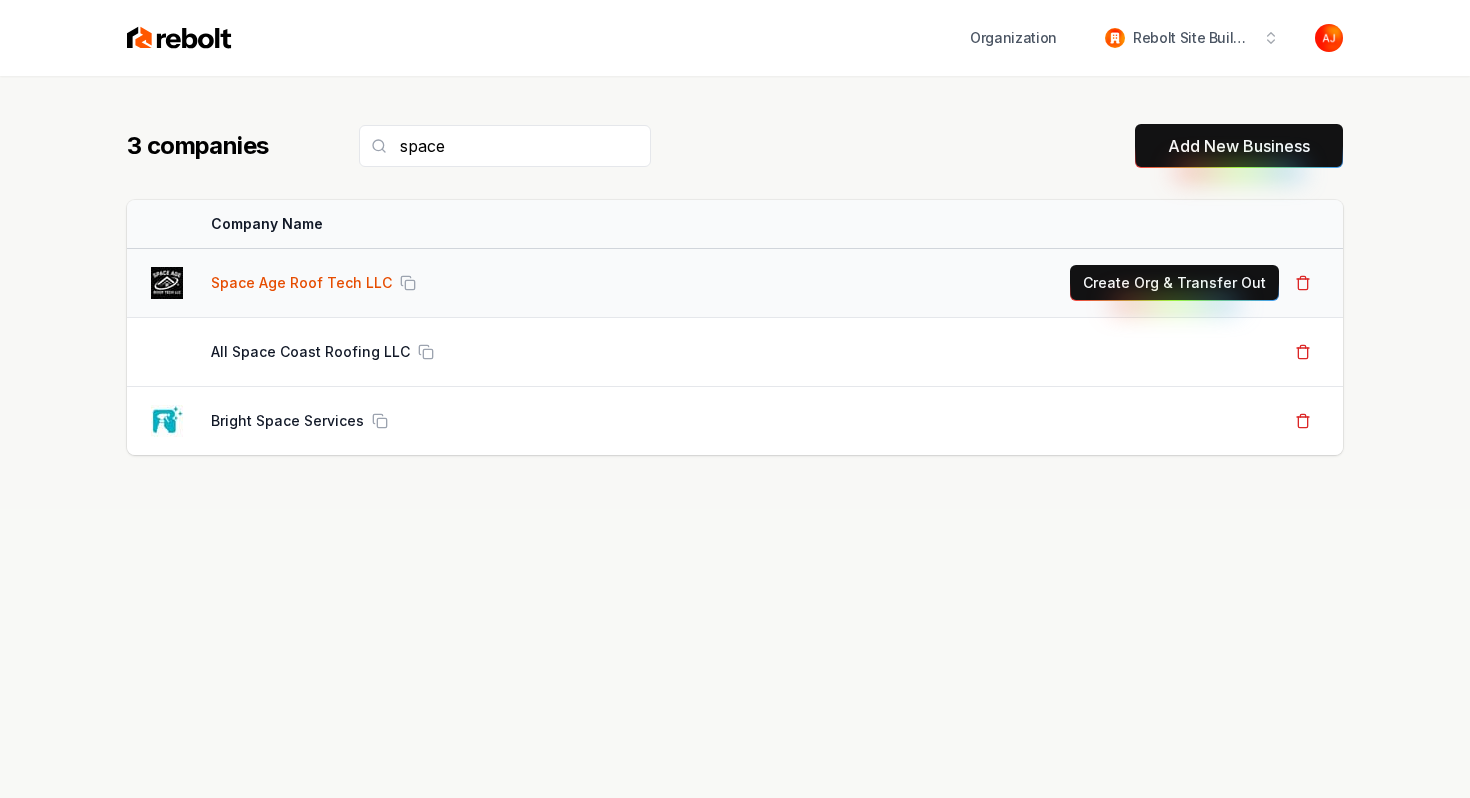 click on "Space Age Roof Tech LLC" at bounding box center (301, 283) 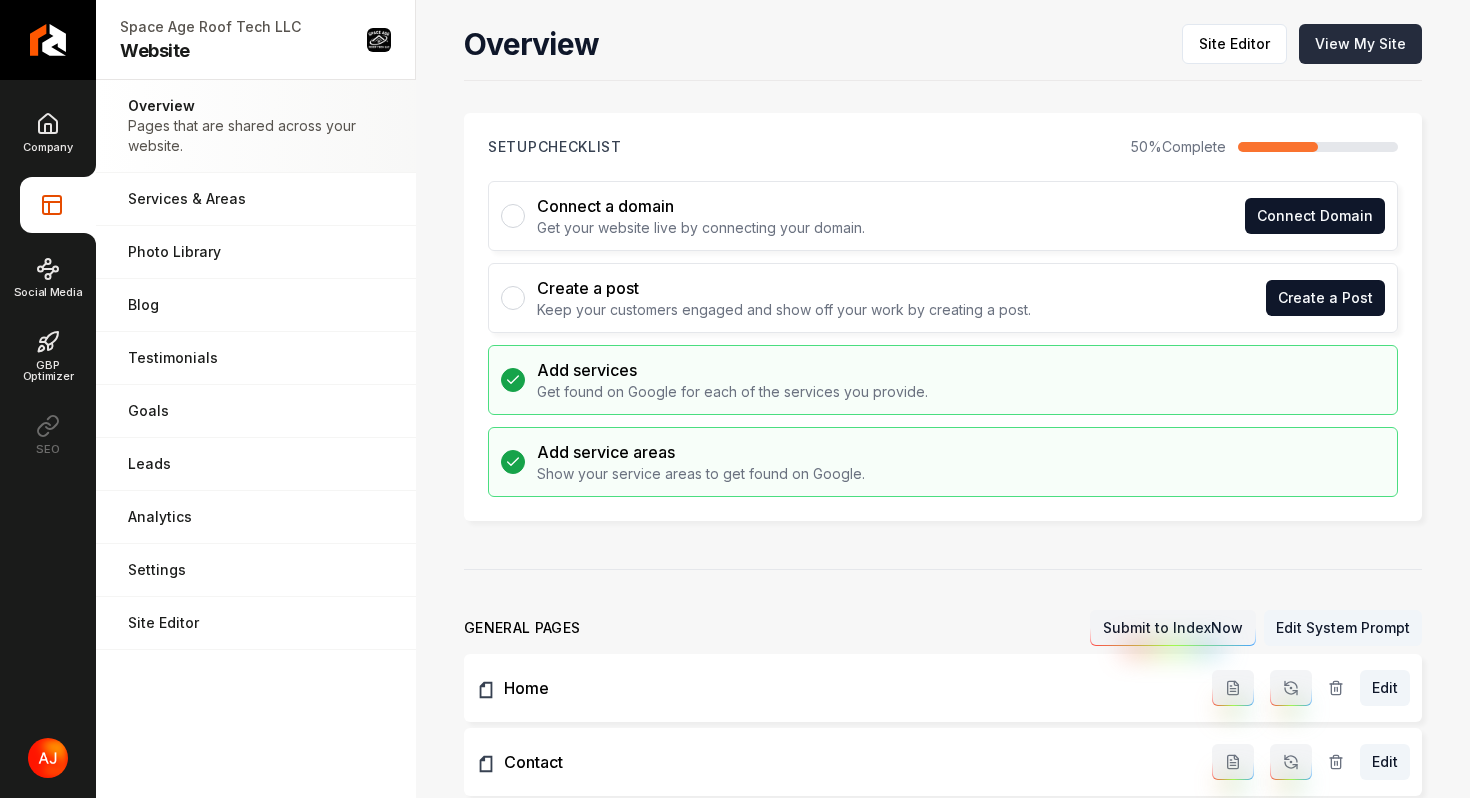 click on "View My Site" at bounding box center (1360, 44) 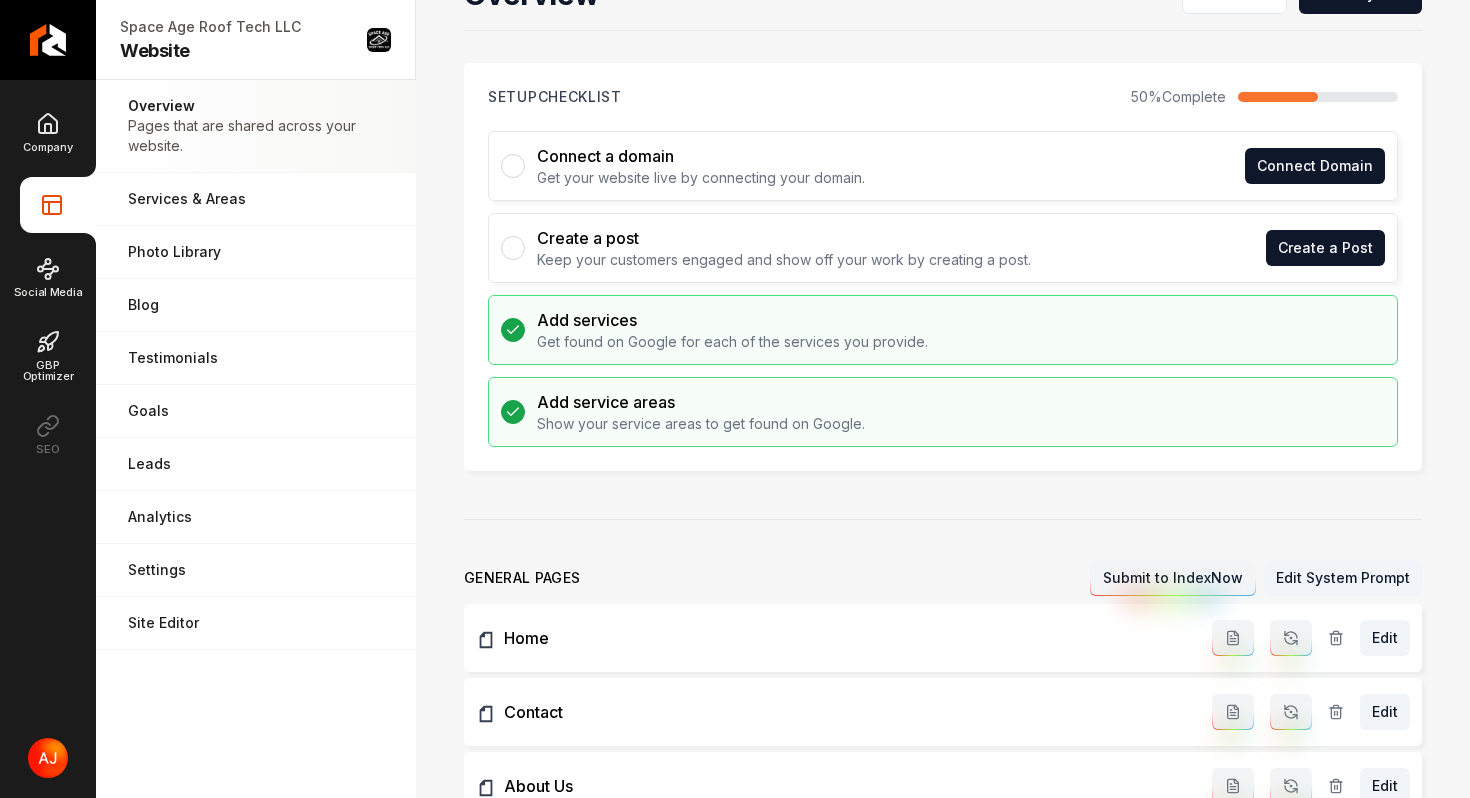 scroll, scrollTop: 71, scrollLeft: 0, axis: vertical 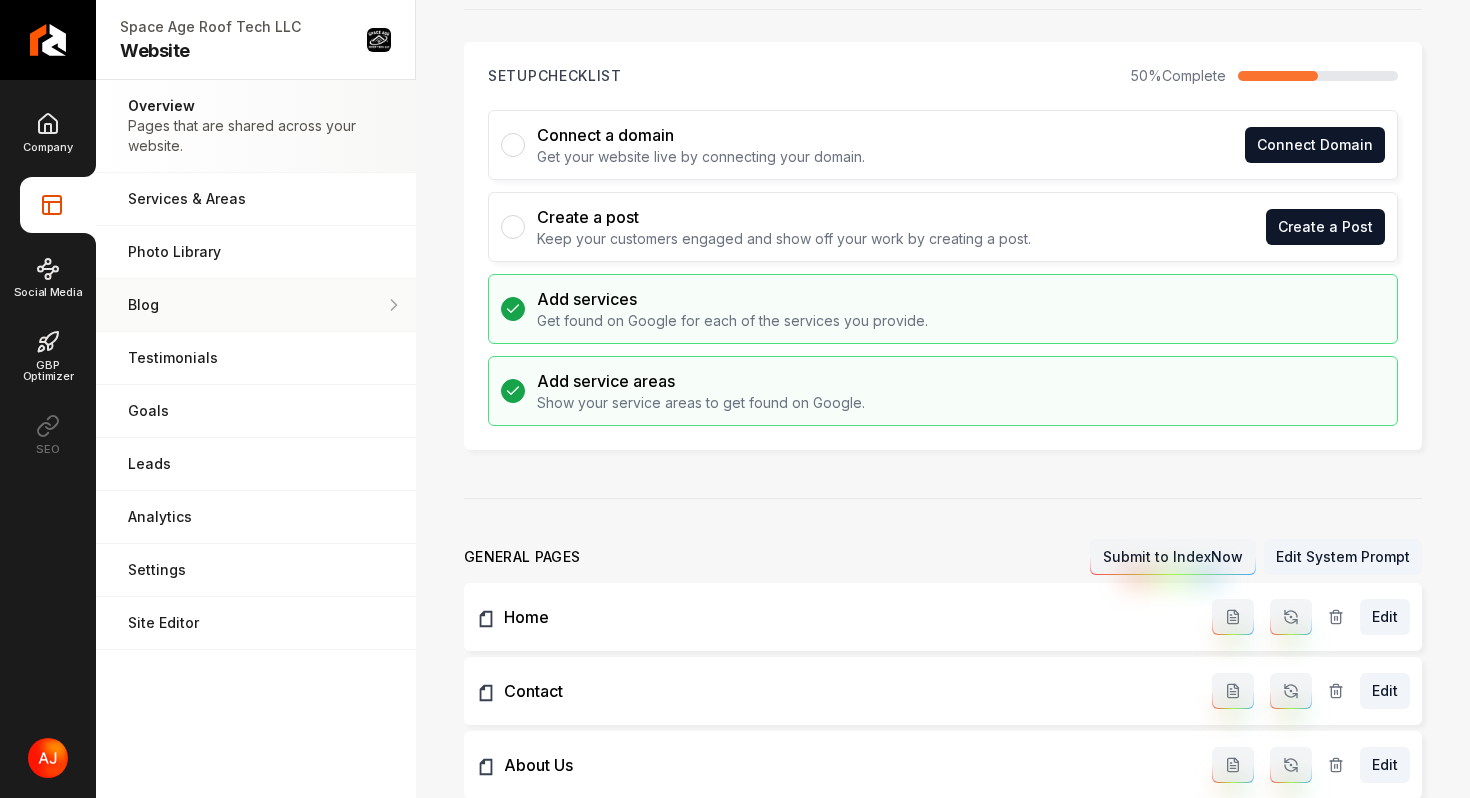 click on "Blog Demonstrate your work via blog posts & project pages." at bounding box center [256, 305] 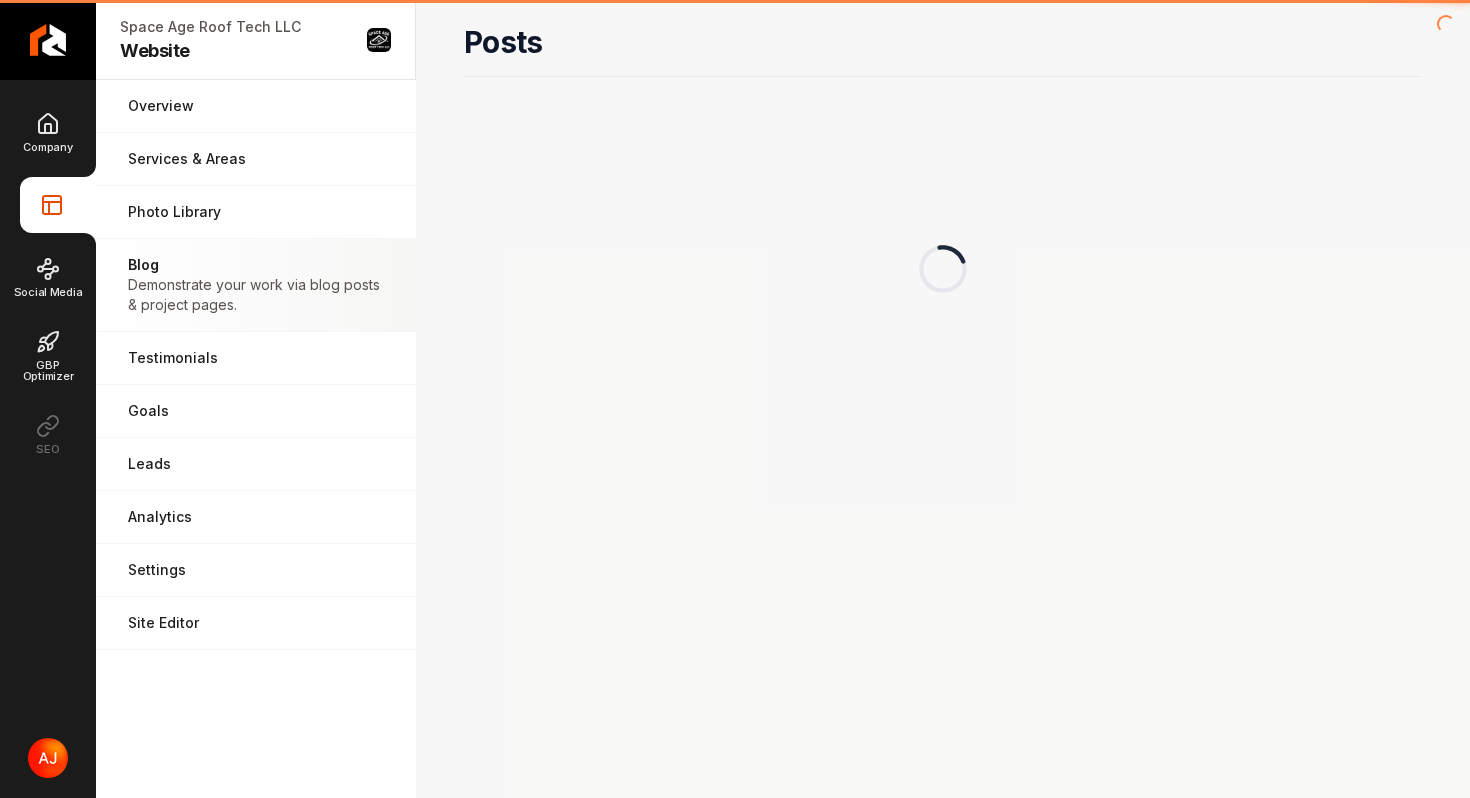 scroll, scrollTop: 0, scrollLeft: 0, axis: both 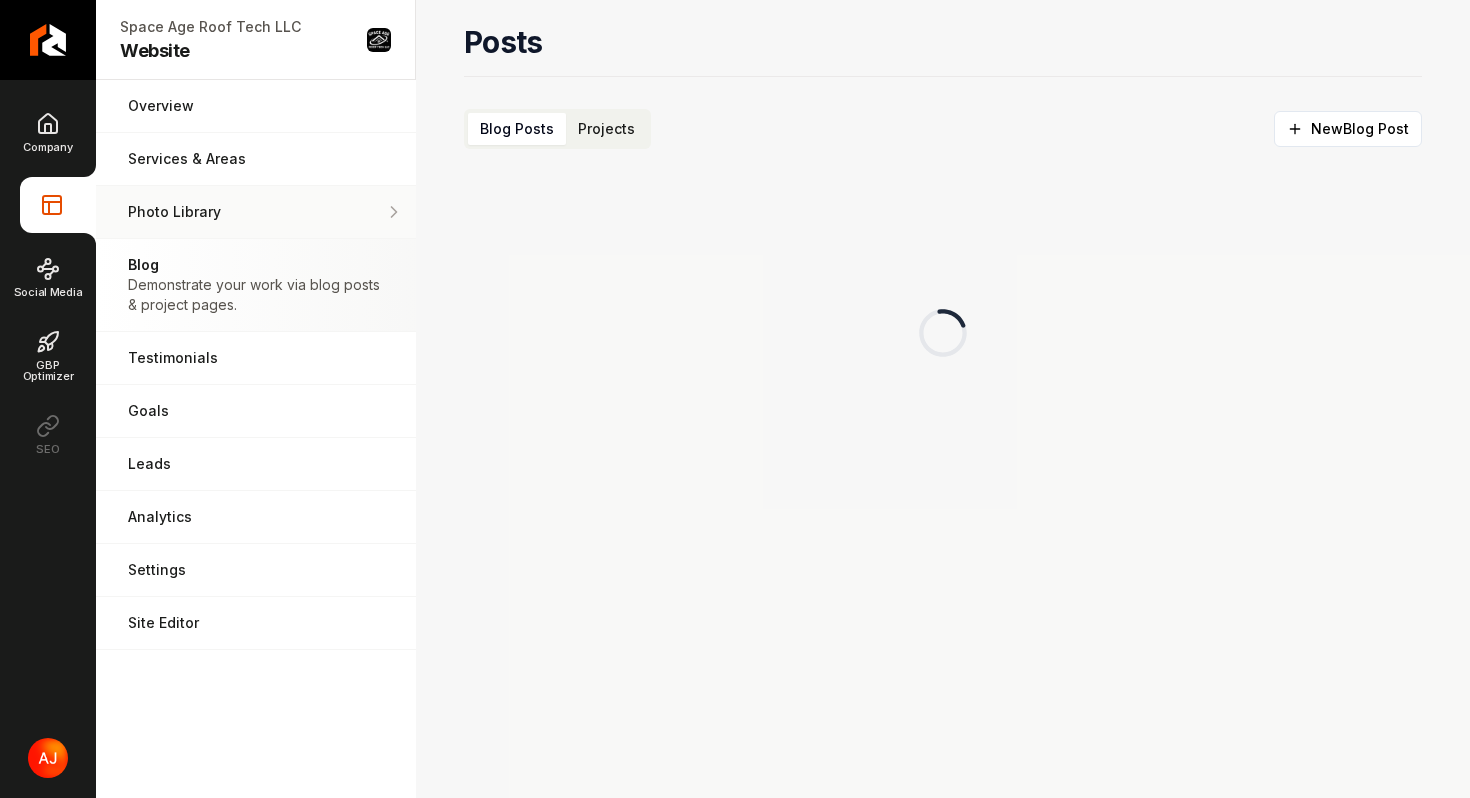 click on "Photo Library Manage the media for your website." at bounding box center [256, 212] 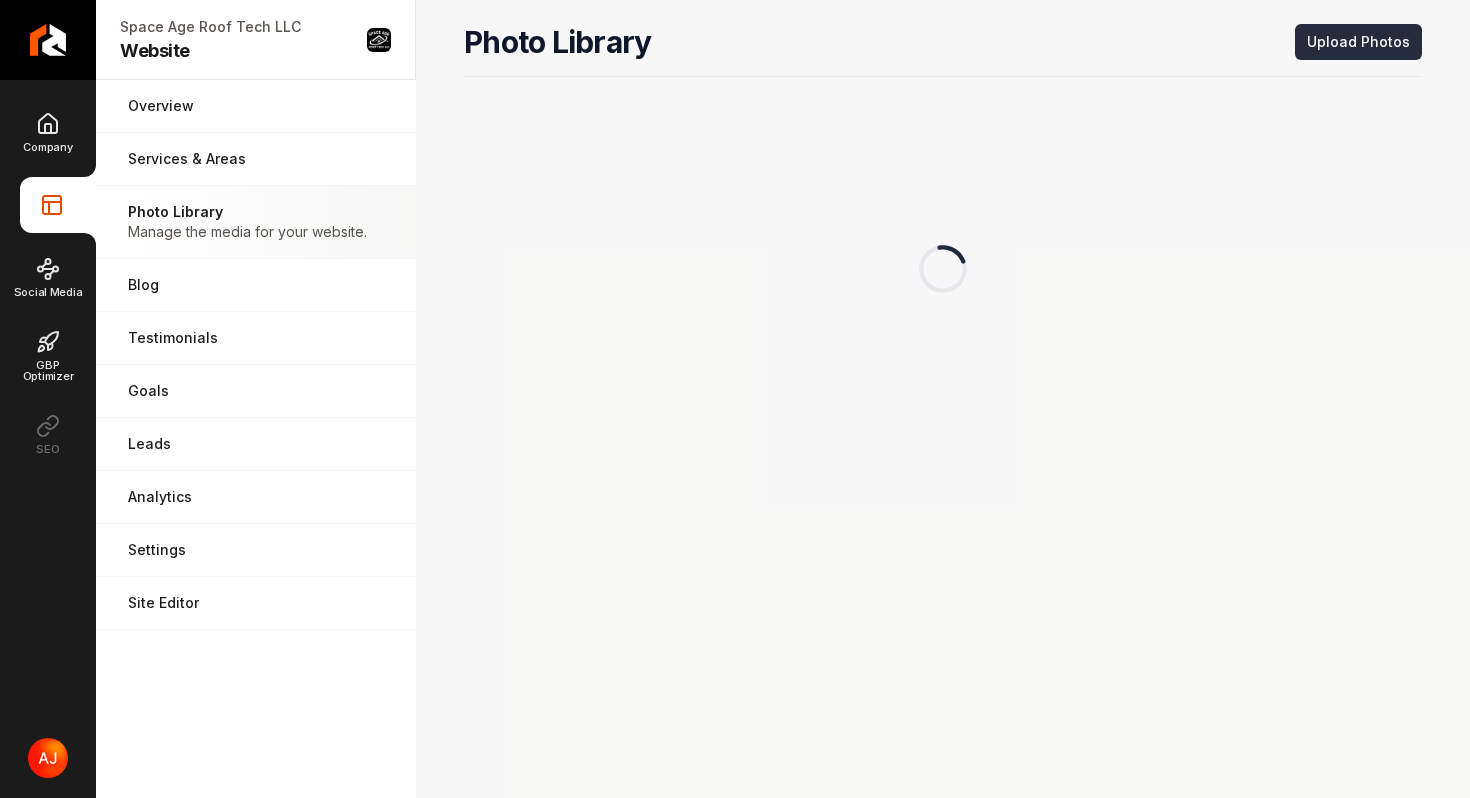 click on "Upload Photos" at bounding box center (1358, 42) 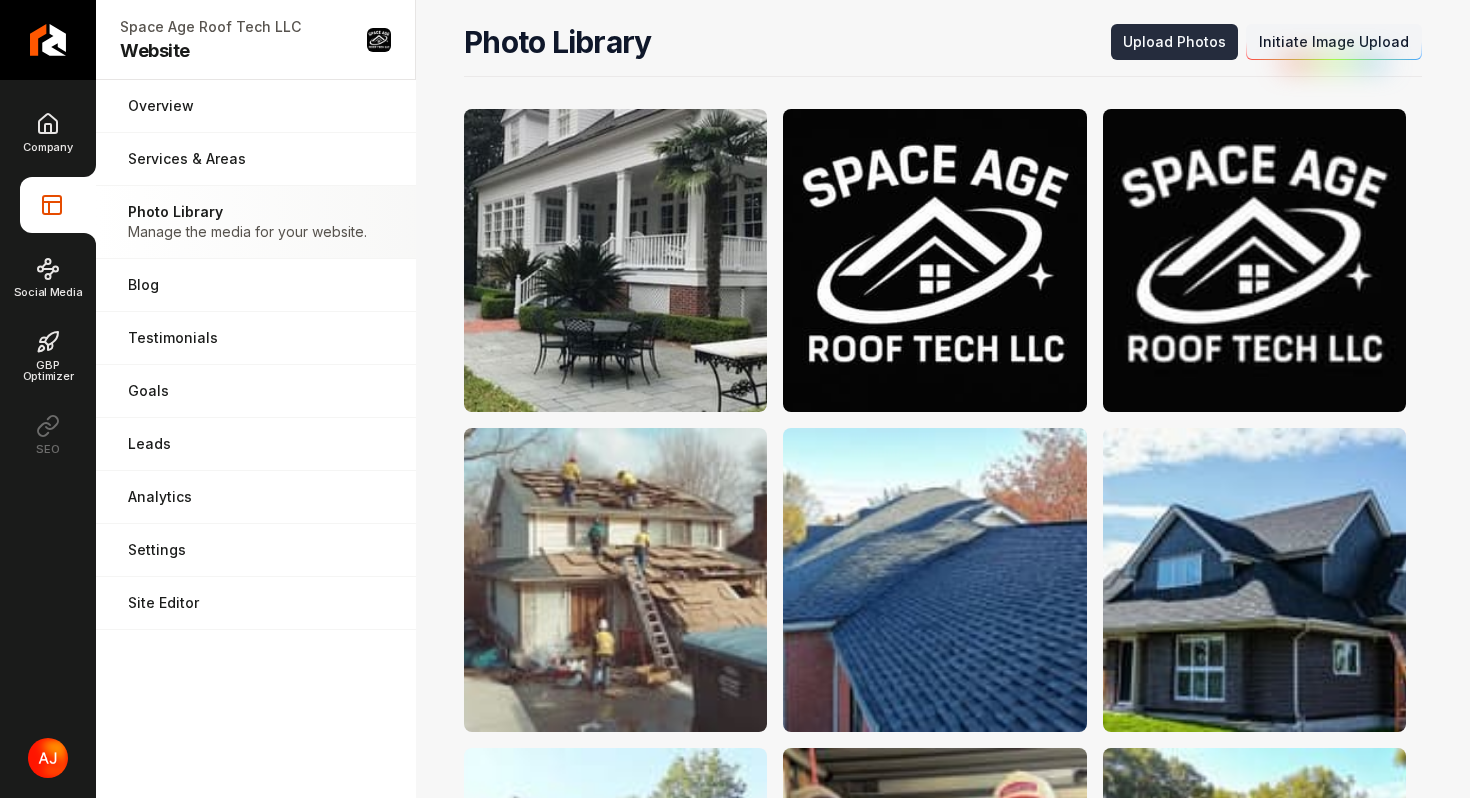 click on "Initiate Image Upload" at bounding box center (1334, 42) 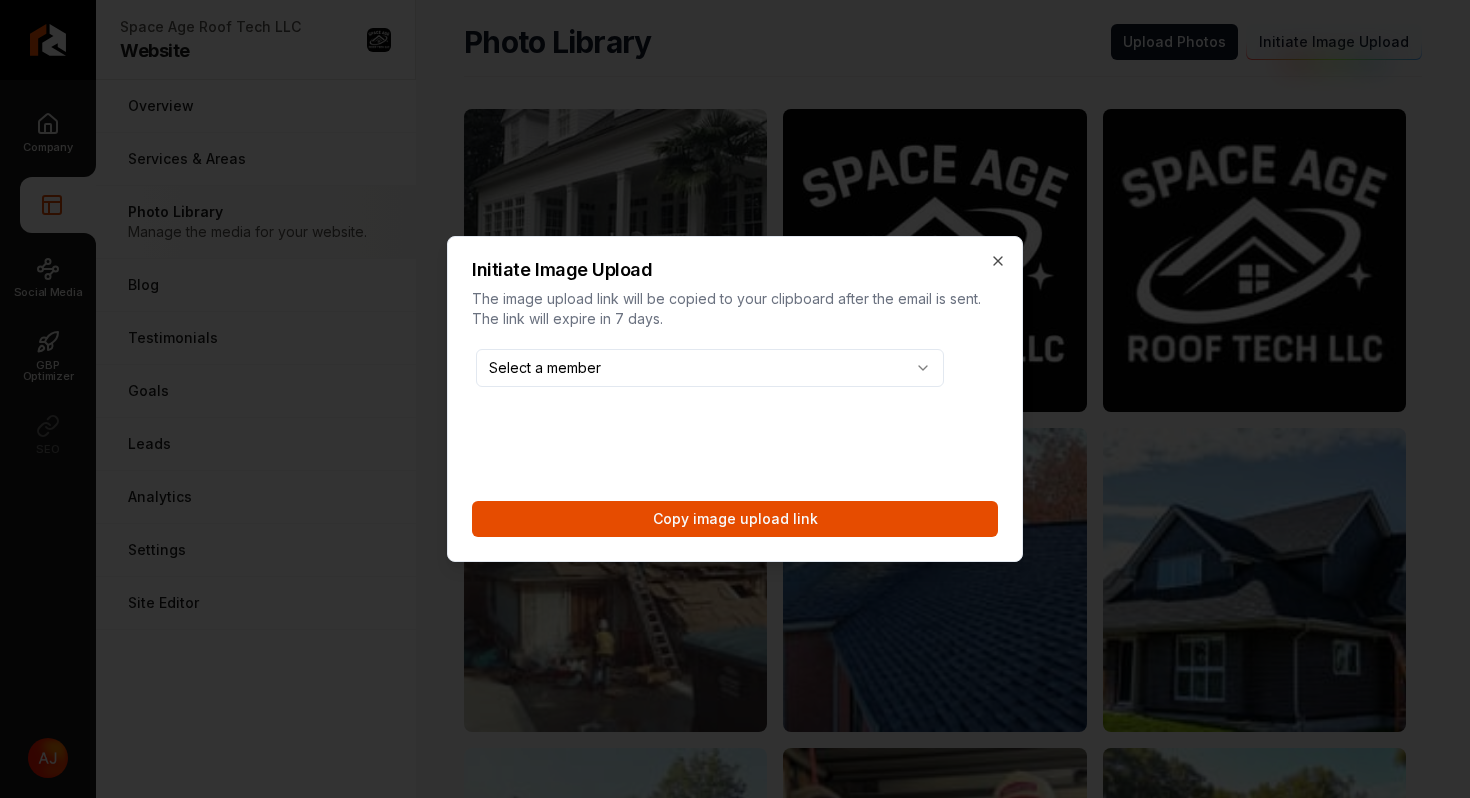 click on "Copy image upload link" at bounding box center (735, 519) 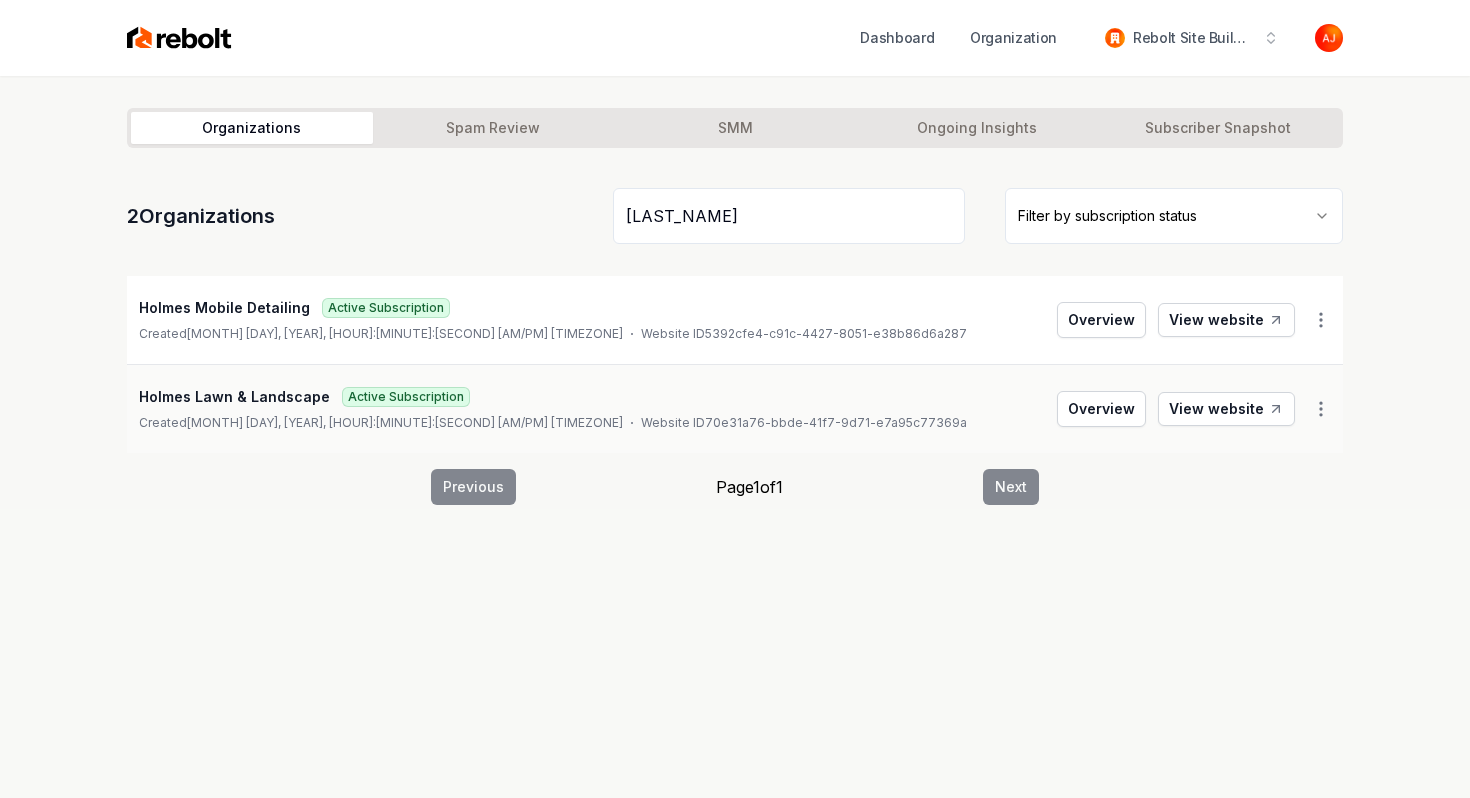 type on "[LAST_NAME]" 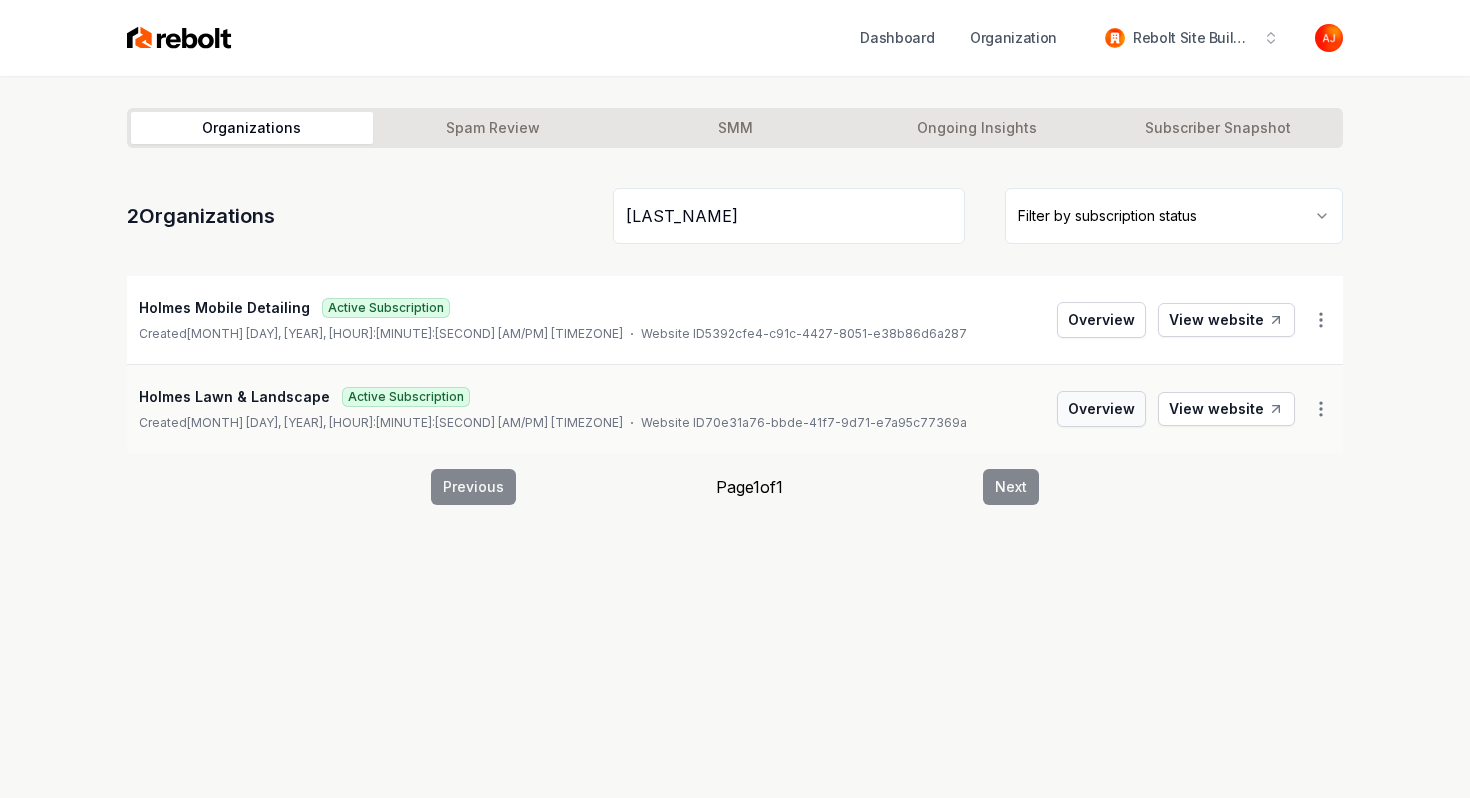 click on "Overview" at bounding box center (1101, 409) 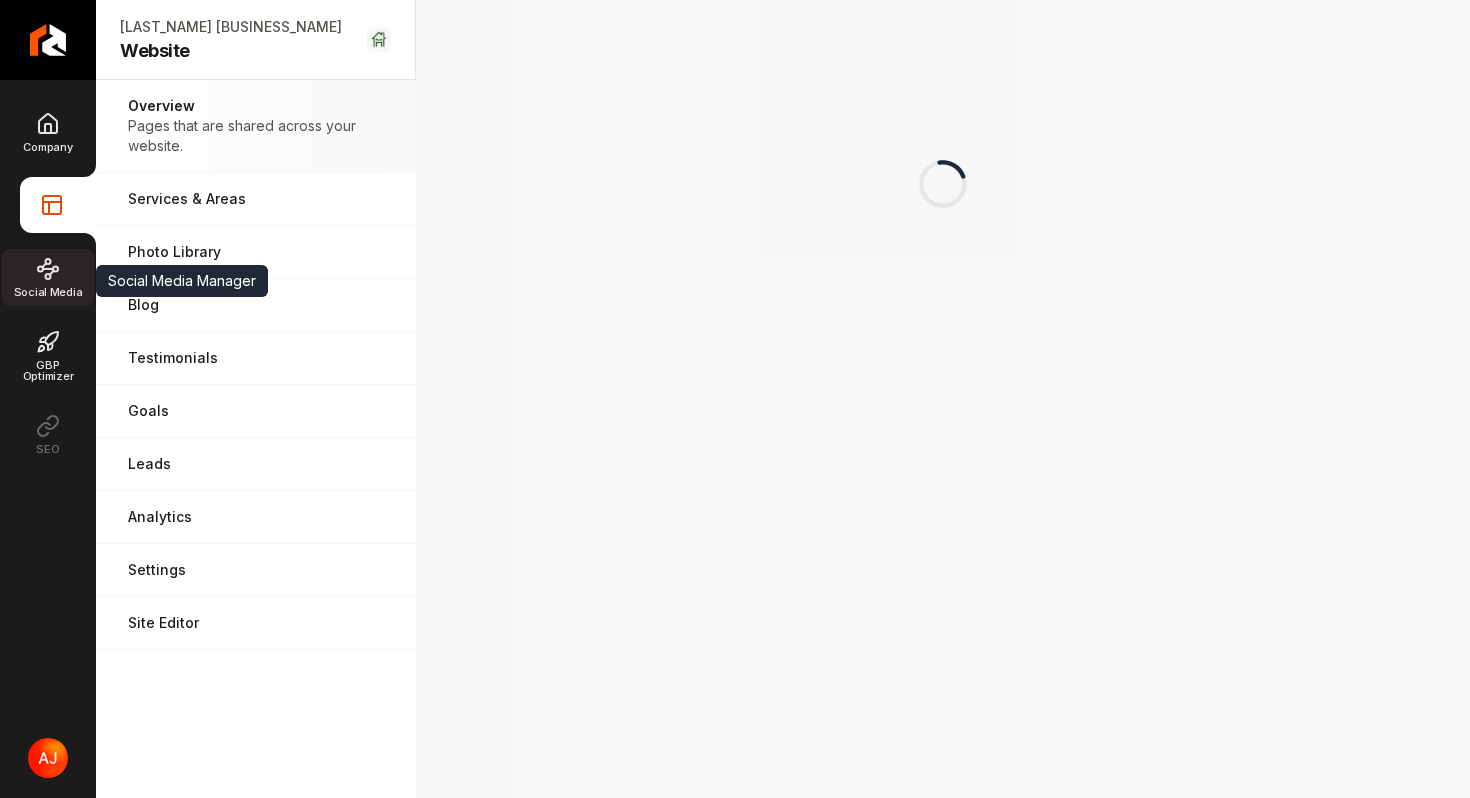 click 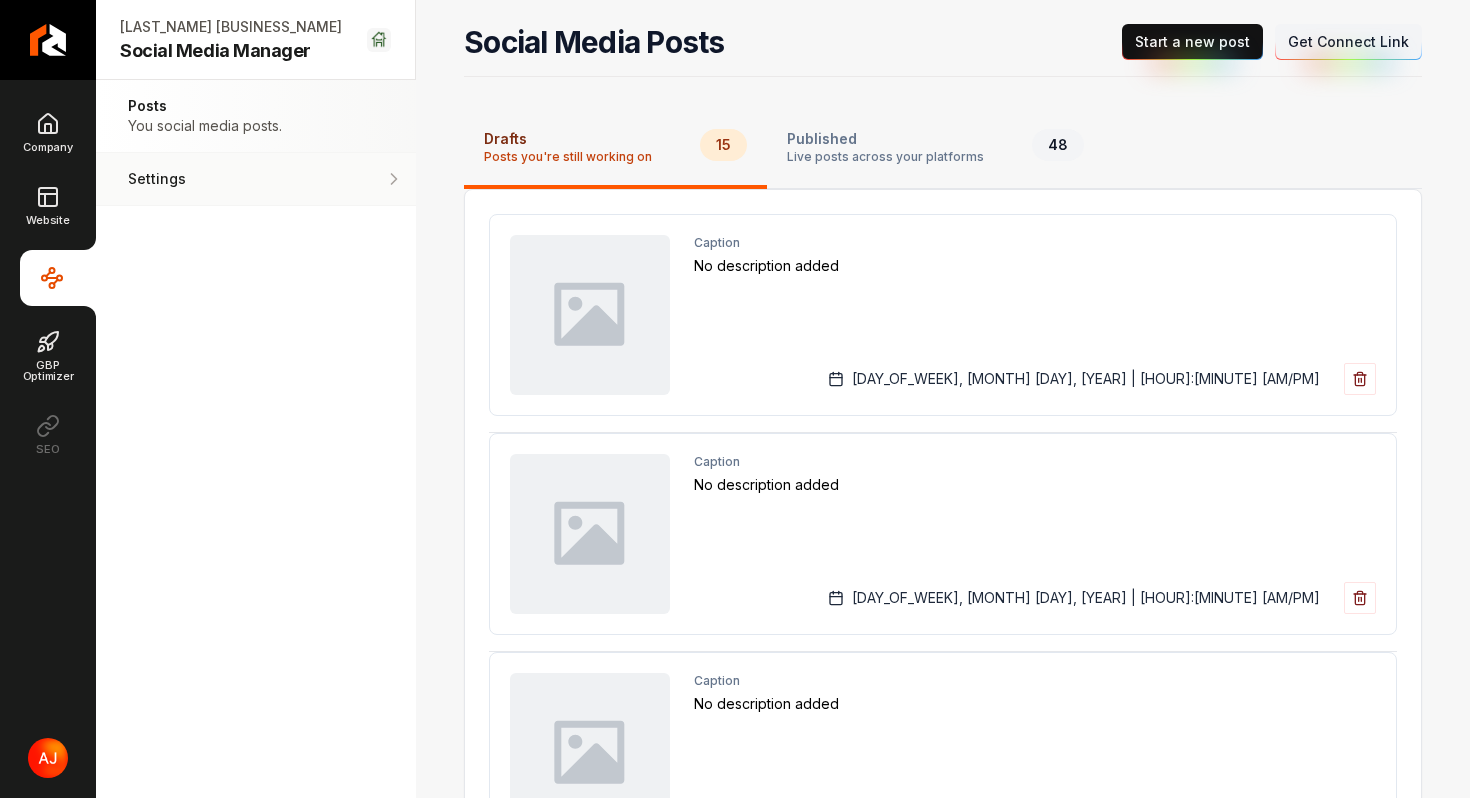 click on "Settings" at bounding box center [194, 179] 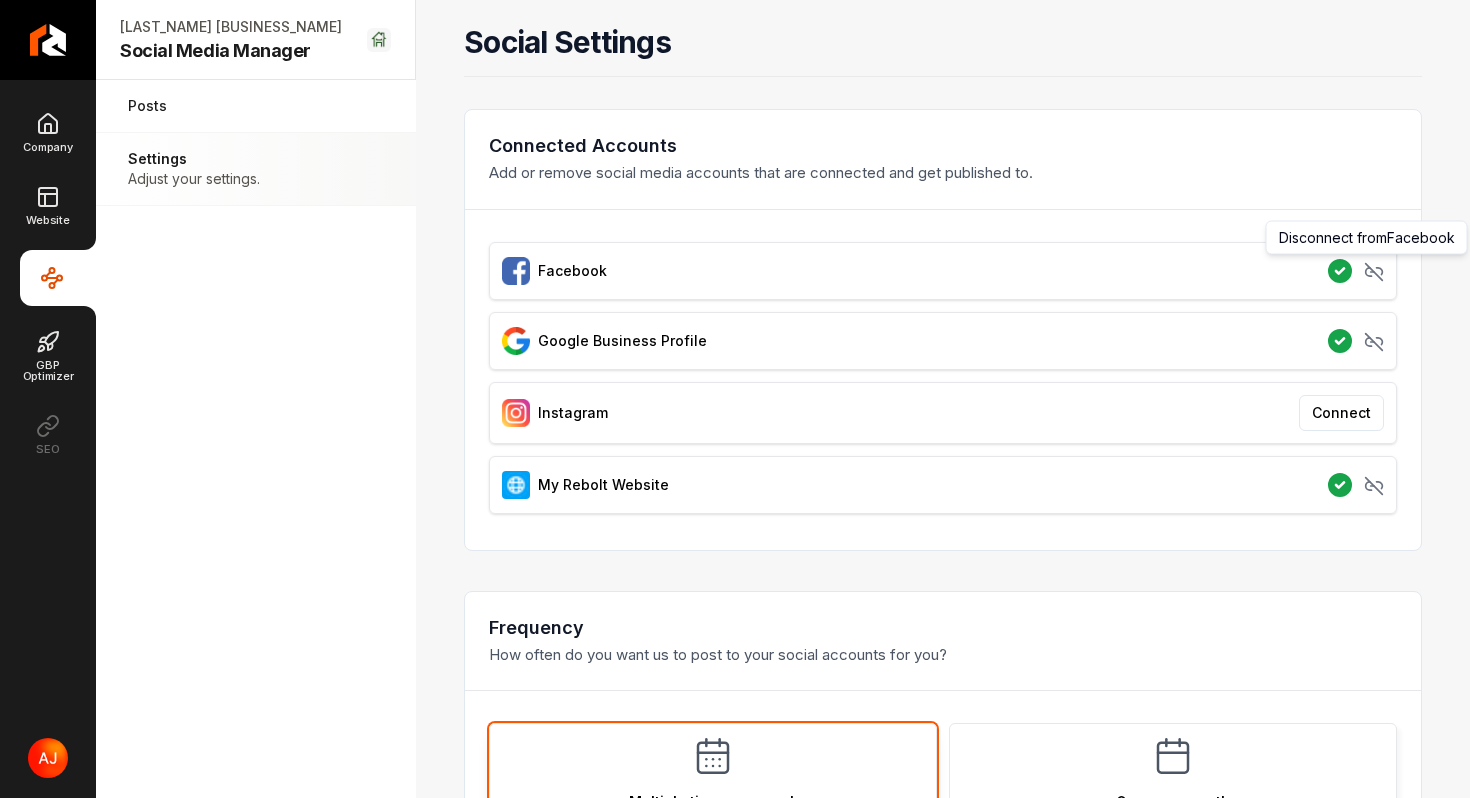 click 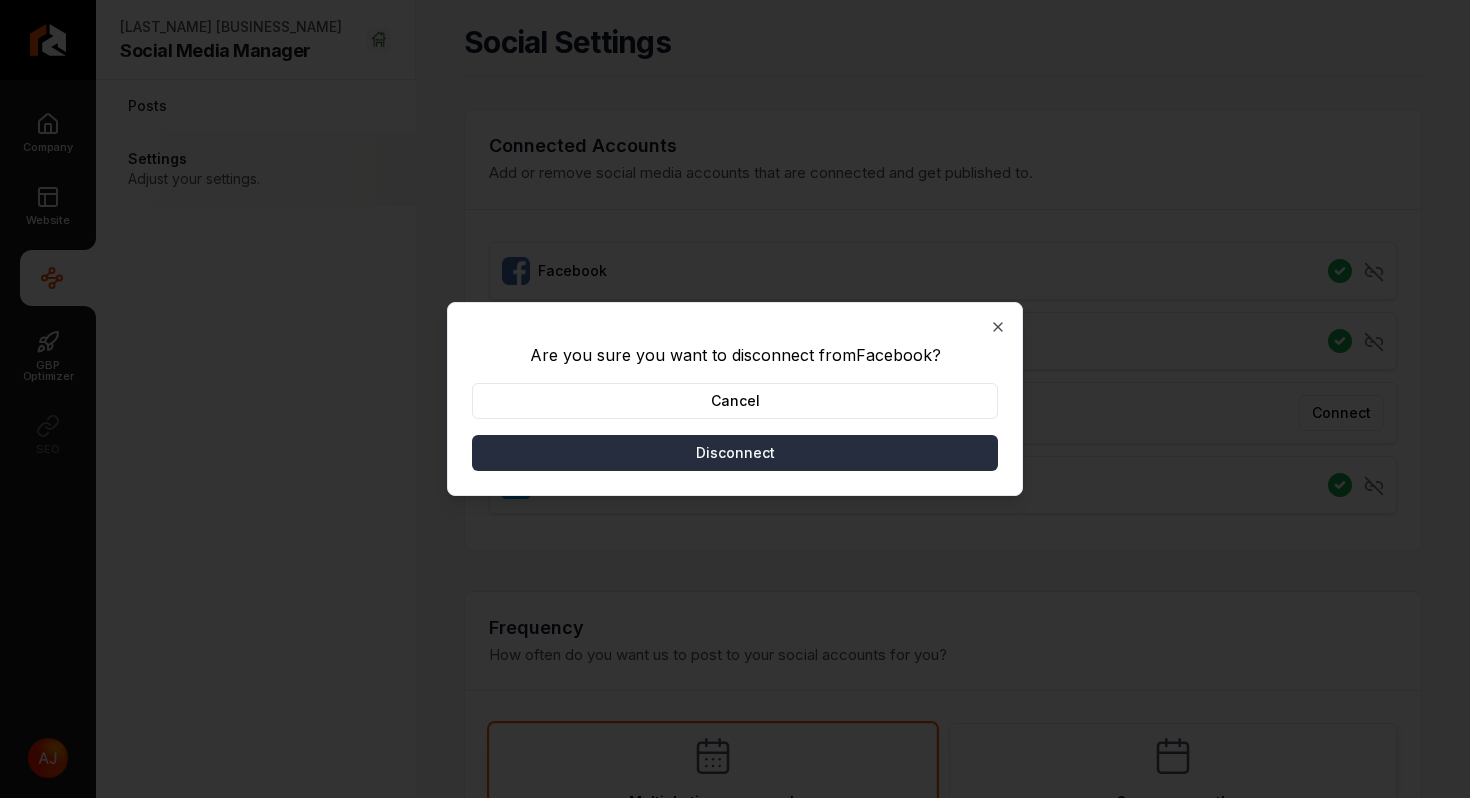 click on "Disconnect" at bounding box center (735, 453) 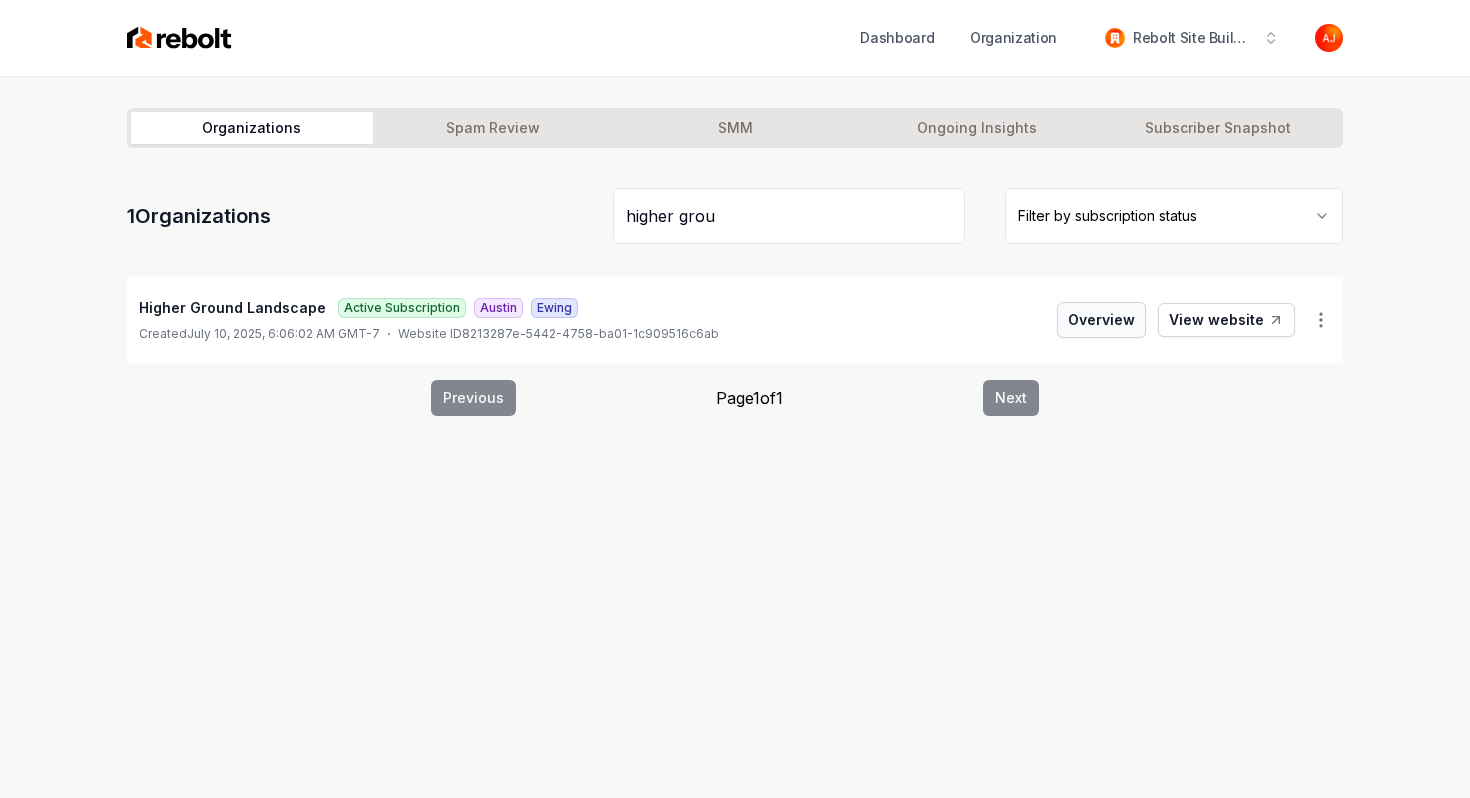 type on "higher grou" 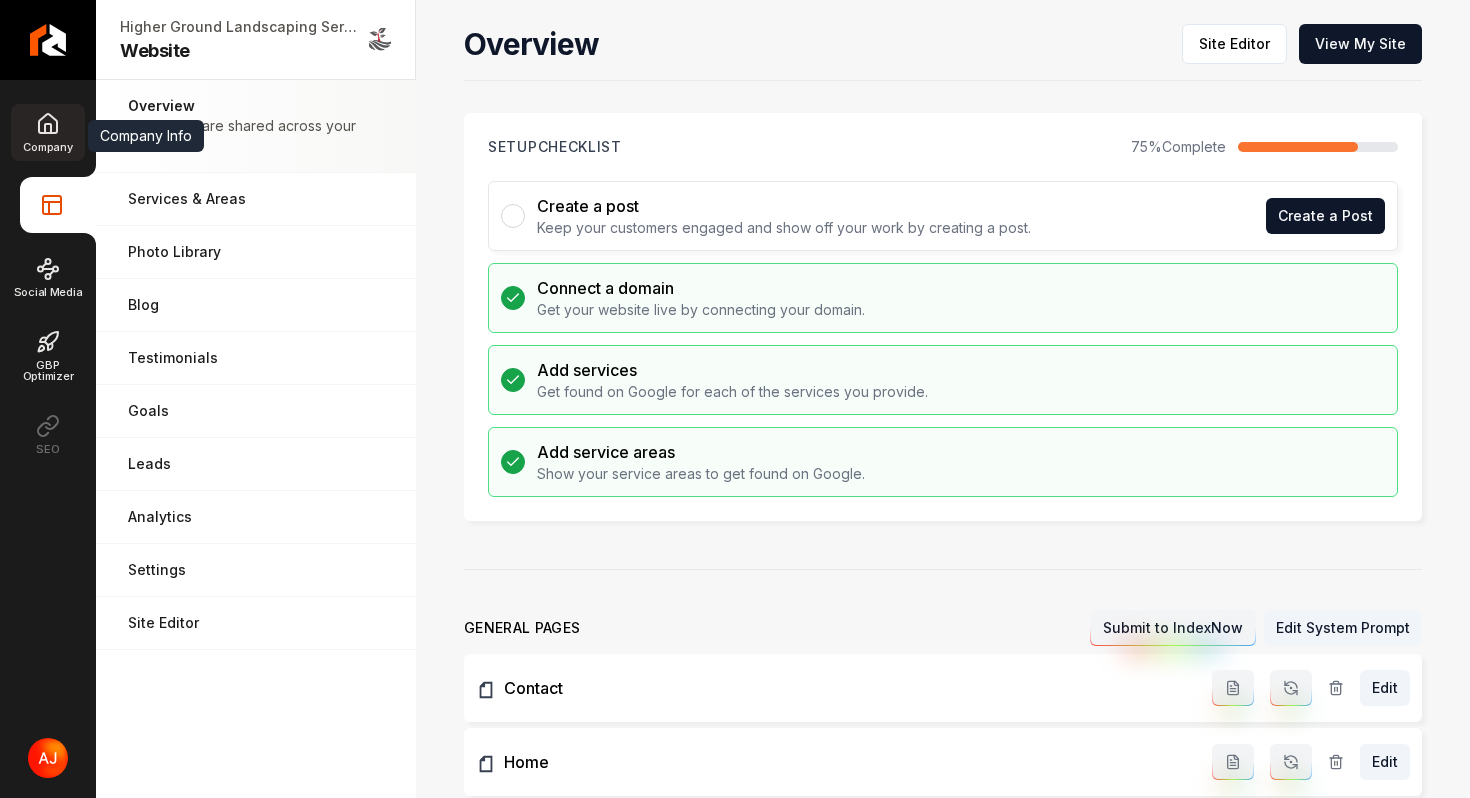 click on "Company" at bounding box center [47, 132] 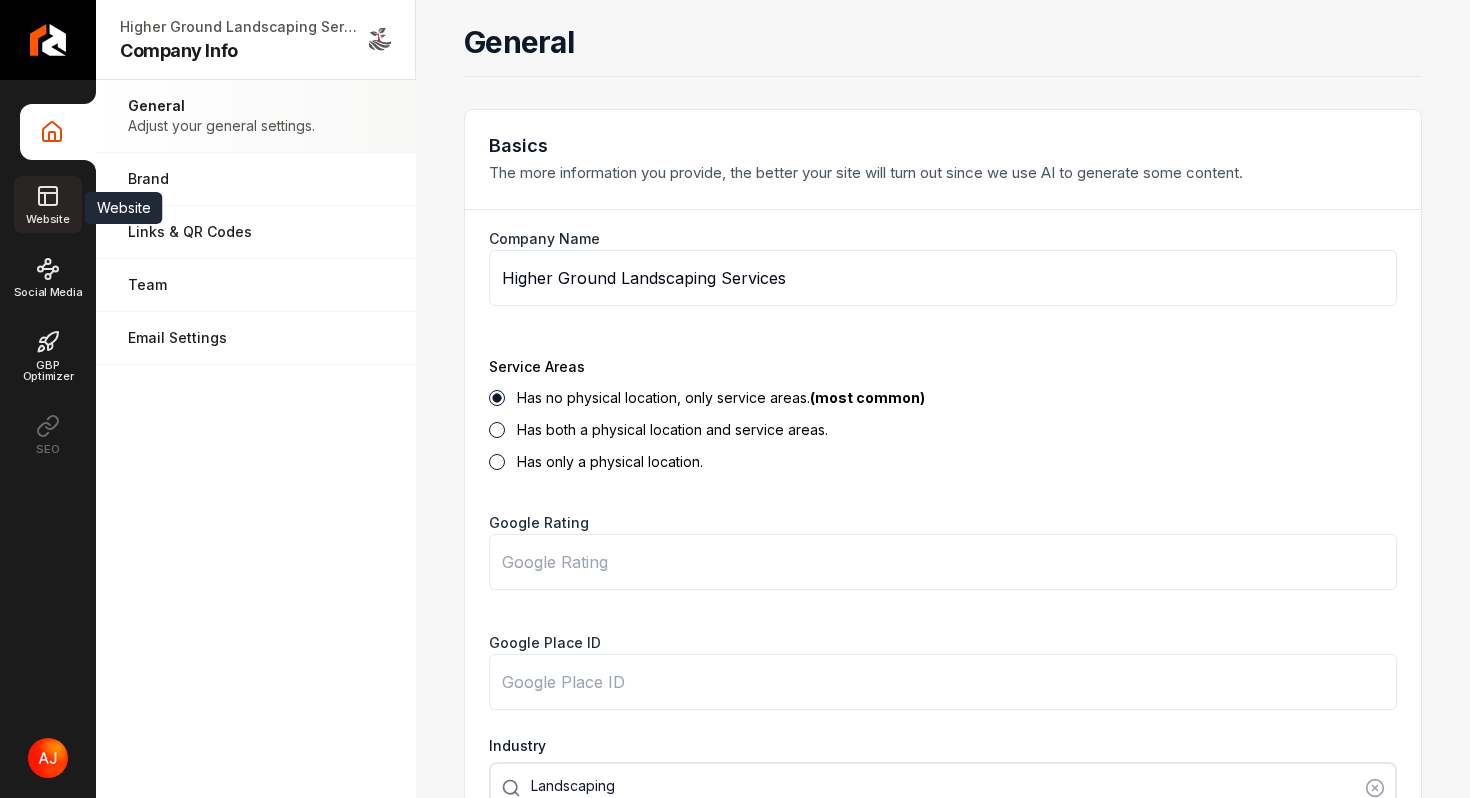 click on "Website" at bounding box center (47, 204) 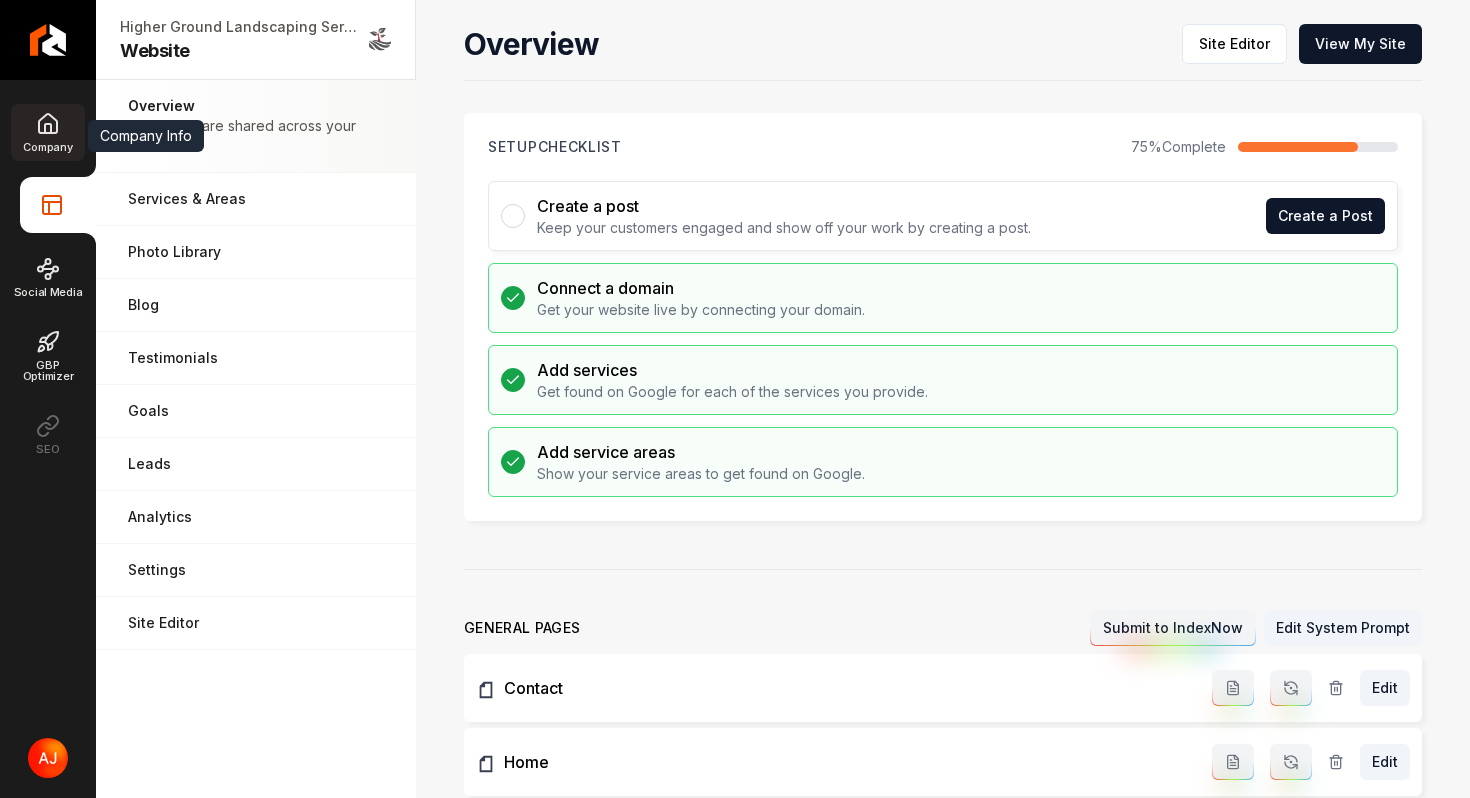 click 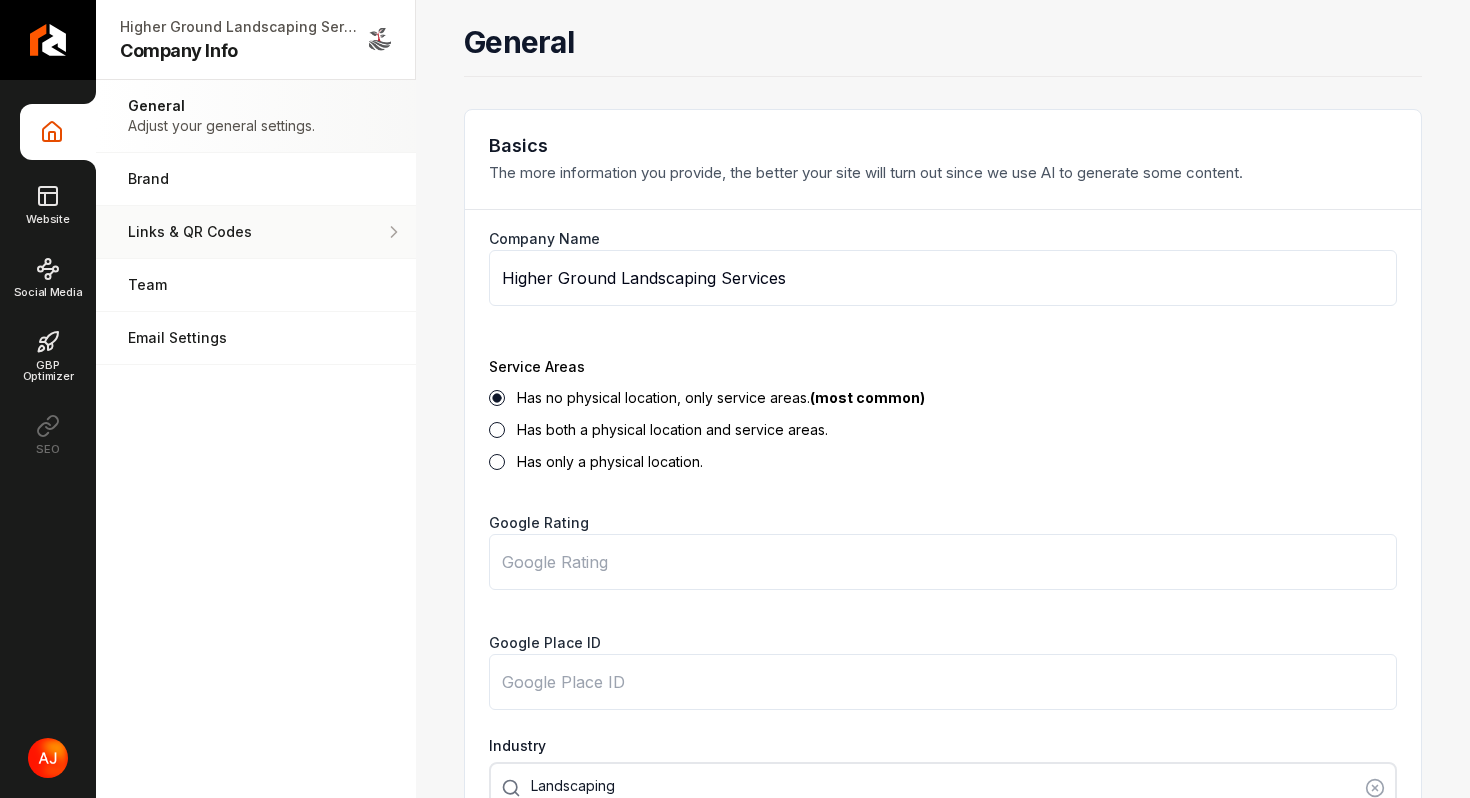 click on "Links & QR Codes" at bounding box center [256, 232] 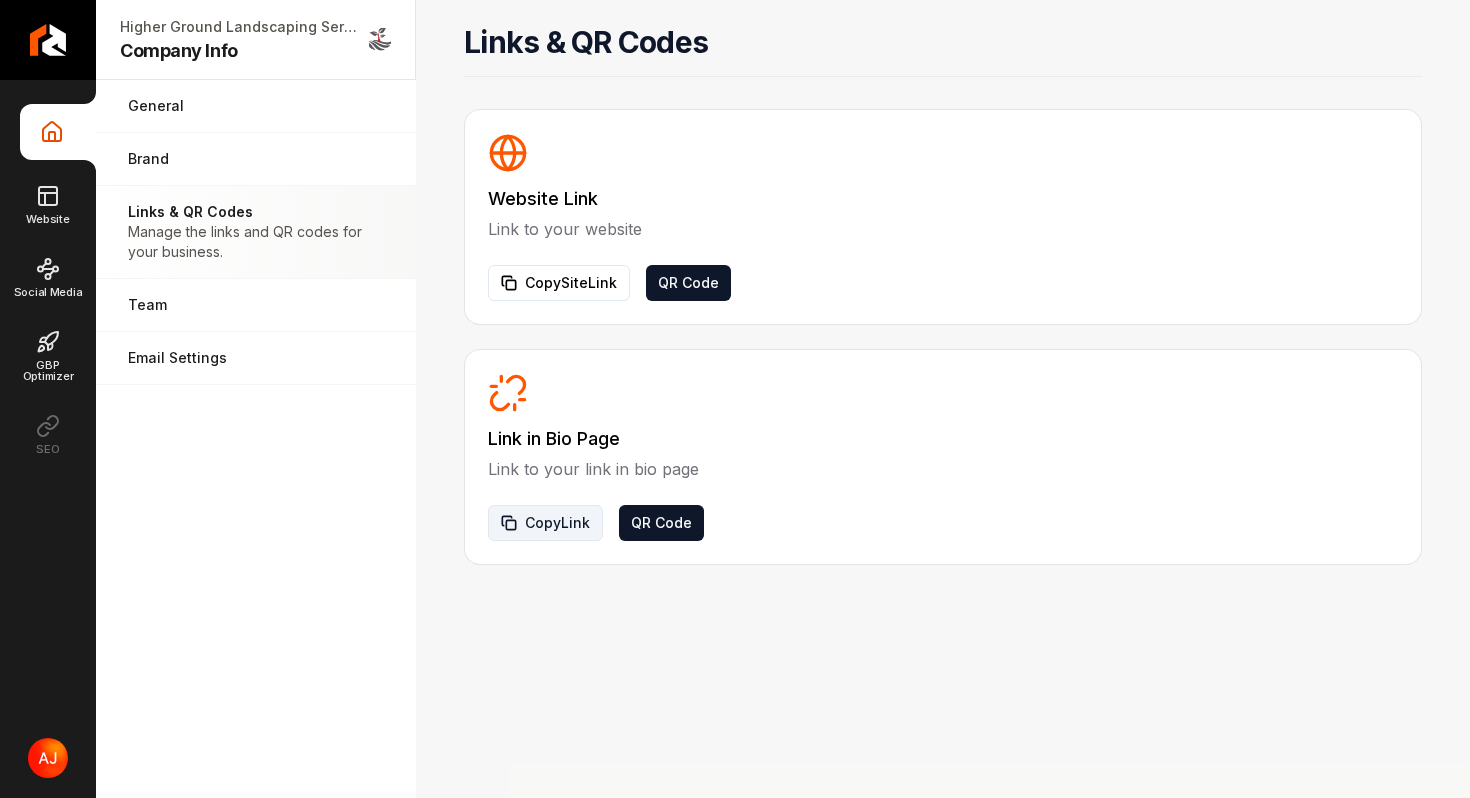 click on "Copy   Link" at bounding box center (545, 523) 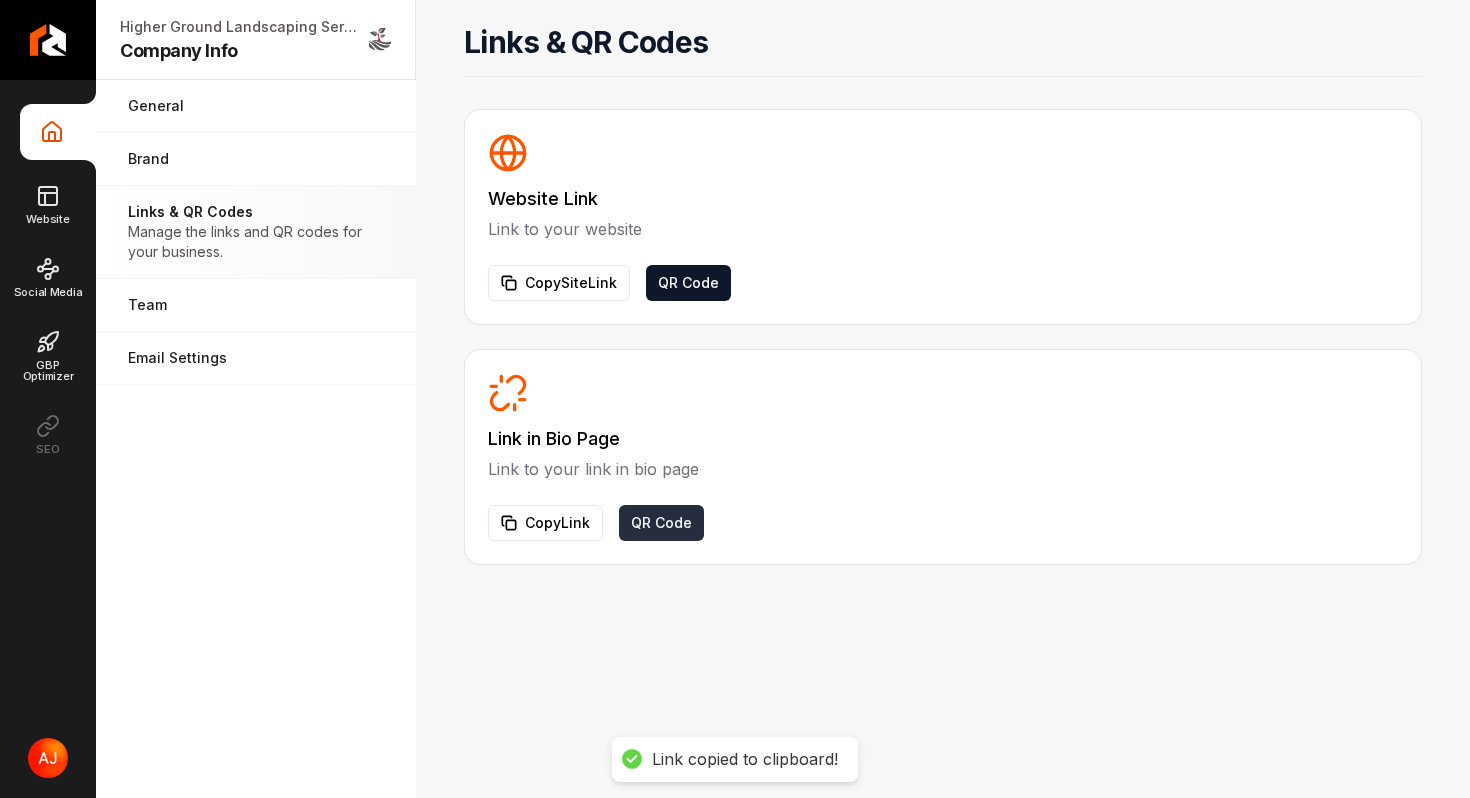 click on "QR Code" at bounding box center (661, 523) 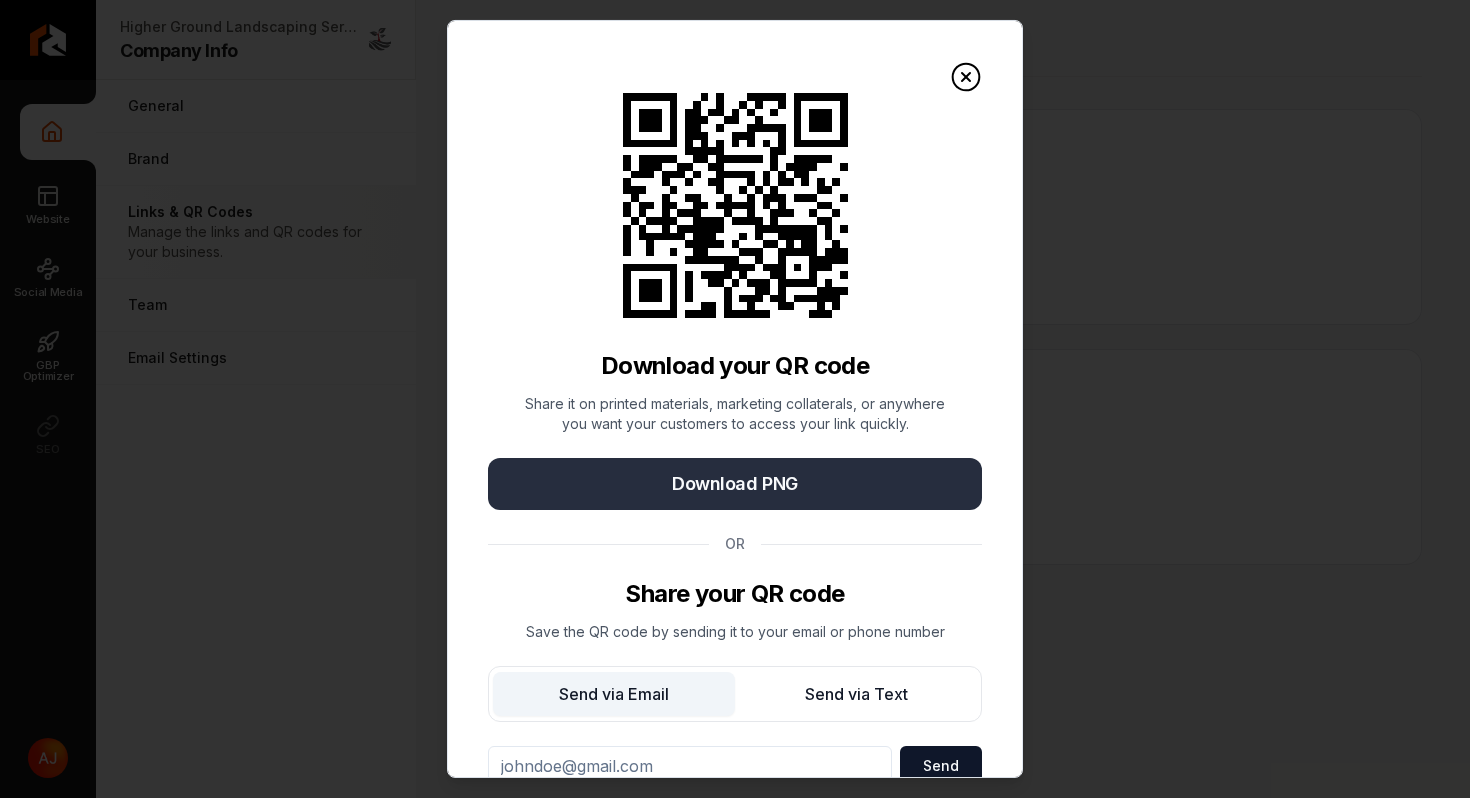 click on "Download PNG" at bounding box center (735, 484) 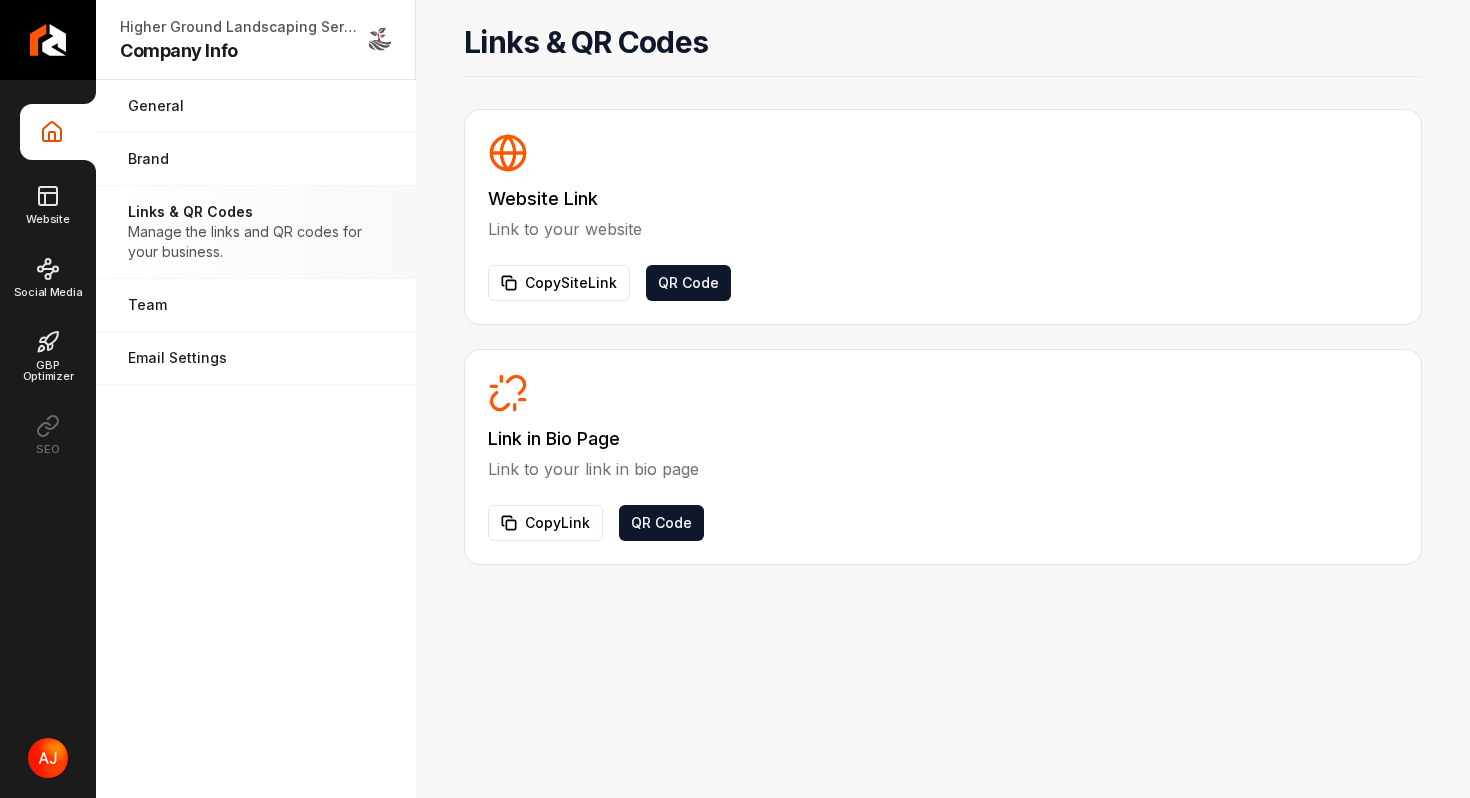 click on "Company Info Website Social Media GBP Optimizer SEO" at bounding box center [48, 283] 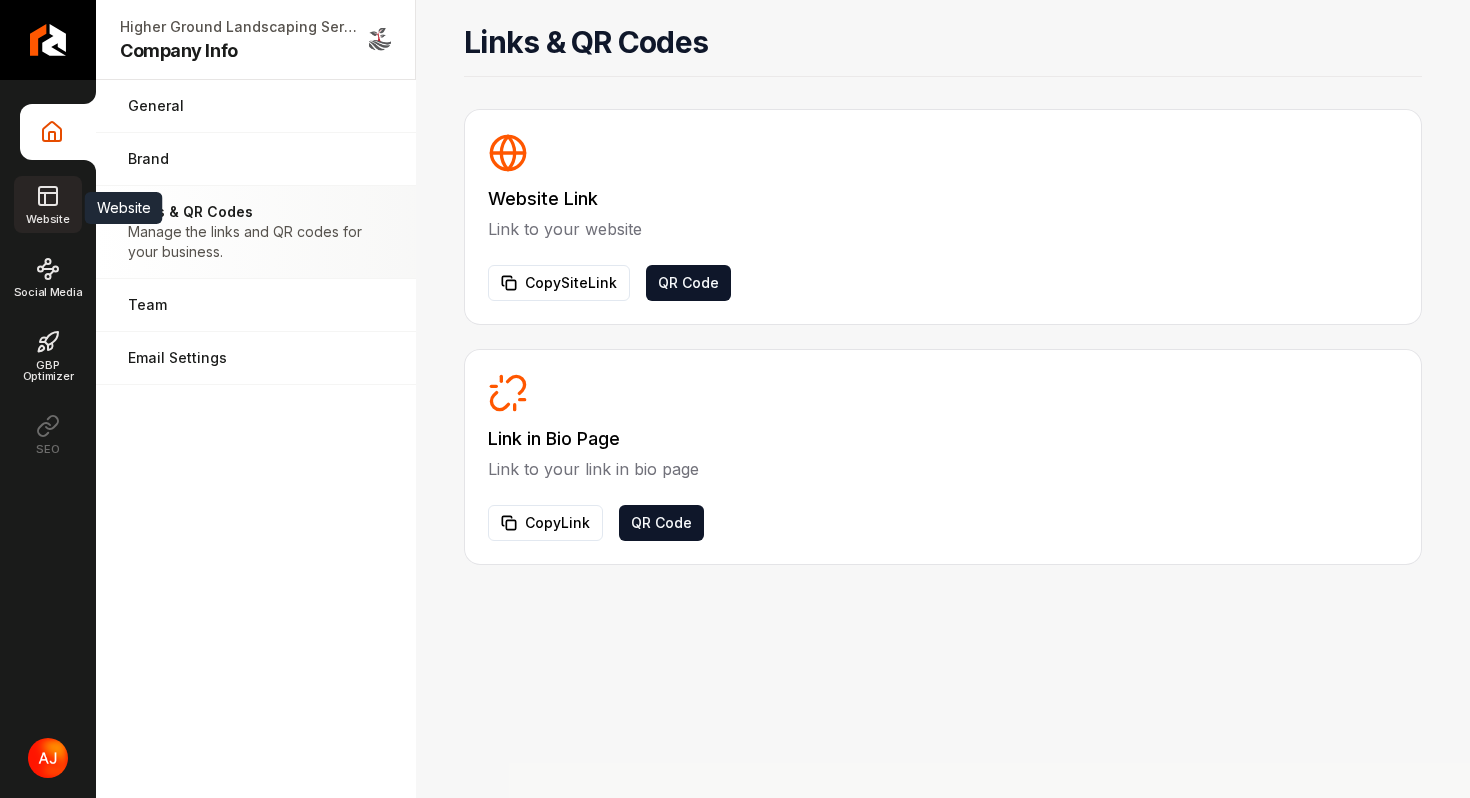 click 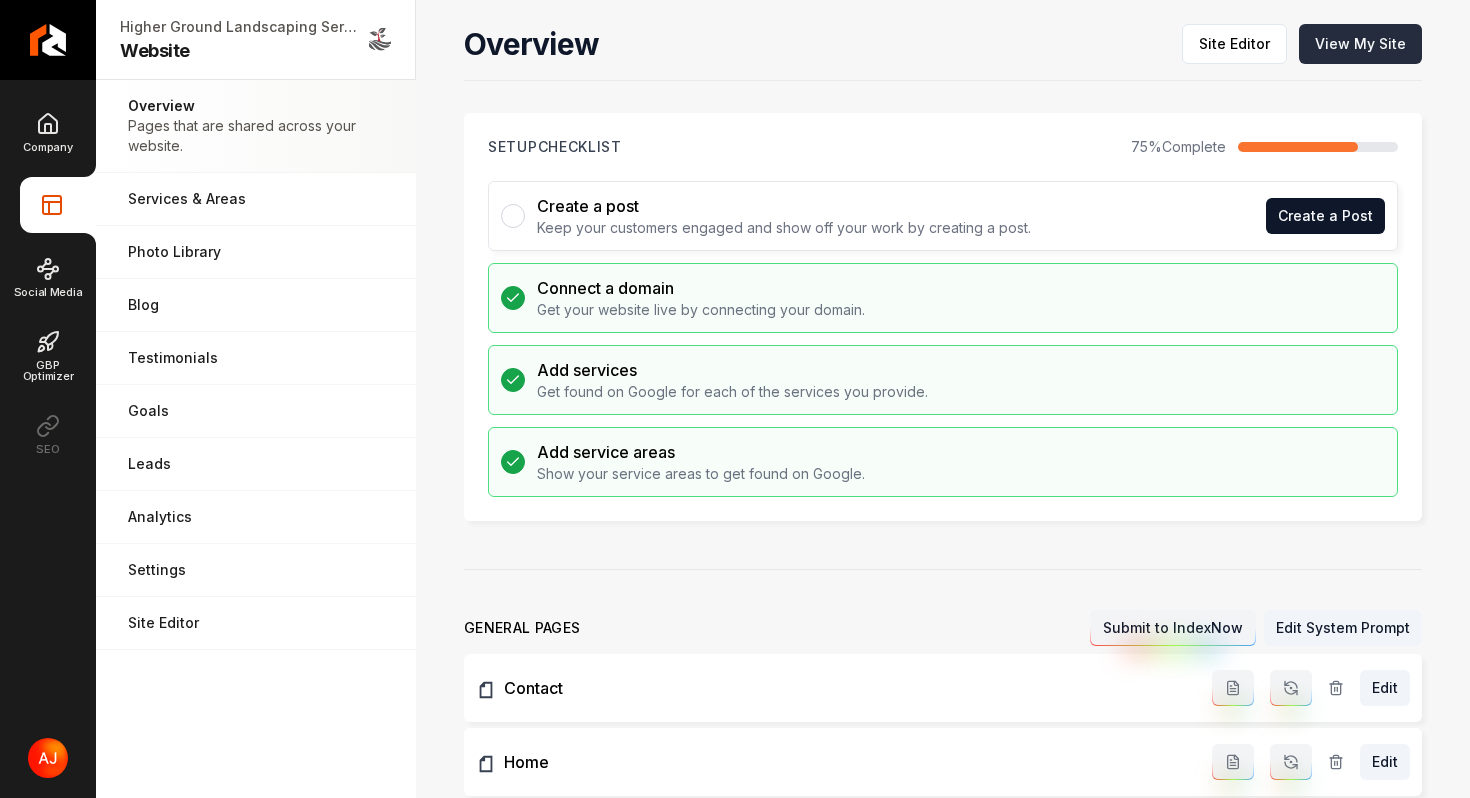 click on "View My Site" at bounding box center [1360, 44] 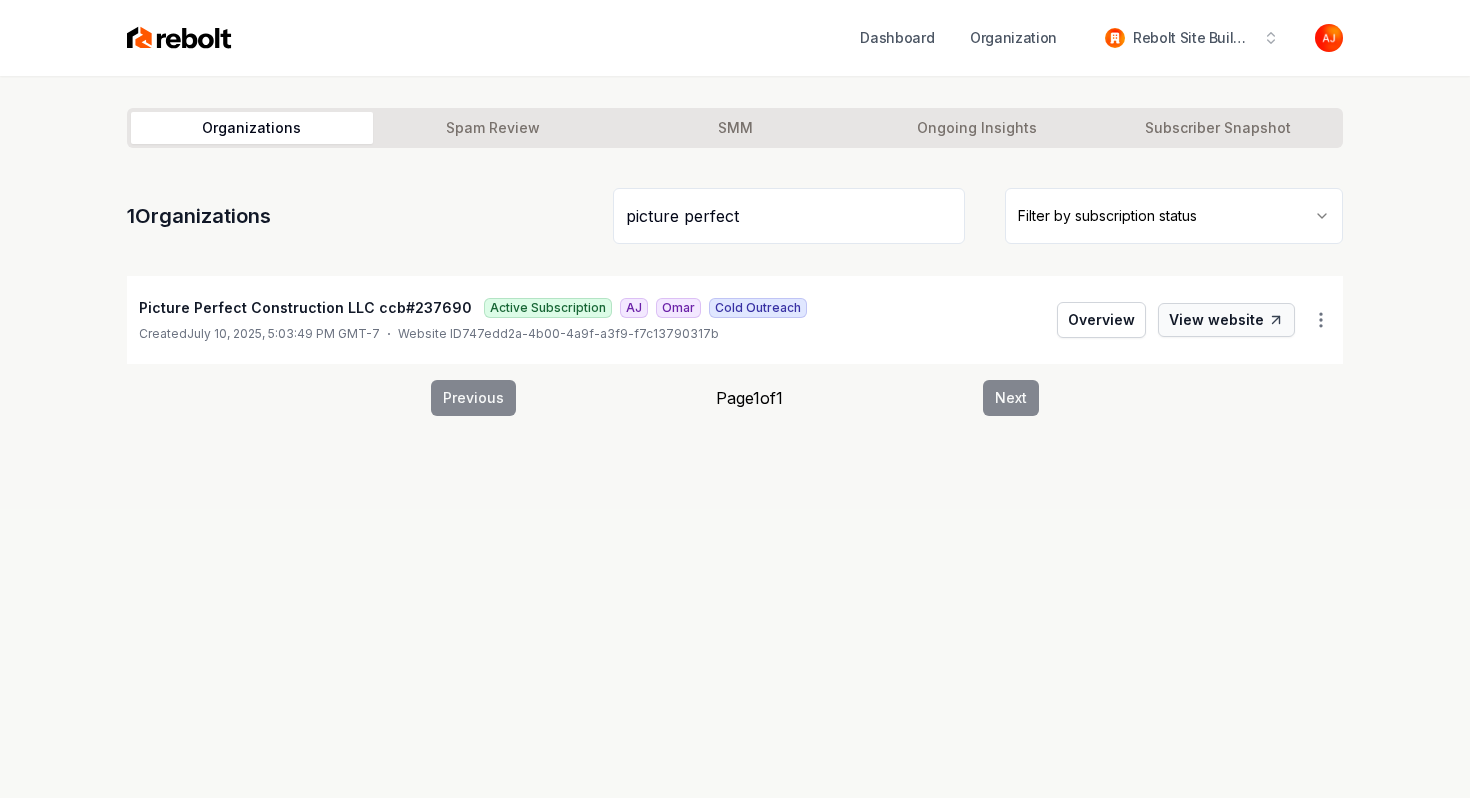 click on "View website" at bounding box center (1226, 320) 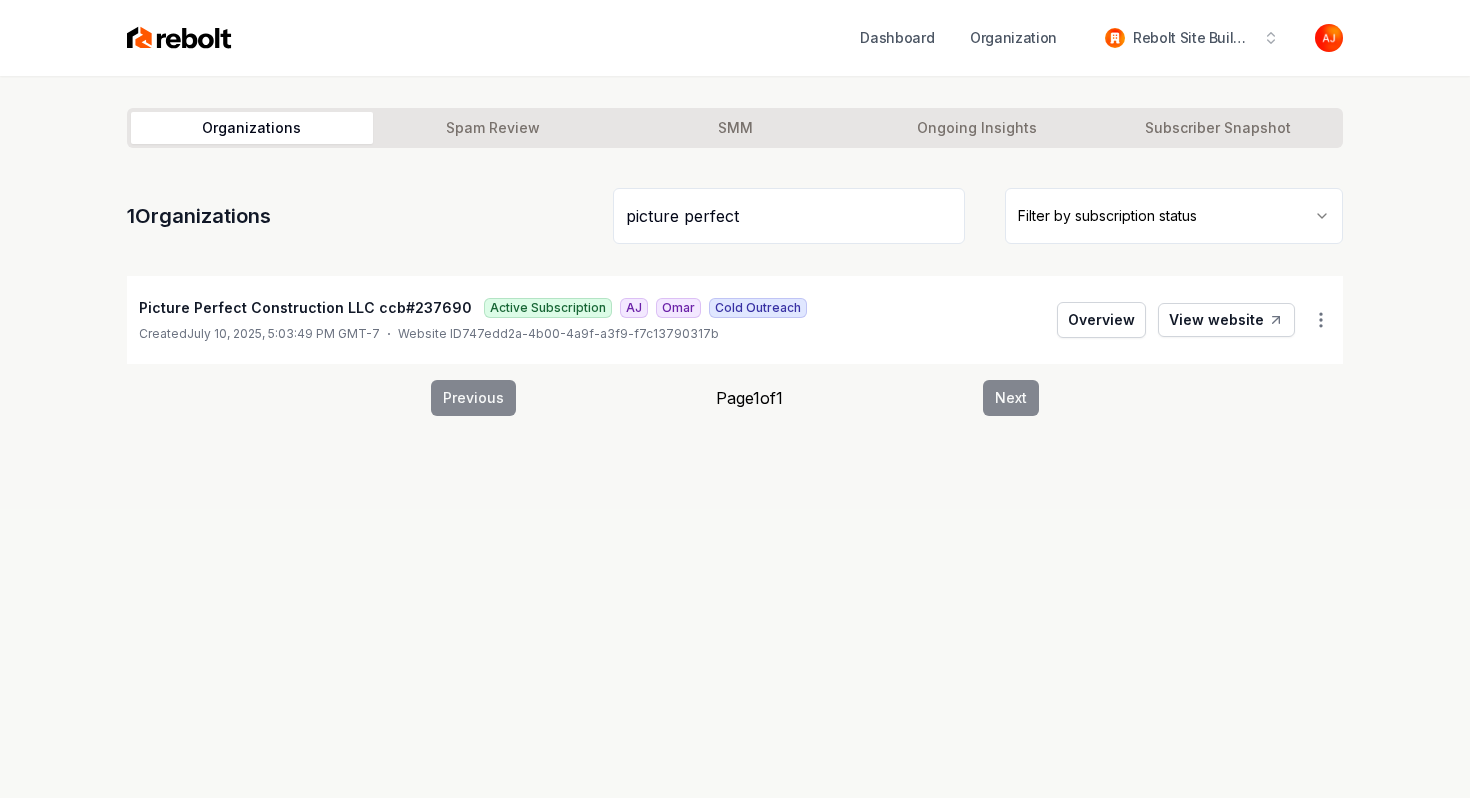 drag, startPoint x: 794, startPoint y: 223, endPoint x: 379, endPoint y: 227, distance: 415.0193 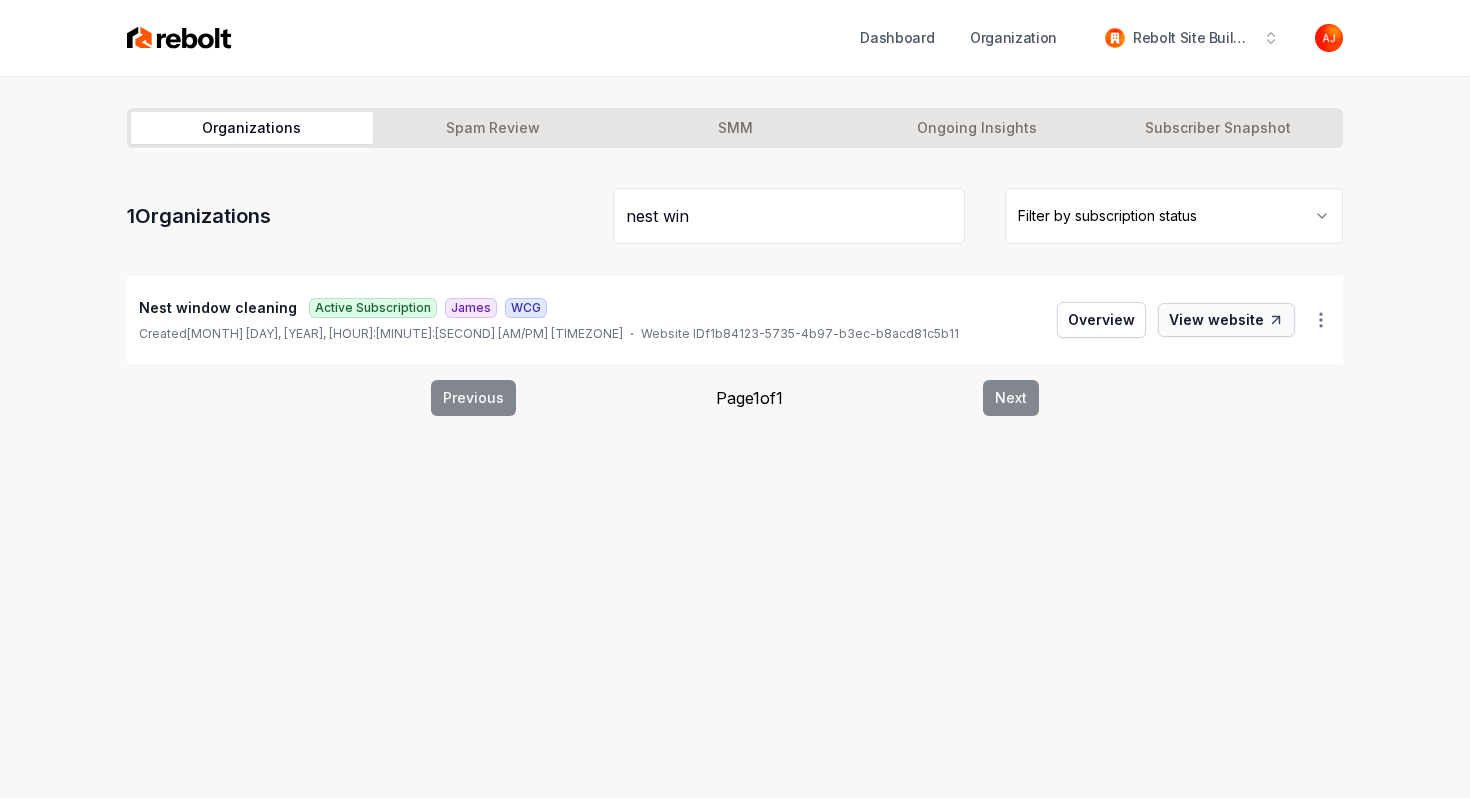 click on "View website" at bounding box center [1226, 320] 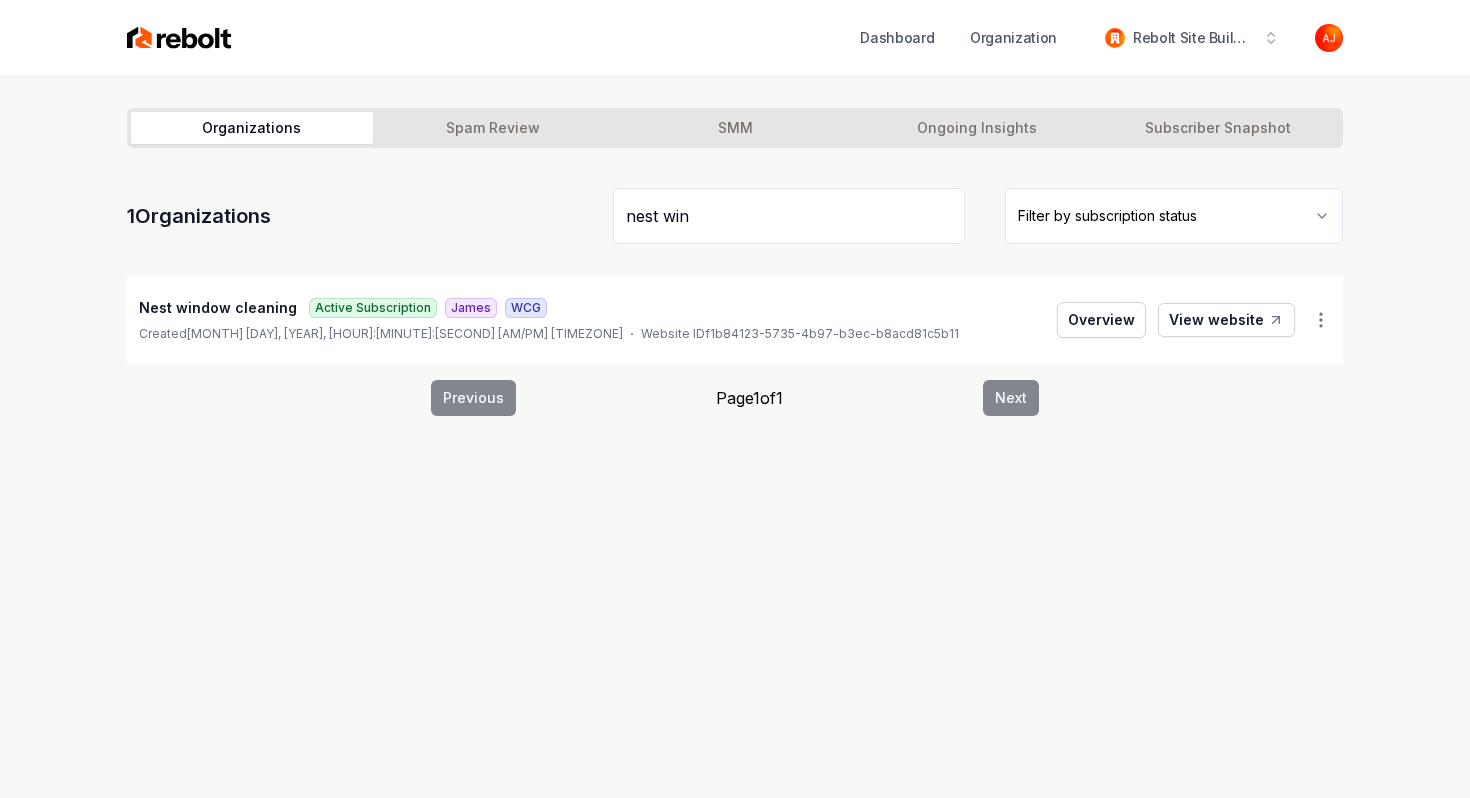 drag, startPoint x: 779, startPoint y: 241, endPoint x: 573, endPoint y: 225, distance: 206.62042 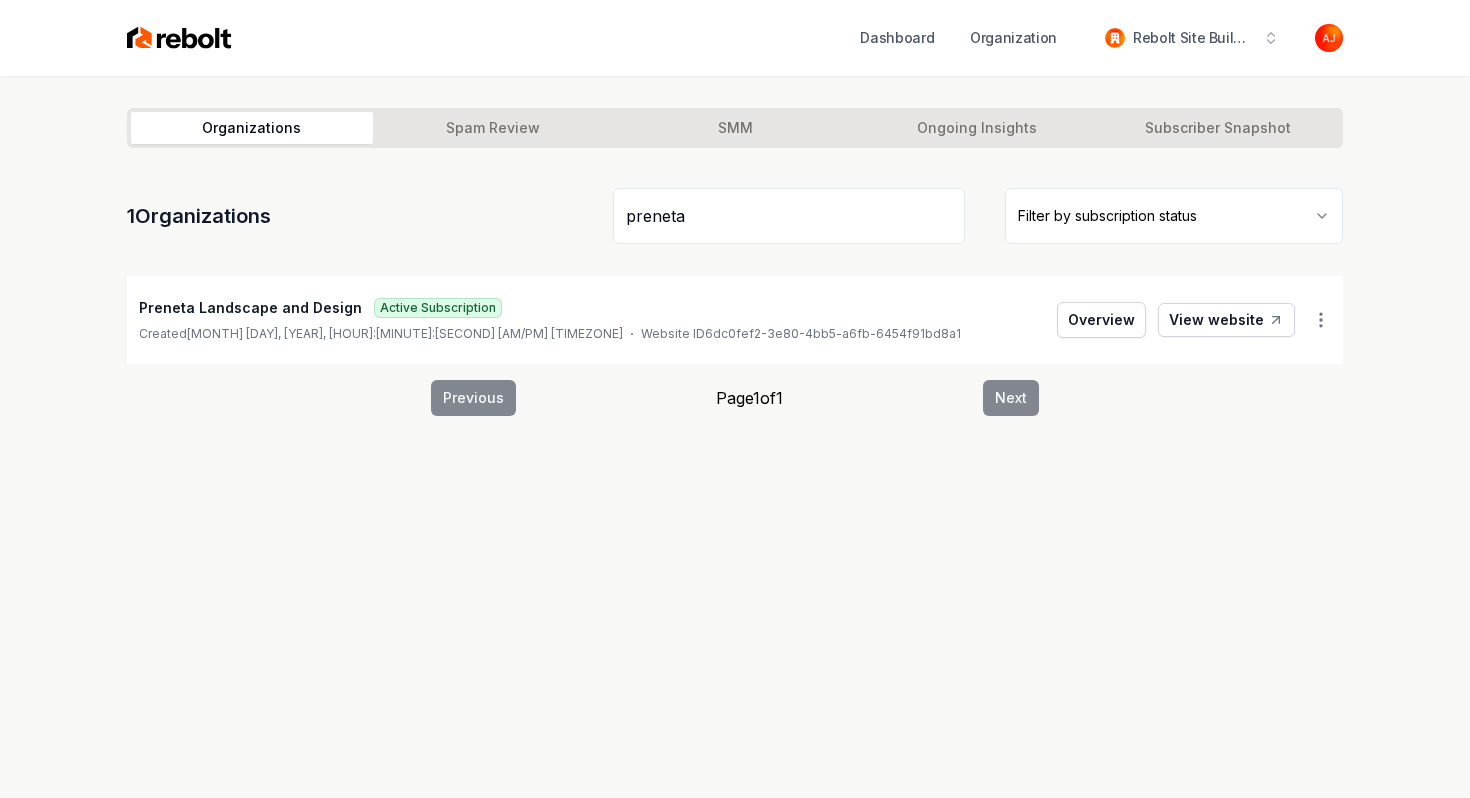click on "View website" at bounding box center [1226, 320] 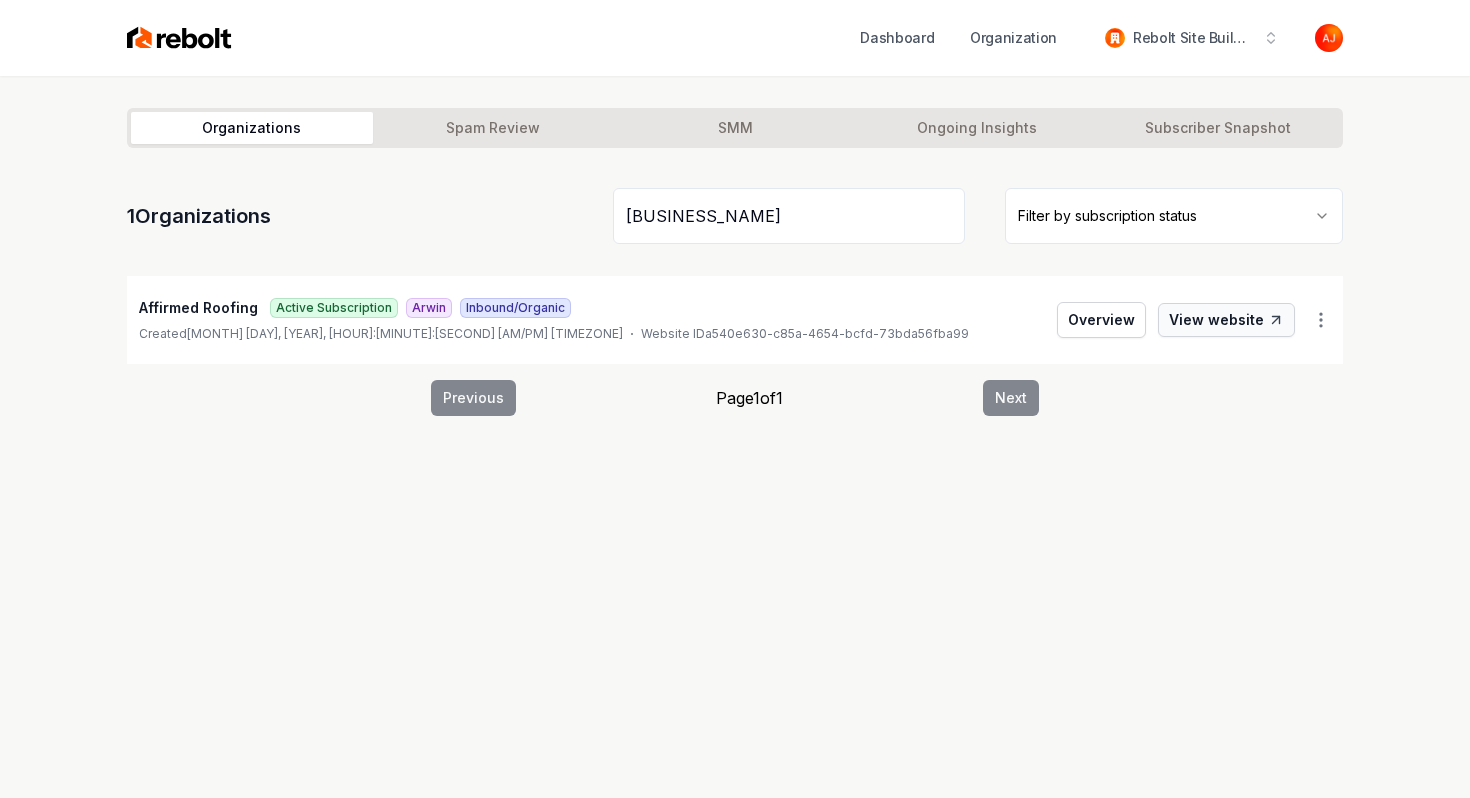 click on "View website" at bounding box center (1226, 320) 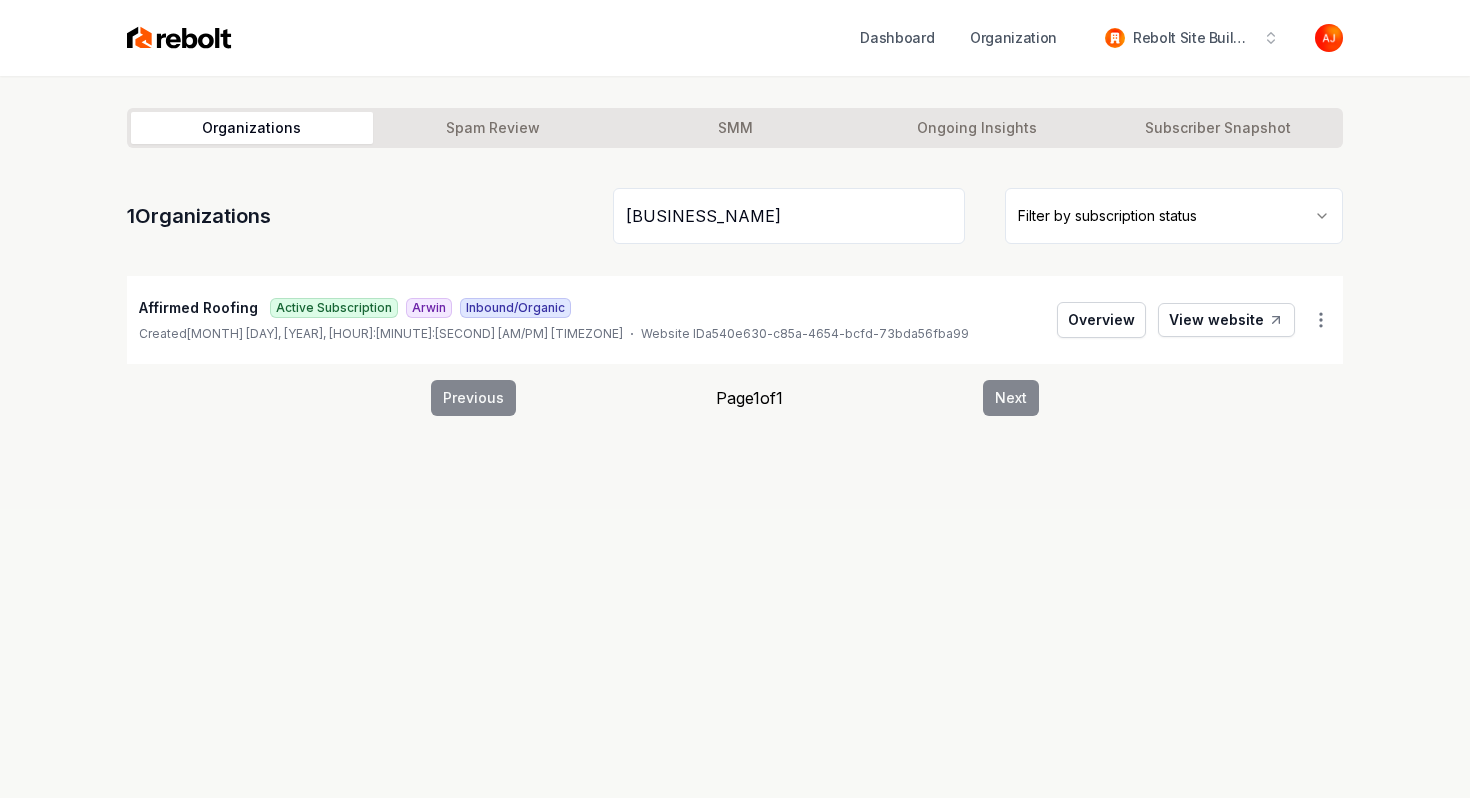 drag, startPoint x: 710, startPoint y: 201, endPoint x: 579, endPoint y: 184, distance: 132.09845 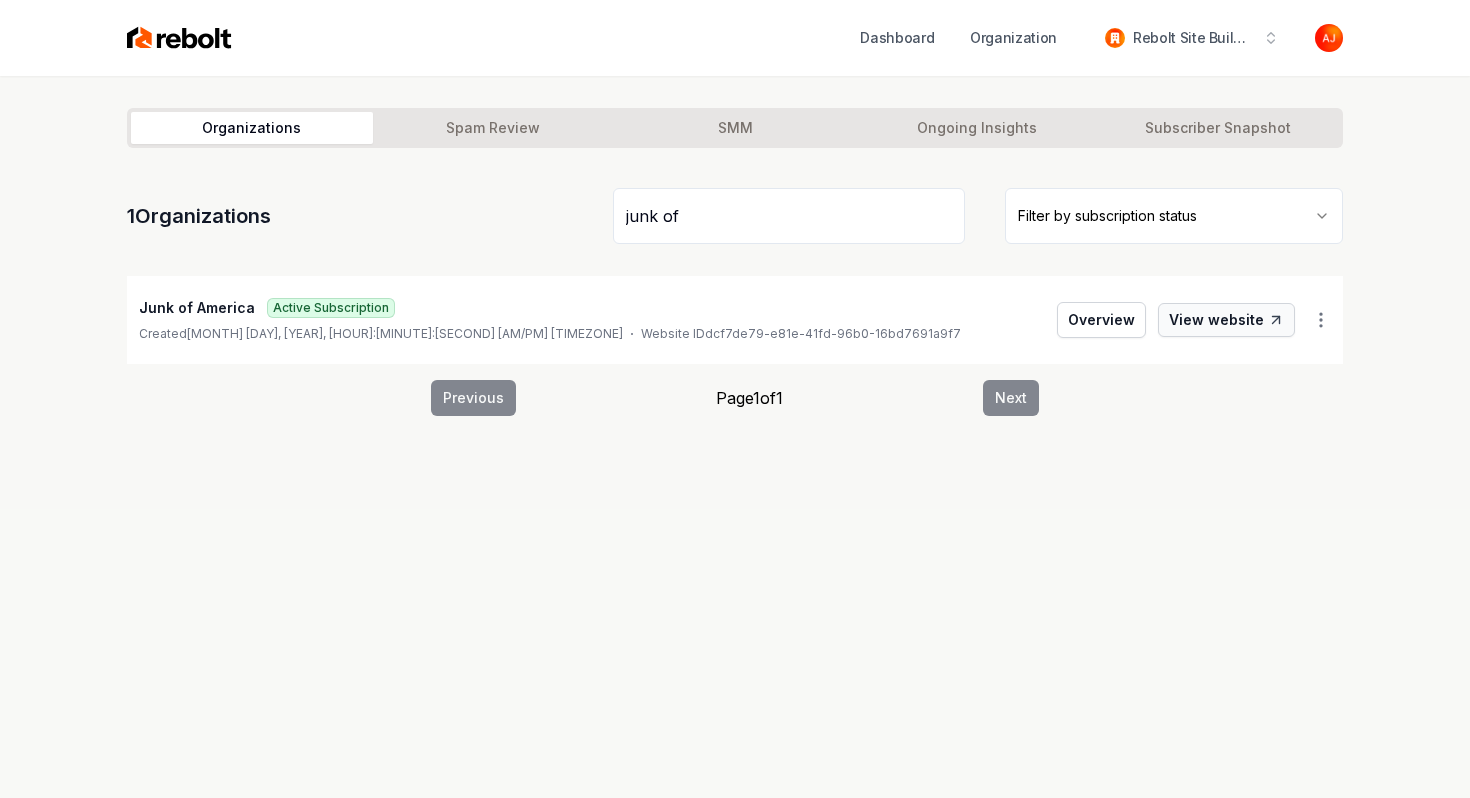 type on "junk of" 